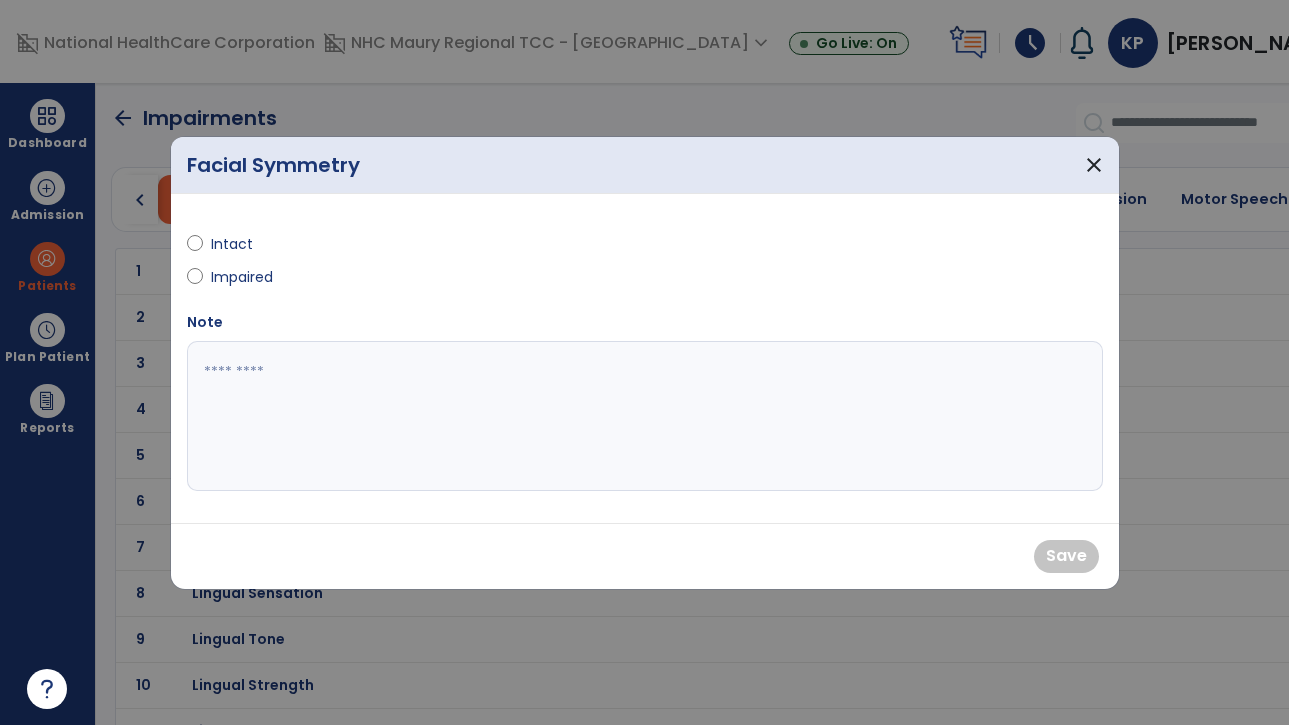 scroll, scrollTop: 0, scrollLeft: 0, axis: both 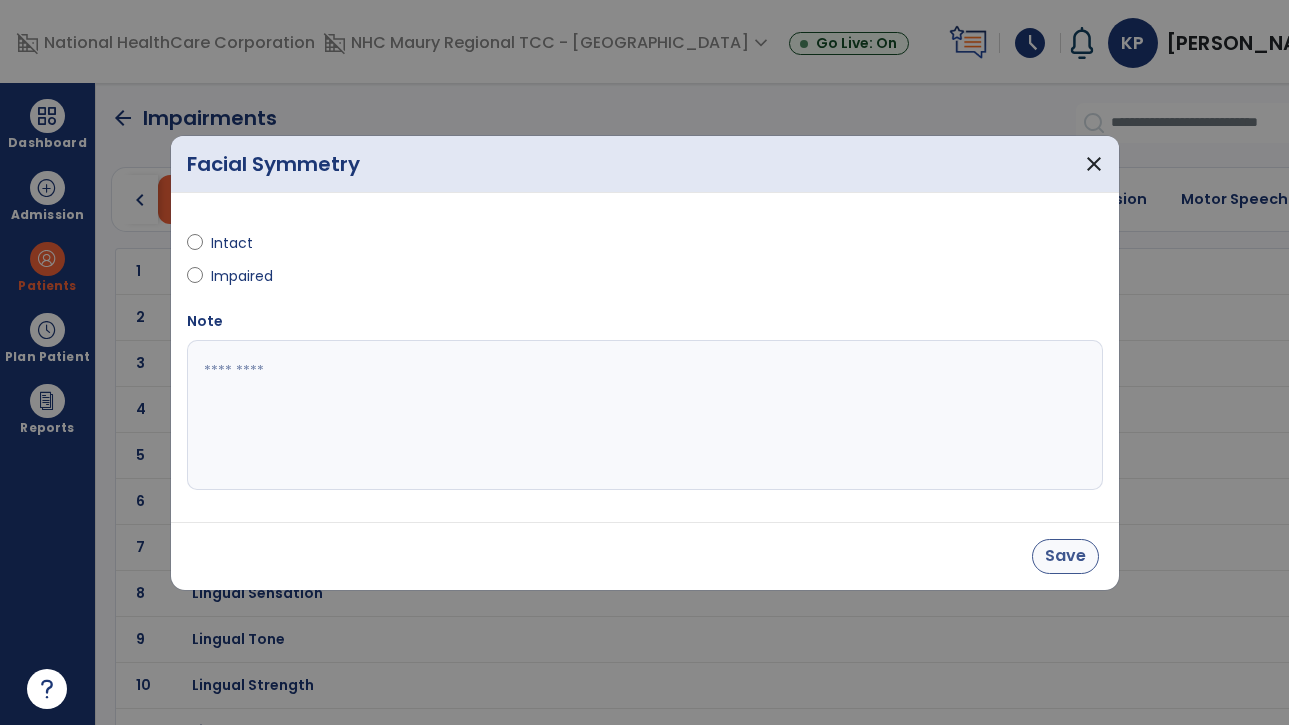 click on "Save" at bounding box center (1065, 556) 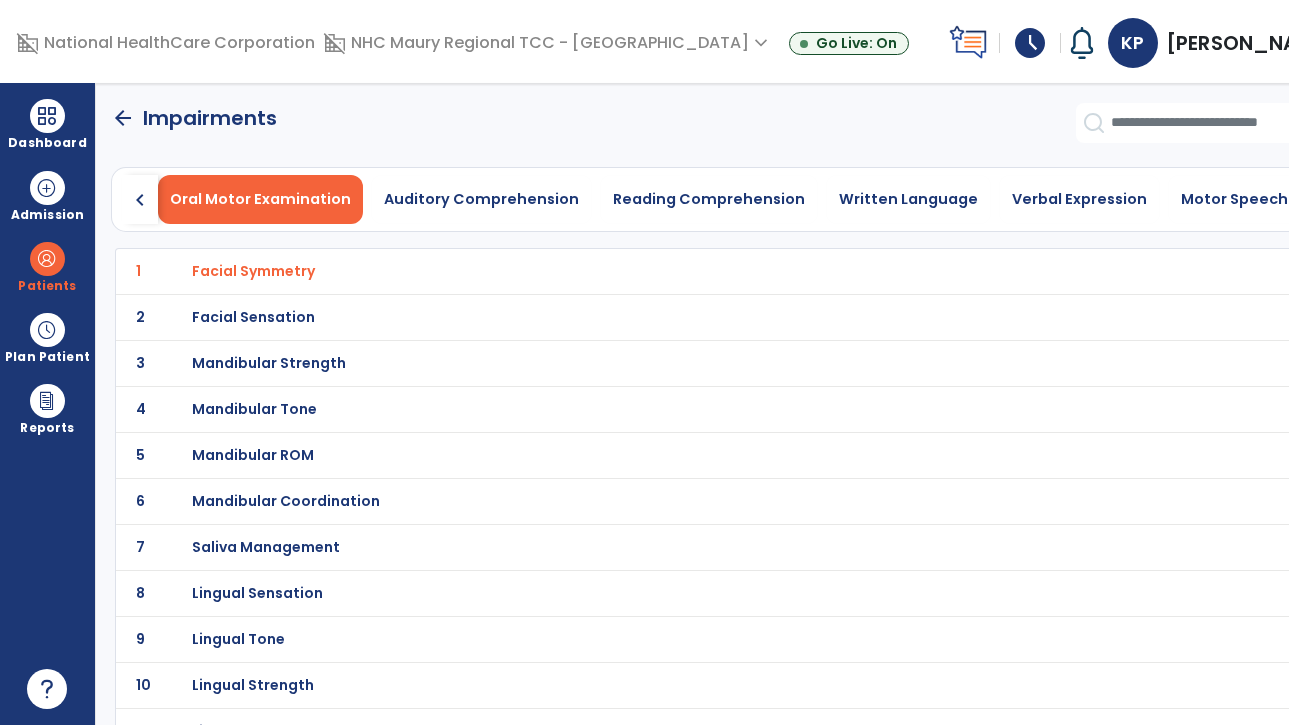 click on "Facial Sensation" at bounding box center (253, 271) 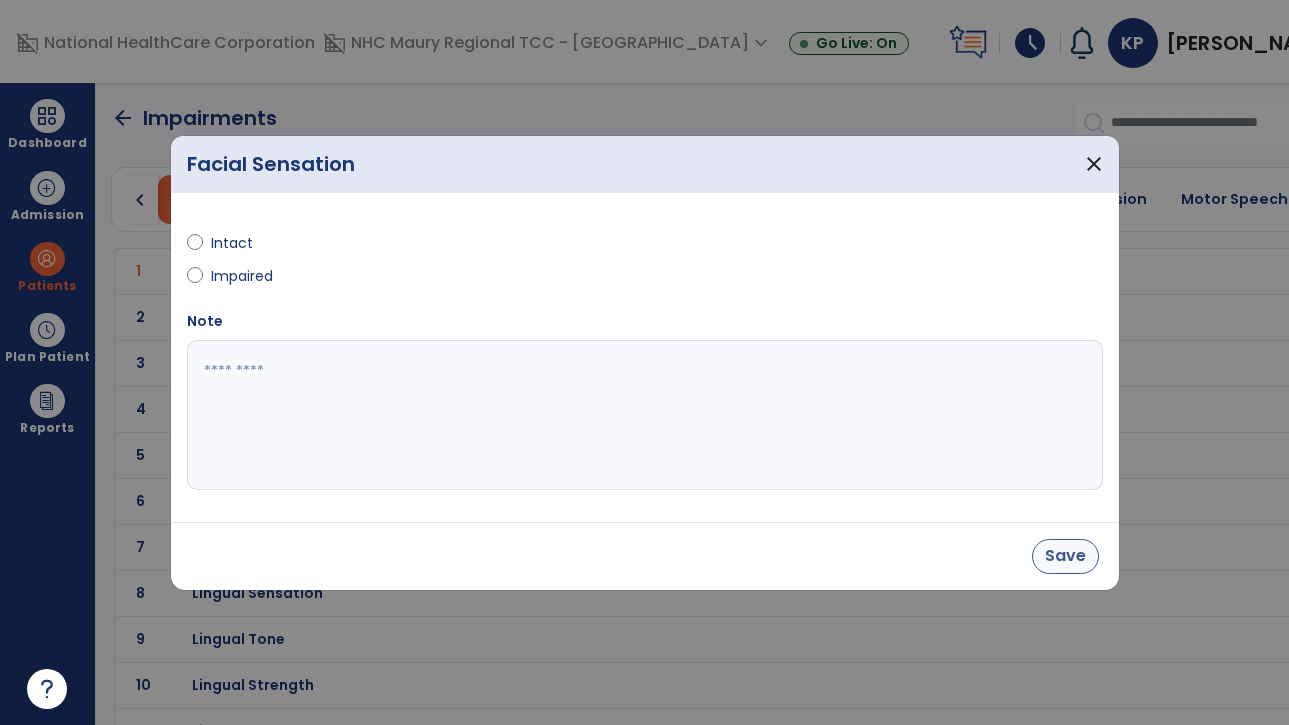 click on "Save" at bounding box center [1065, 556] 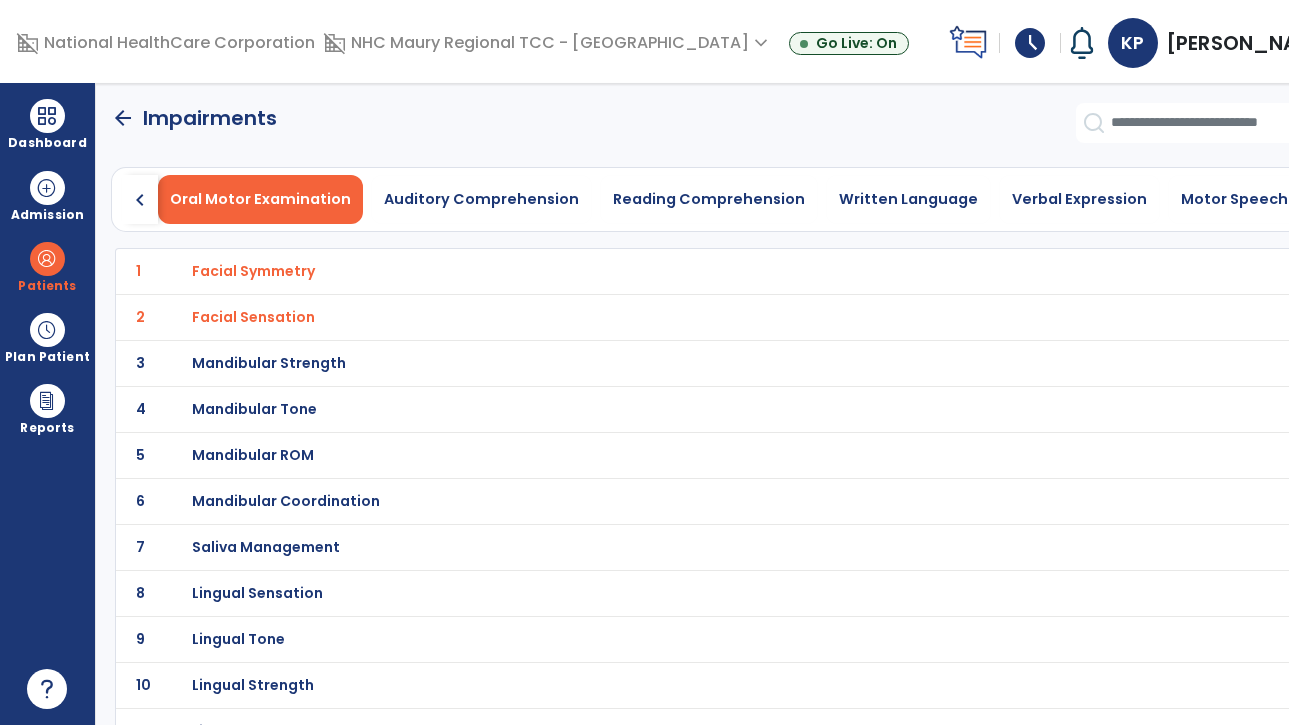 click on "Mandibular Strength" at bounding box center [253, 271] 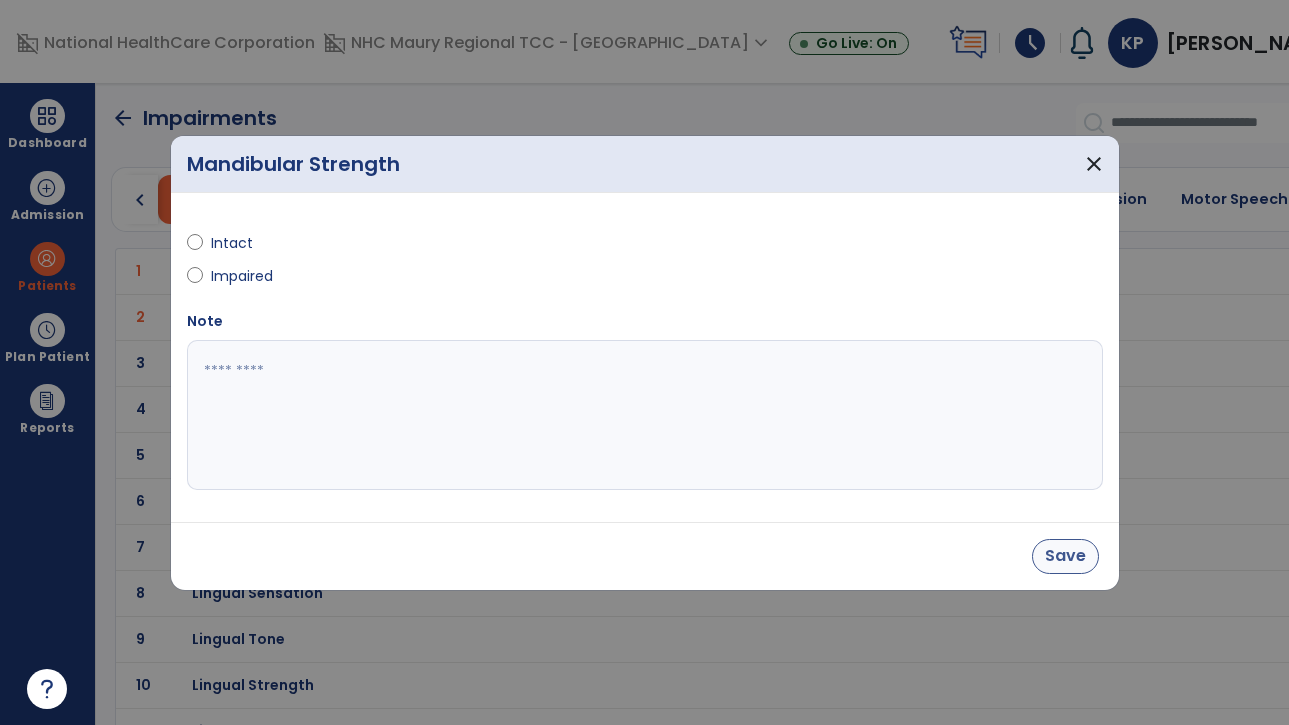 click on "Save" at bounding box center (1065, 556) 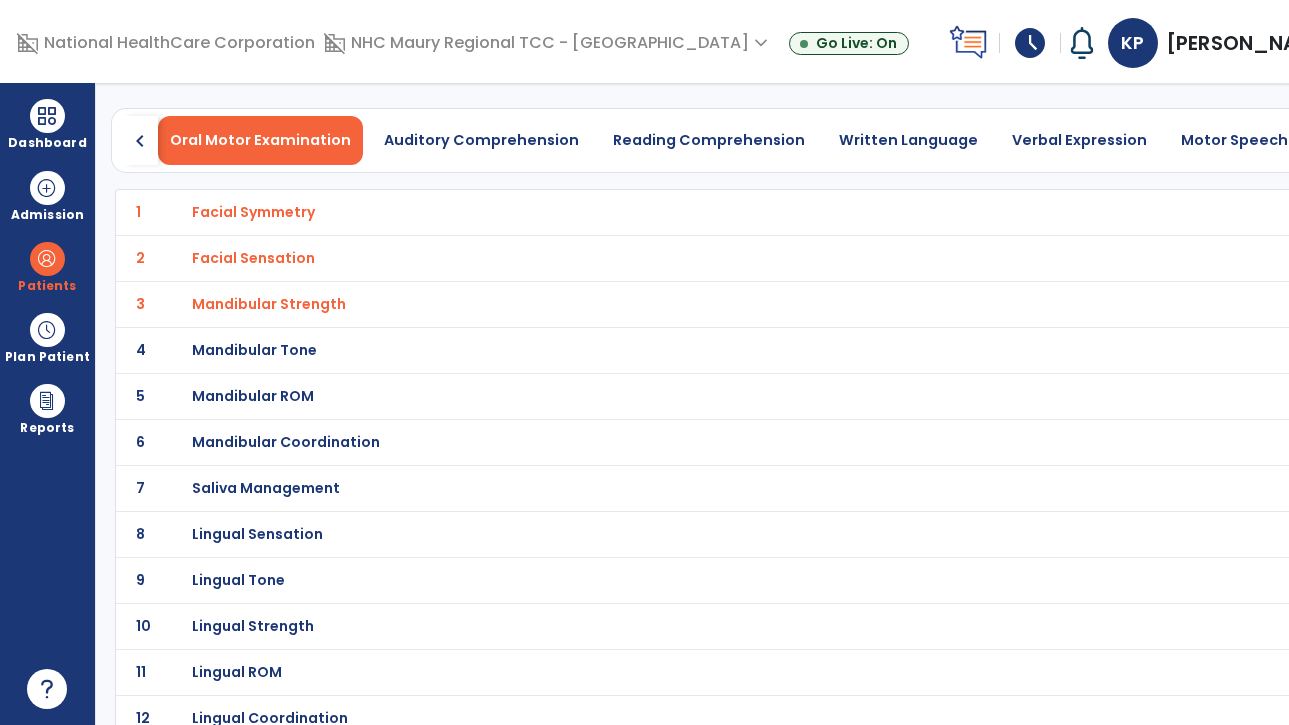 scroll, scrollTop: 25, scrollLeft: 0, axis: vertical 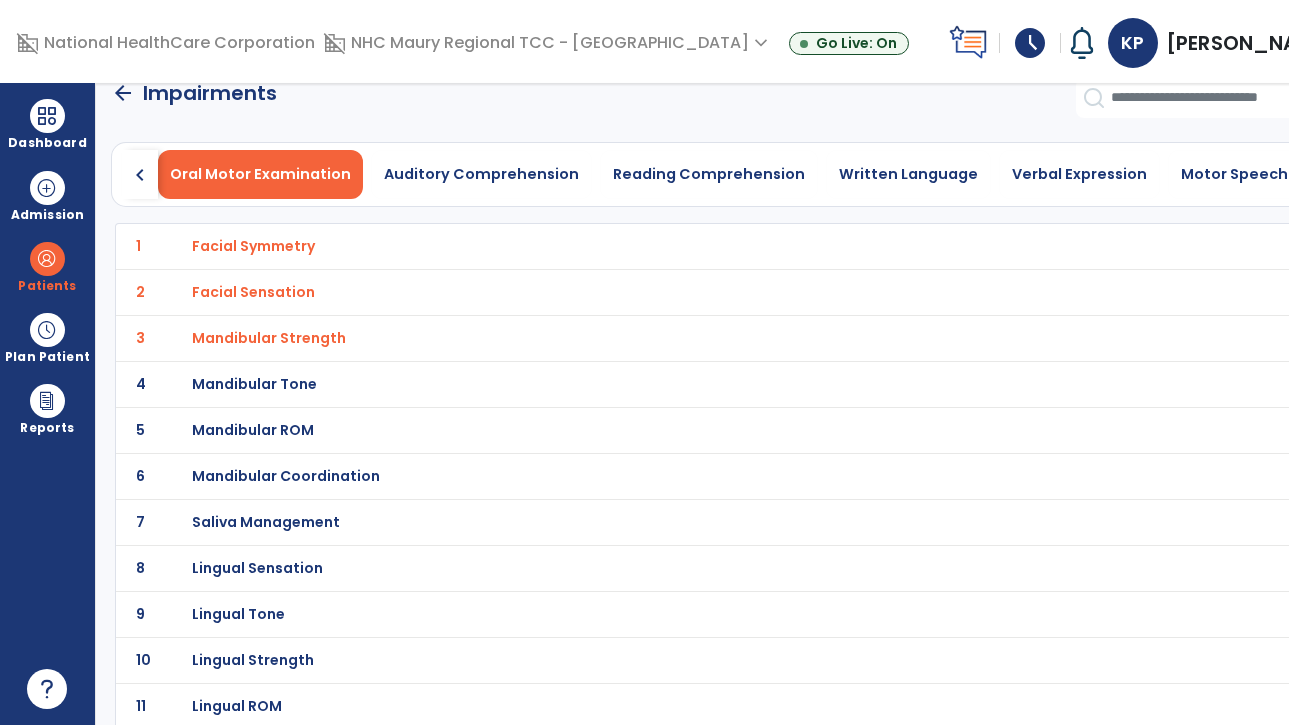 click on "Mandibular Tone" at bounding box center (253, 246) 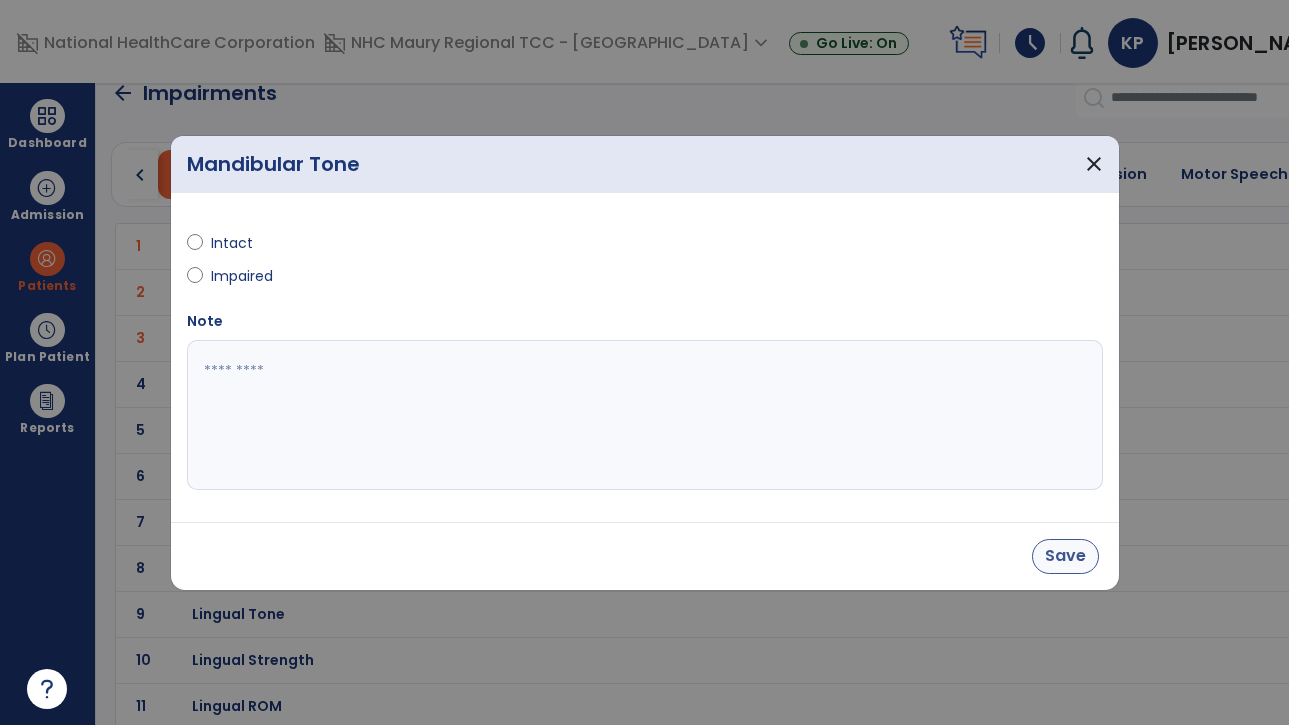 click on "Save" at bounding box center (1065, 556) 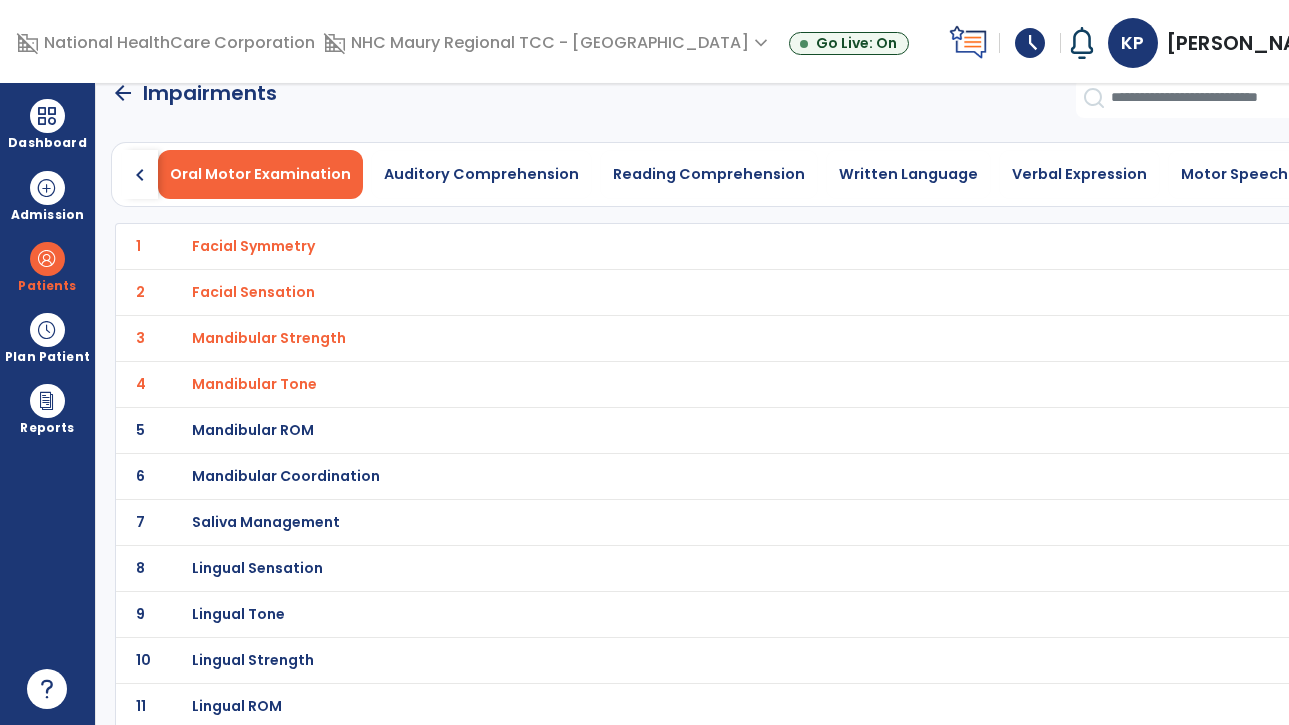 click on "Mandibular Coordination" at bounding box center (253, 246) 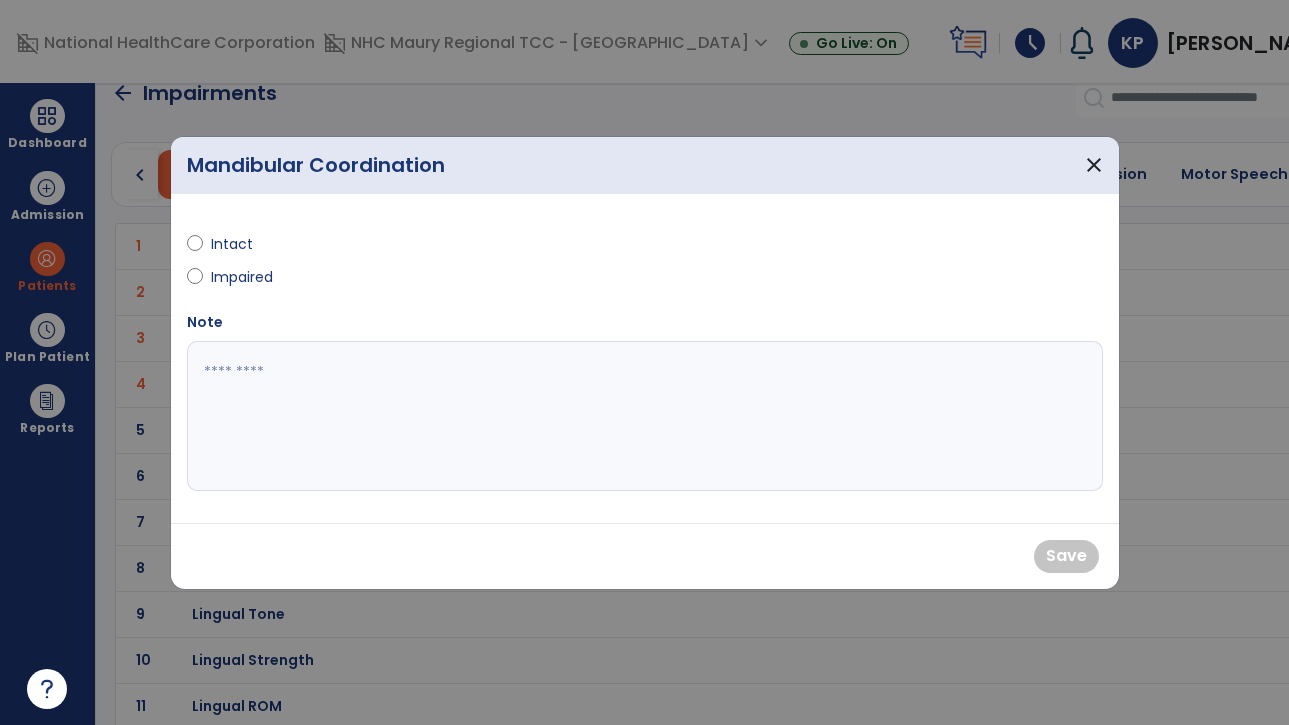 click on "Intact Impaired" at bounding box center [410, 261] 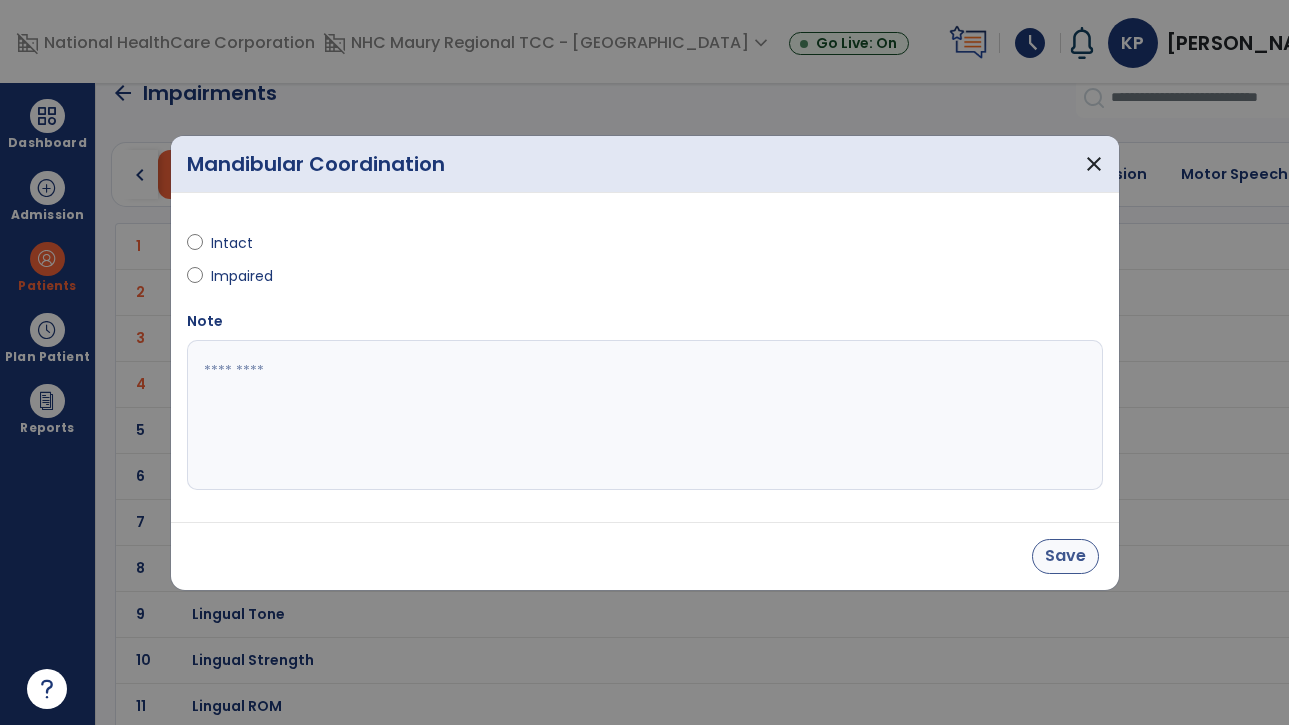 click on "Save" at bounding box center [1065, 556] 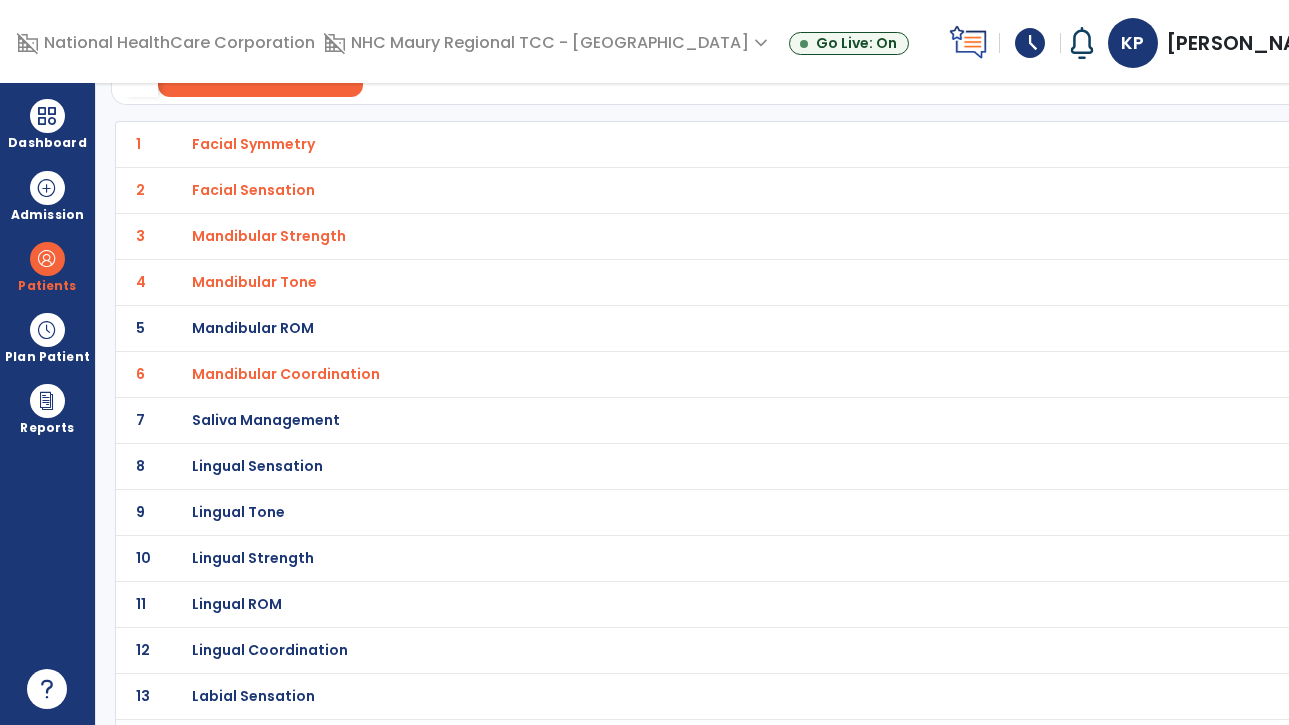 scroll, scrollTop: 131, scrollLeft: 0, axis: vertical 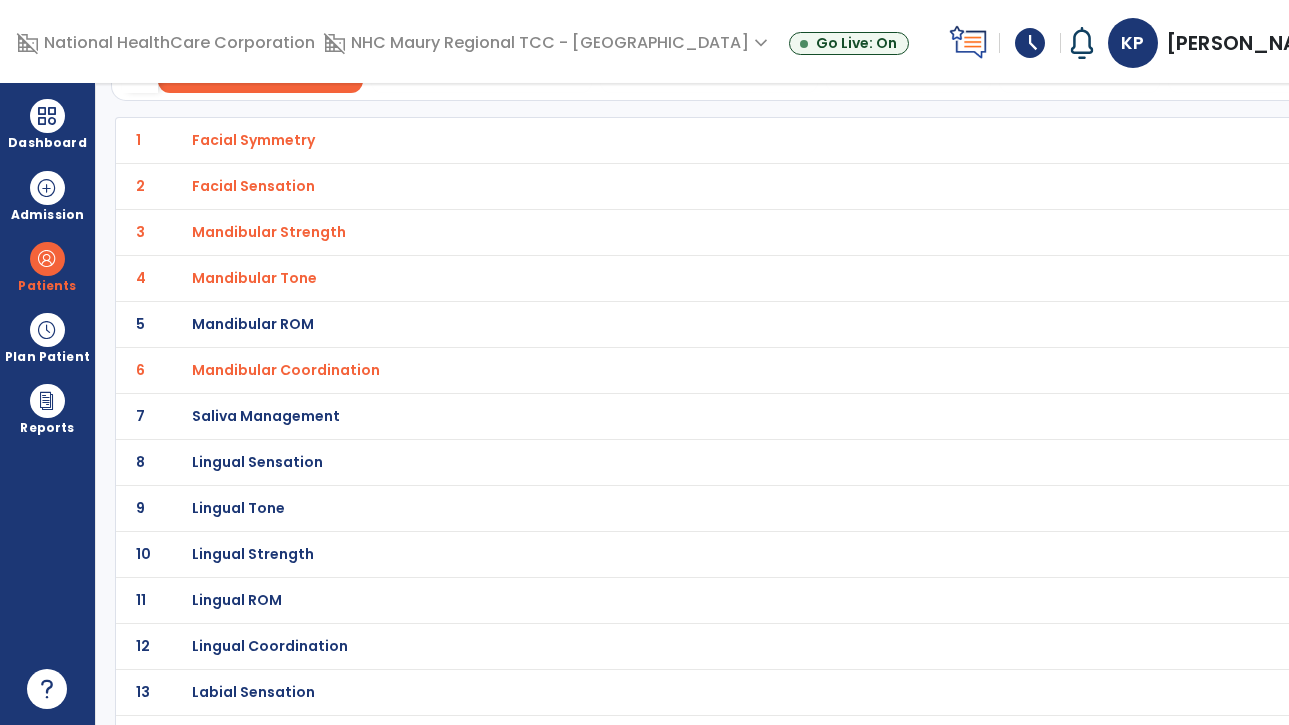 click on "Saliva Management" at bounding box center (253, 140) 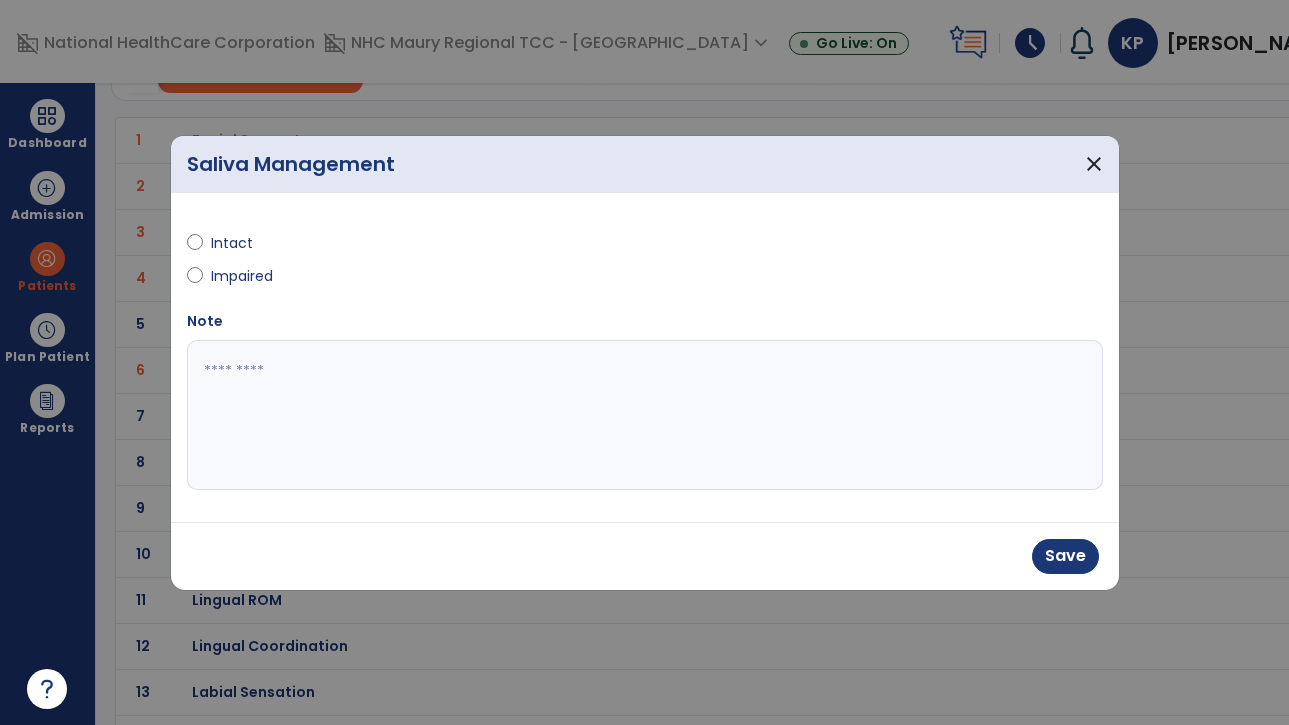click at bounding box center (645, 415) 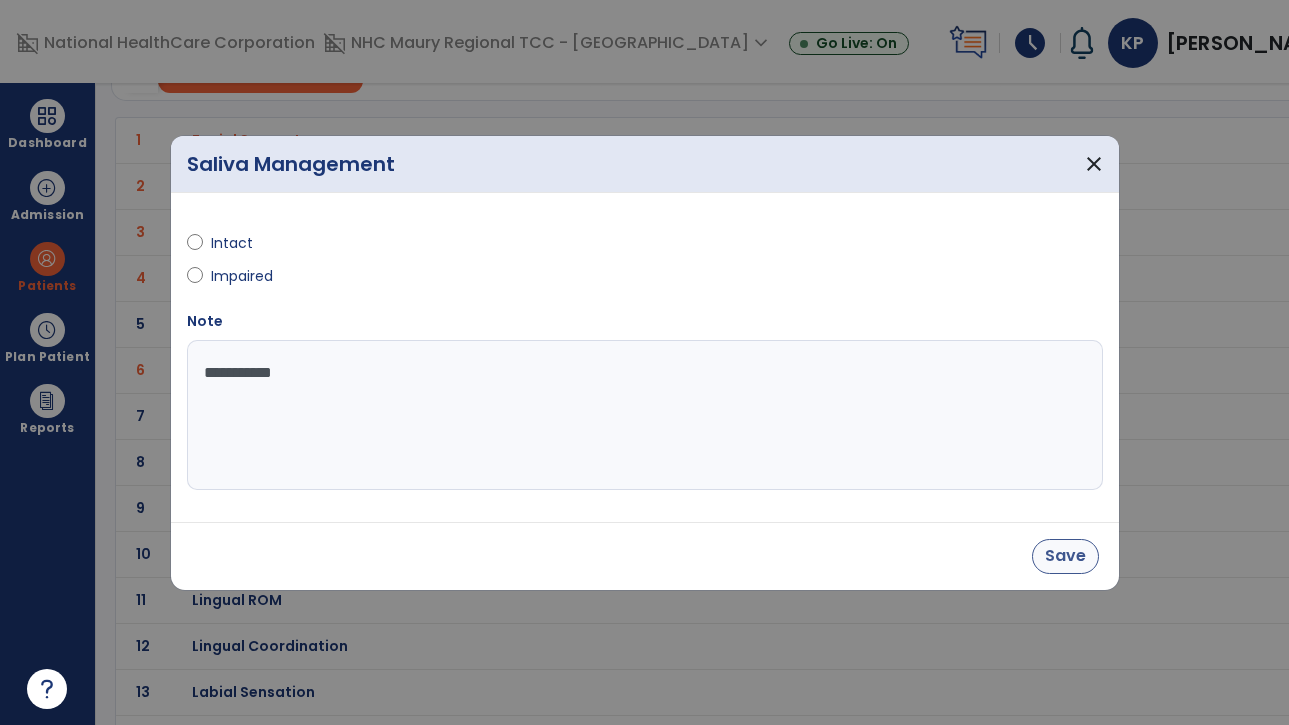type on "**********" 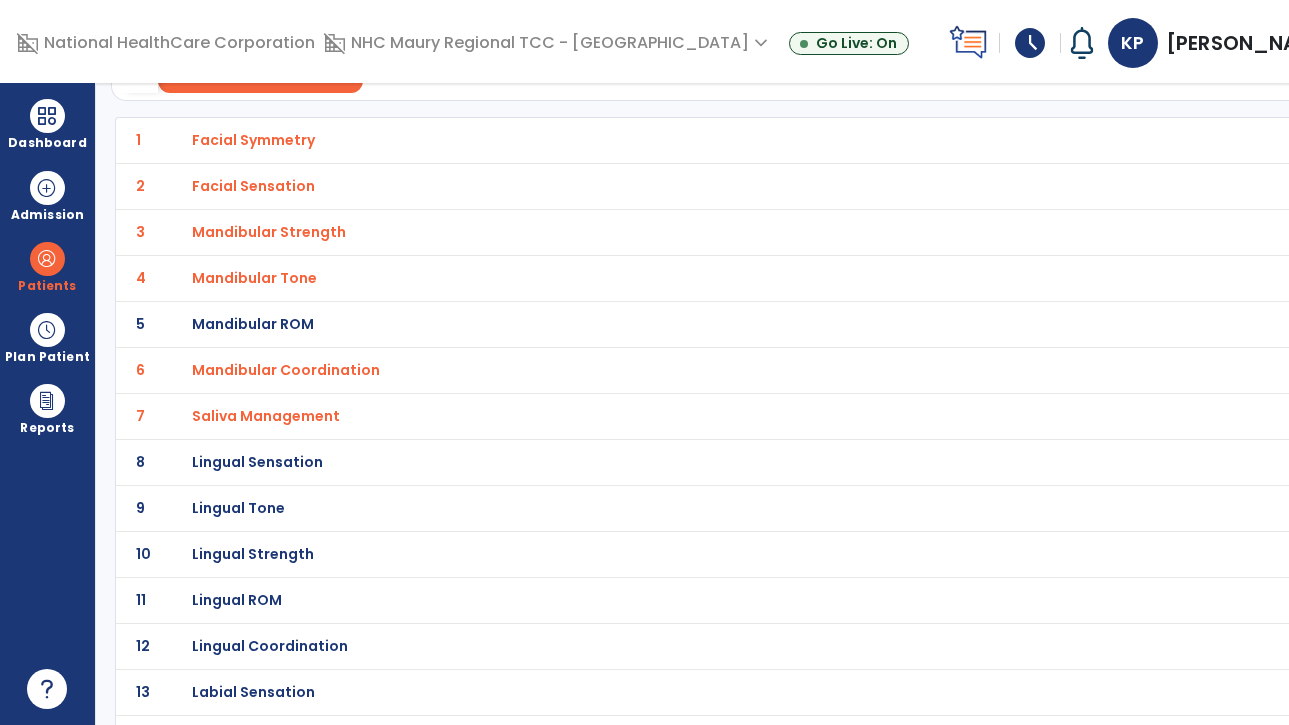 click on "8 Lingual Sensation" 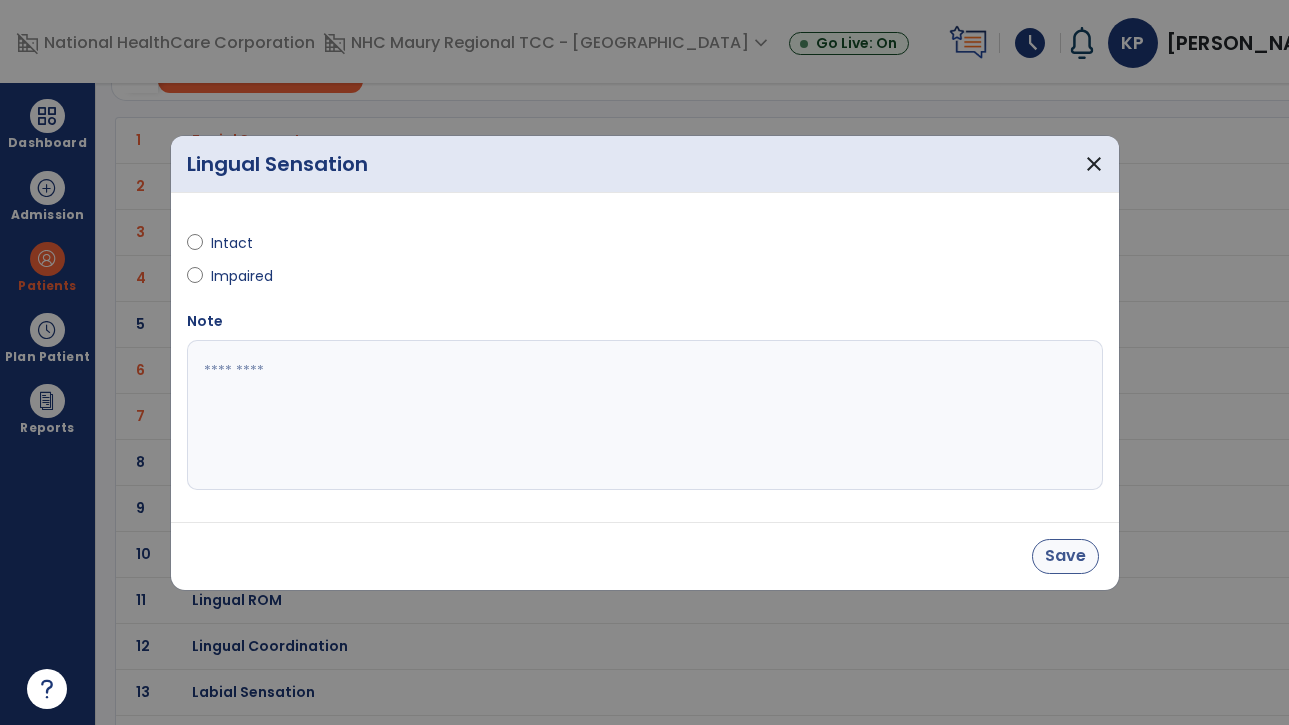 click on "Save" at bounding box center (1065, 556) 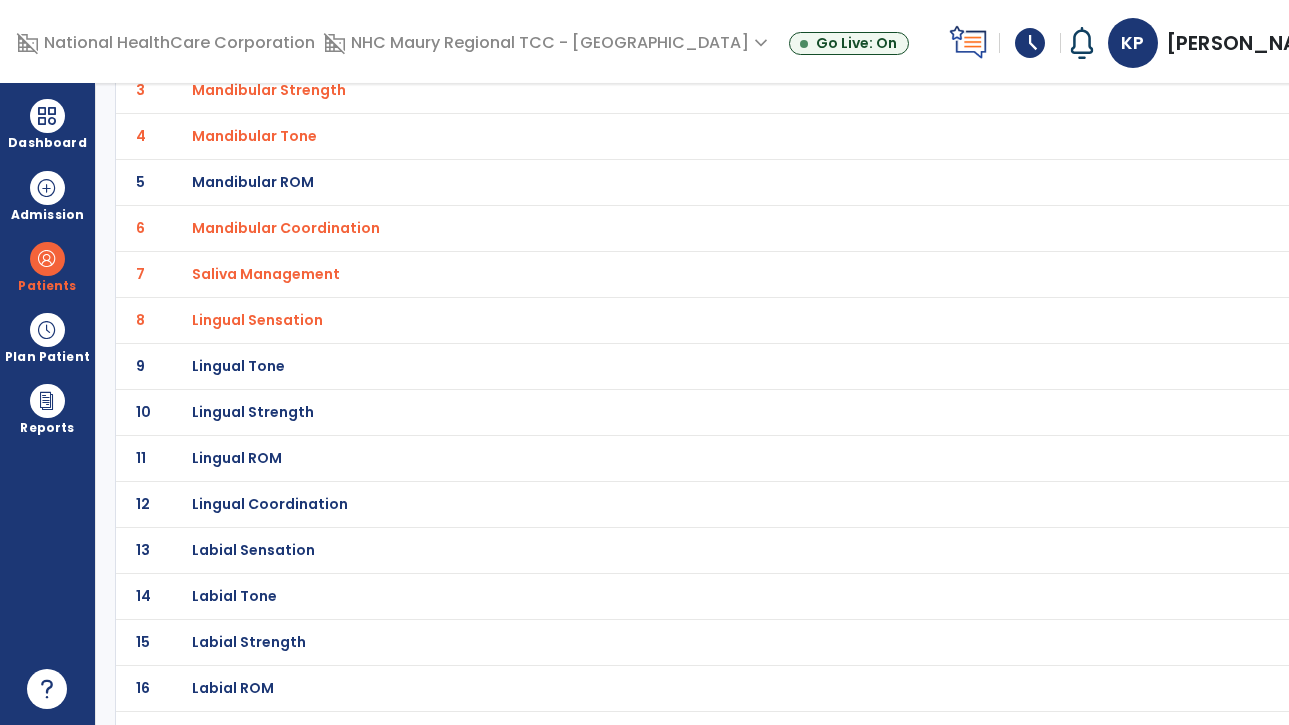 scroll, scrollTop: 277, scrollLeft: 0, axis: vertical 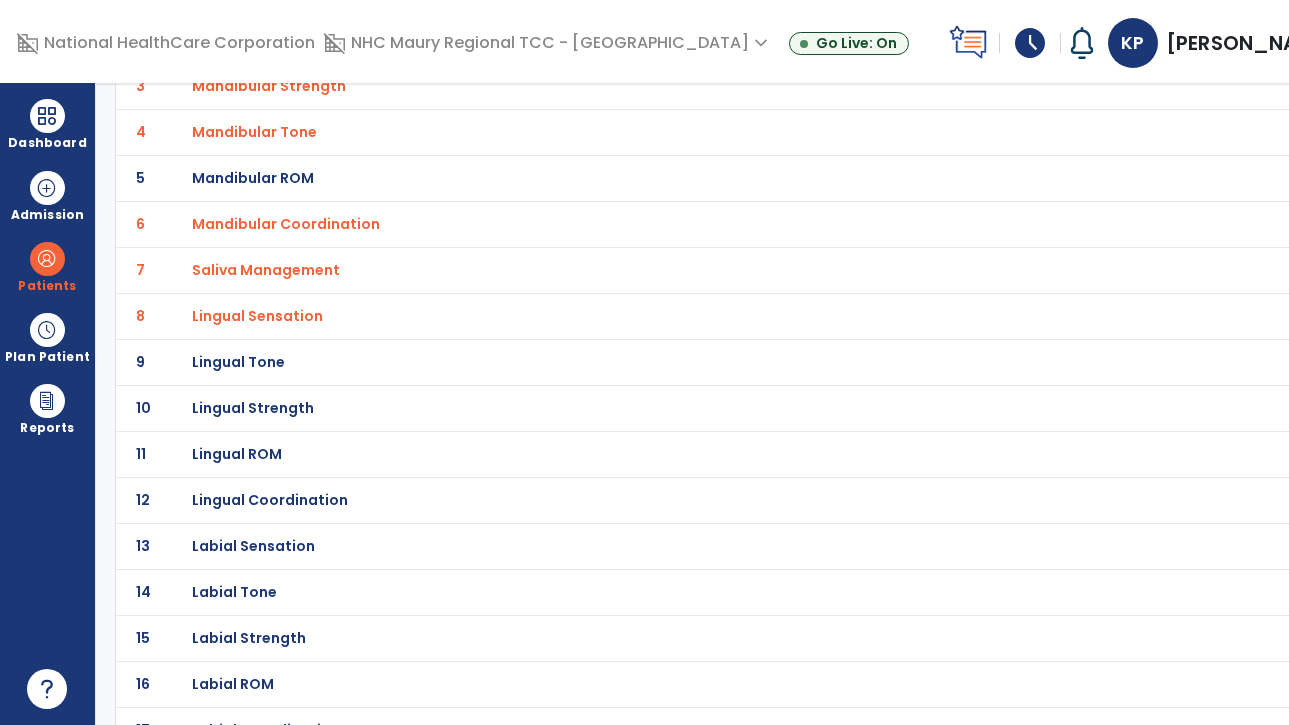 click on "Lingual Strength" at bounding box center [253, -6] 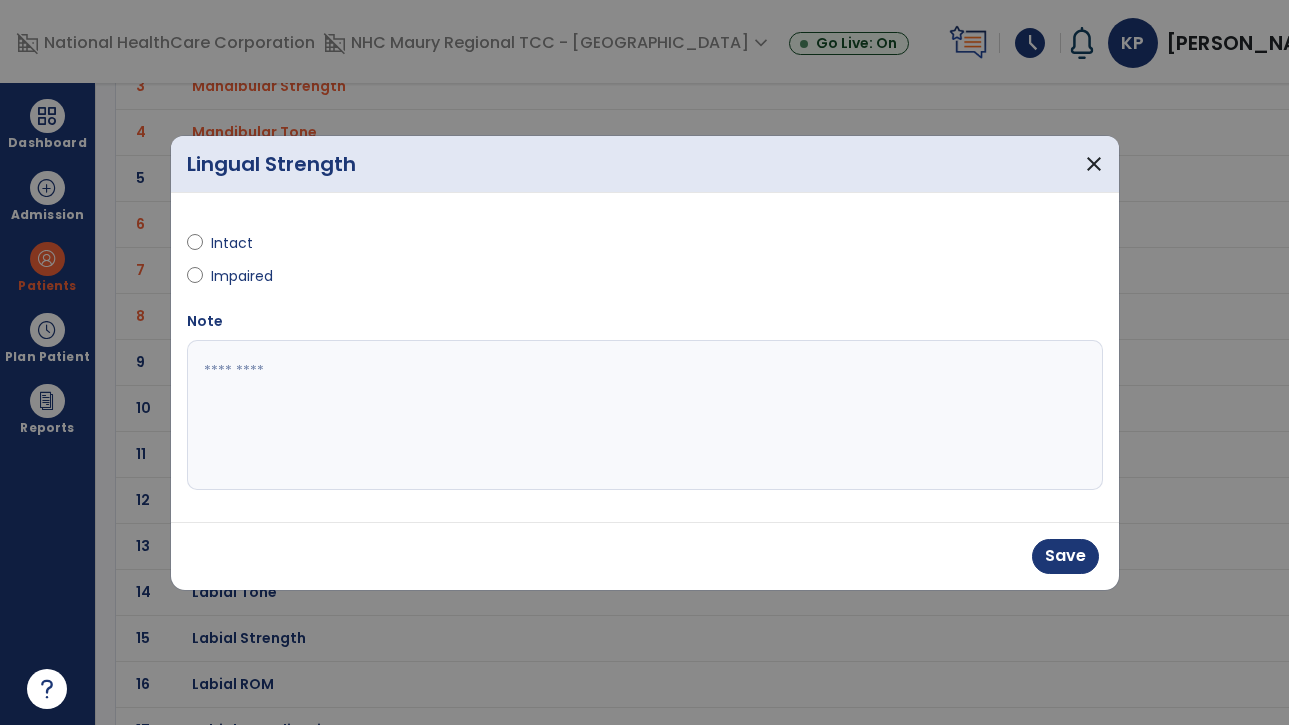 click at bounding box center [645, 415] 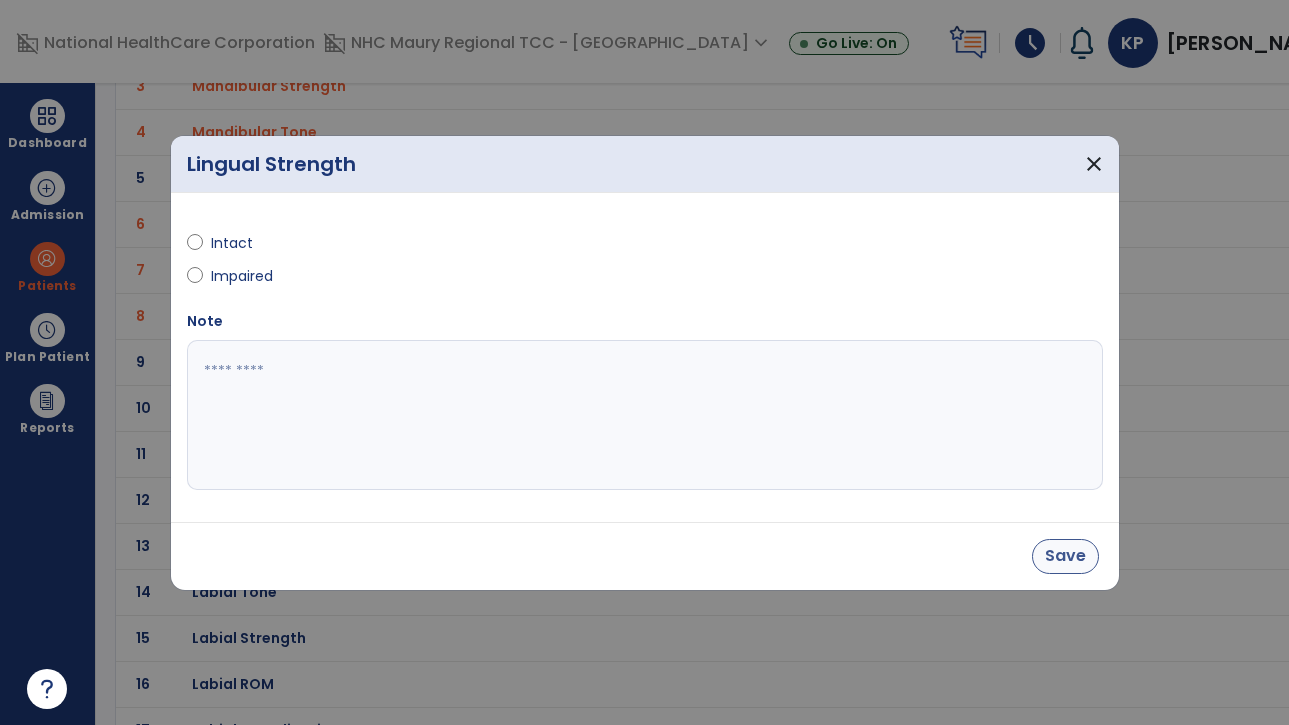 click on "Save" at bounding box center (1065, 556) 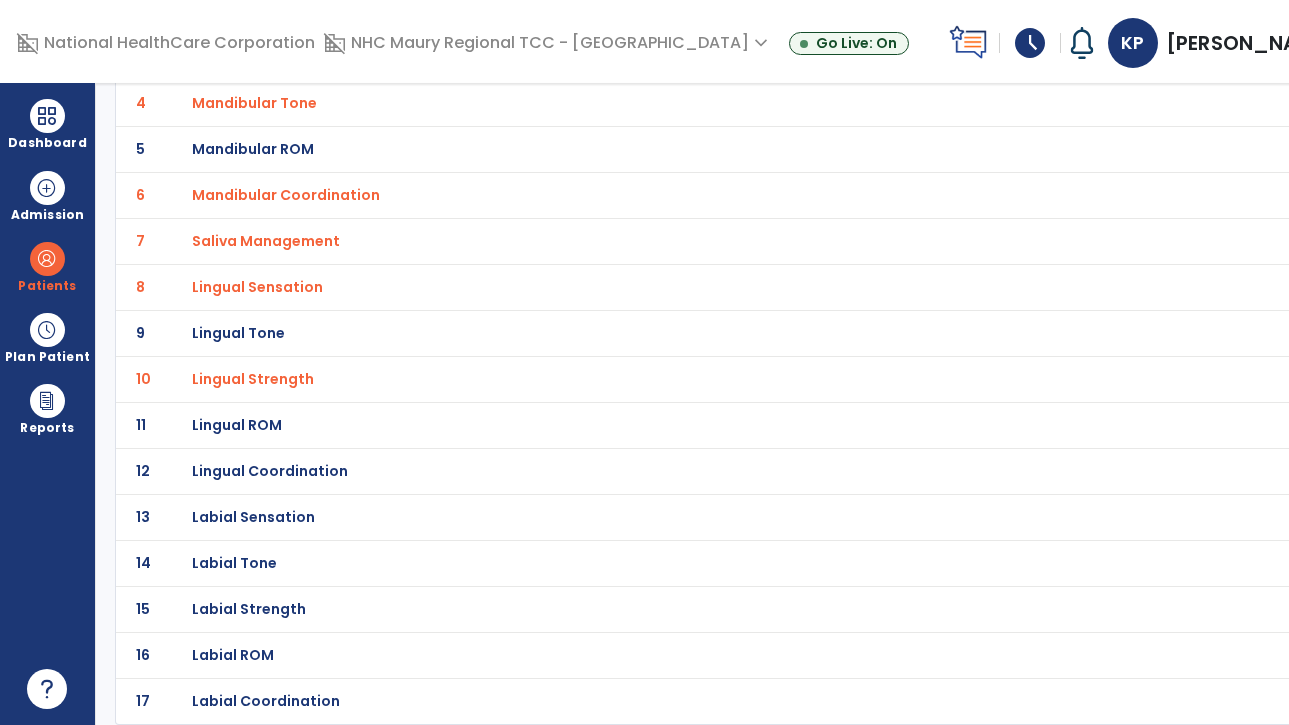 scroll, scrollTop: 306, scrollLeft: 0, axis: vertical 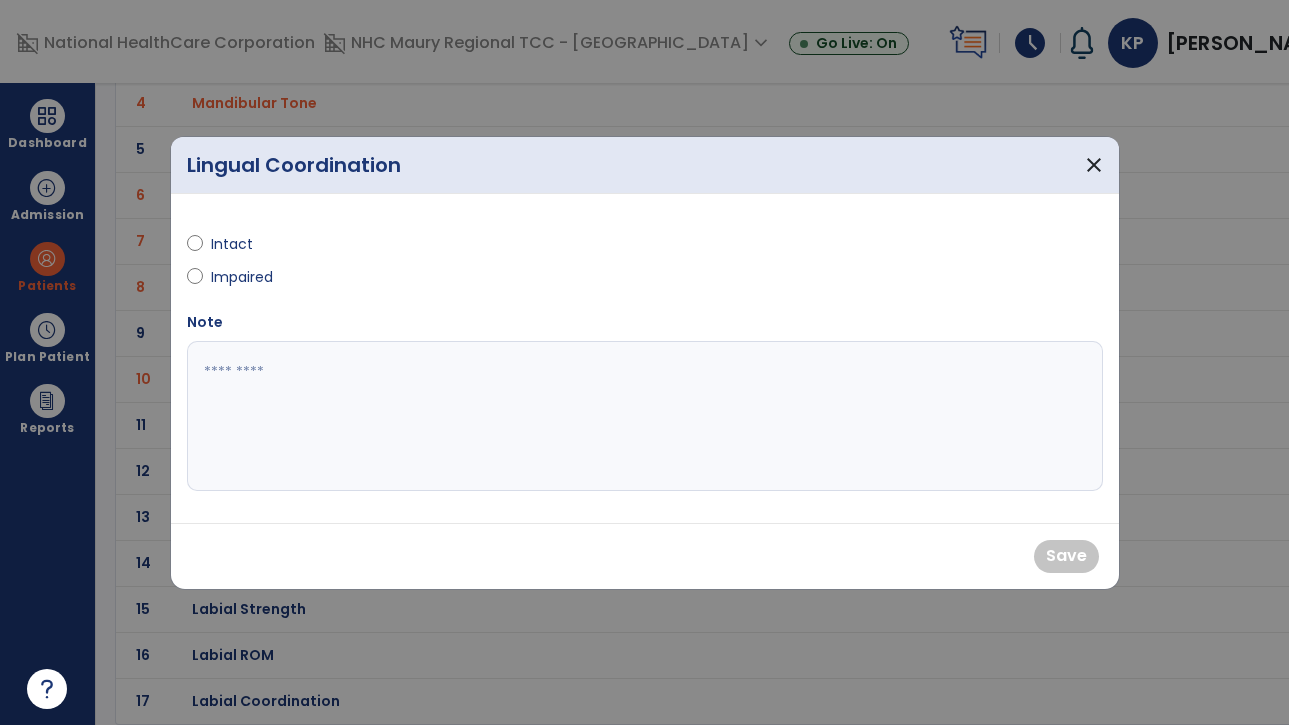 click at bounding box center (195, 248) 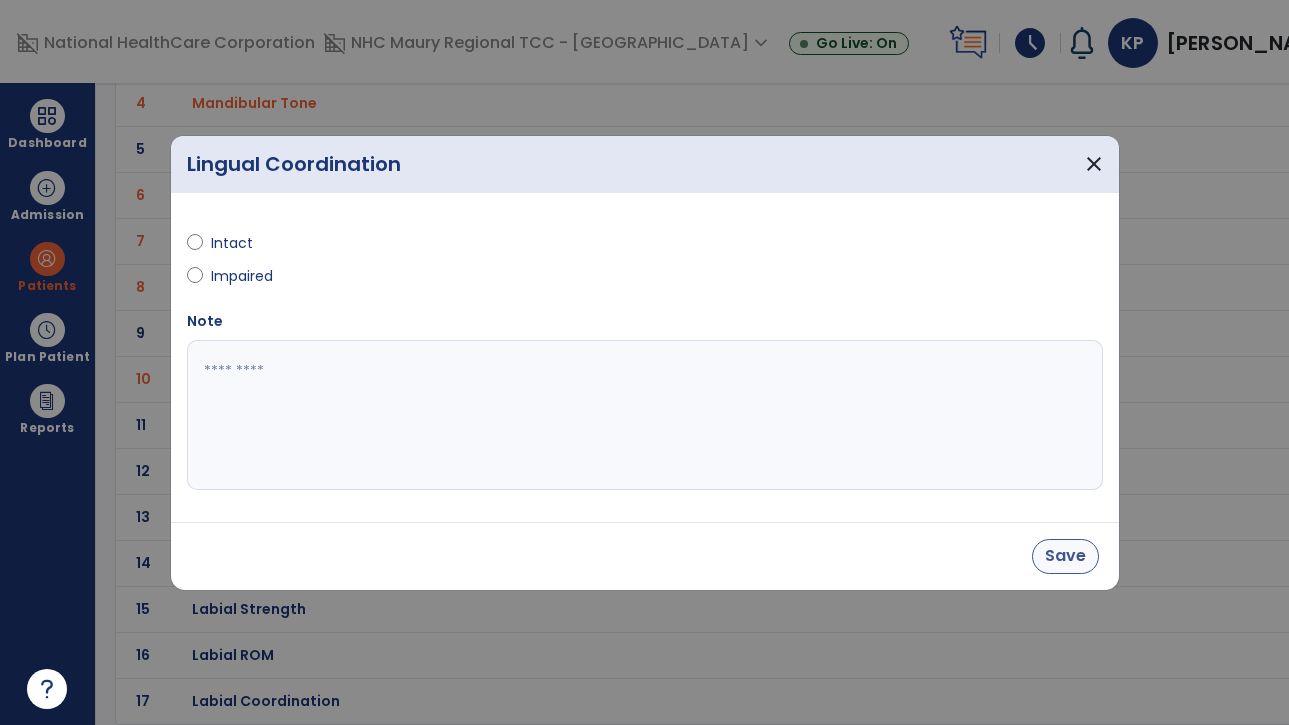 click on "Save" at bounding box center [1065, 556] 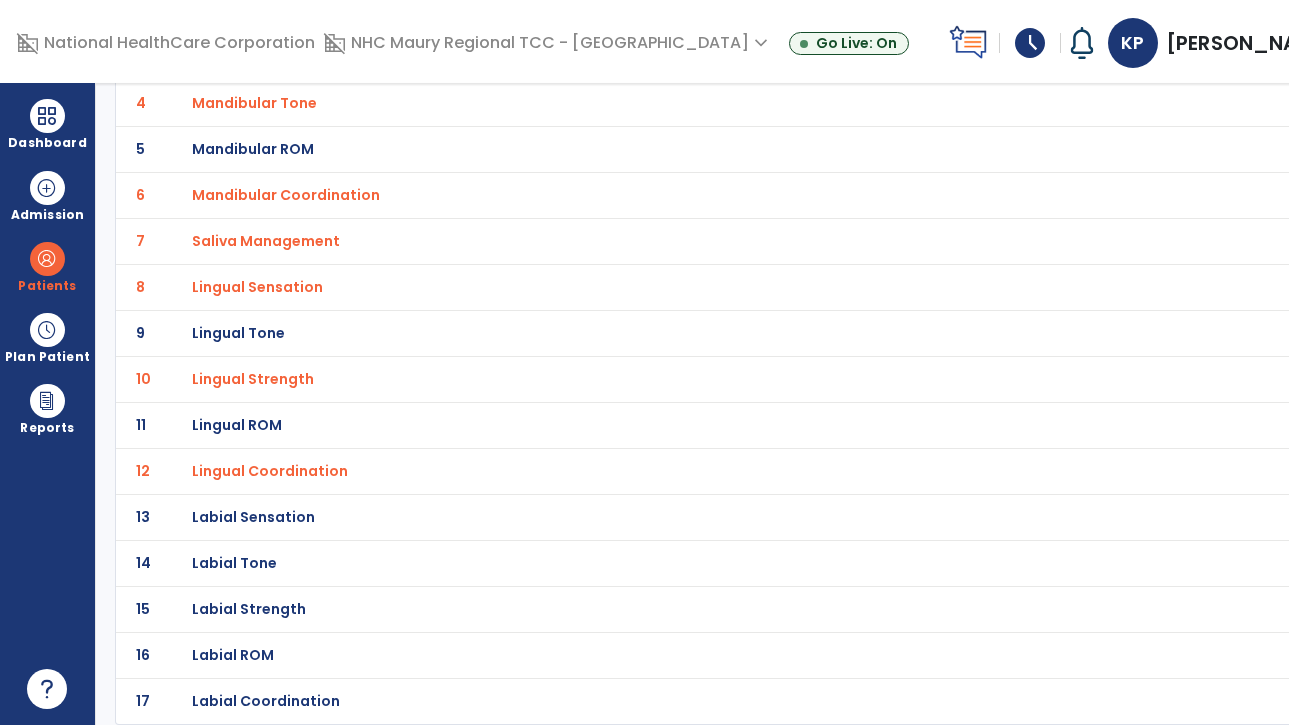 click on "Labial Sensation" at bounding box center [253, -35] 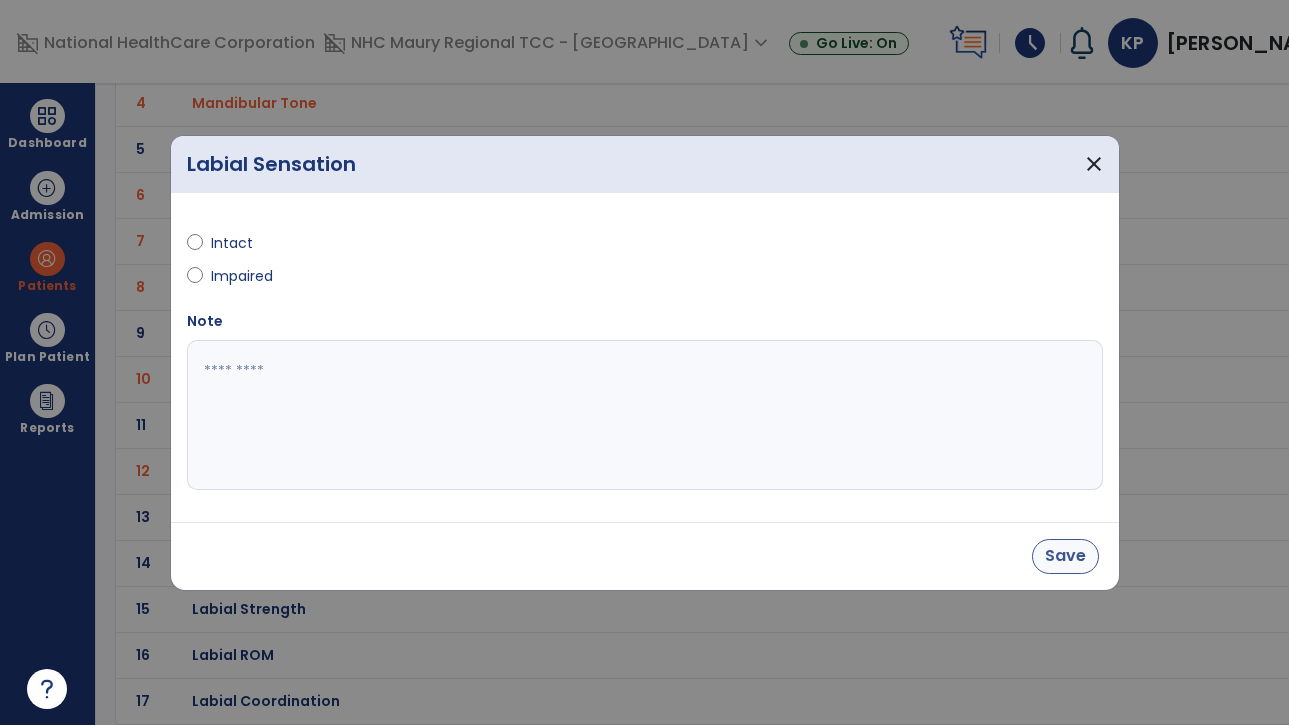 click on "Save" at bounding box center (1065, 556) 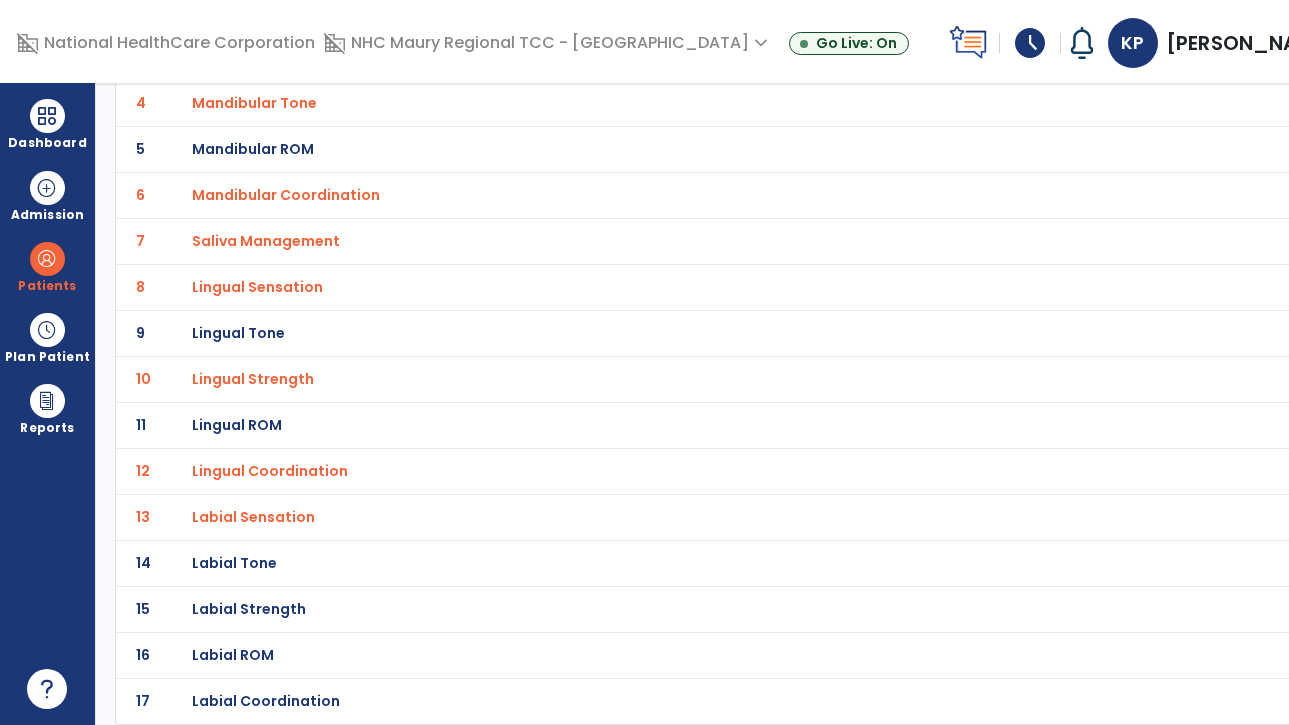 click on "Labial Strength" at bounding box center [253, -35] 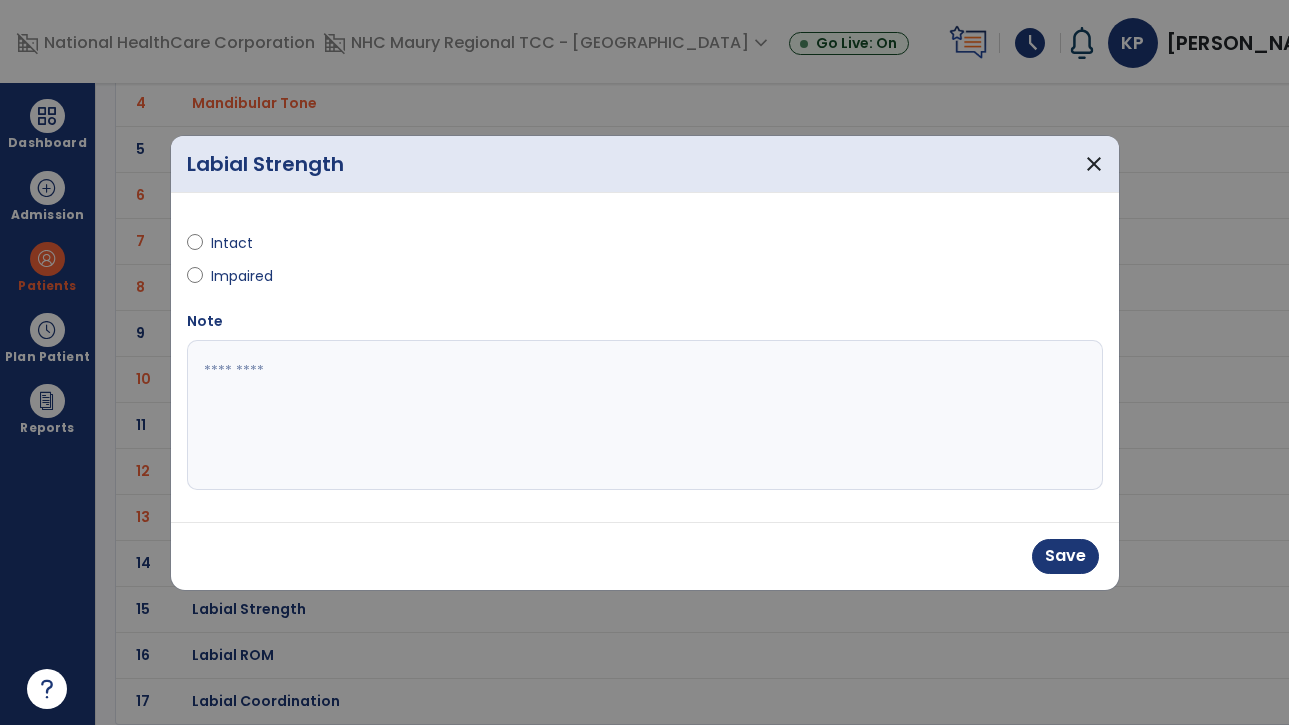 click at bounding box center (645, 415) 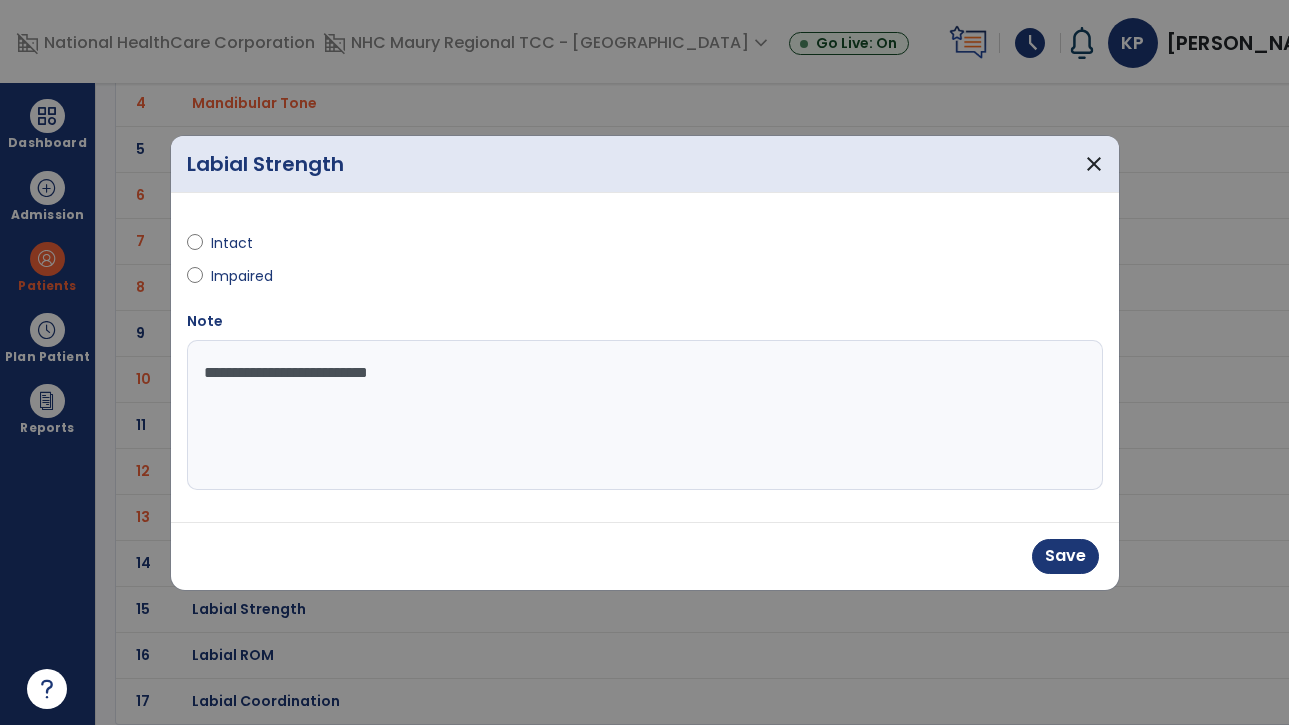 type on "**********" 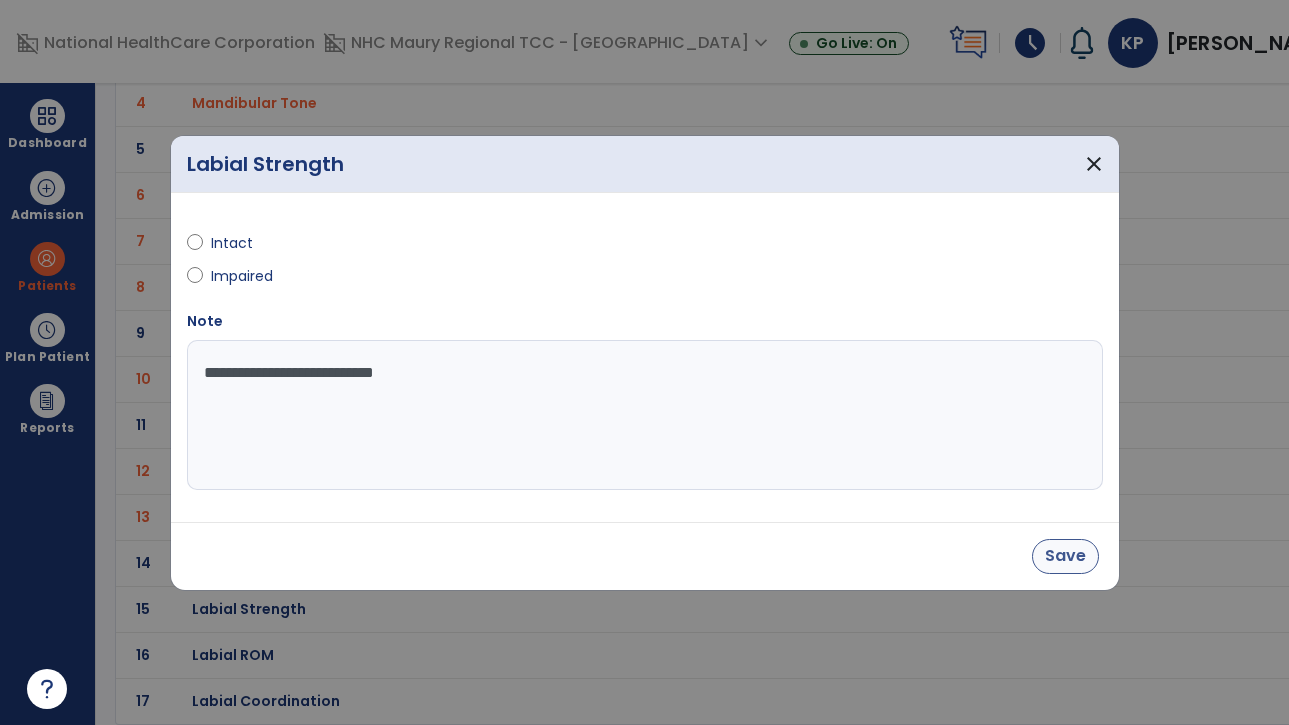 click on "Save" at bounding box center (1065, 556) 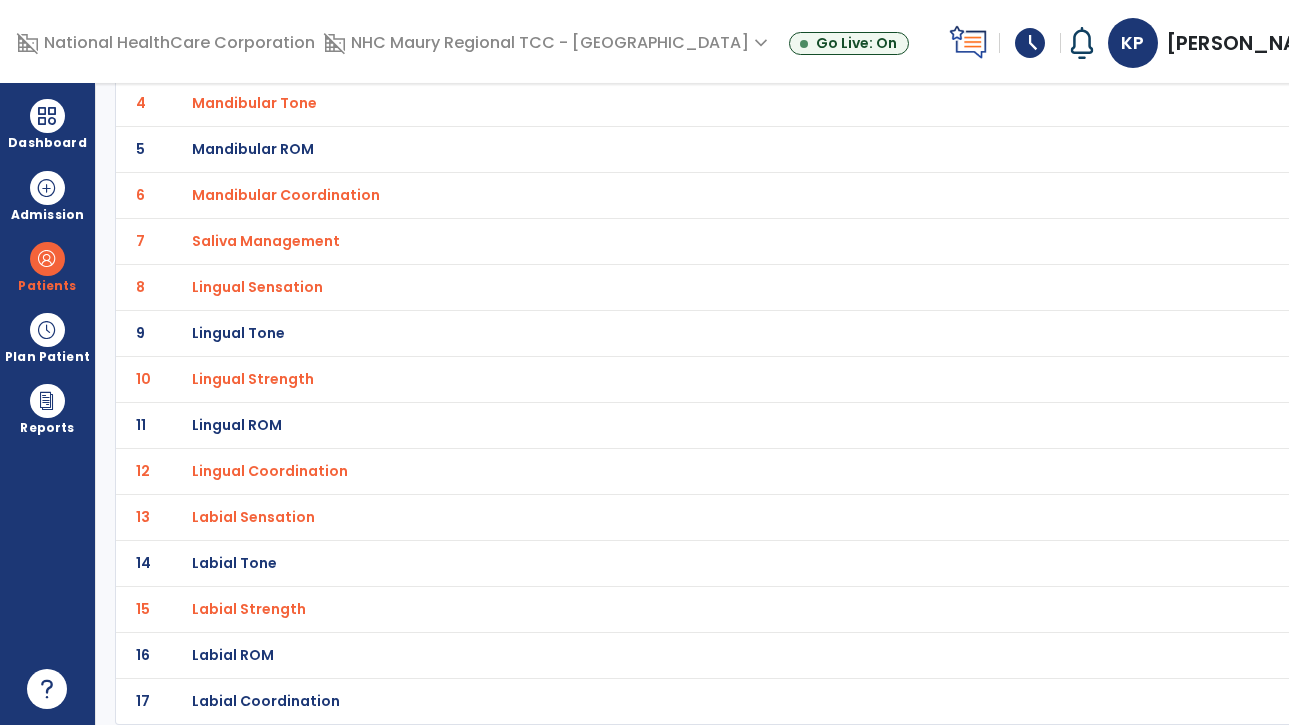 click on "Labial Coordination" at bounding box center [253, -35] 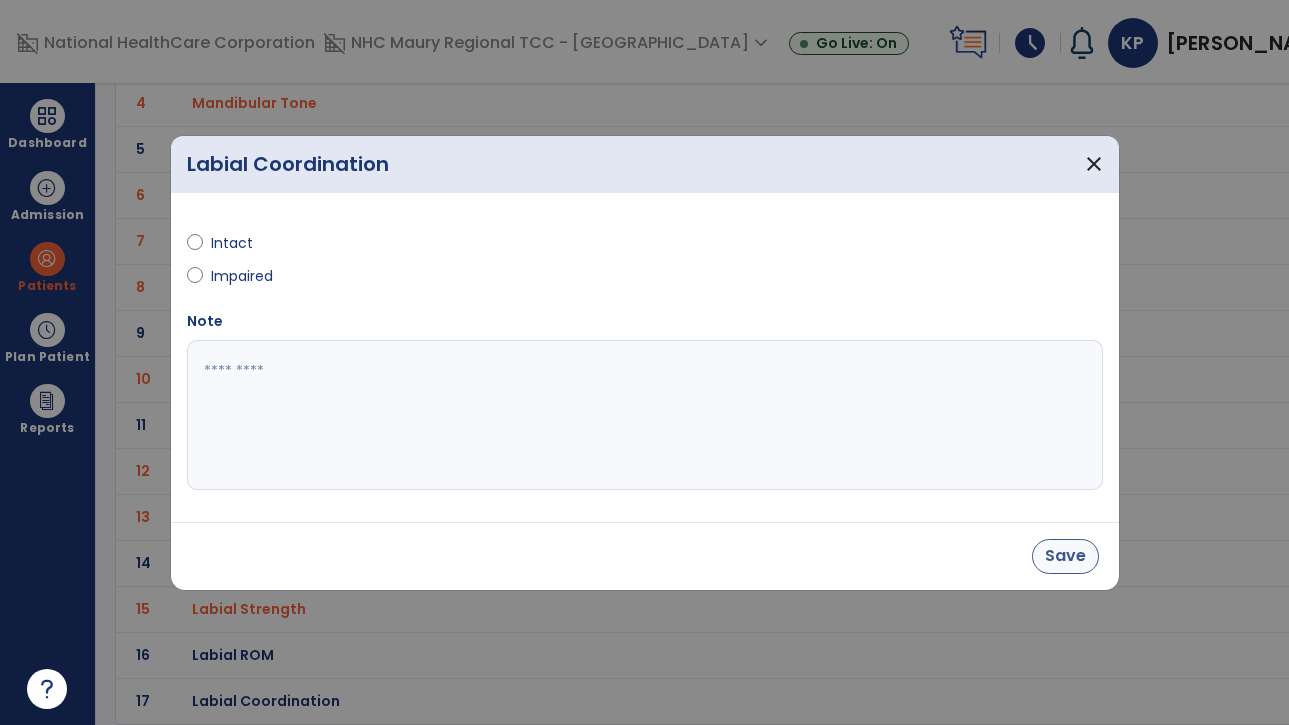 click on "Save" at bounding box center [1065, 556] 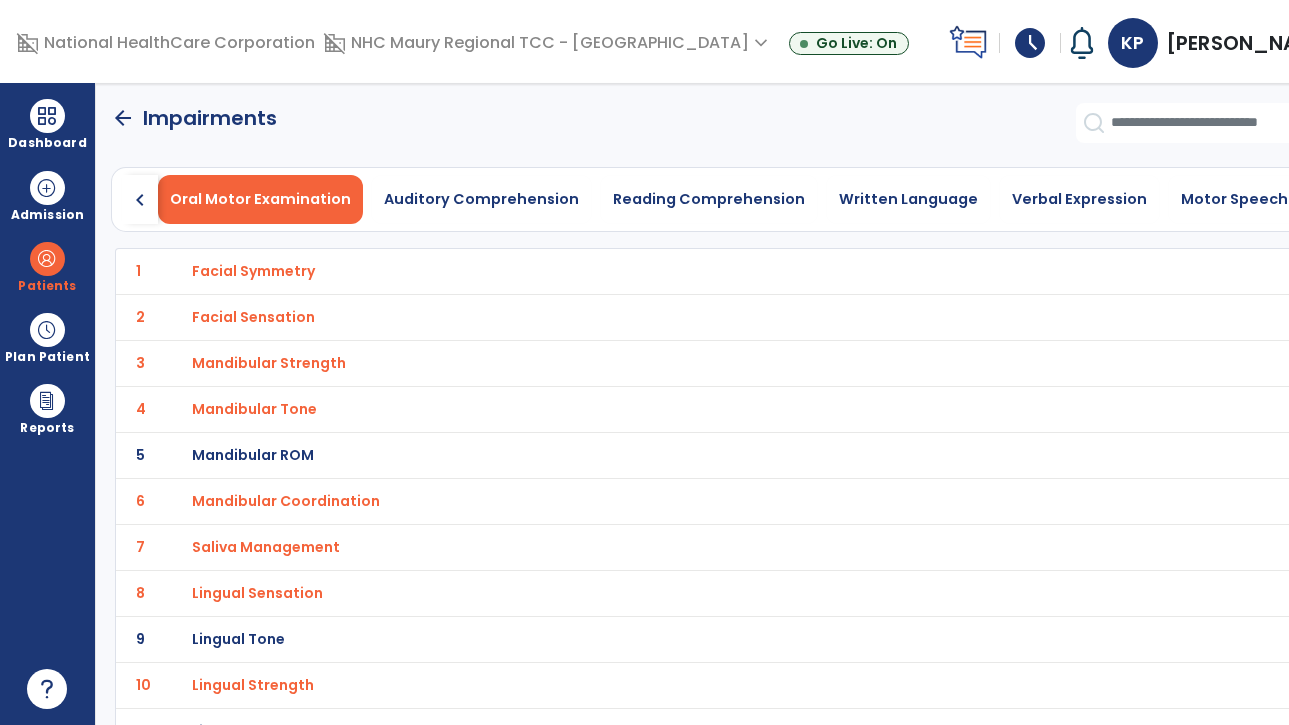 scroll, scrollTop: 0, scrollLeft: 0, axis: both 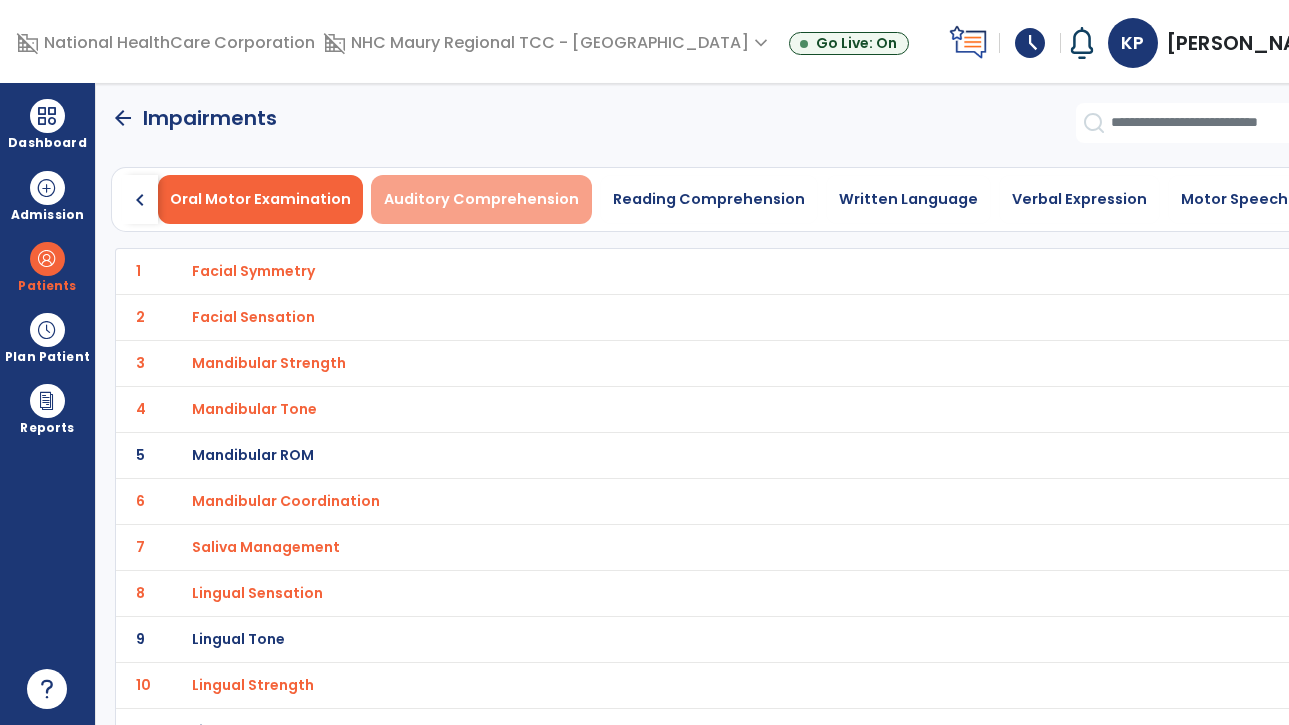 click on "Auditory Comprehension" at bounding box center (481, 199) 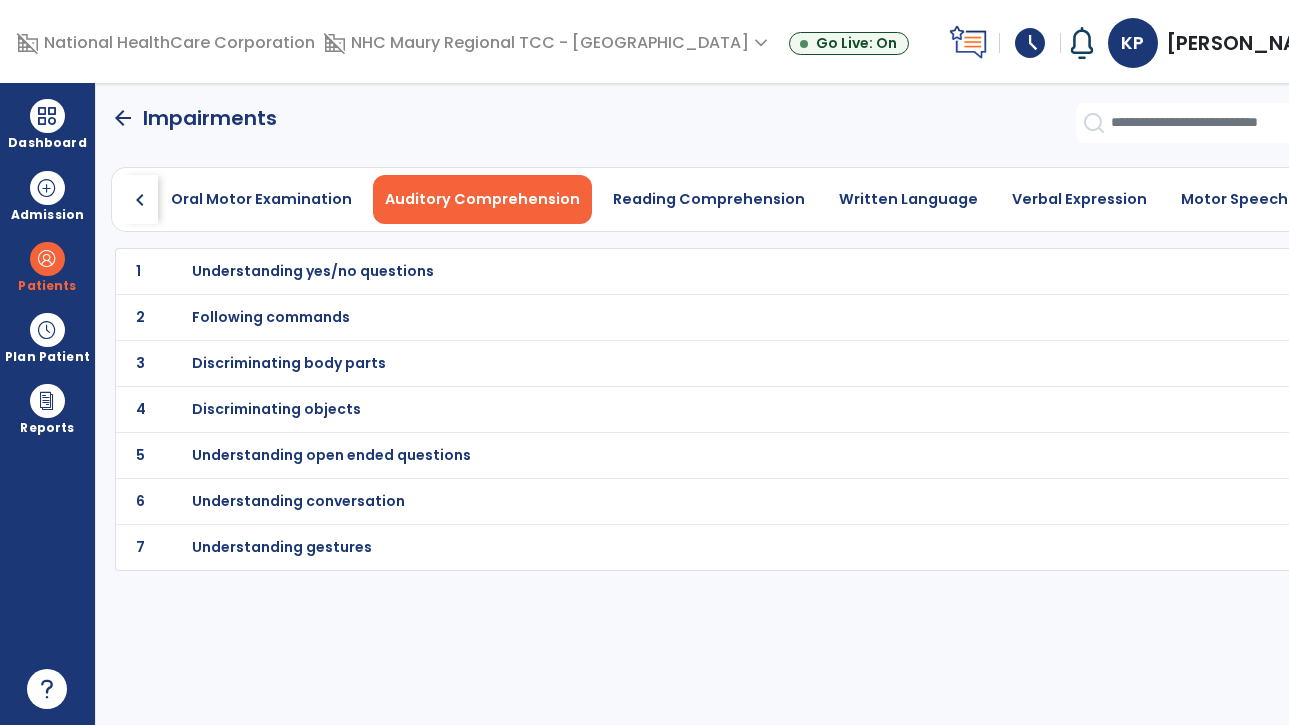 click on "Discriminating body parts" at bounding box center [313, 271] 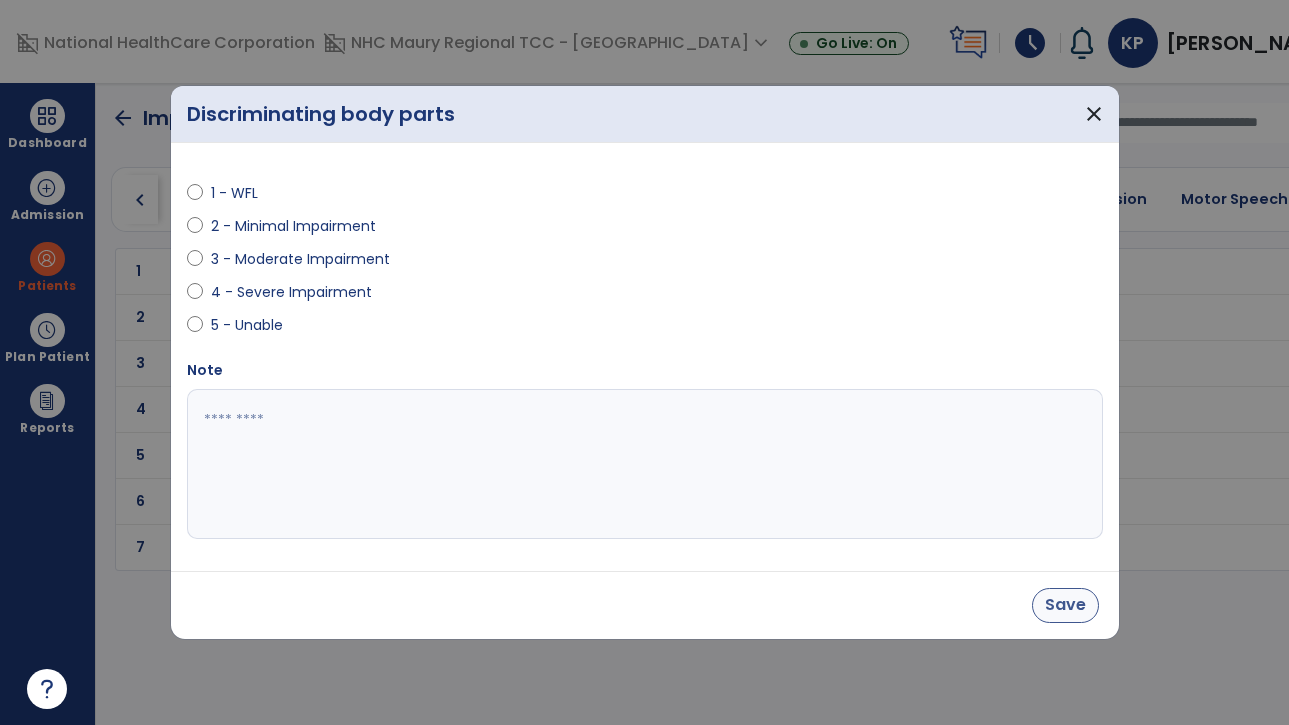 click on "Save" at bounding box center (1065, 605) 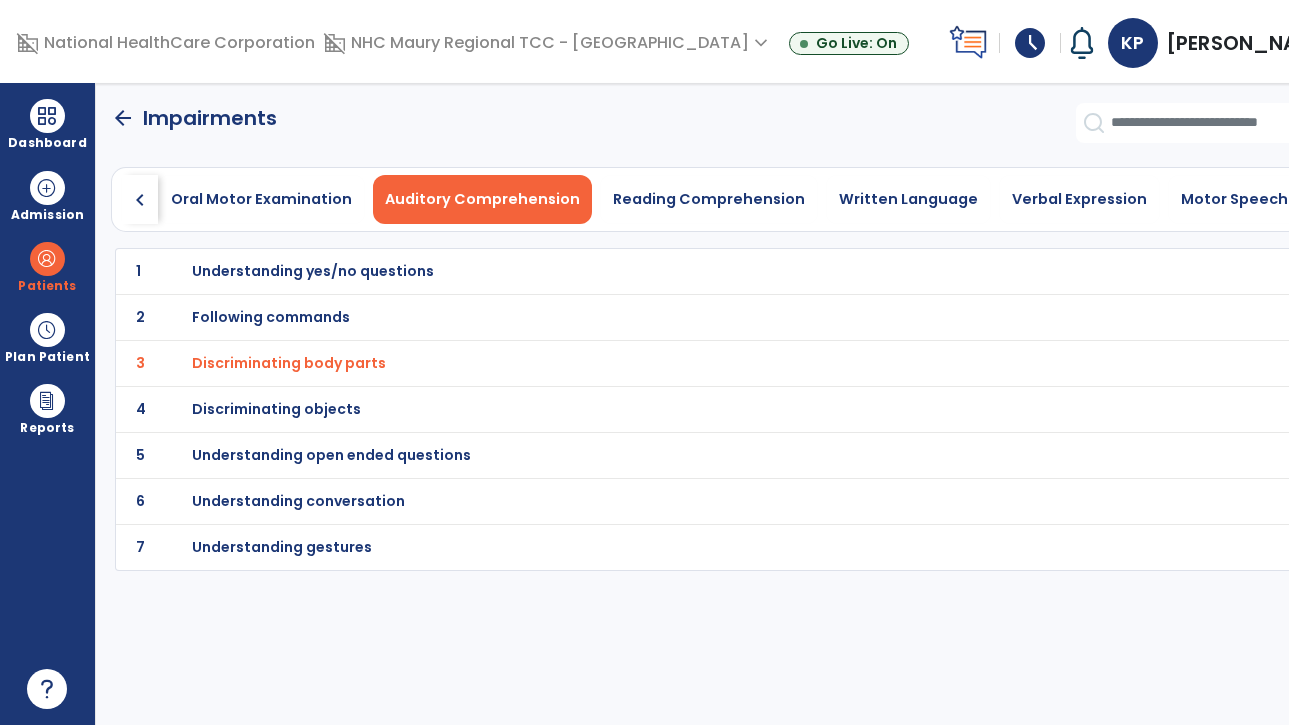 click on "Discriminating objects" at bounding box center [313, 271] 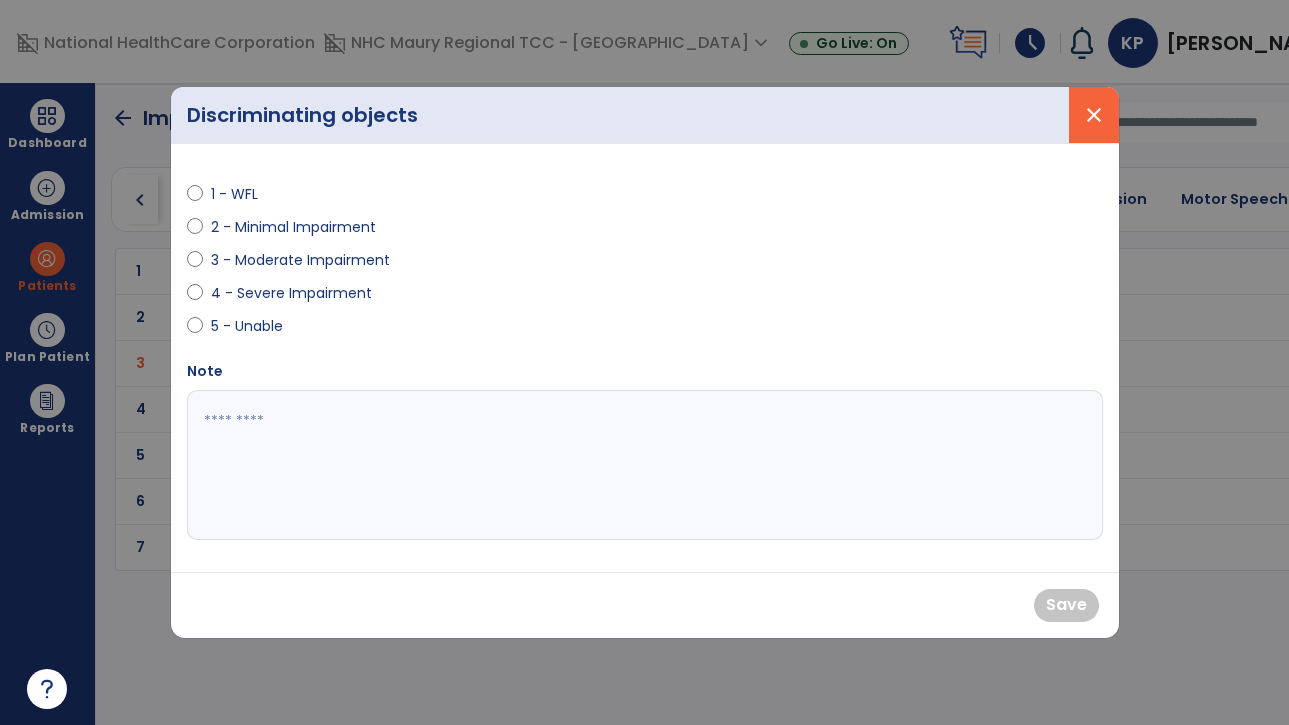 click on "close" at bounding box center [1094, 115] 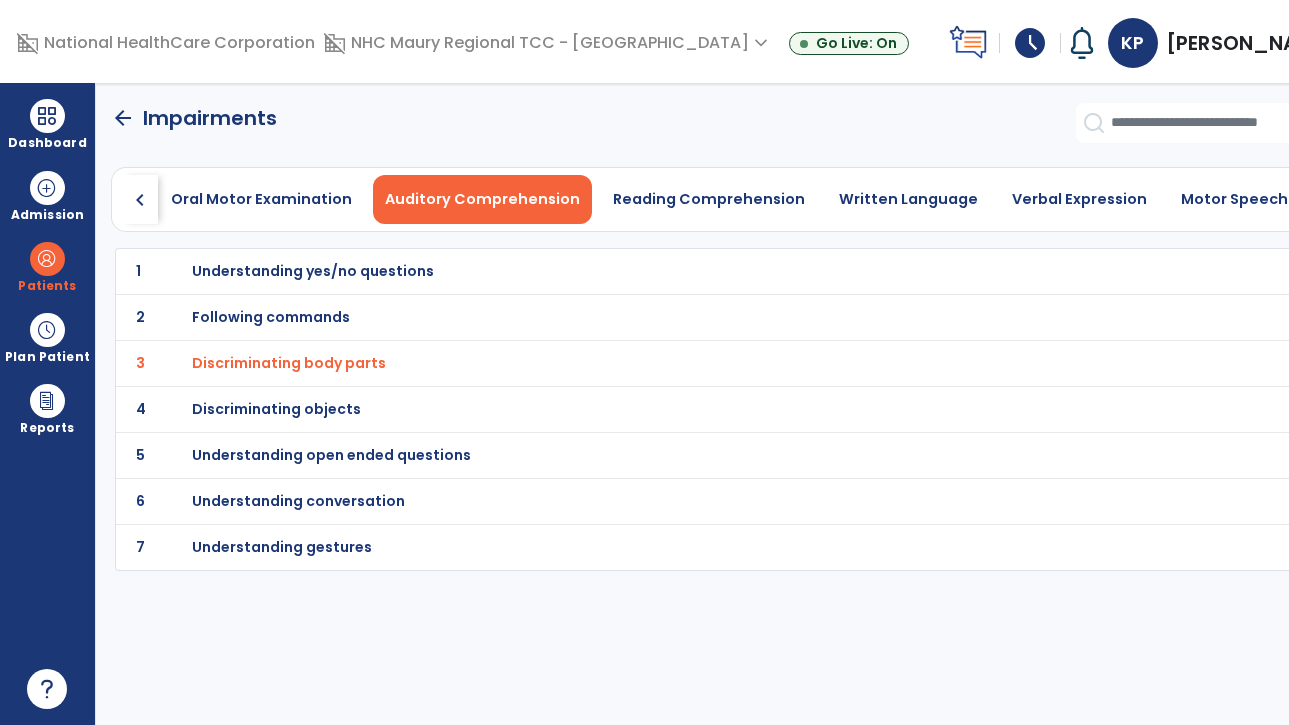 click on "Understanding conversation" at bounding box center [313, 271] 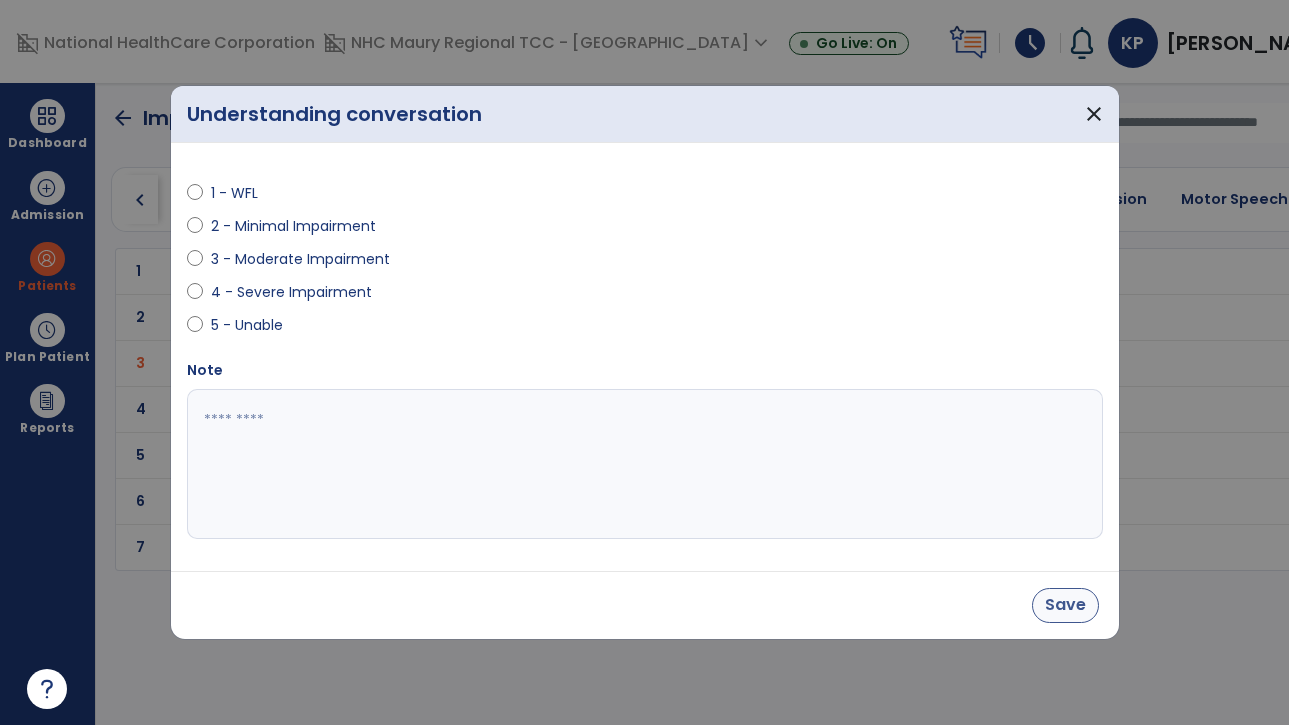 click on "Save" at bounding box center (1065, 605) 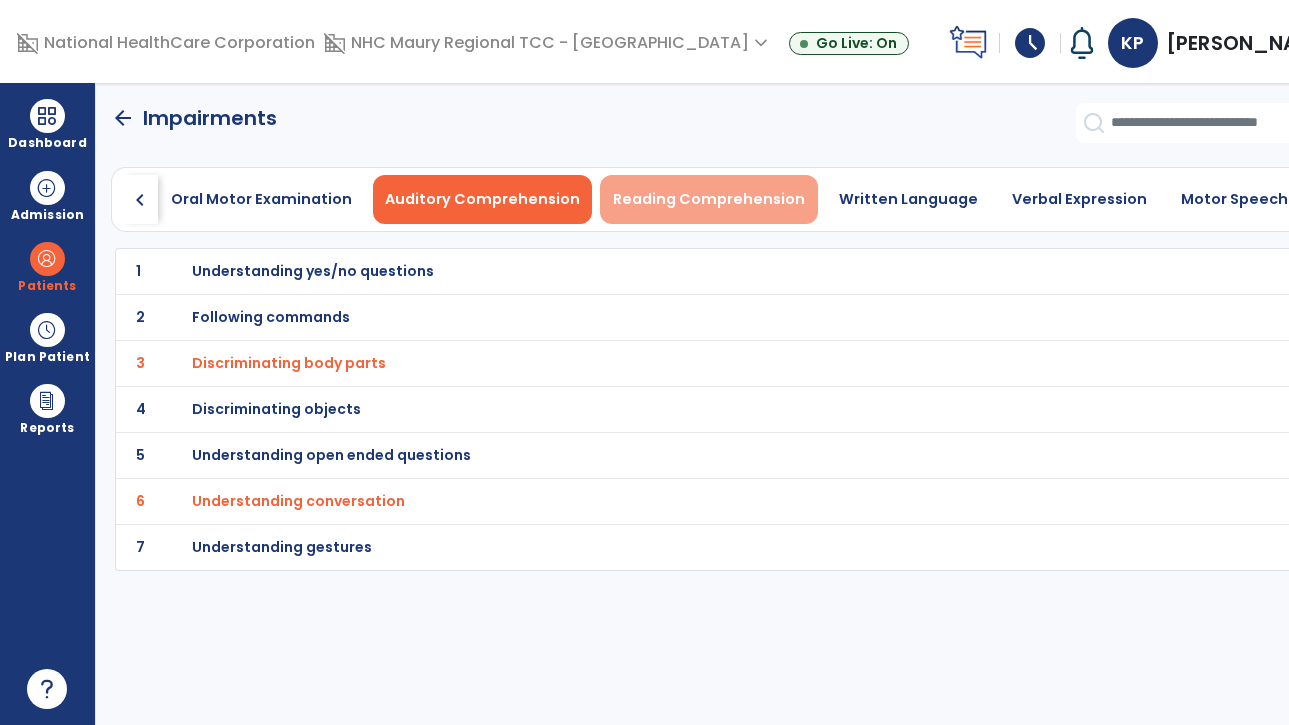 click on "Reading Comprehension" at bounding box center (709, 199) 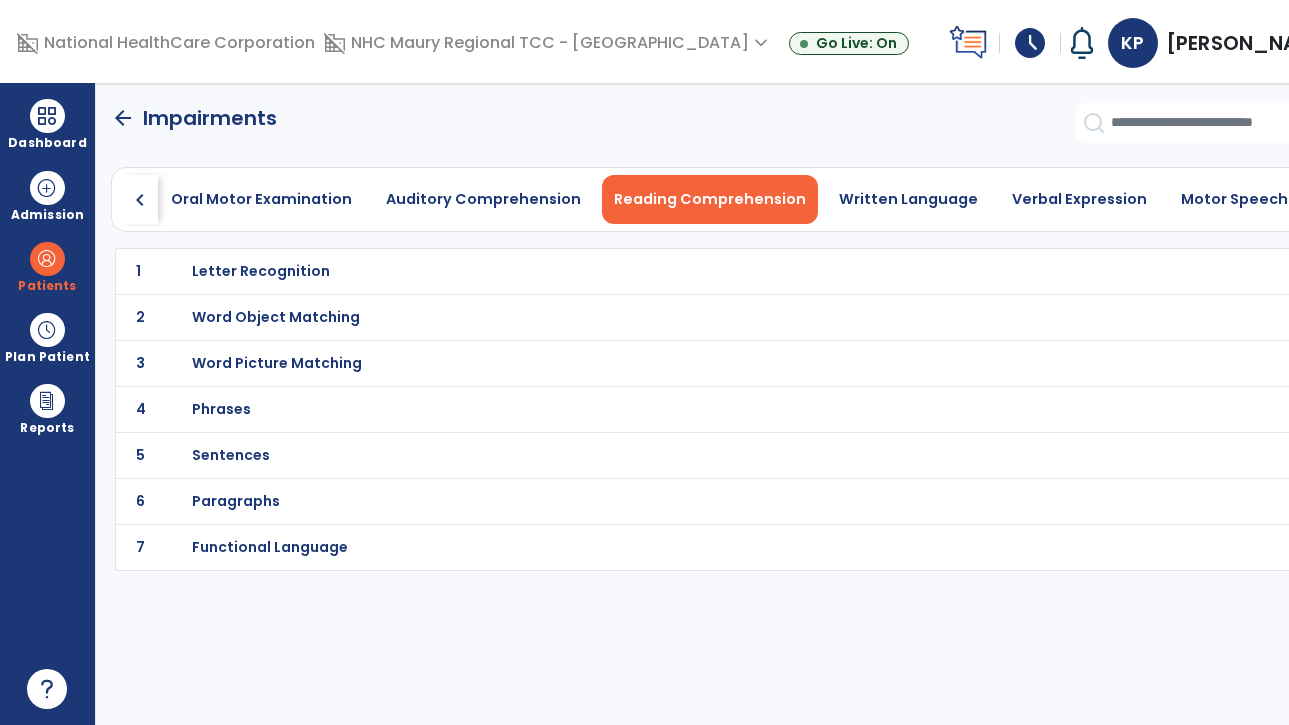 click on "Sentences" at bounding box center [261, 271] 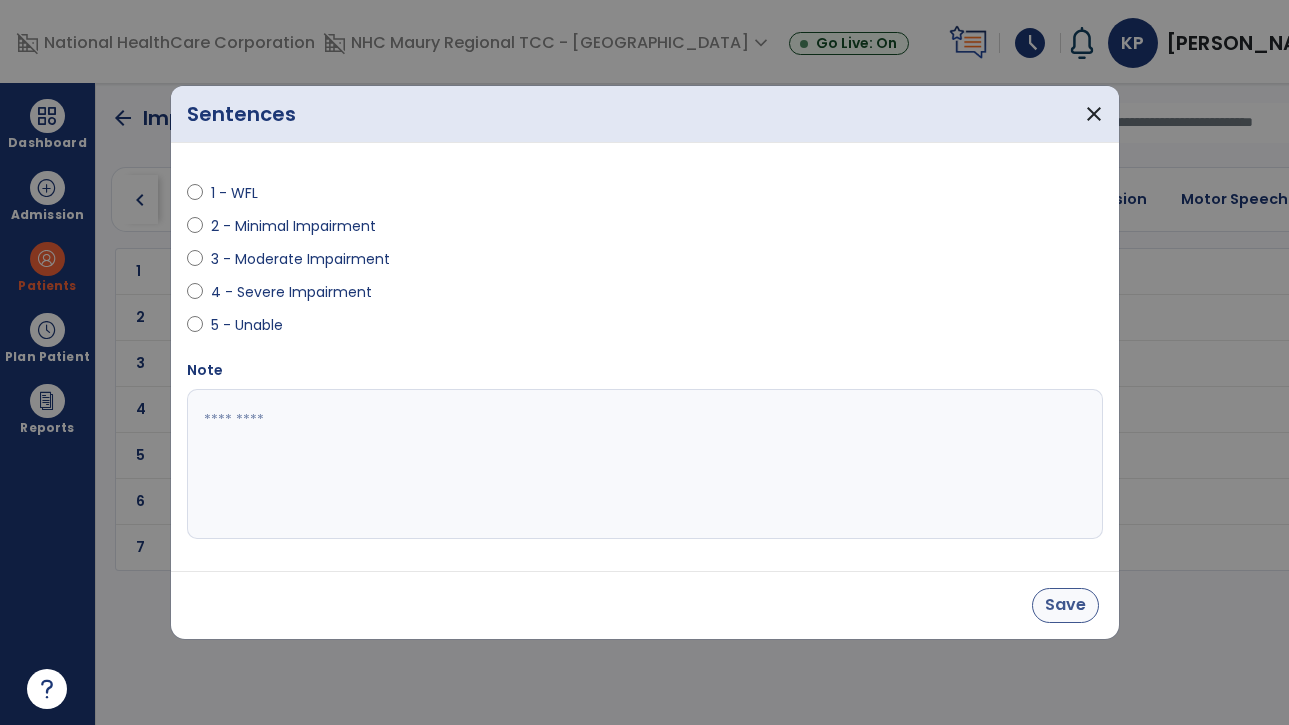 click on "Save" at bounding box center (1065, 605) 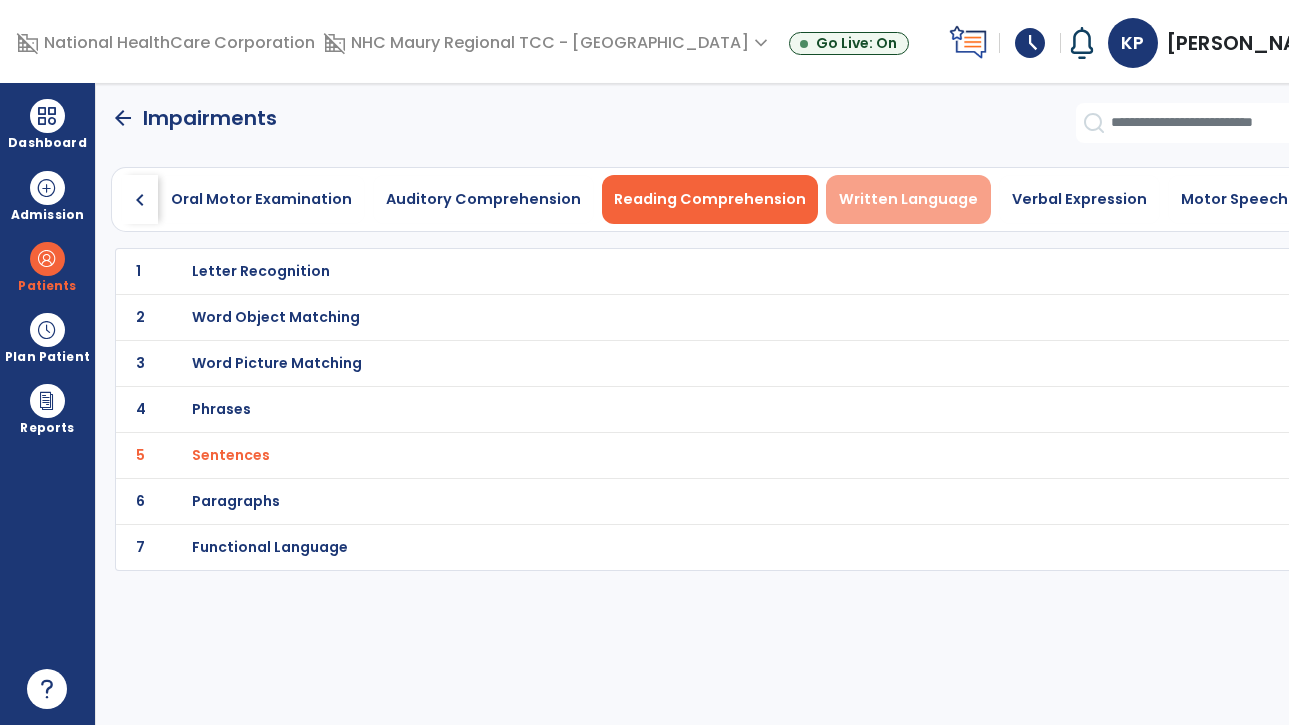click on "Written Language" at bounding box center (908, 199) 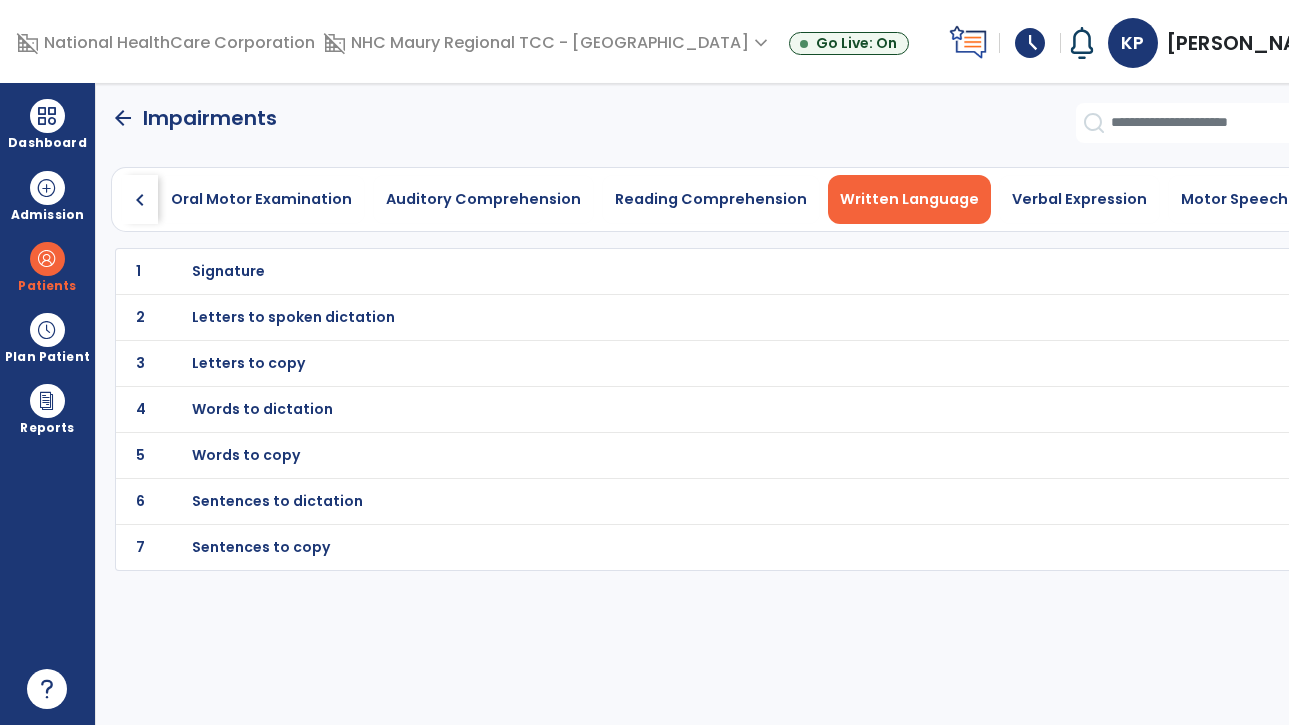 click on "Sentences to dictation" at bounding box center [228, 271] 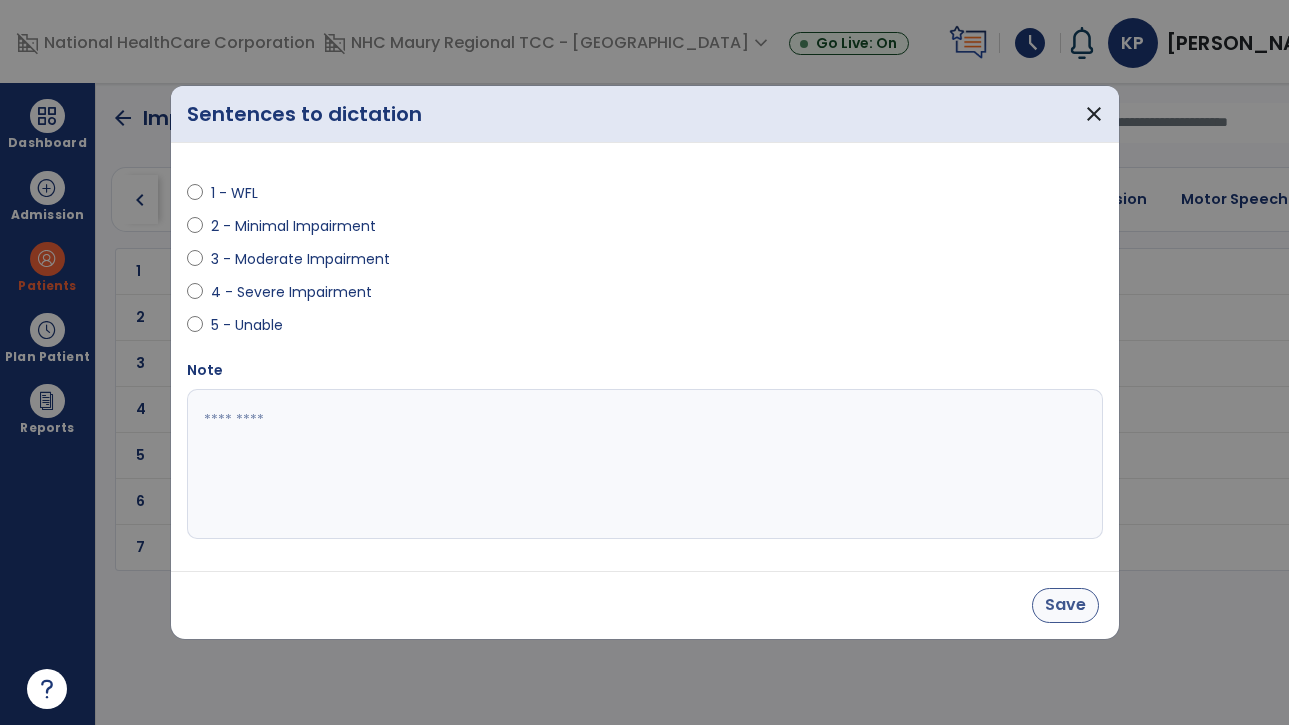 click on "Save" at bounding box center (1065, 605) 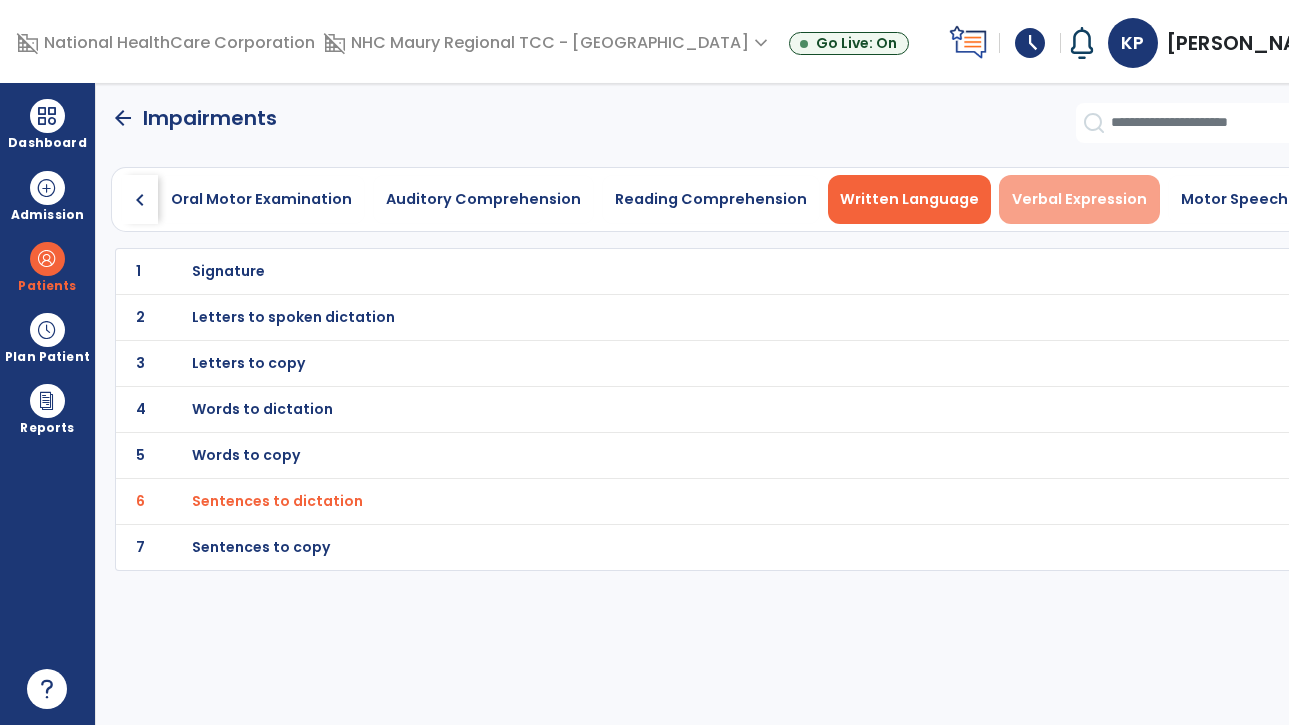 click on "Verbal Expression" at bounding box center [1079, 199] 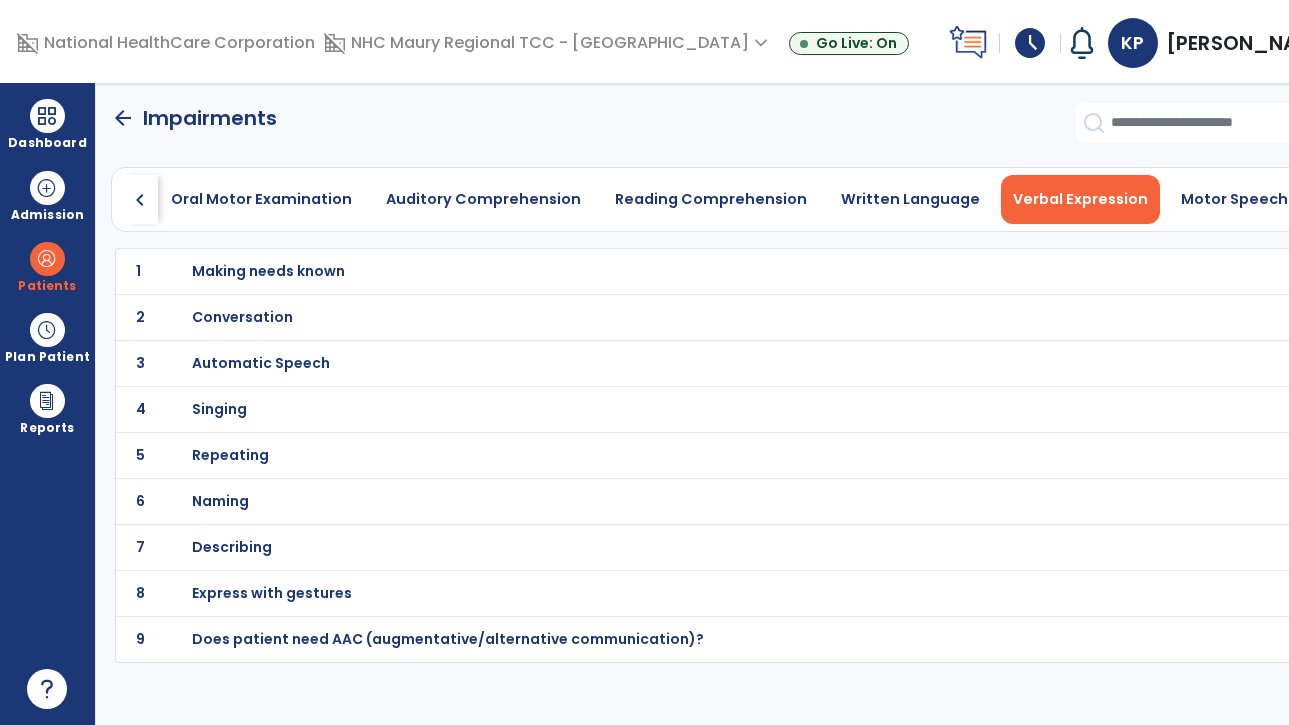 click on "Making needs known" at bounding box center (268, 271) 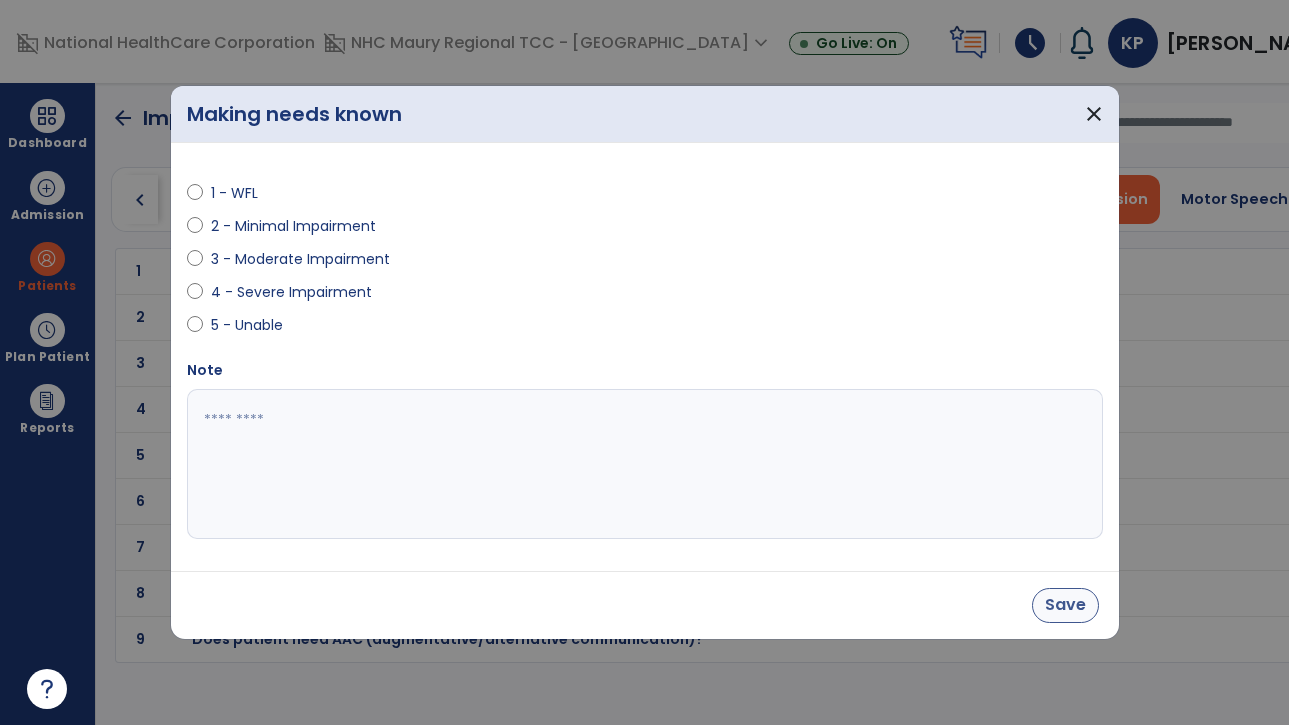click on "Save" at bounding box center [1065, 605] 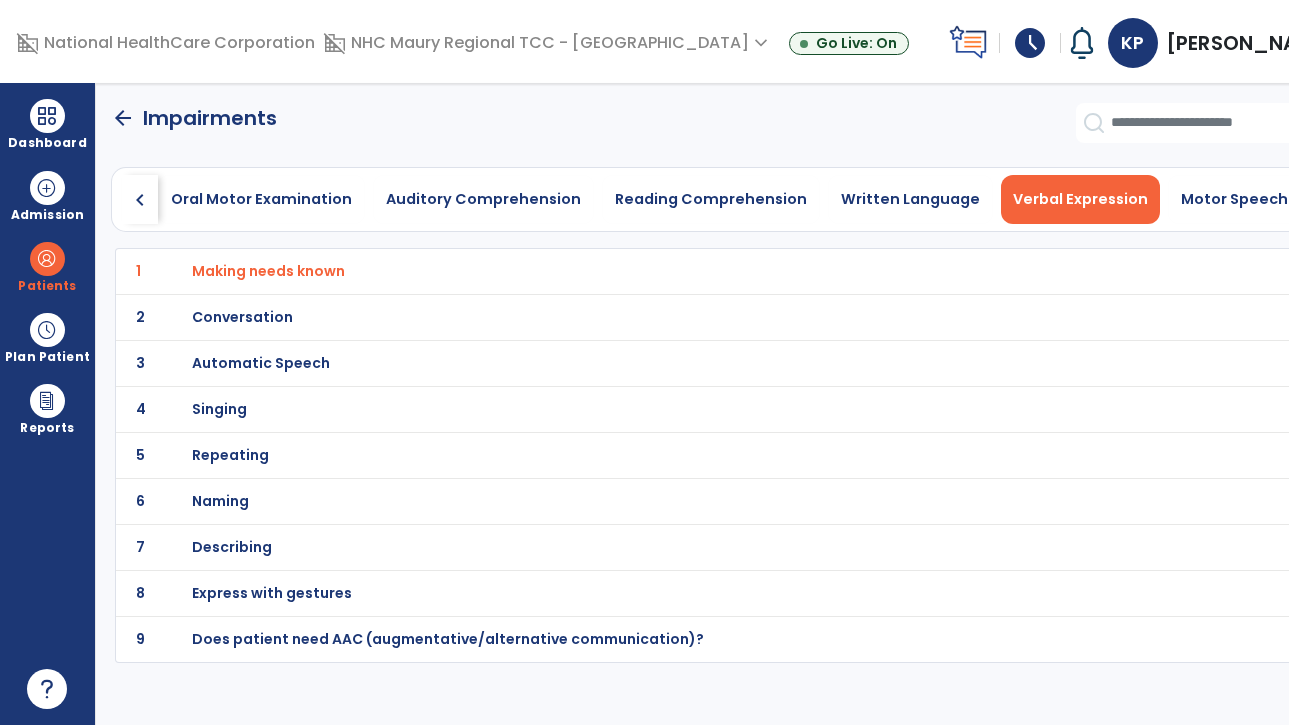 click on "Conversation" at bounding box center (268, 271) 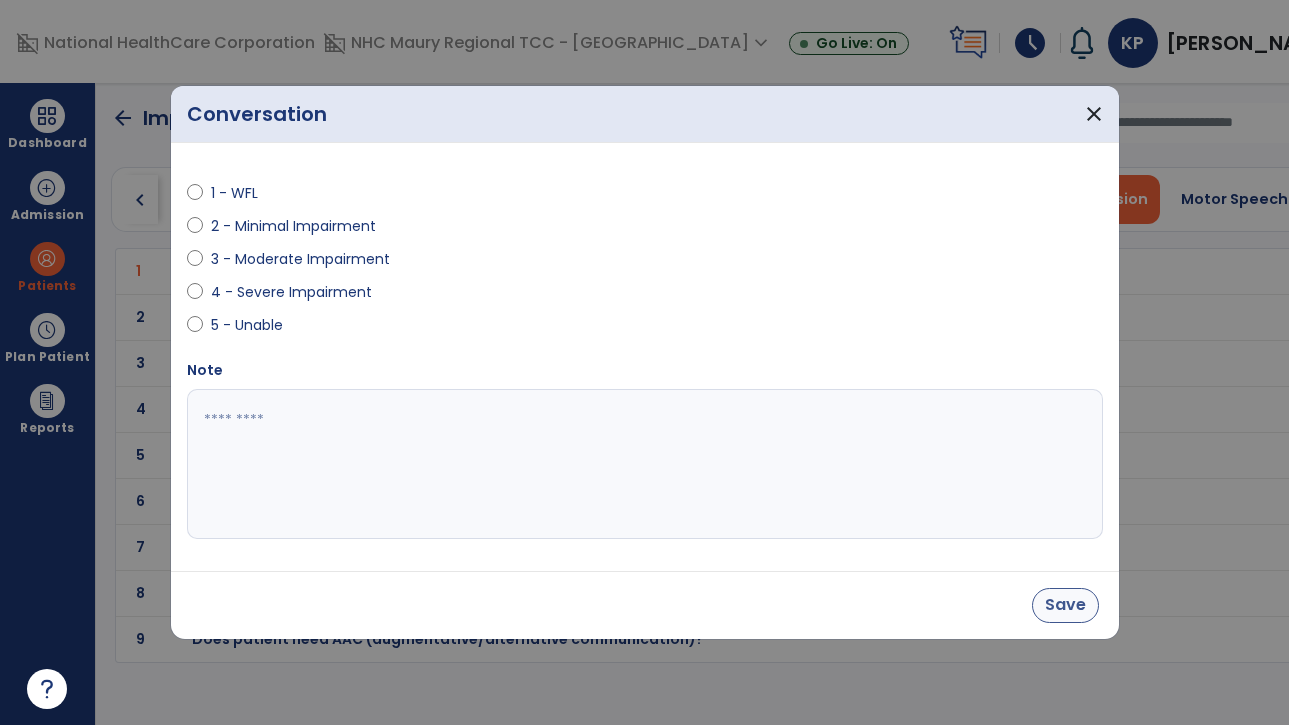 click on "Save" at bounding box center (1065, 605) 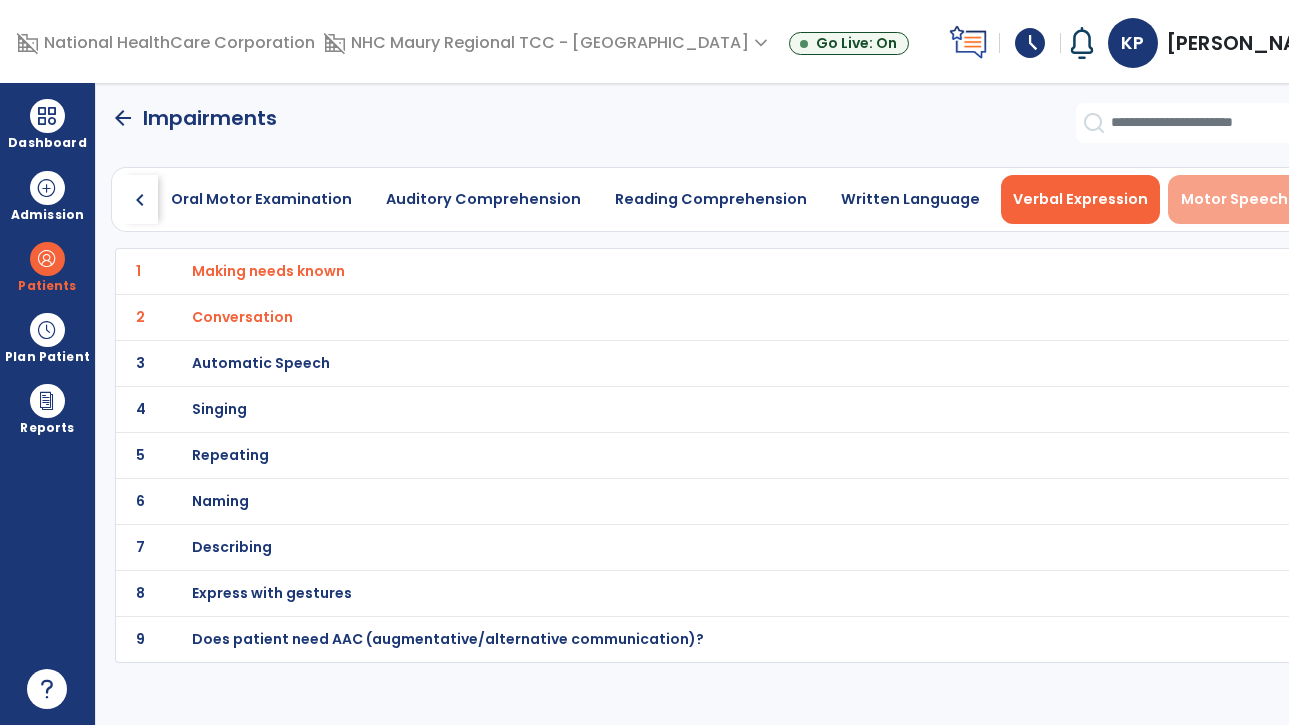click on "Motor Speech" at bounding box center [1234, 199] 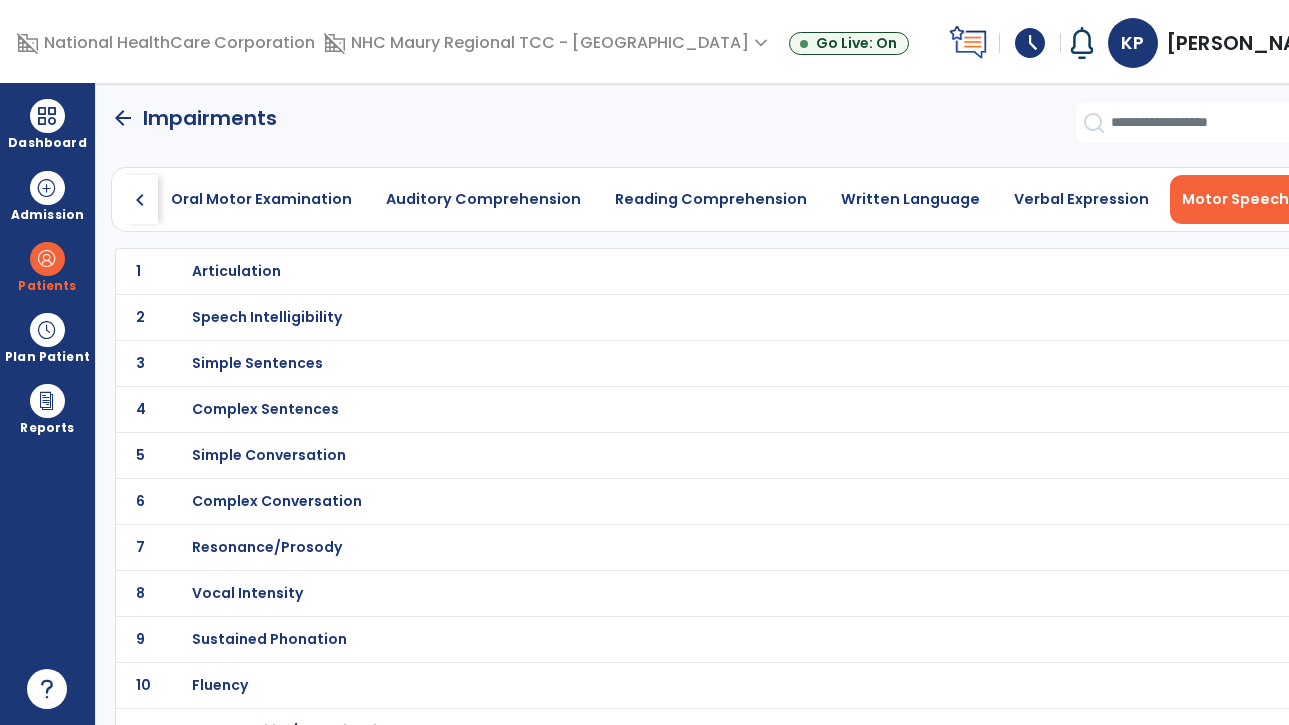 click on "chevron_right" 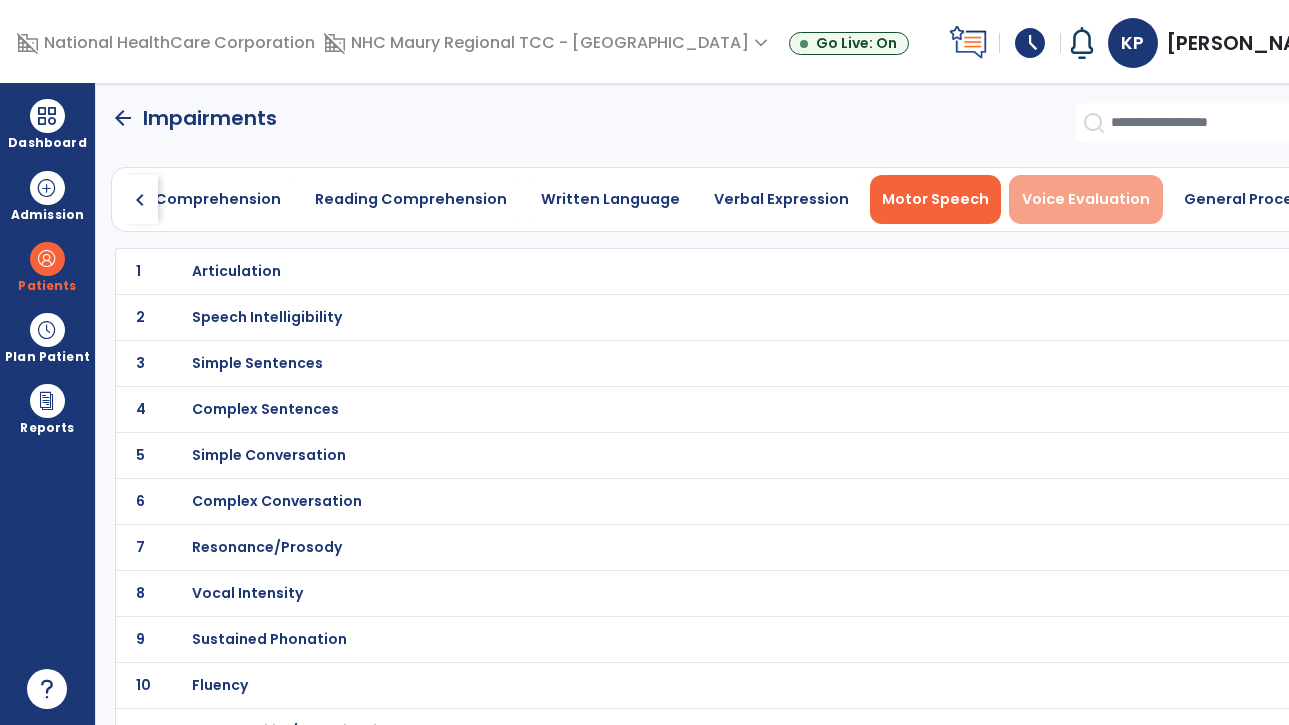 click on "Voice Evaluation" at bounding box center [1086, 199] 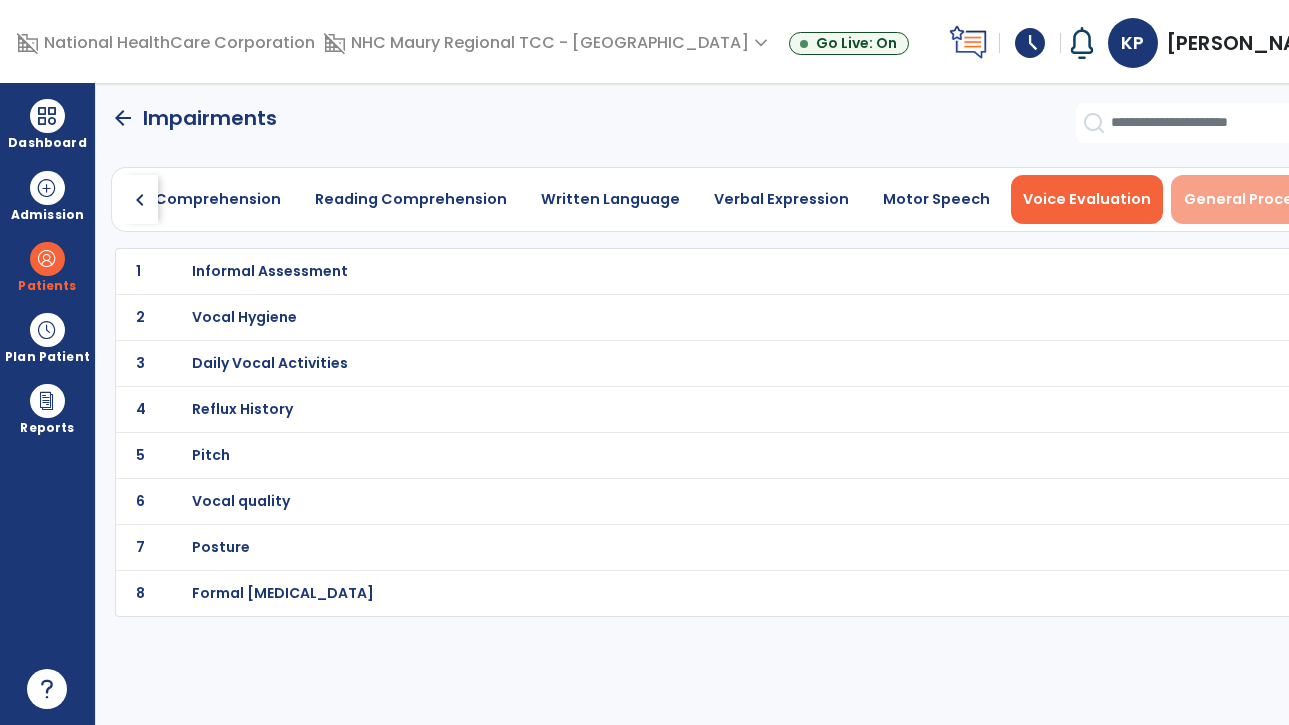 click on "General Processing" at bounding box center (1258, 199) 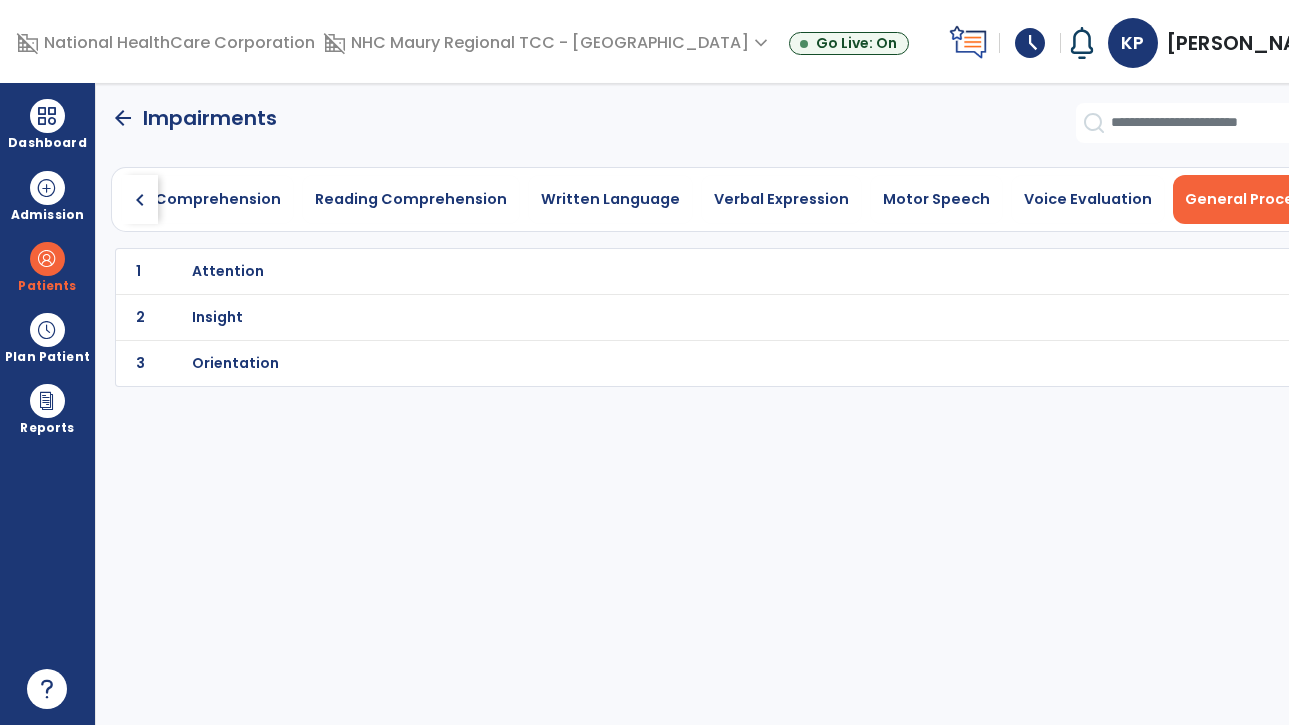 click on "Attention" at bounding box center [228, 271] 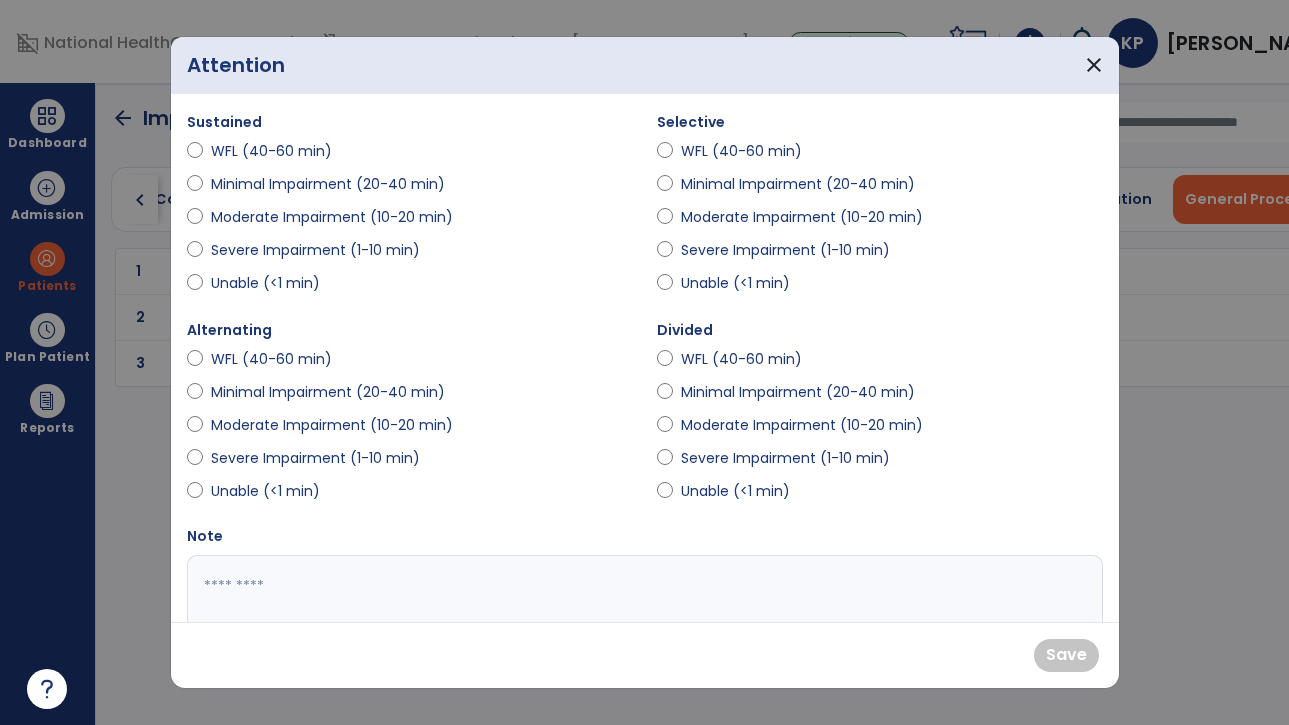 scroll, scrollTop: 0, scrollLeft: 0, axis: both 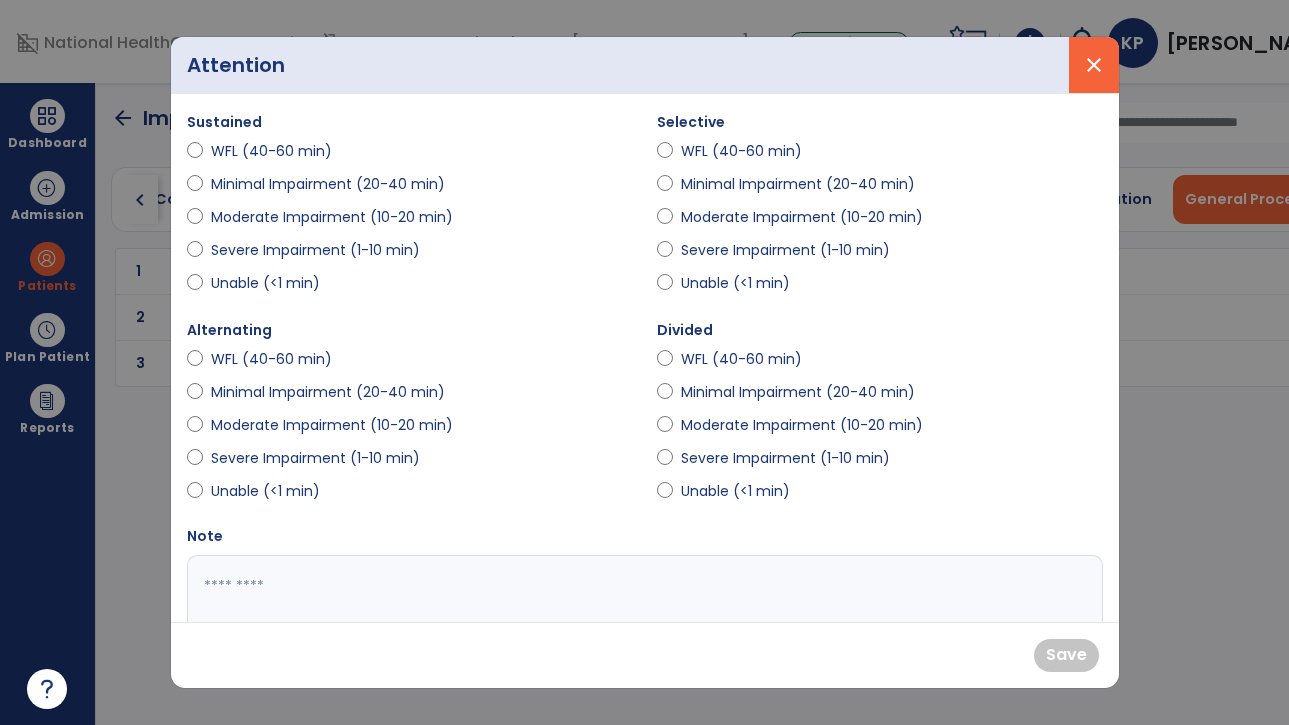 click on "close" at bounding box center (1094, 65) 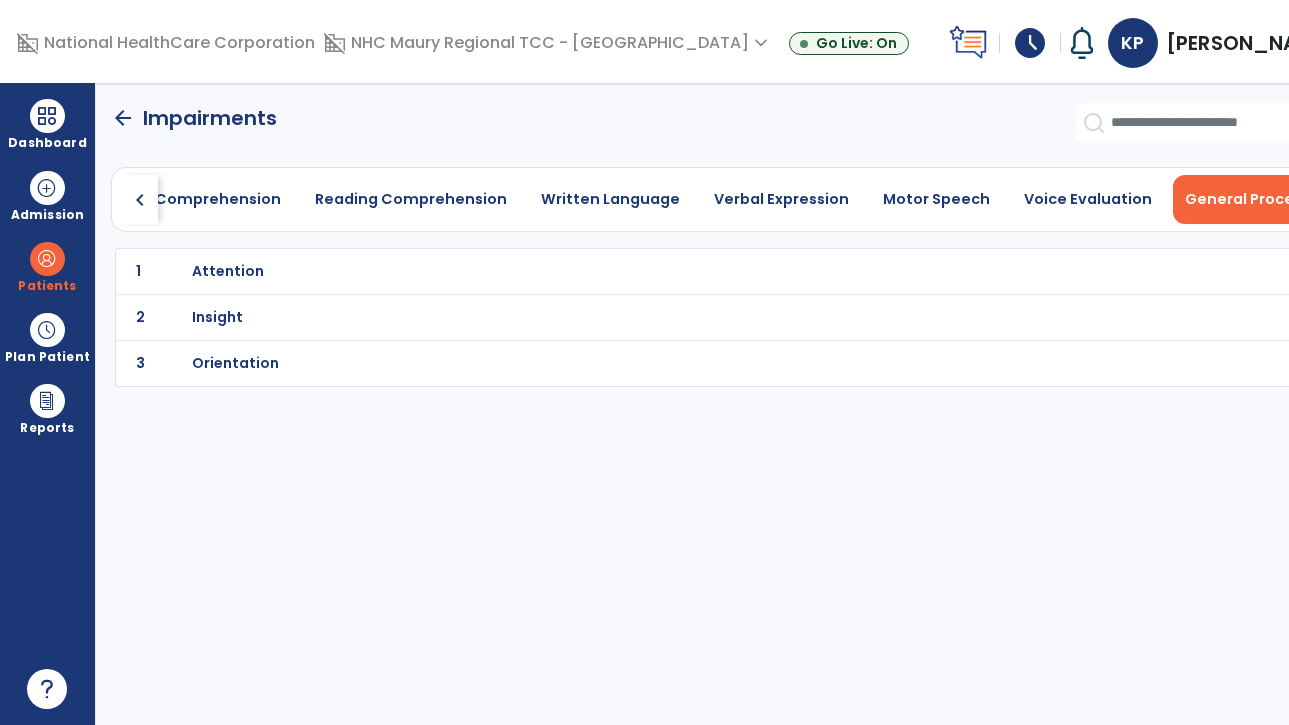 click on "Orientation" at bounding box center (228, 271) 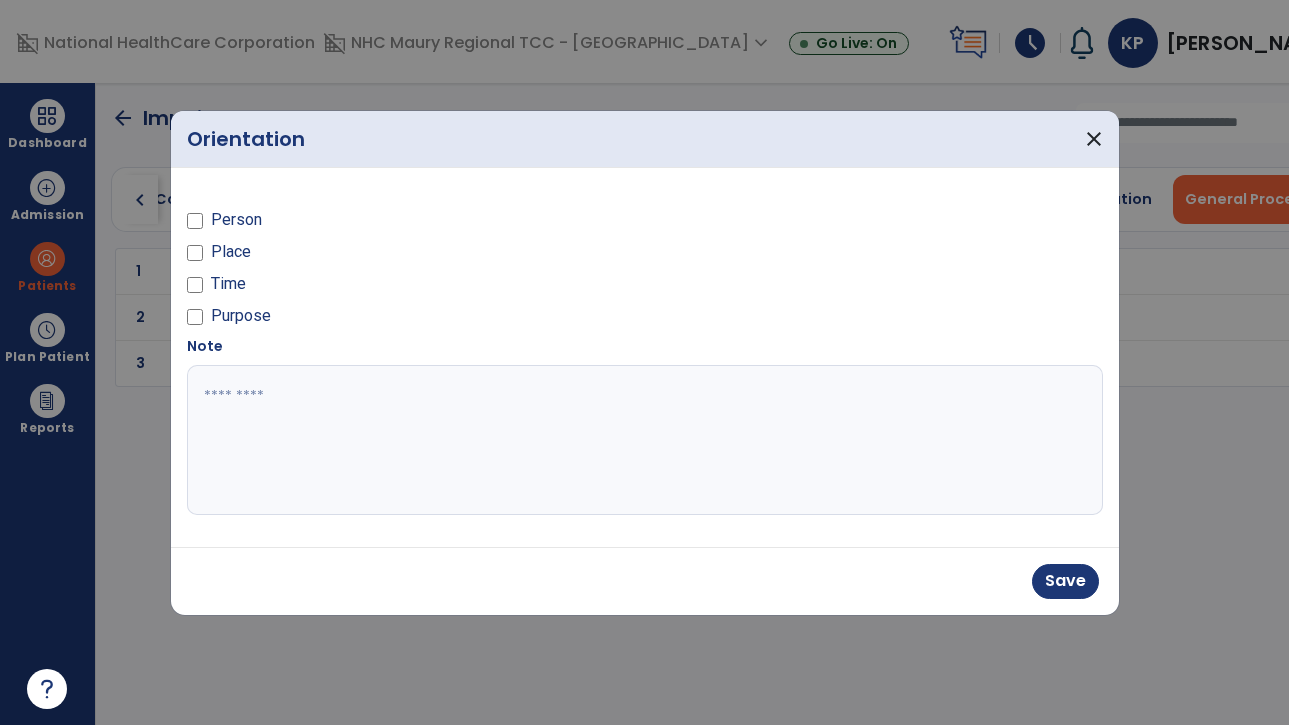click at bounding box center [645, 440] 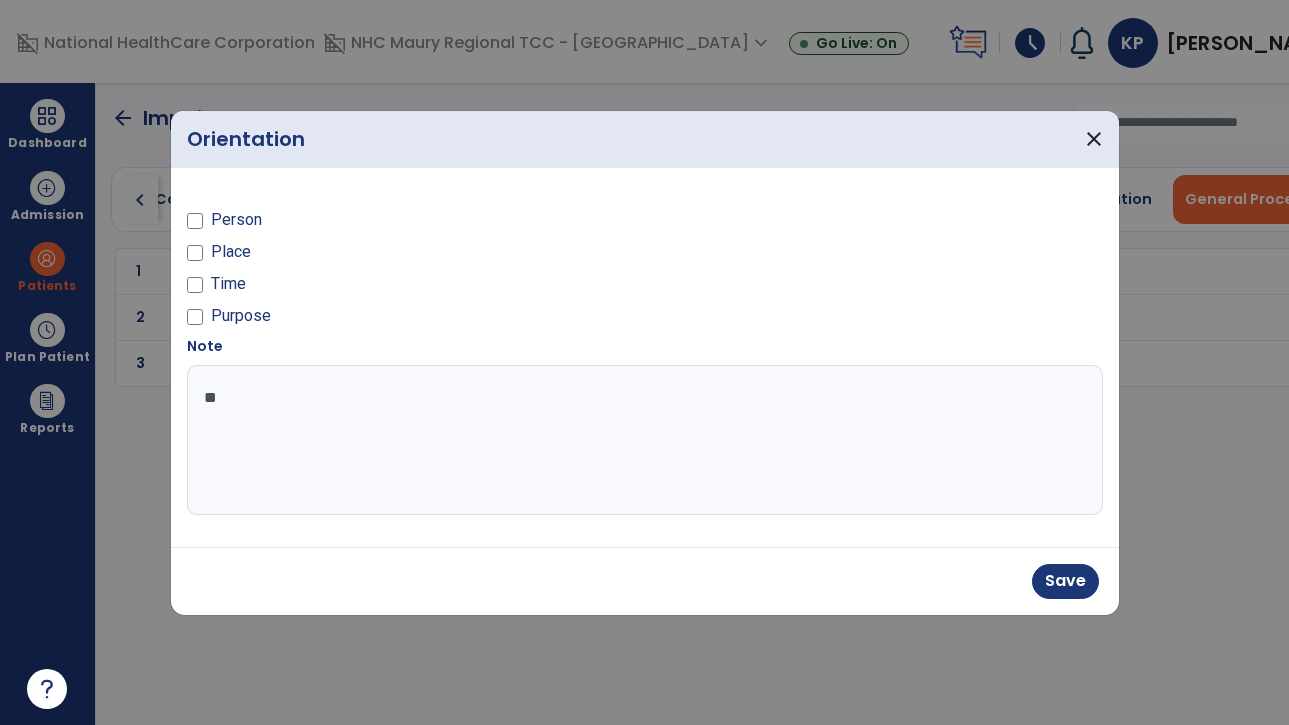 type on "*" 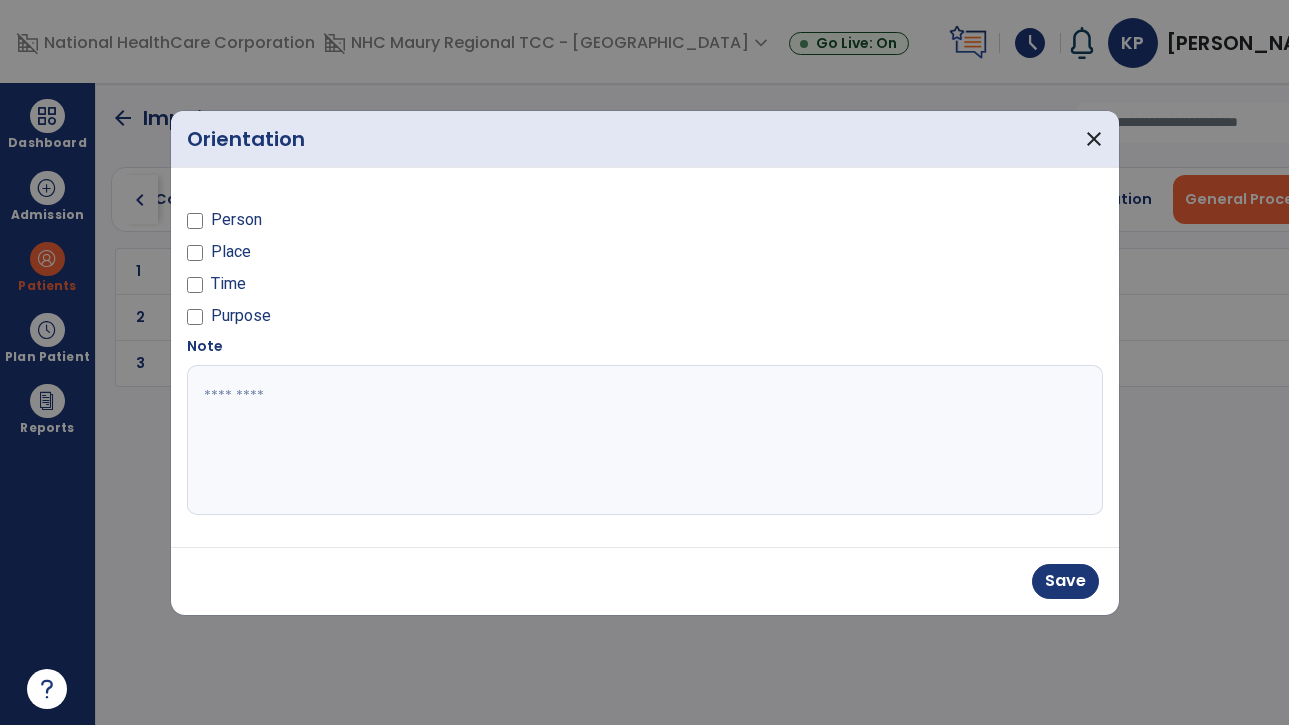 click at bounding box center [645, 440] 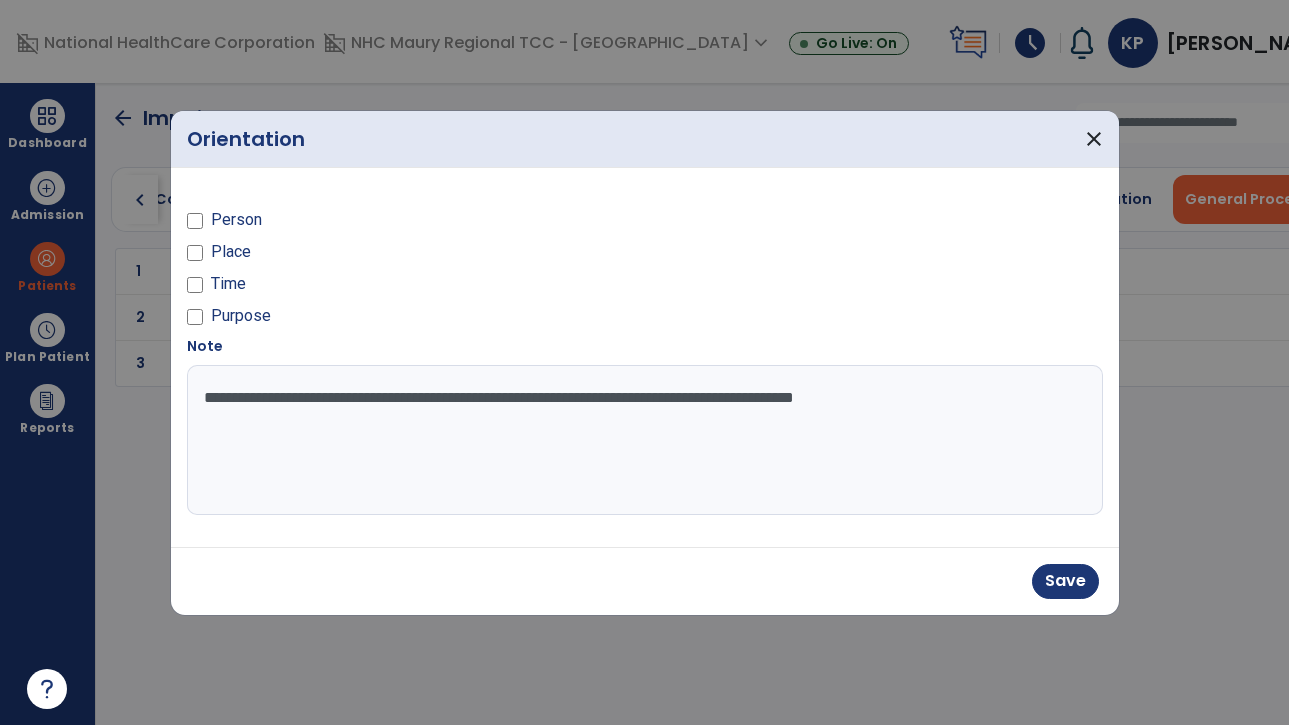 click on "**********" at bounding box center [645, 440] 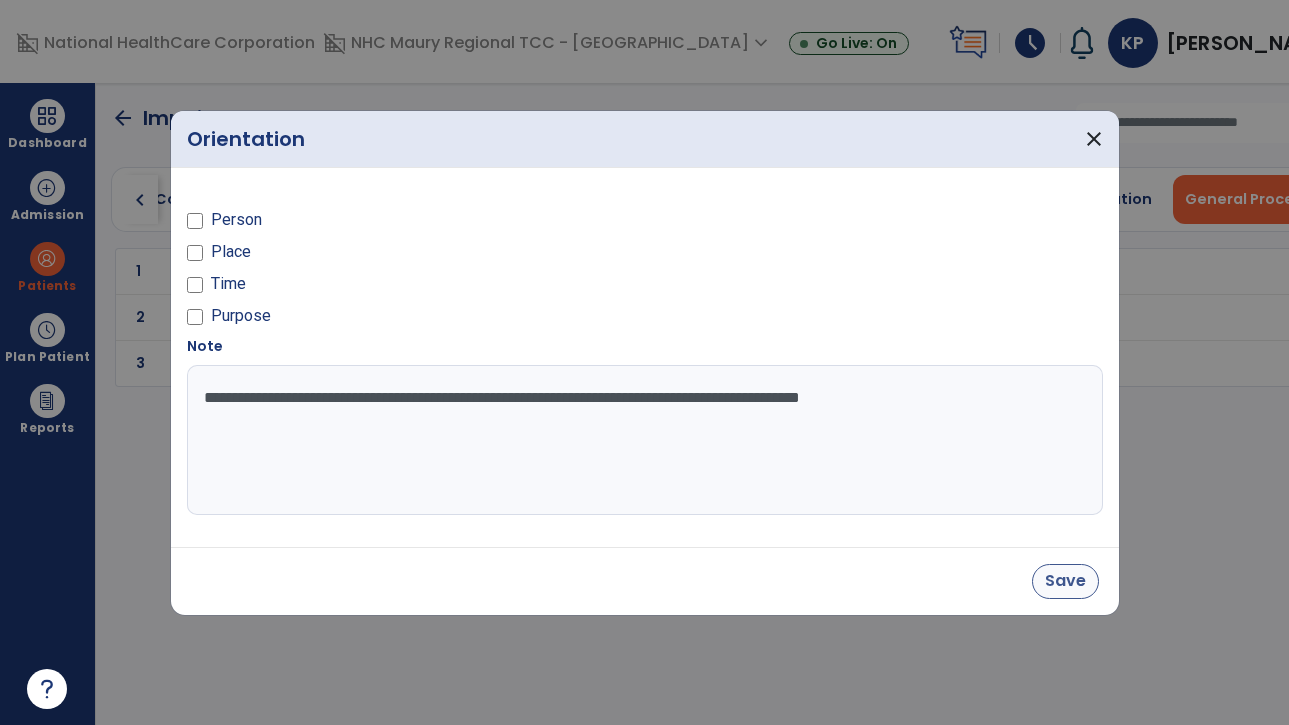 type on "**********" 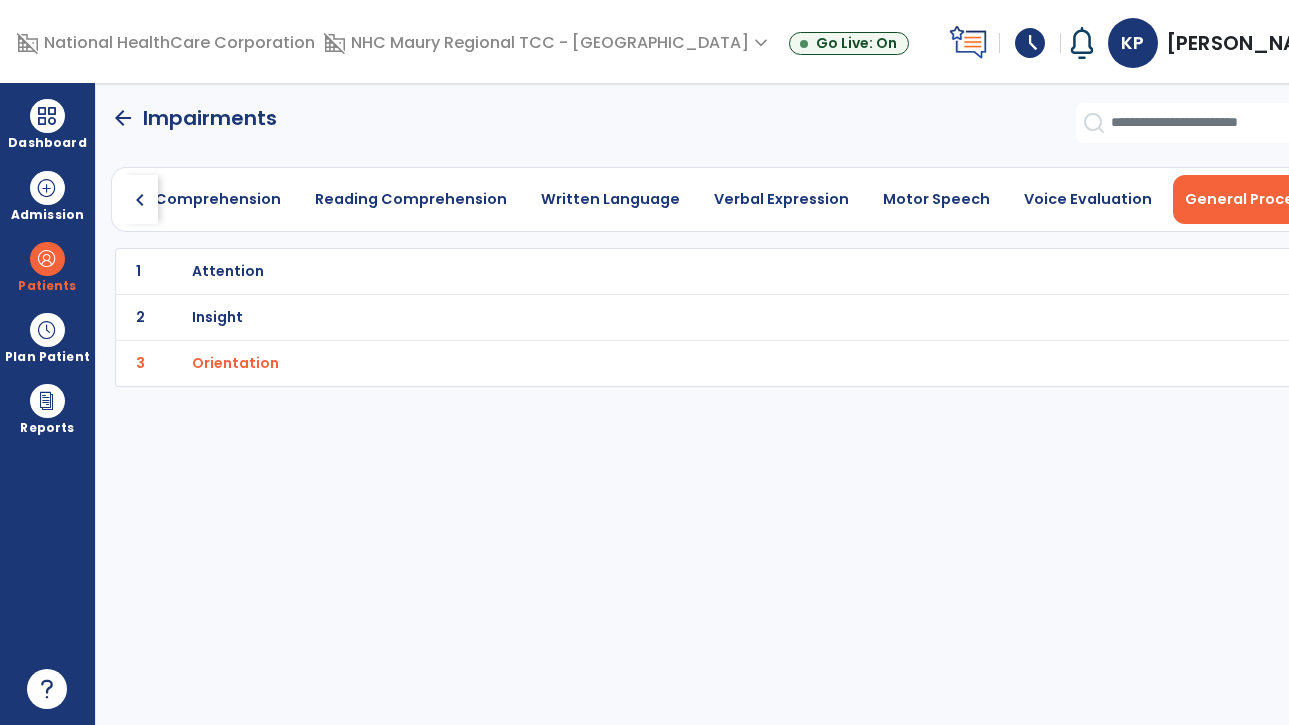 click on "chevron_right" 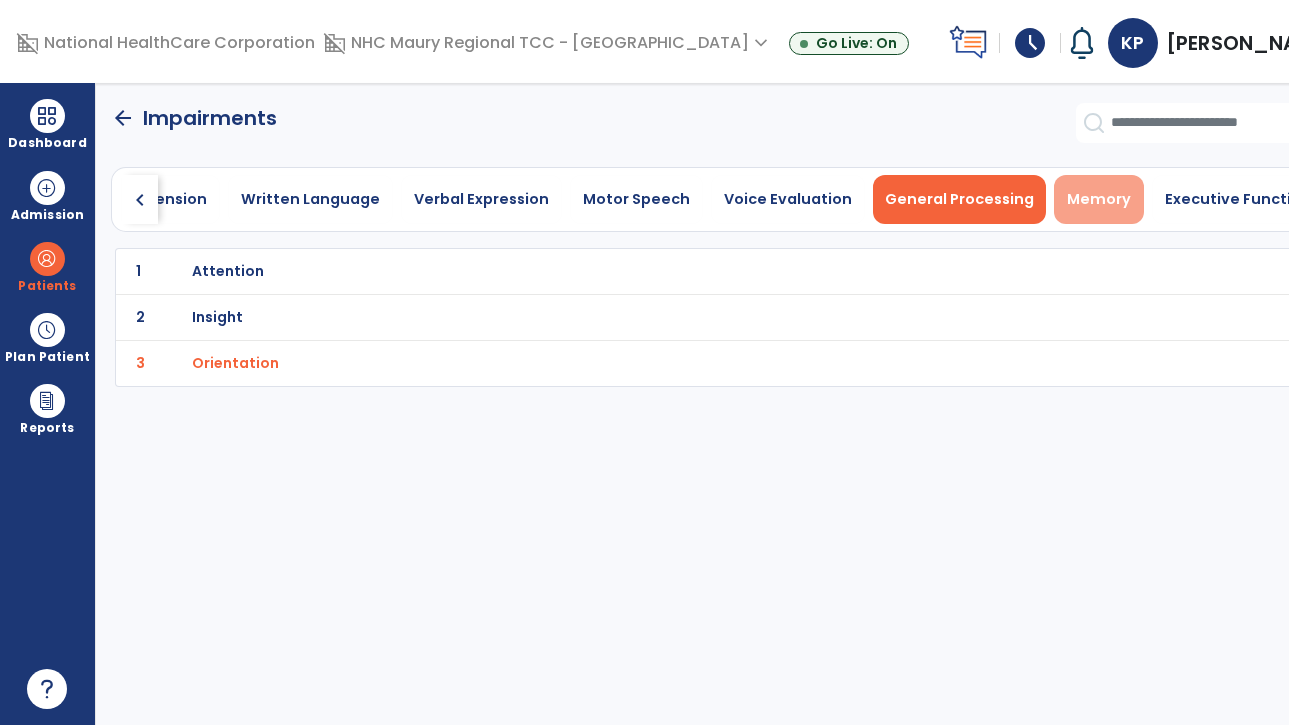 click on "Memory" at bounding box center (1099, 199) 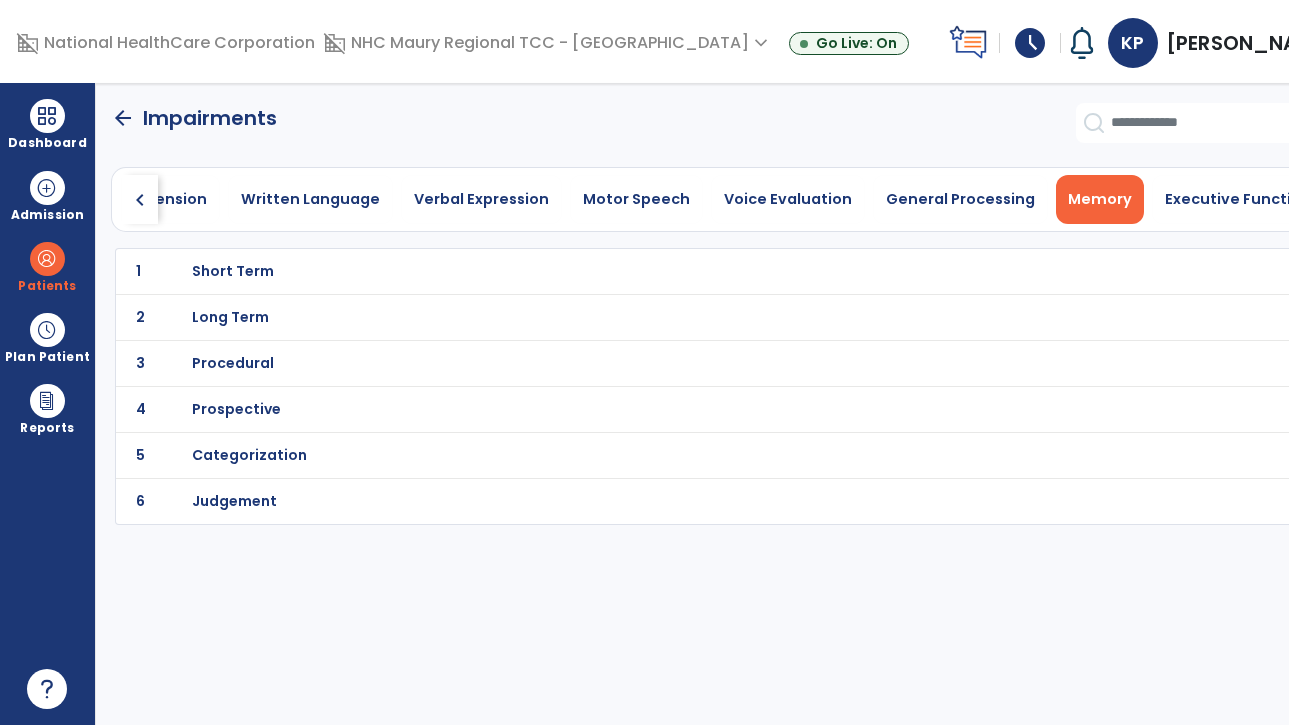 click on "Short Term" at bounding box center [233, 271] 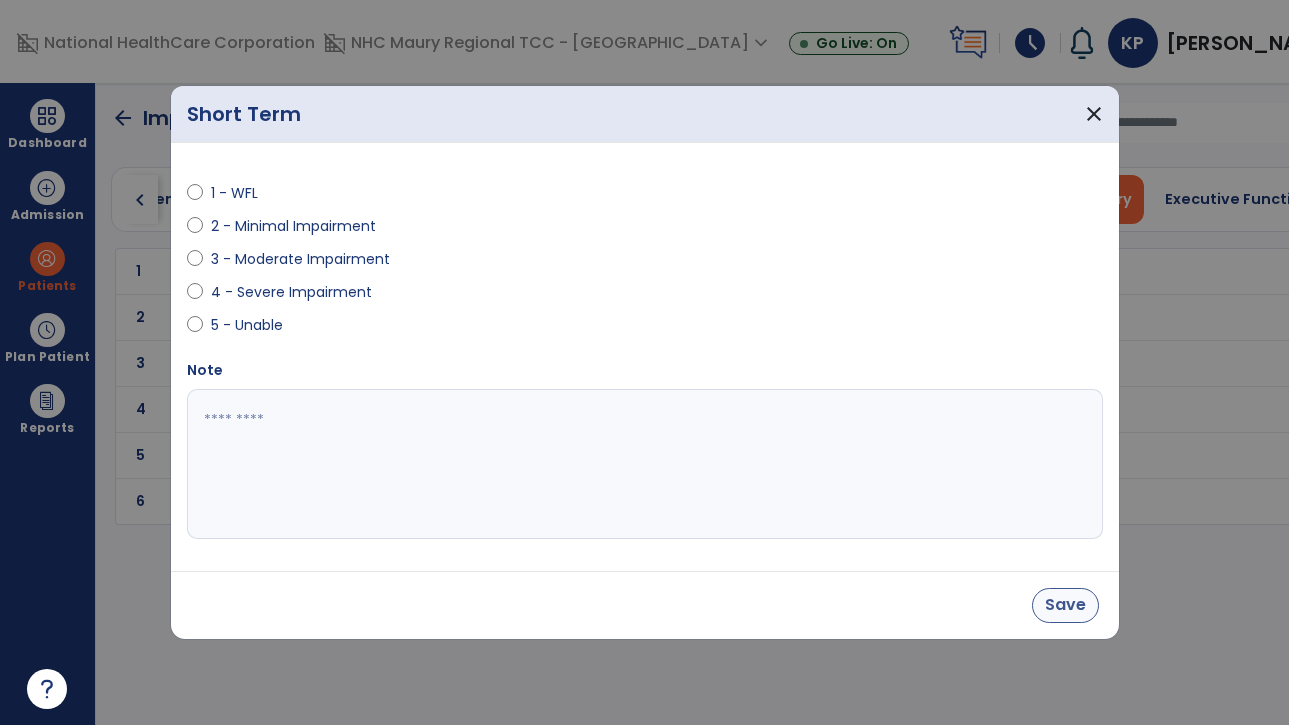 click on "Save" at bounding box center [1065, 605] 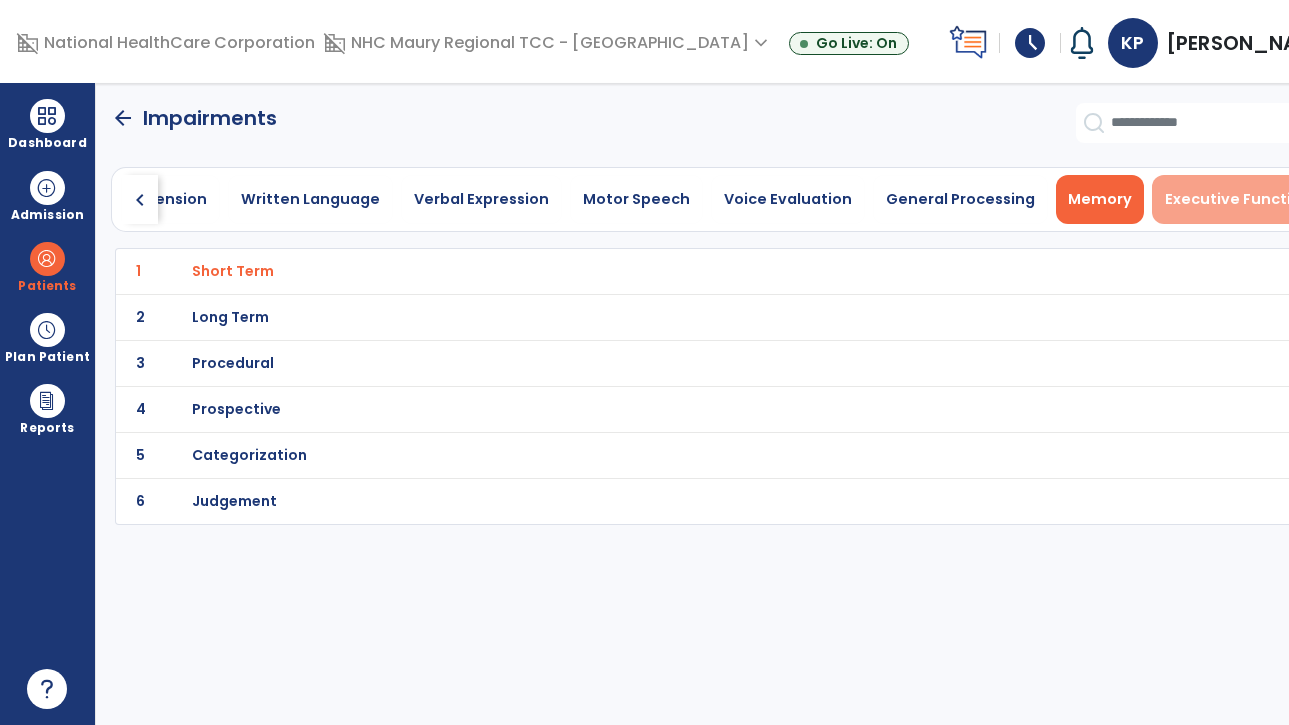 click on "Executive Functioning" at bounding box center (1250, 199) 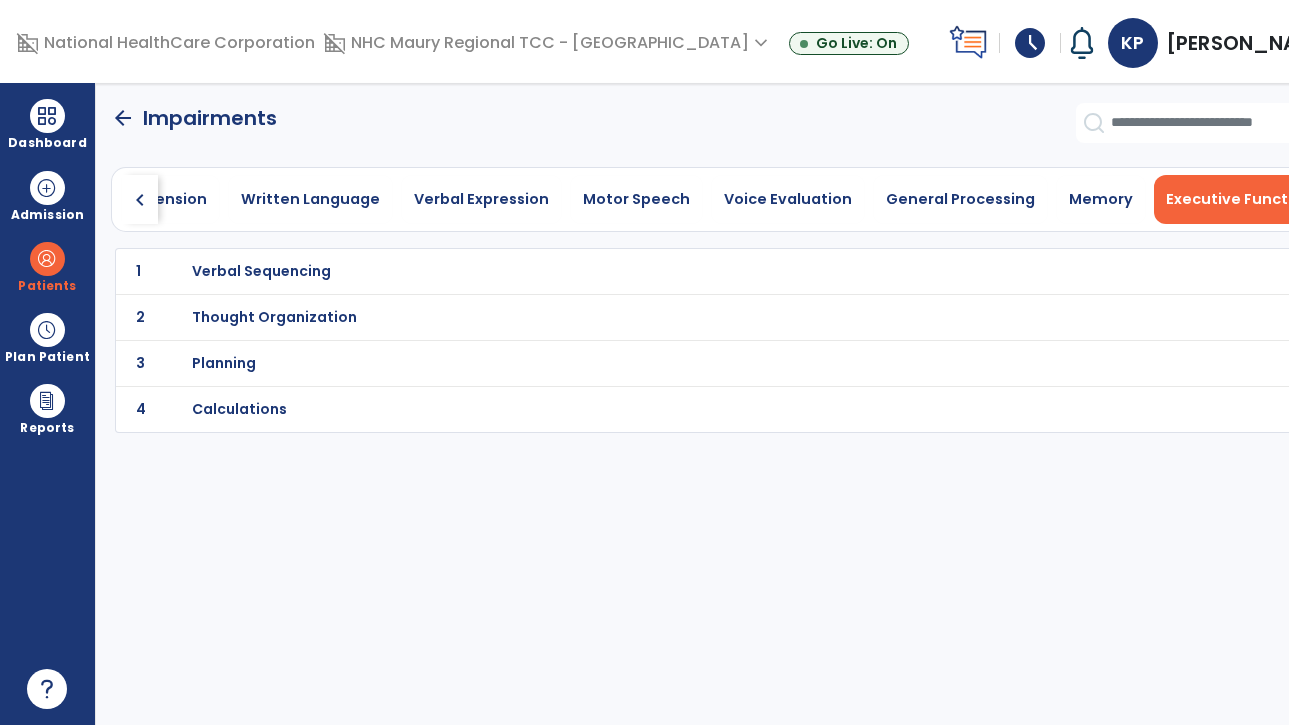 click on "Verbal Sequencing" at bounding box center [261, 271] 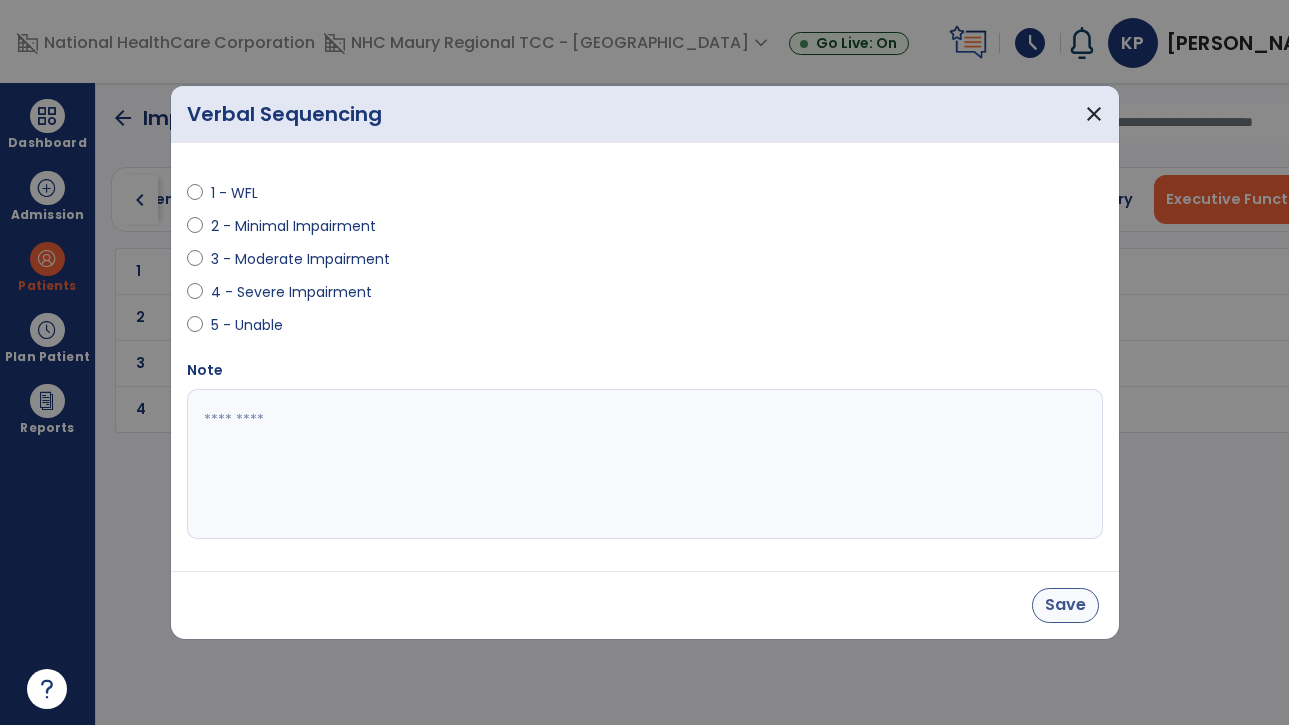 click on "Save" at bounding box center [1065, 605] 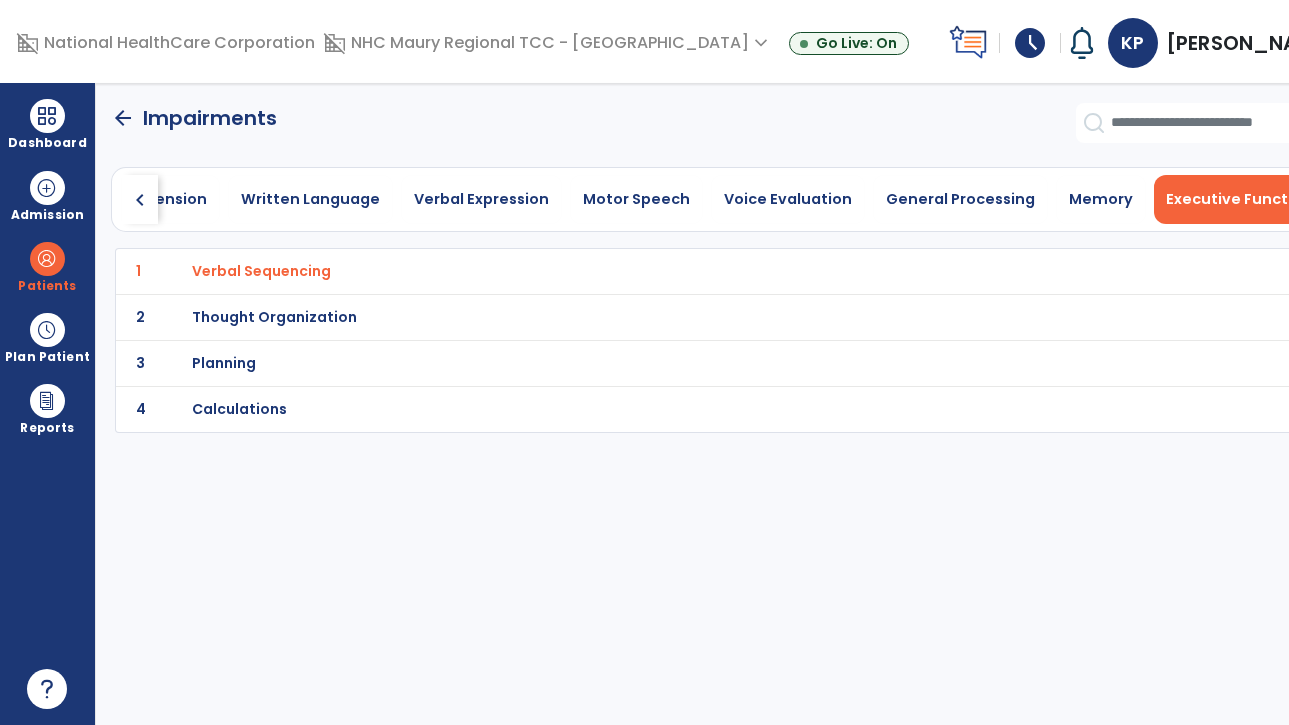 click on "Verbal Sequencing" at bounding box center (261, 271) 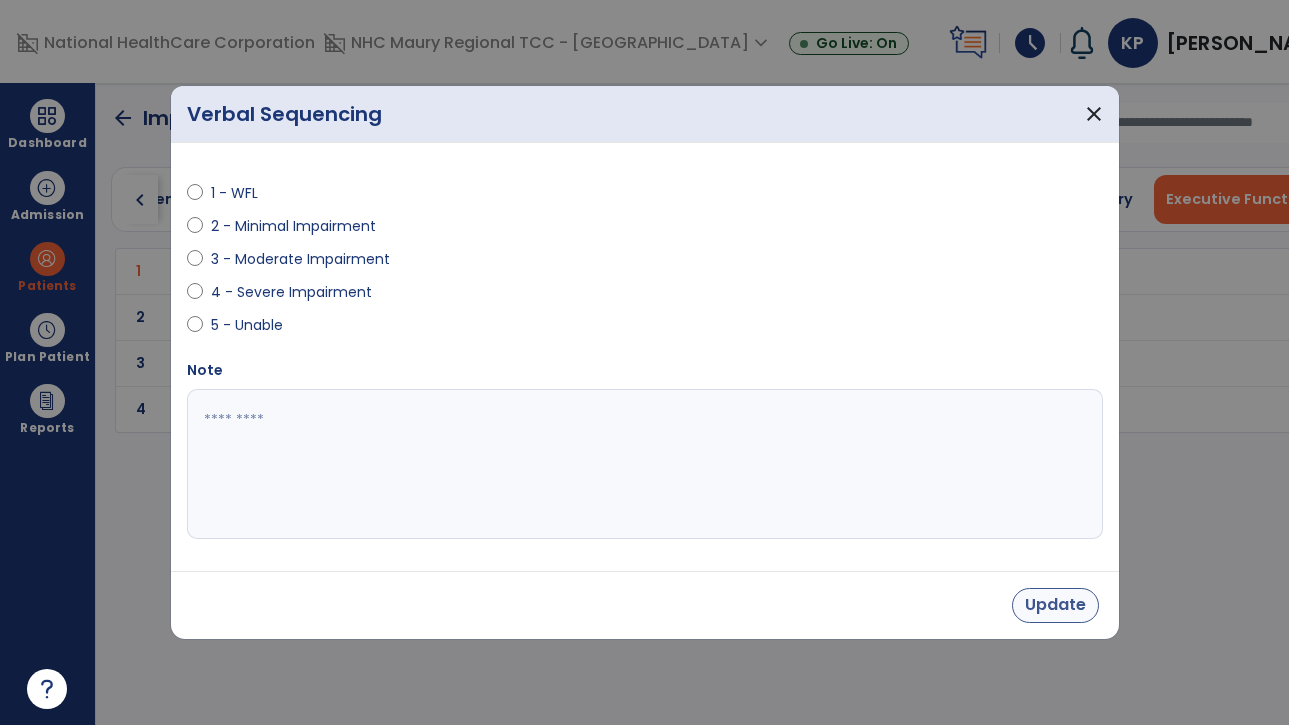 click on "Update" at bounding box center [1055, 605] 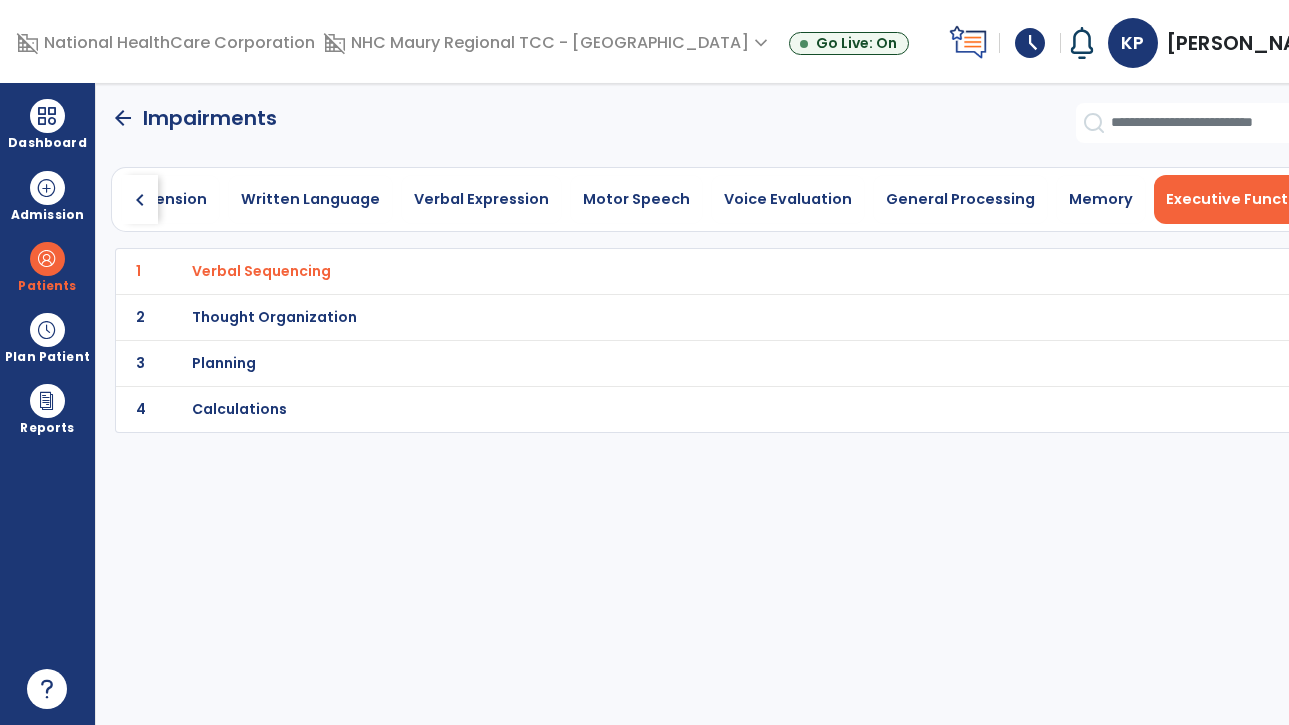 click on "Thought Organization" at bounding box center (261, 271) 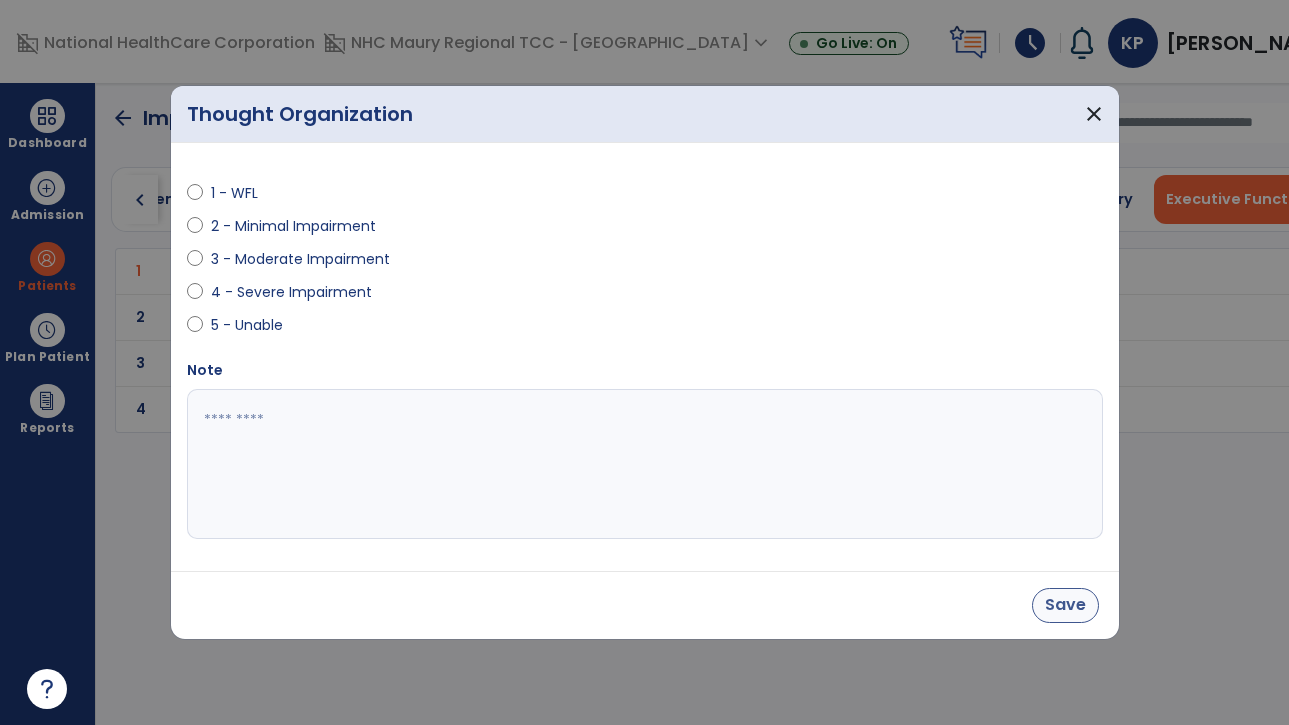 click on "Save" at bounding box center [1065, 605] 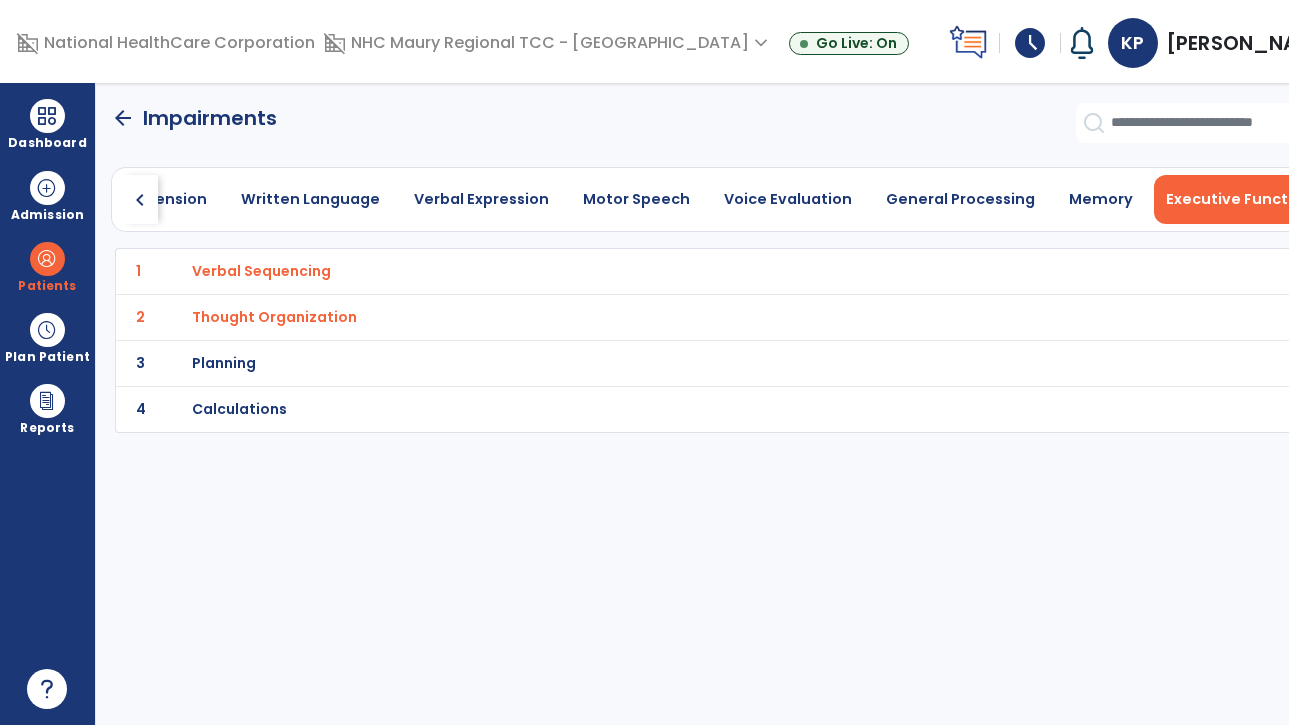 click on "Planning" at bounding box center [261, 271] 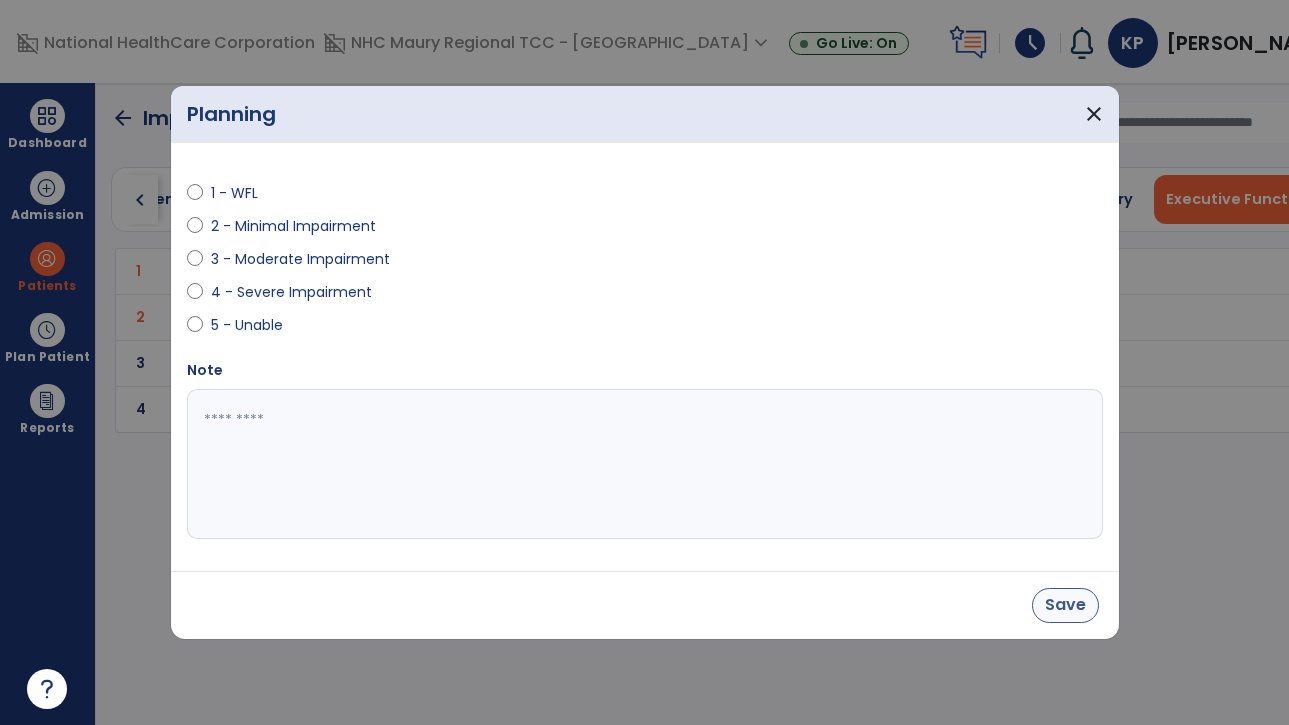 click on "Save" at bounding box center [1065, 605] 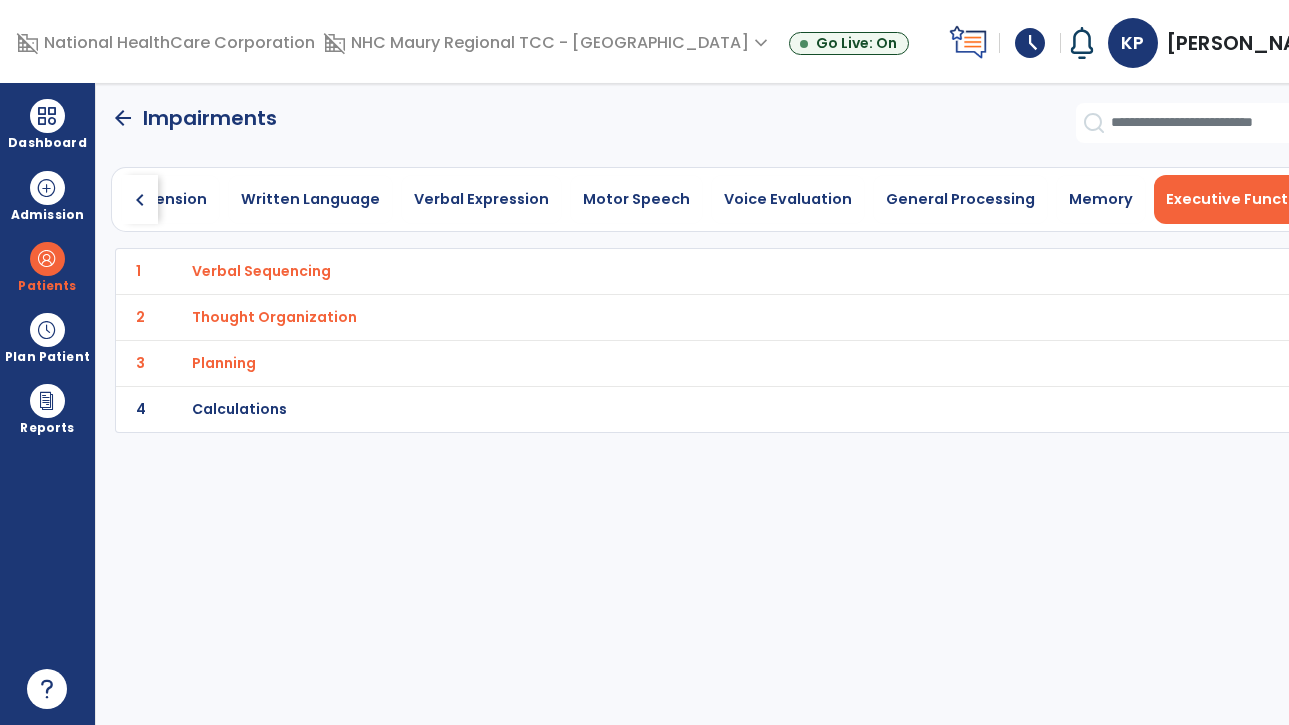 click on "Calculations" at bounding box center (261, 271) 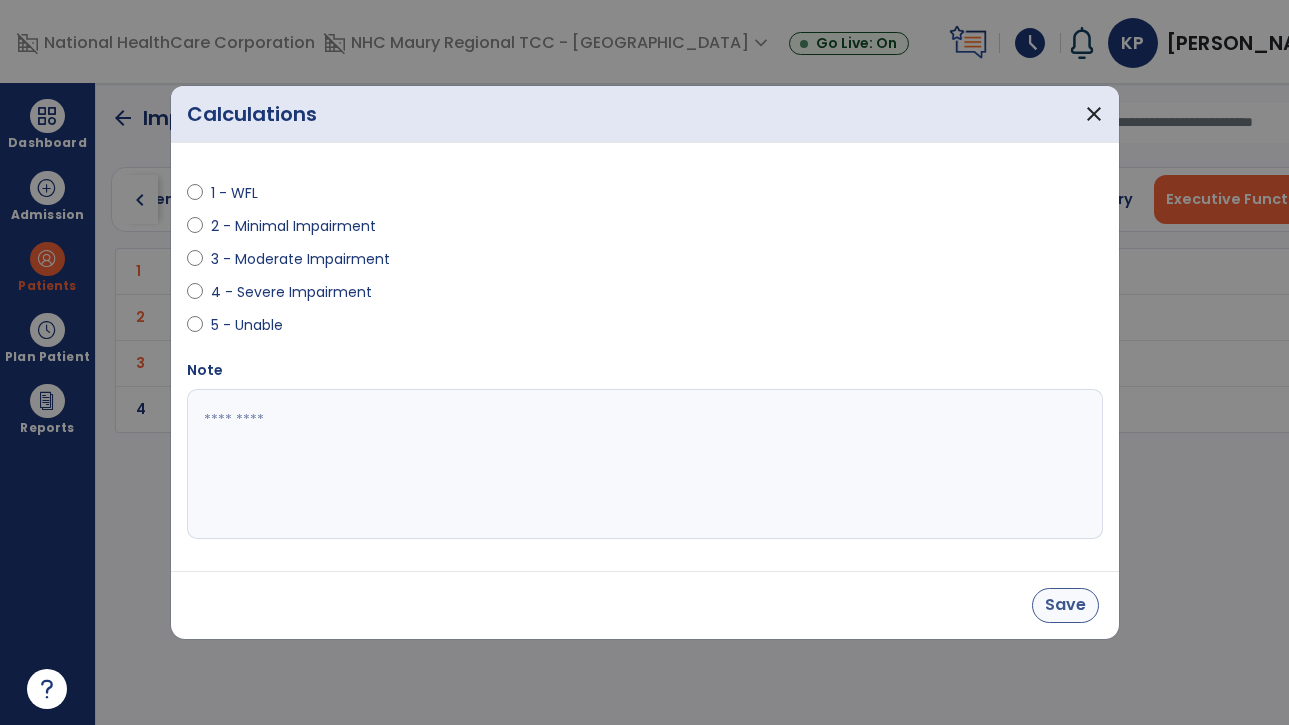 click on "Save" at bounding box center [1065, 605] 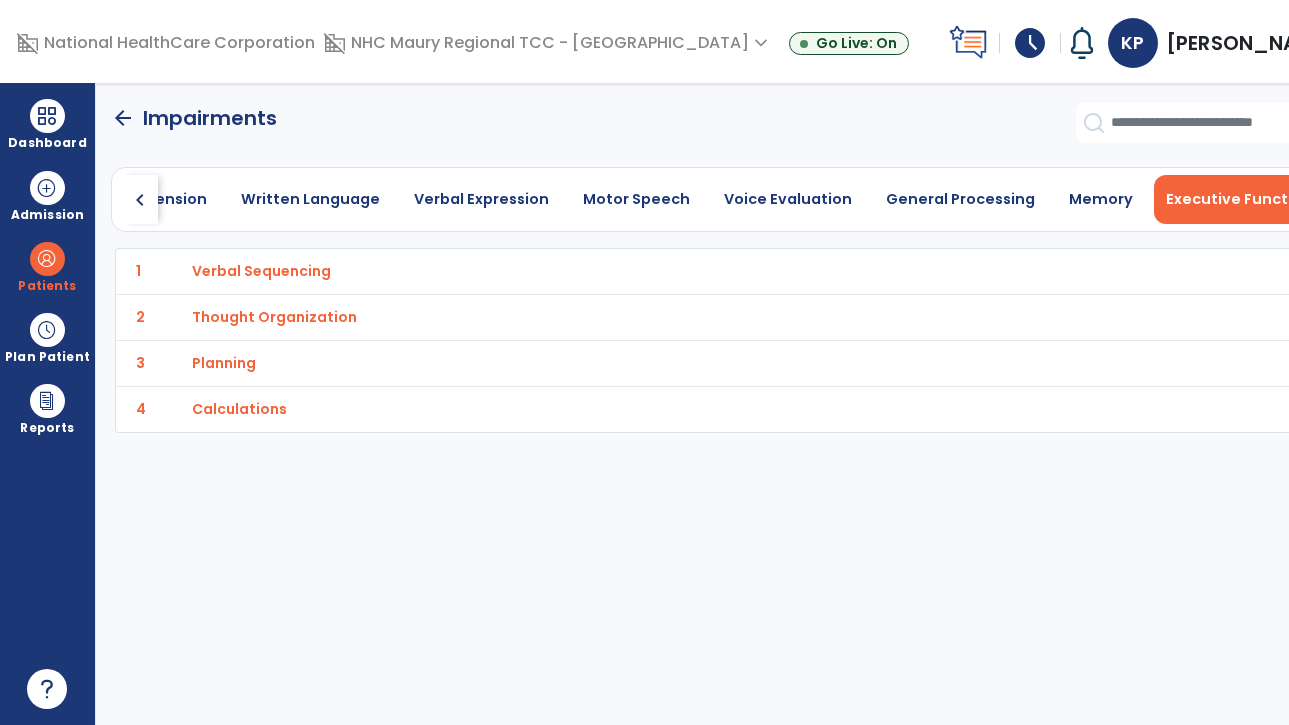 click on "chevron_right" 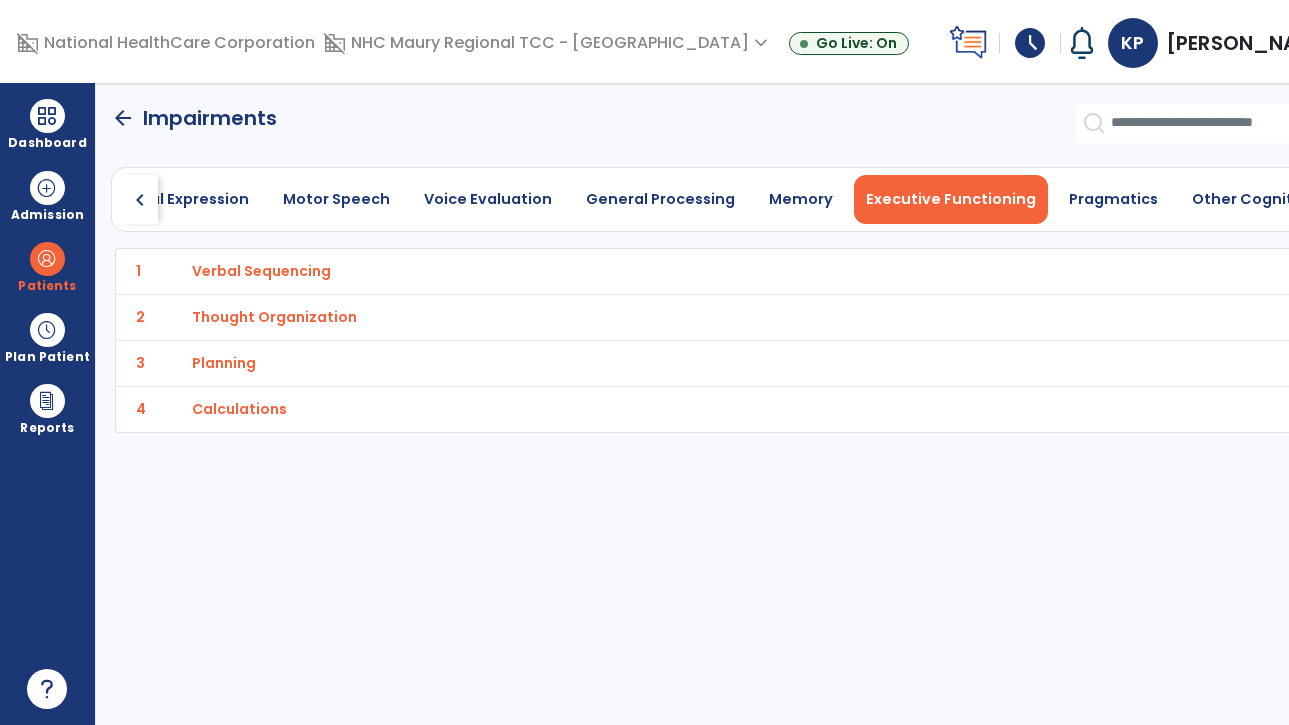 click on "chevron_right" 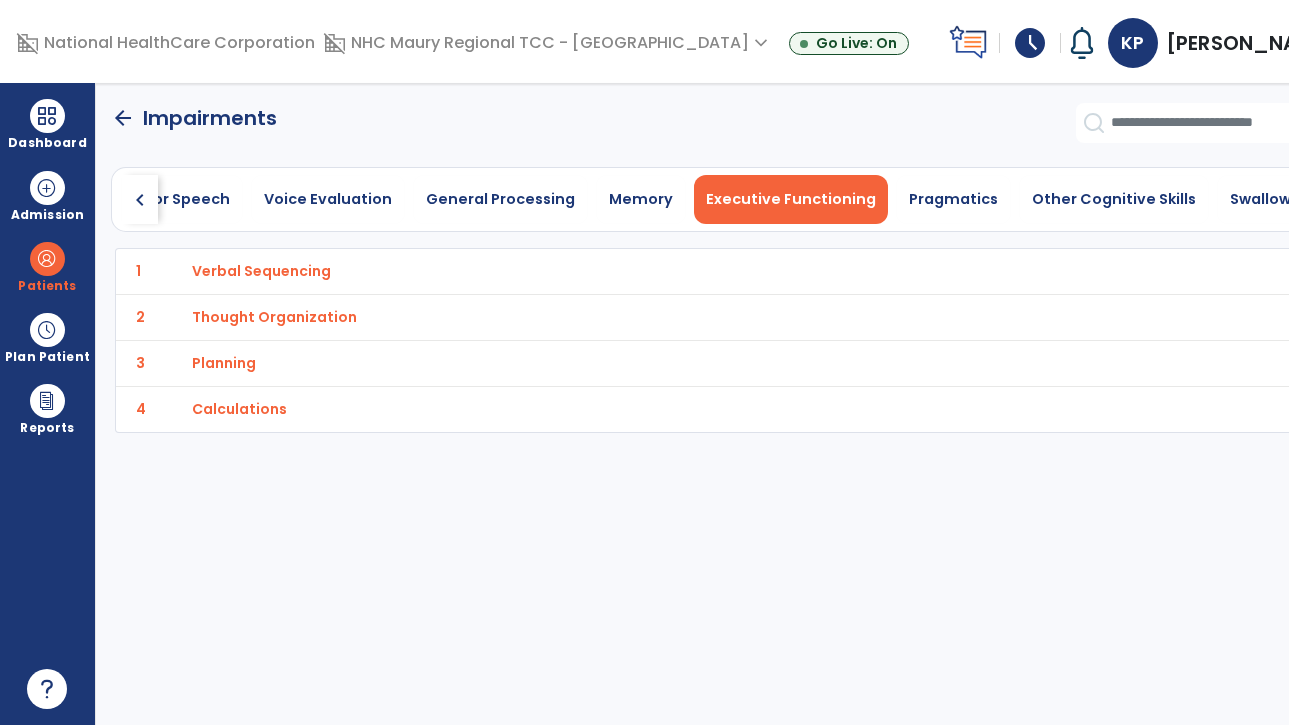 click on "chevron_right" 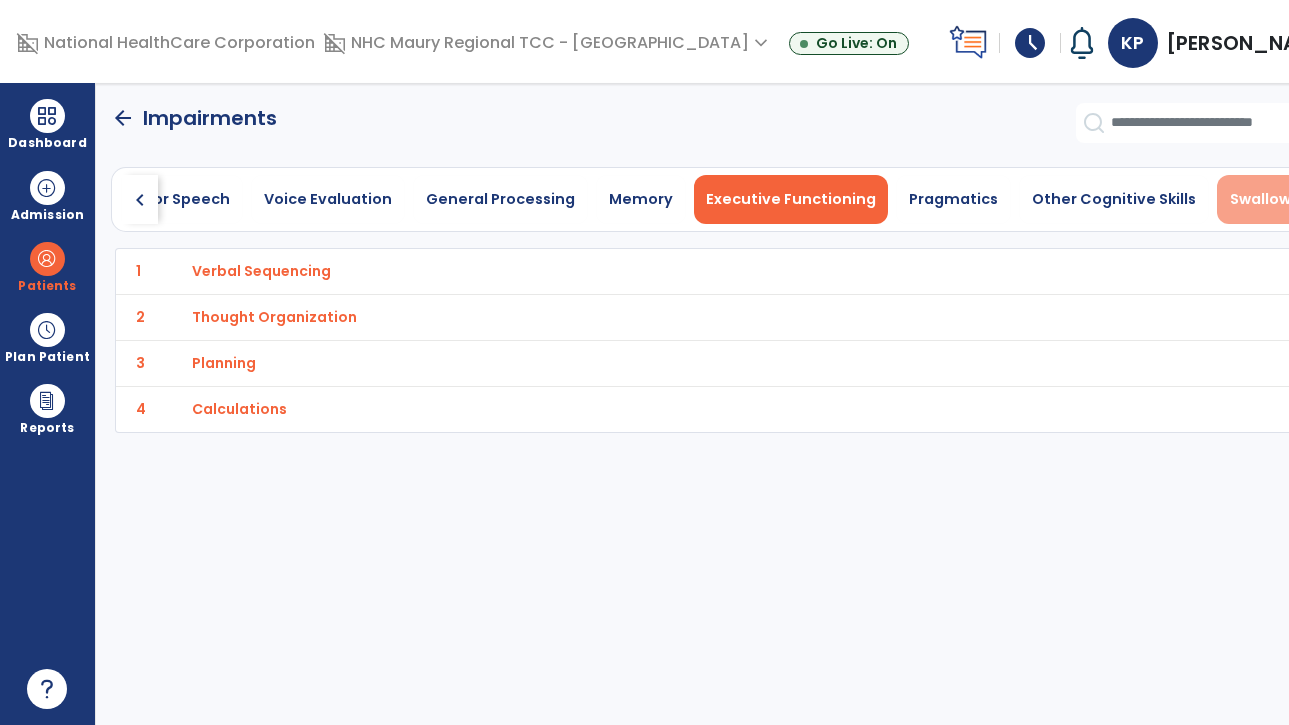 click on "Swallowing" at bounding box center (1272, 199) 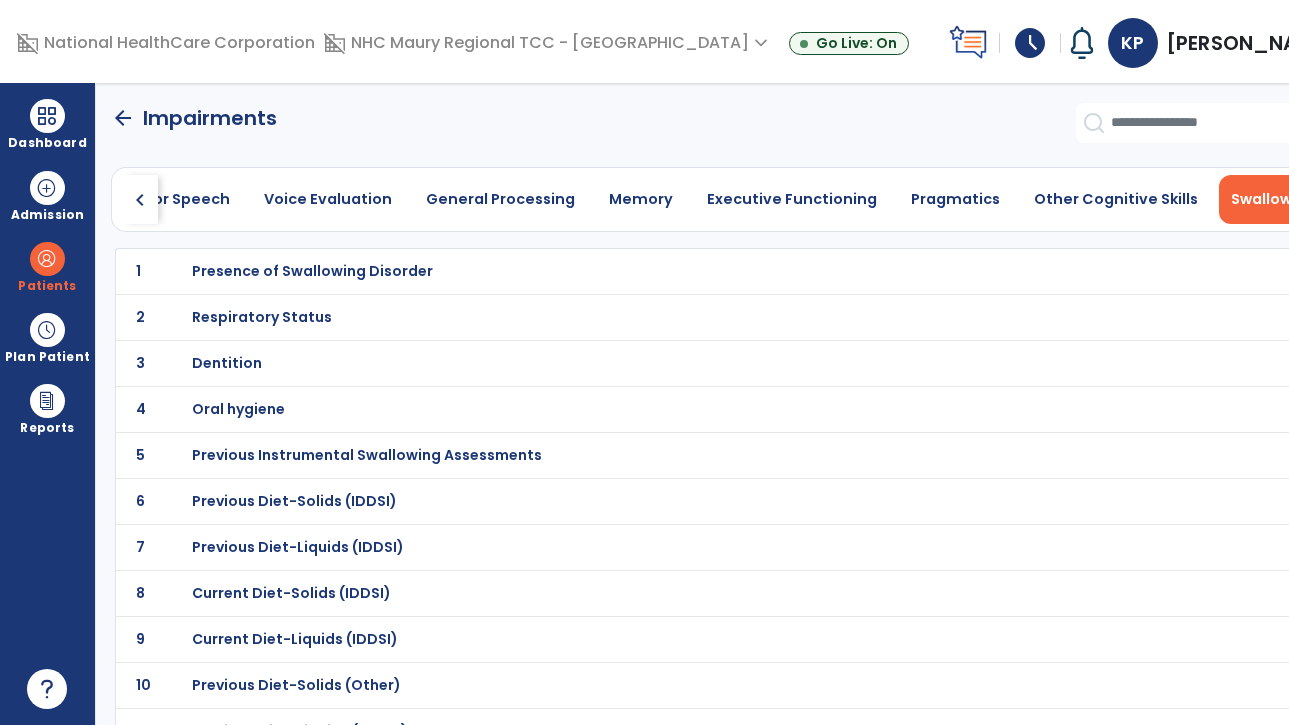 scroll, scrollTop: 0, scrollLeft: 1070, axis: horizontal 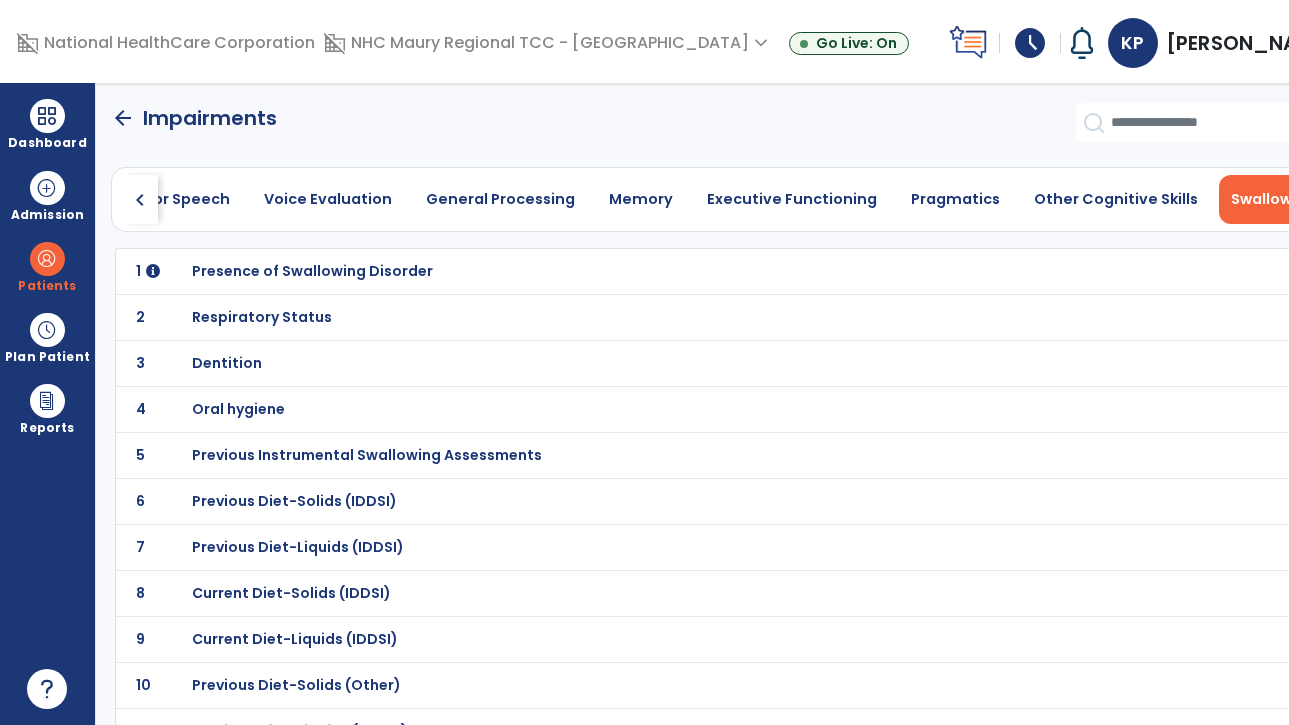 click on "Presence of Swallowing Disorder" at bounding box center [312, 271] 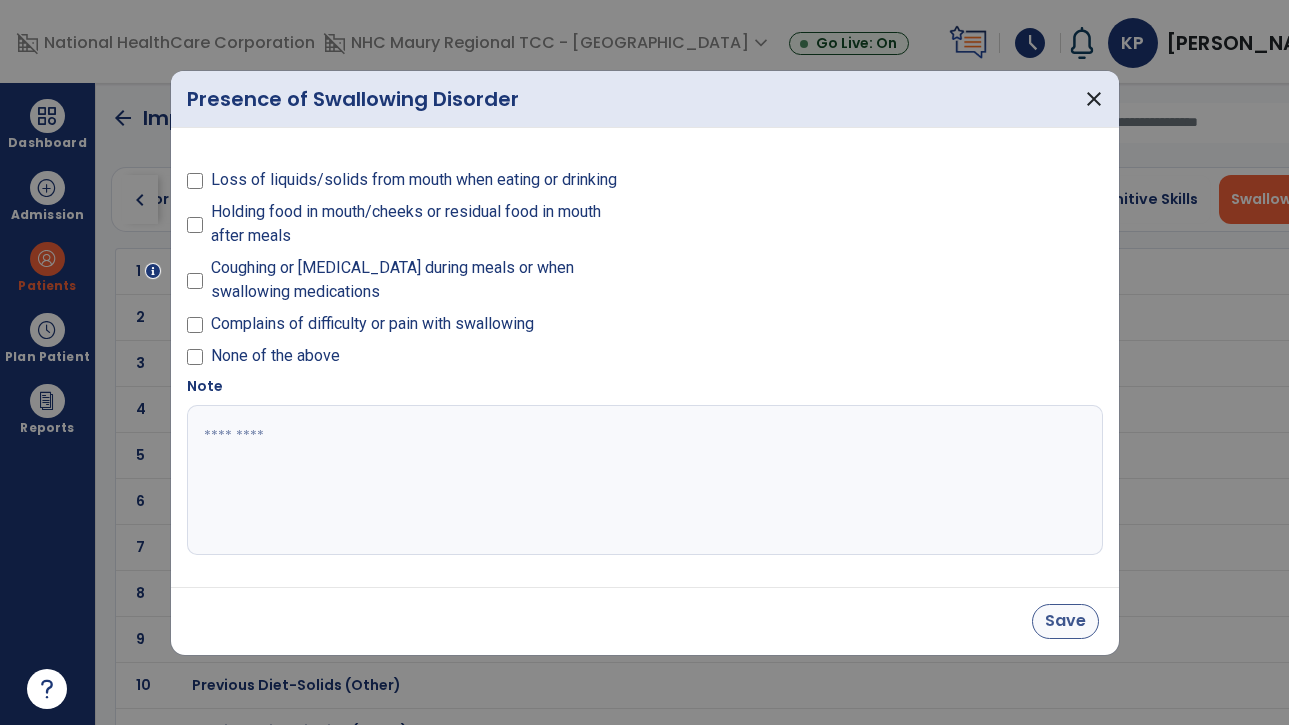 click on "Save" at bounding box center (1065, 621) 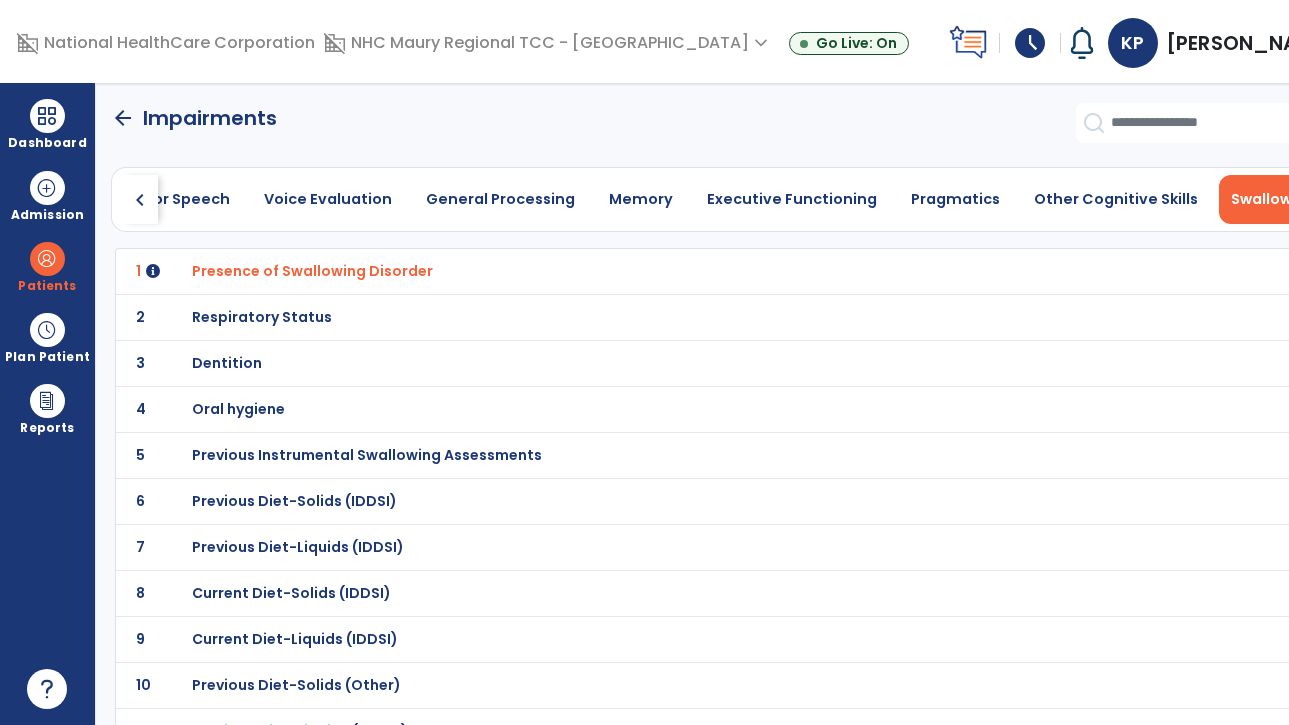click on "Presence of Swallowing Disorder" at bounding box center (312, 271) 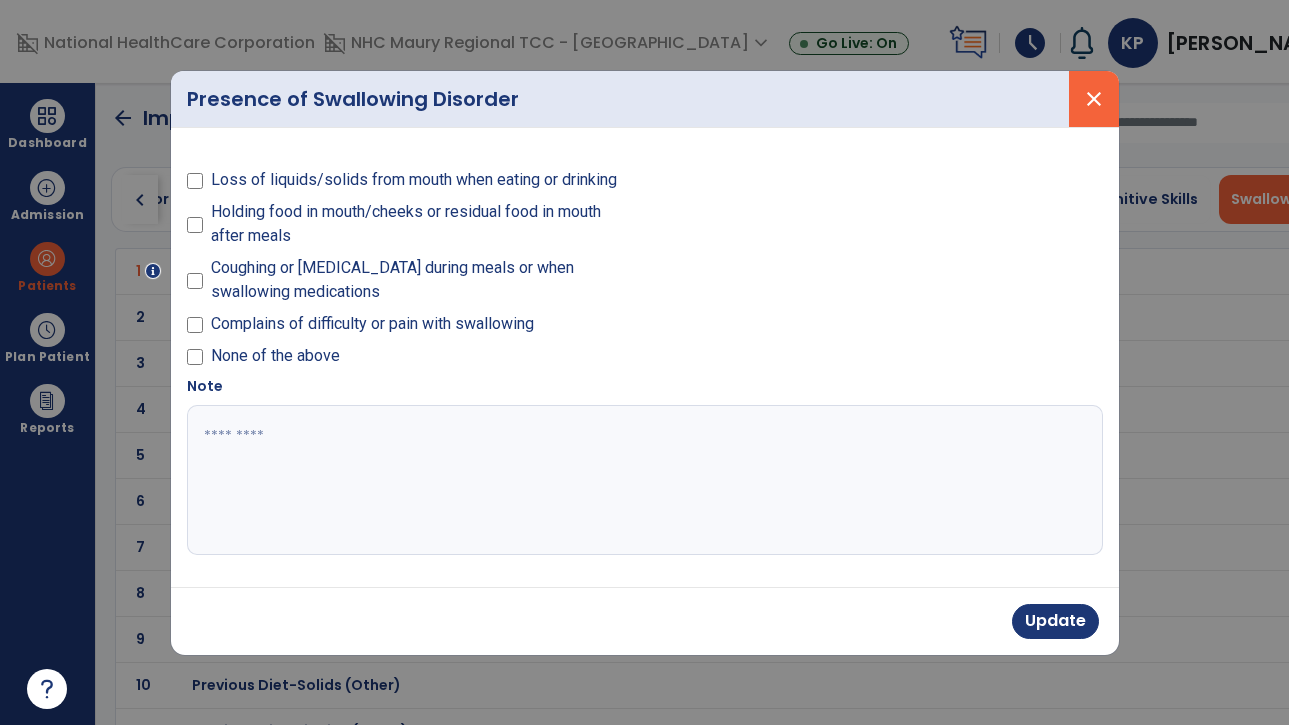 click on "close" at bounding box center [1094, 99] 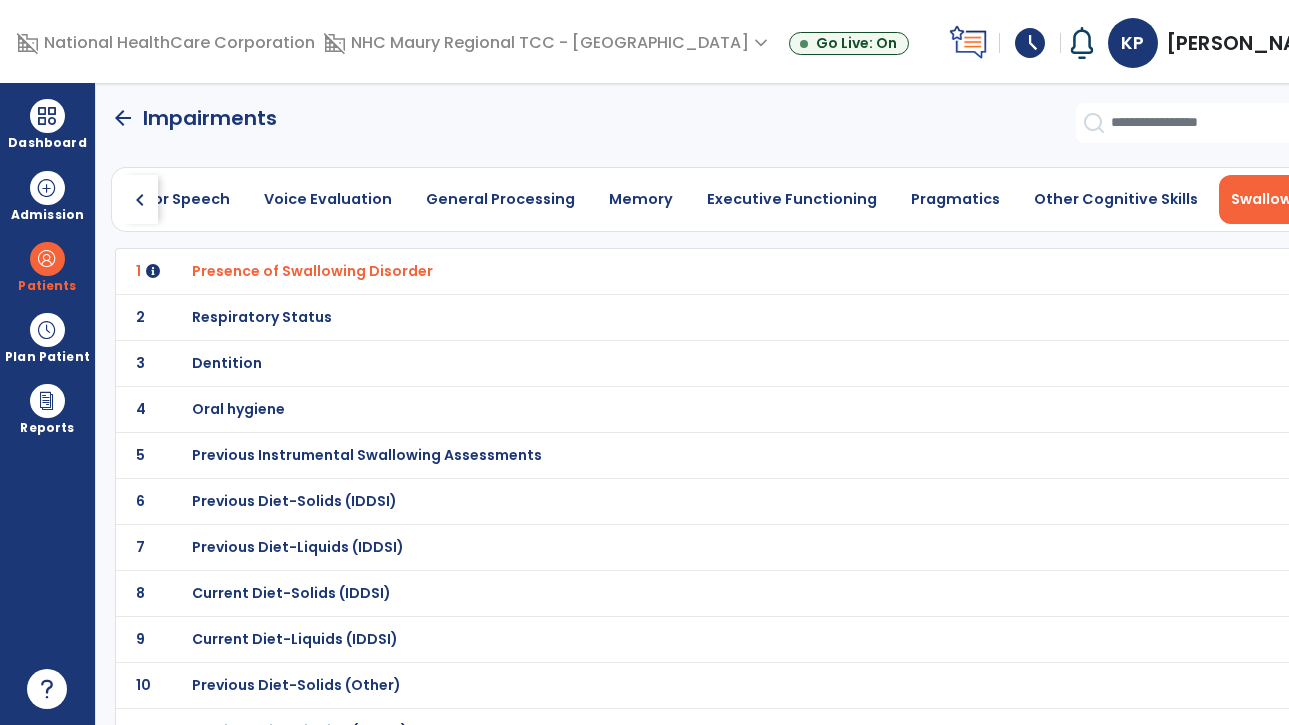 click on "Respiratory Status" at bounding box center (312, 271) 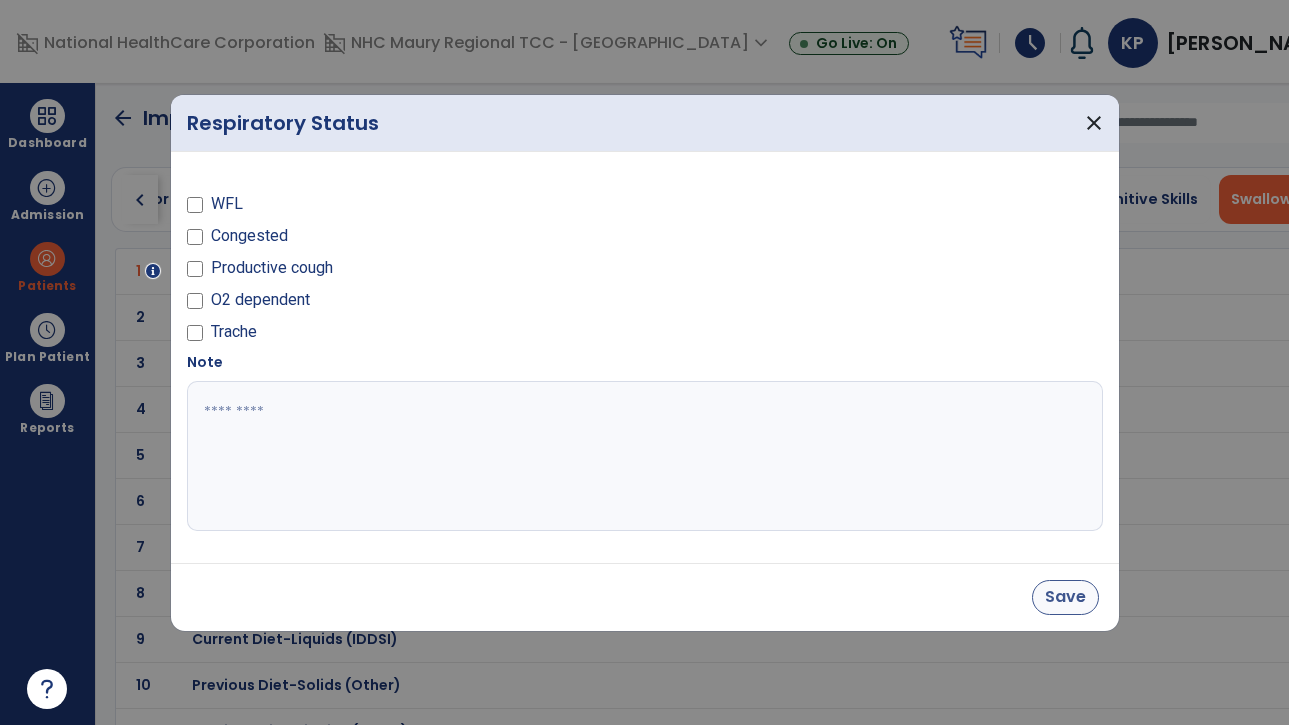 click on "Save" at bounding box center (1065, 597) 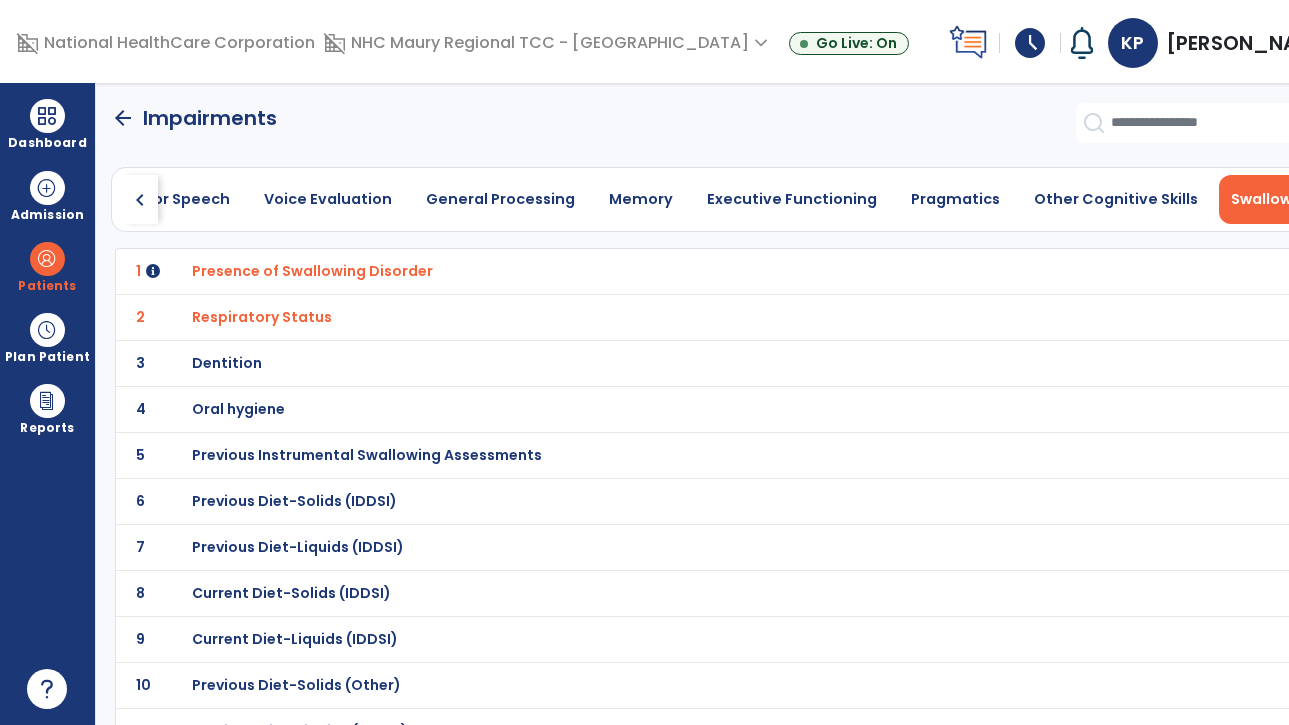 click on "Dentition" at bounding box center (312, 271) 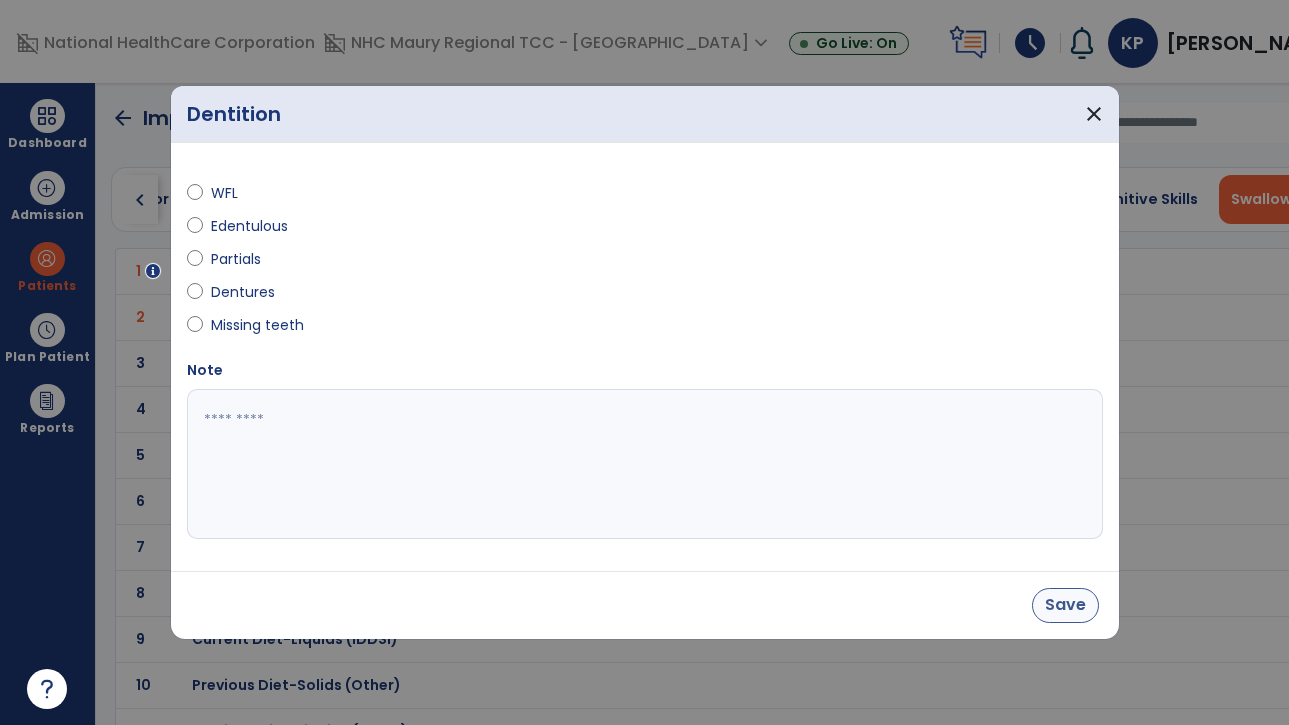 click on "Save" at bounding box center (1065, 605) 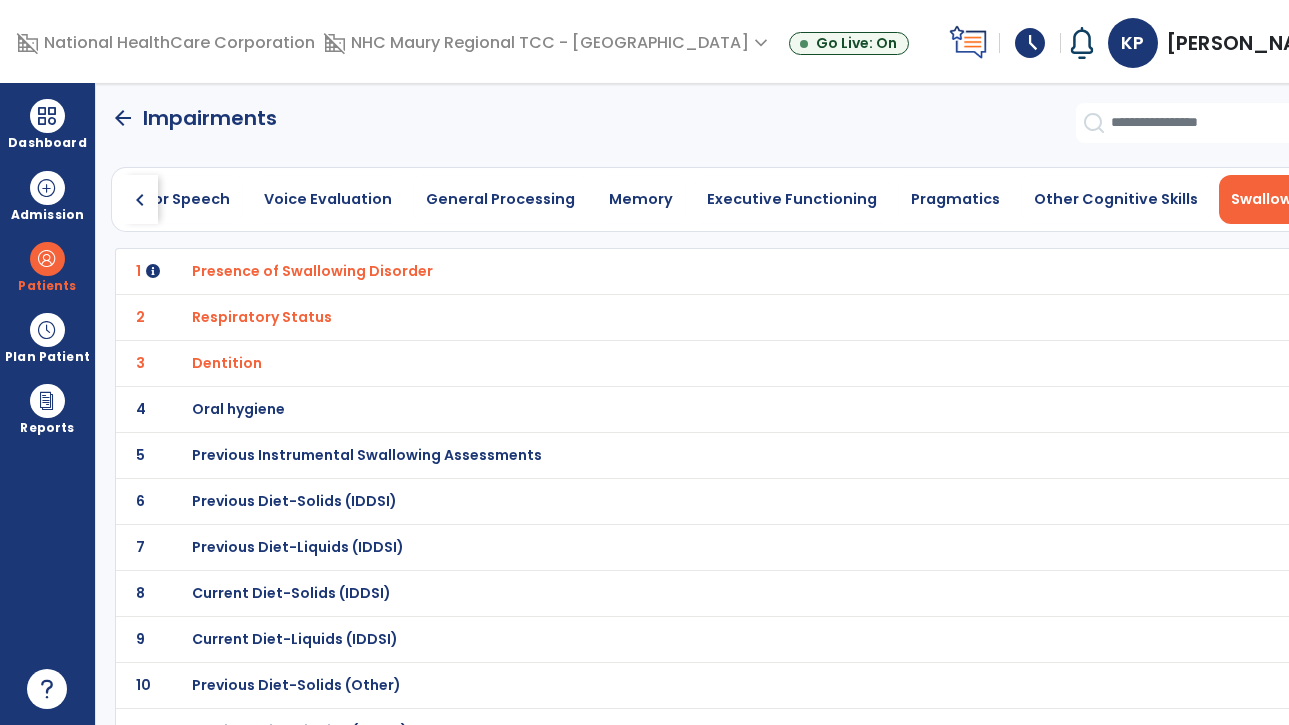 click on "Oral hygiene" at bounding box center [312, 271] 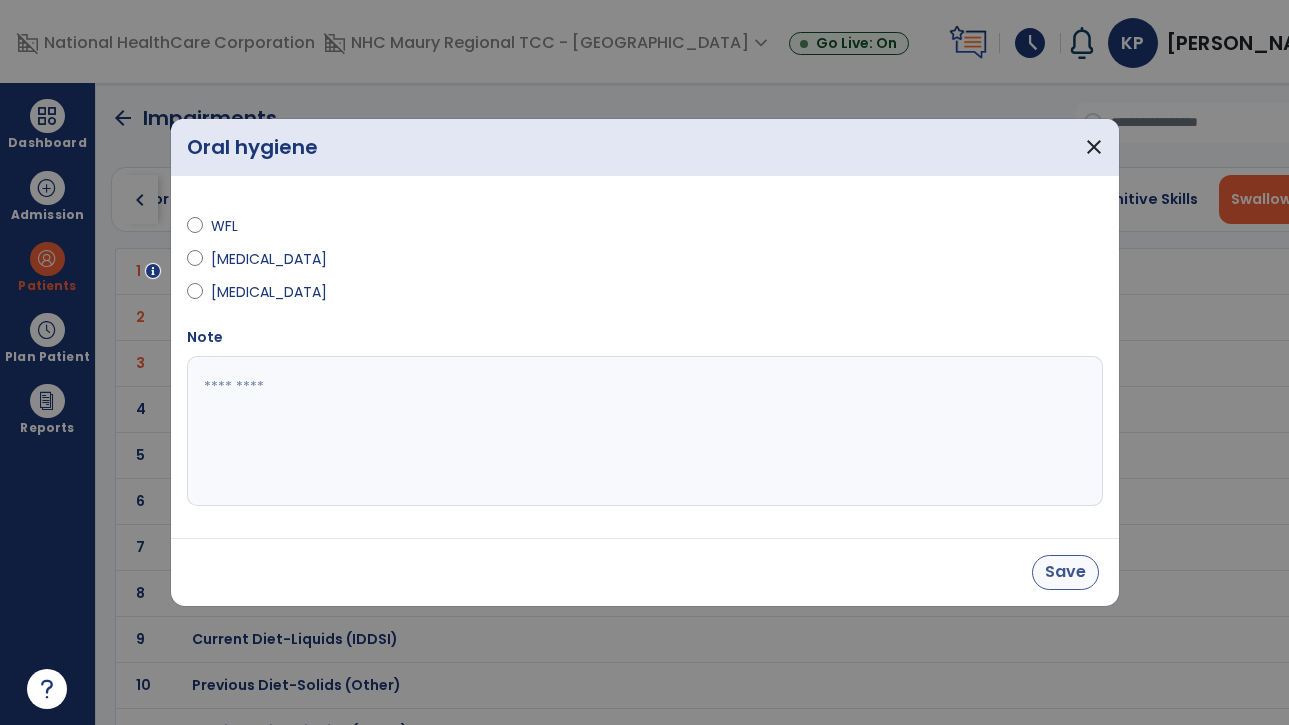 click on "Save" at bounding box center [1065, 572] 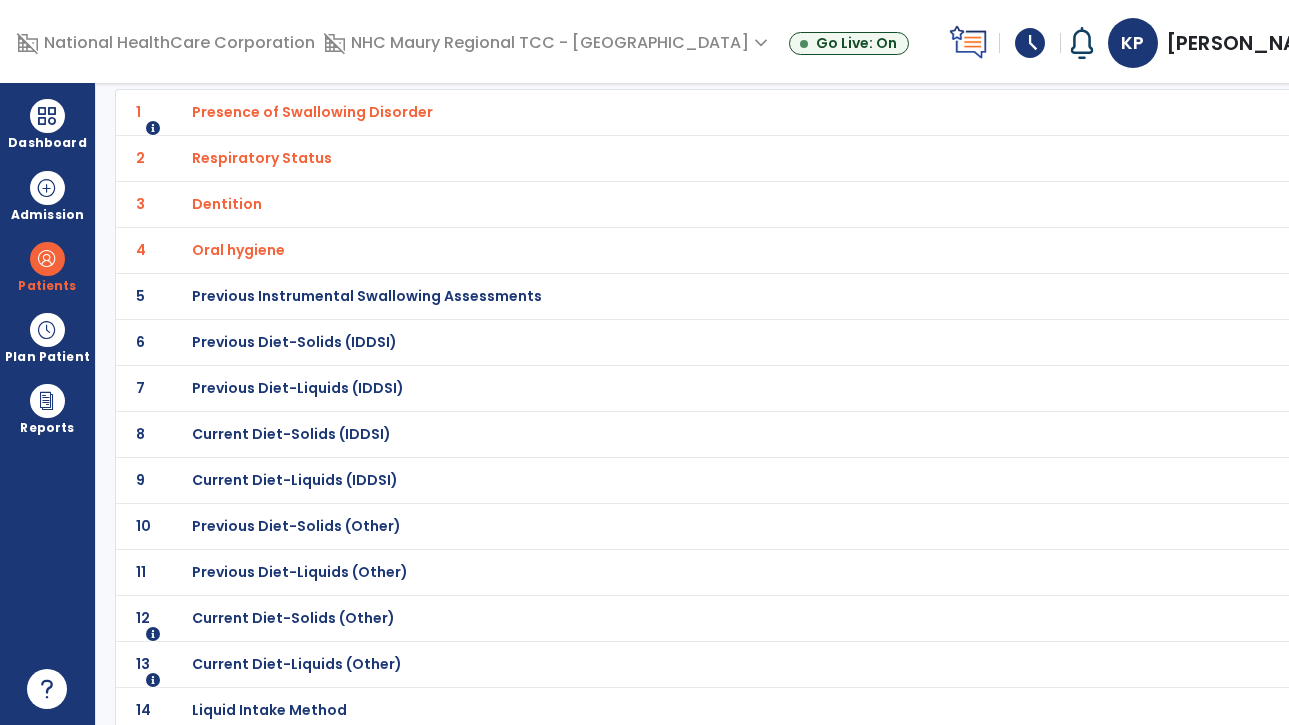 scroll, scrollTop: 164, scrollLeft: 0, axis: vertical 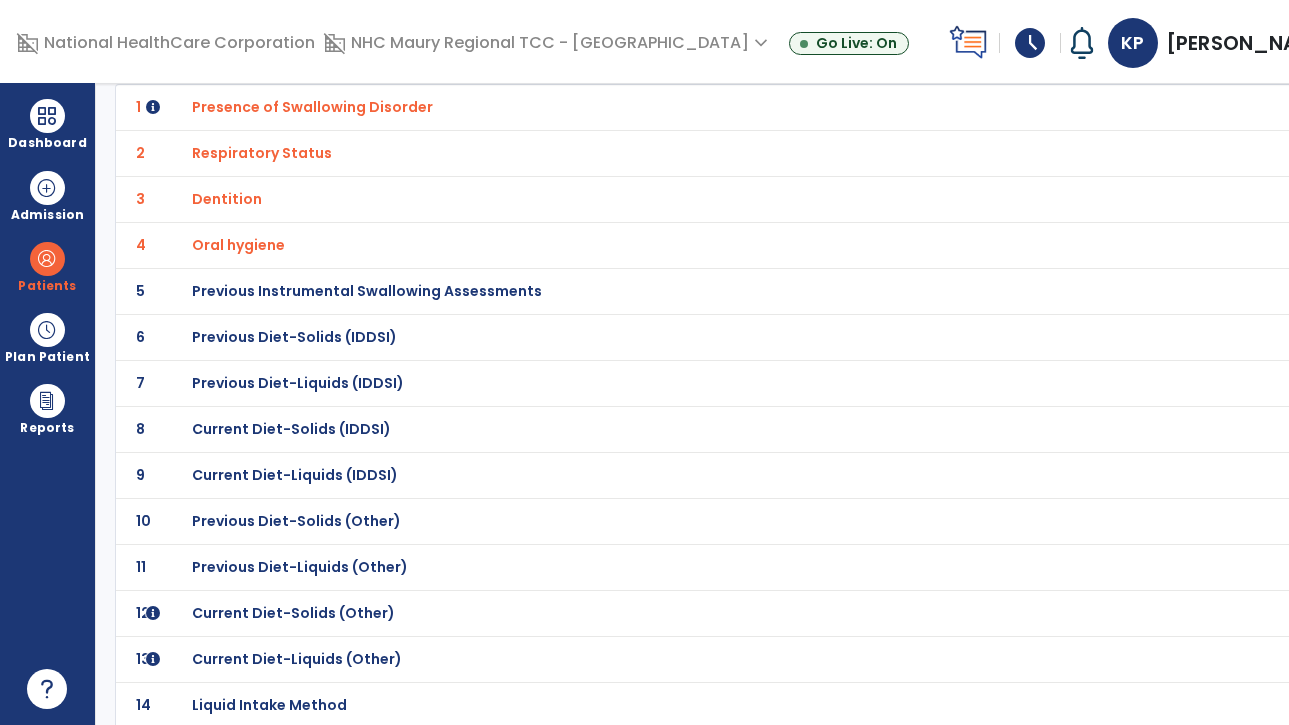 click on "Previous Instrumental Swallowing Assessments" at bounding box center (312, 107) 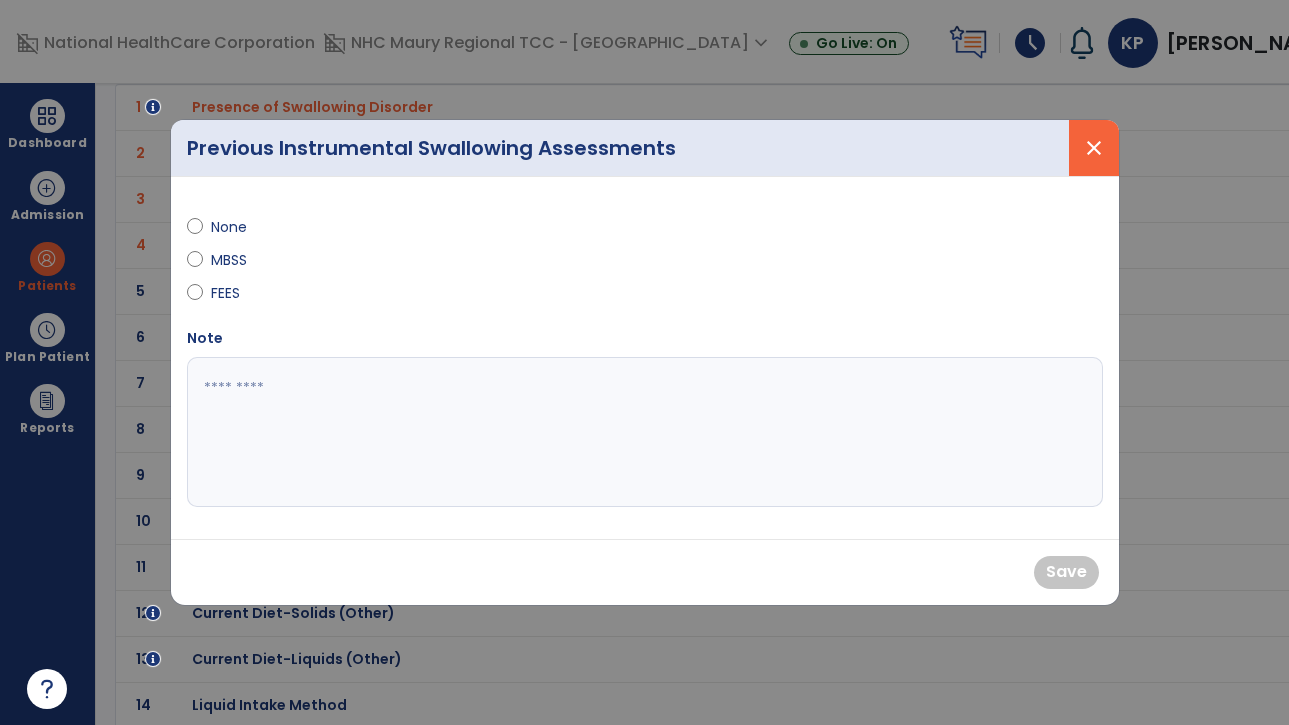 click on "close" at bounding box center (1094, 148) 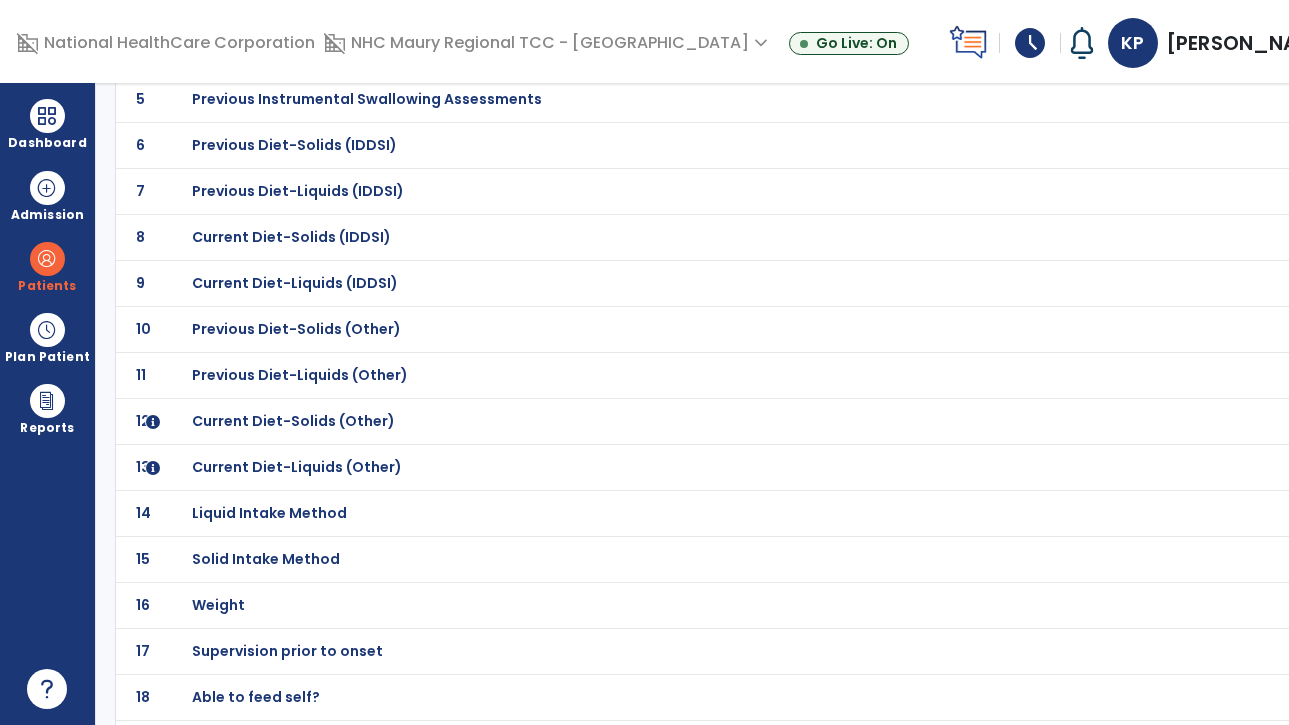 scroll, scrollTop: 354, scrollLeft: 0, axis: vertical 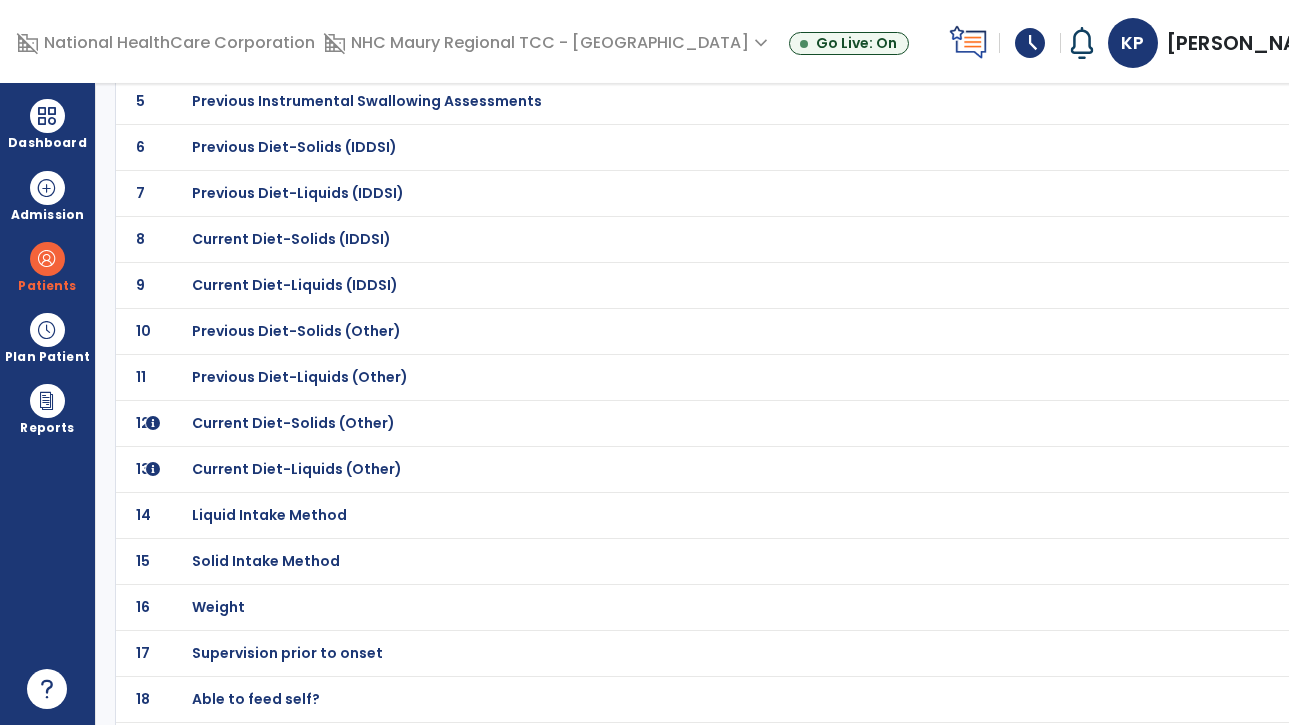 click on "Previous Diet-Solids (Other)" at bounding box center (312, -83) 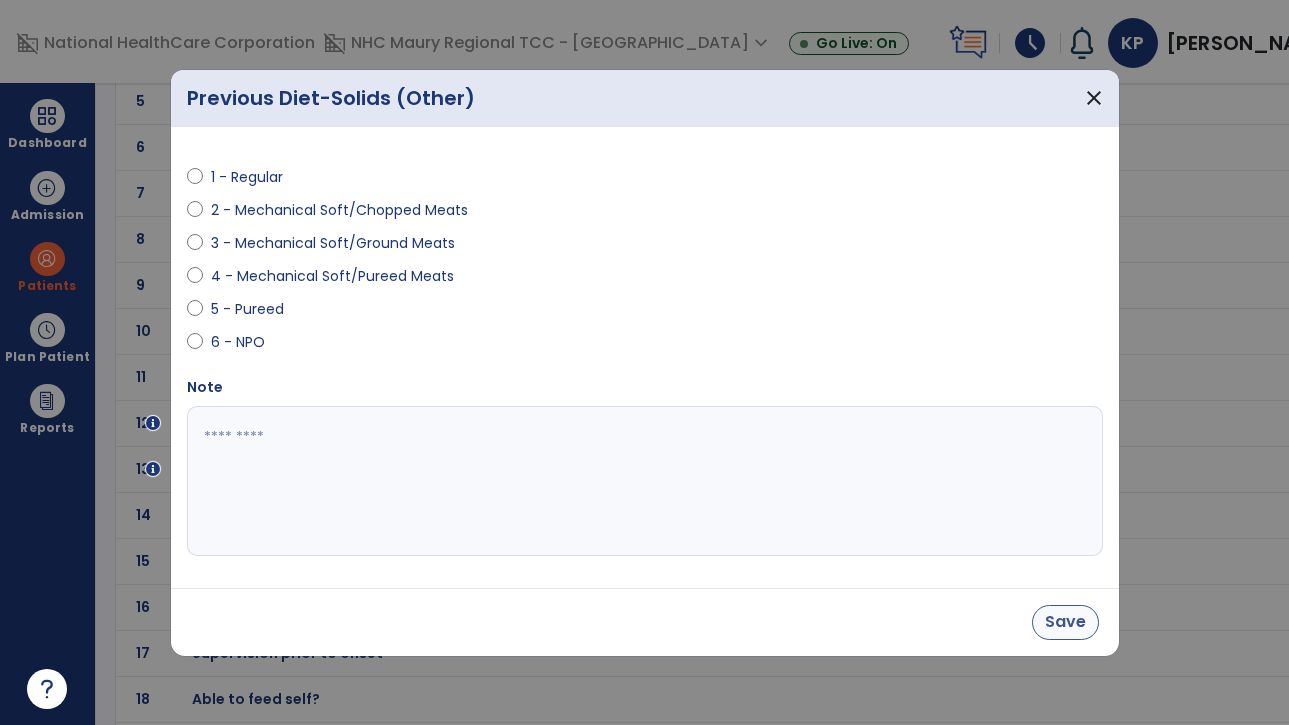 click on "Save" at bounding box center [1065, 622] 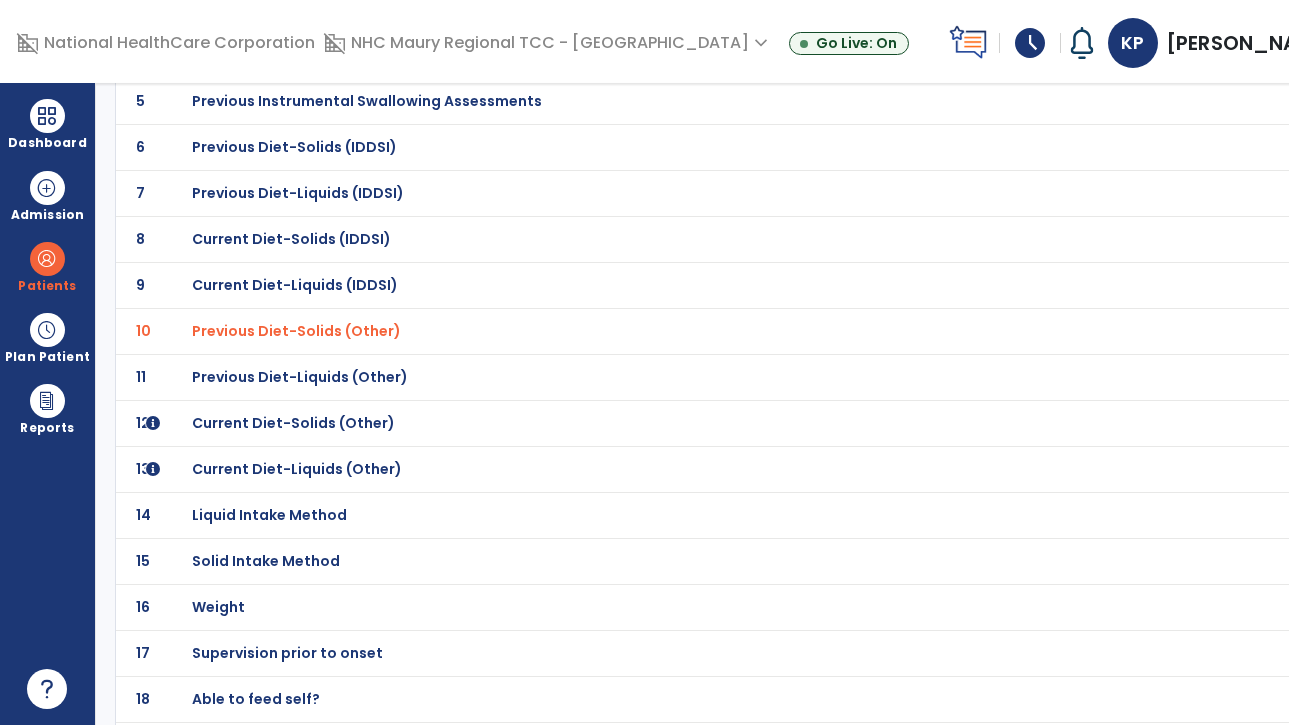 click on "Previous Diet-Liquids (Other)" at bounding box center (312, -83) 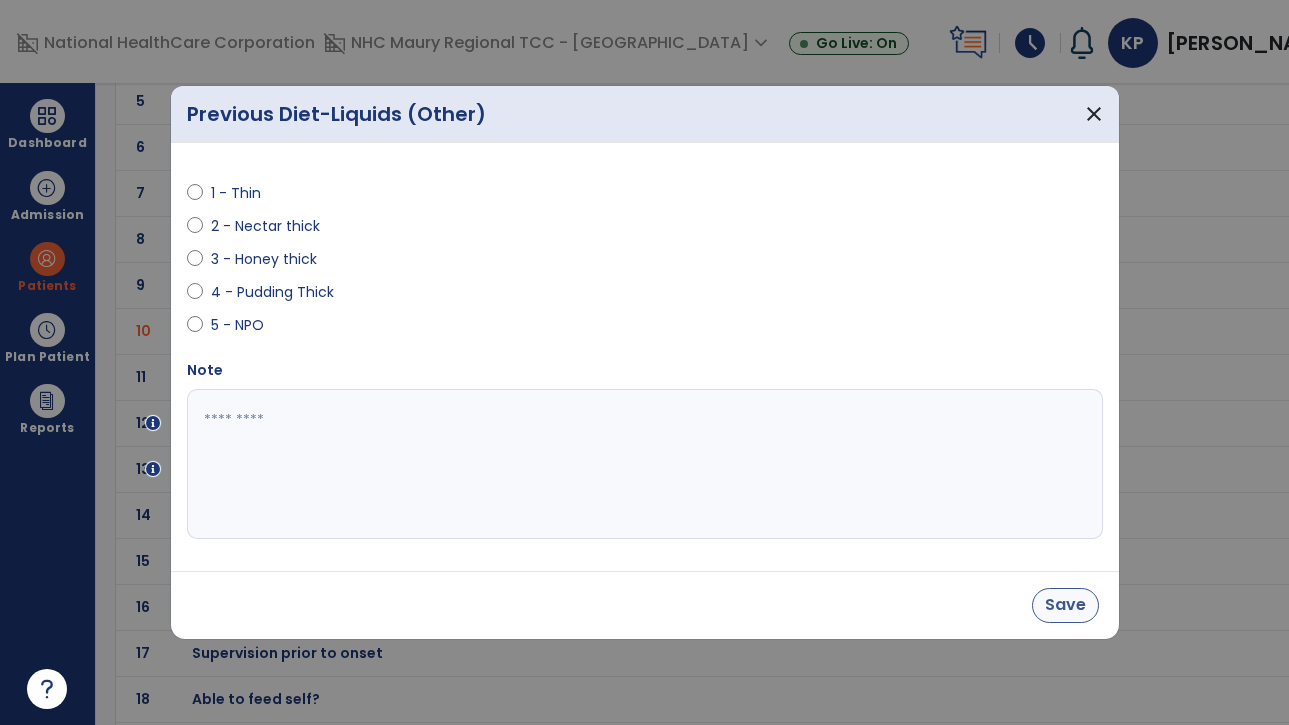 click on "Save" at bounding box center (1065, 605) 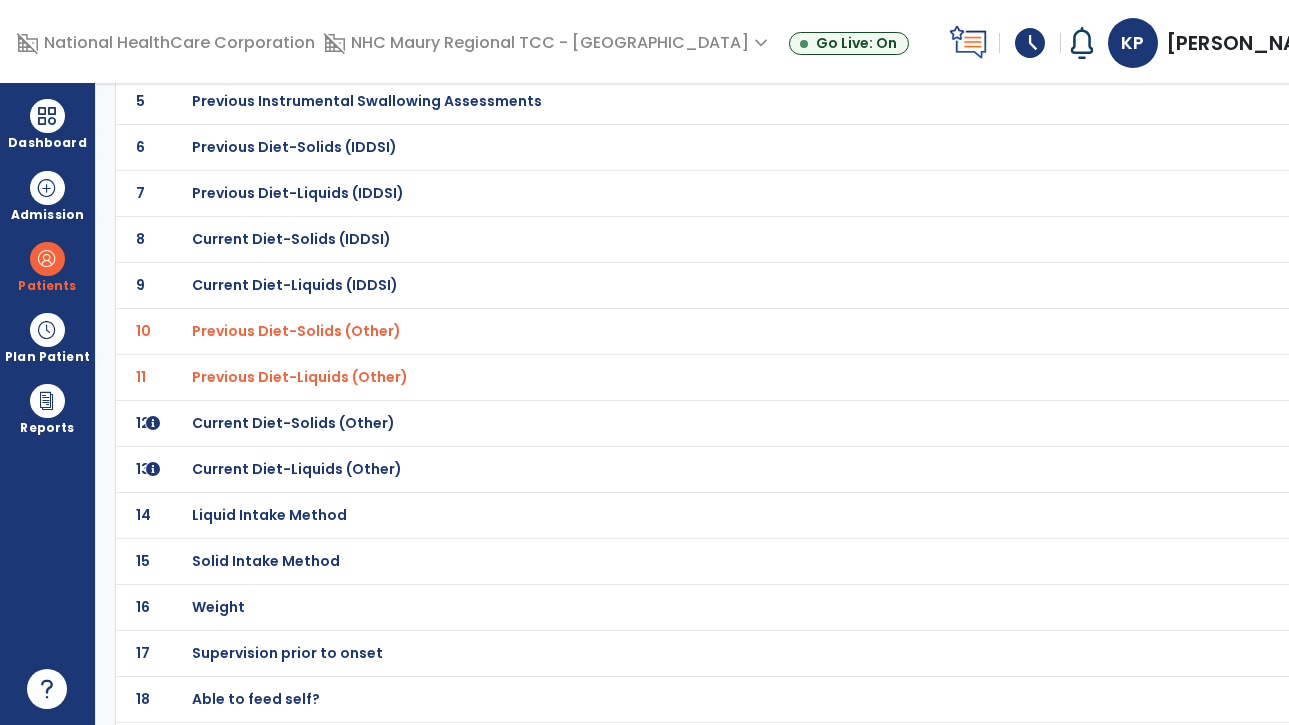 click on "Current Diet-Solids (Other)" at bounding box center (312, -83) 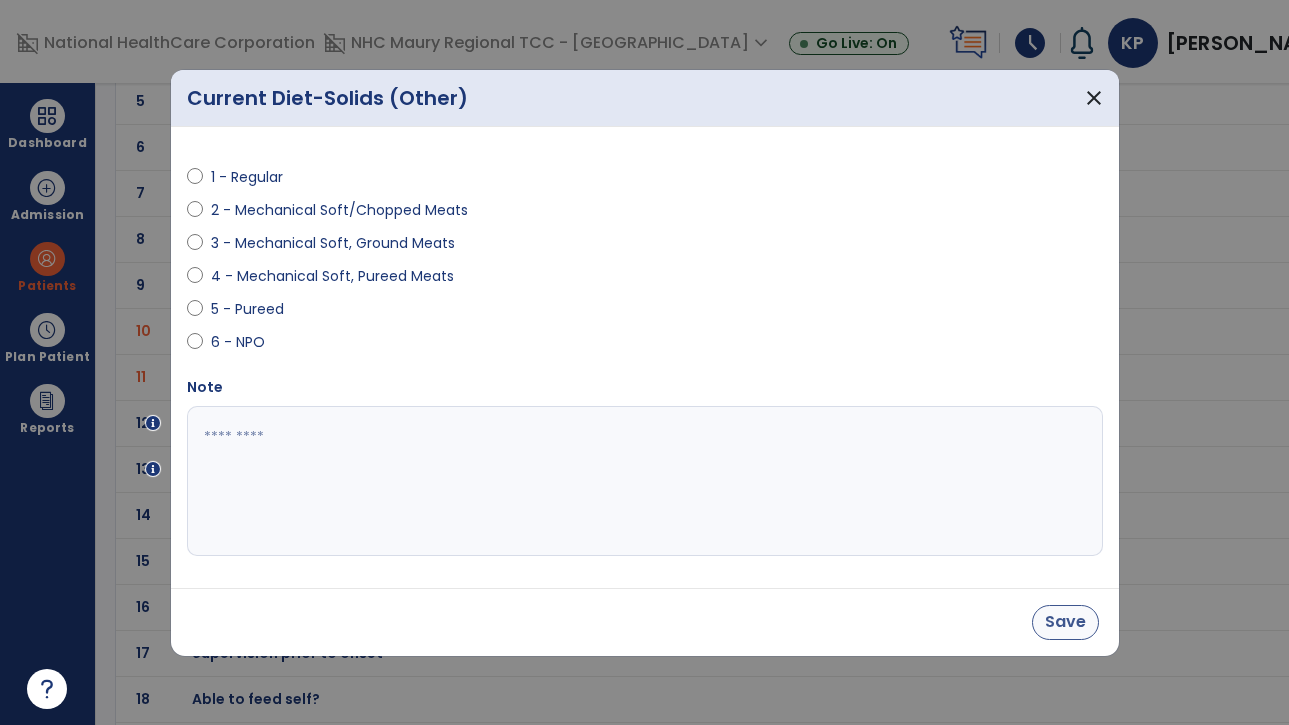 click on "Save" at bounding box center [1065, 622] 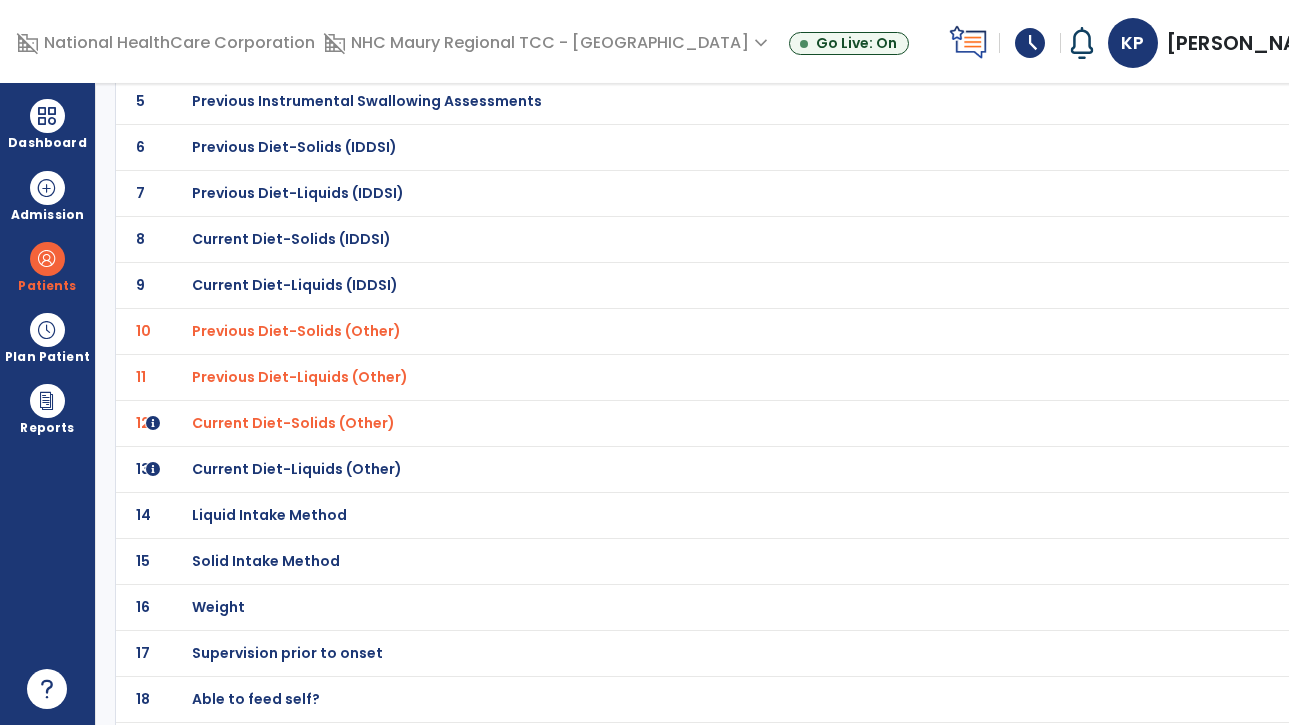 click on "Current Diet-Liquids (Other)" at bounding box center (312, -83) 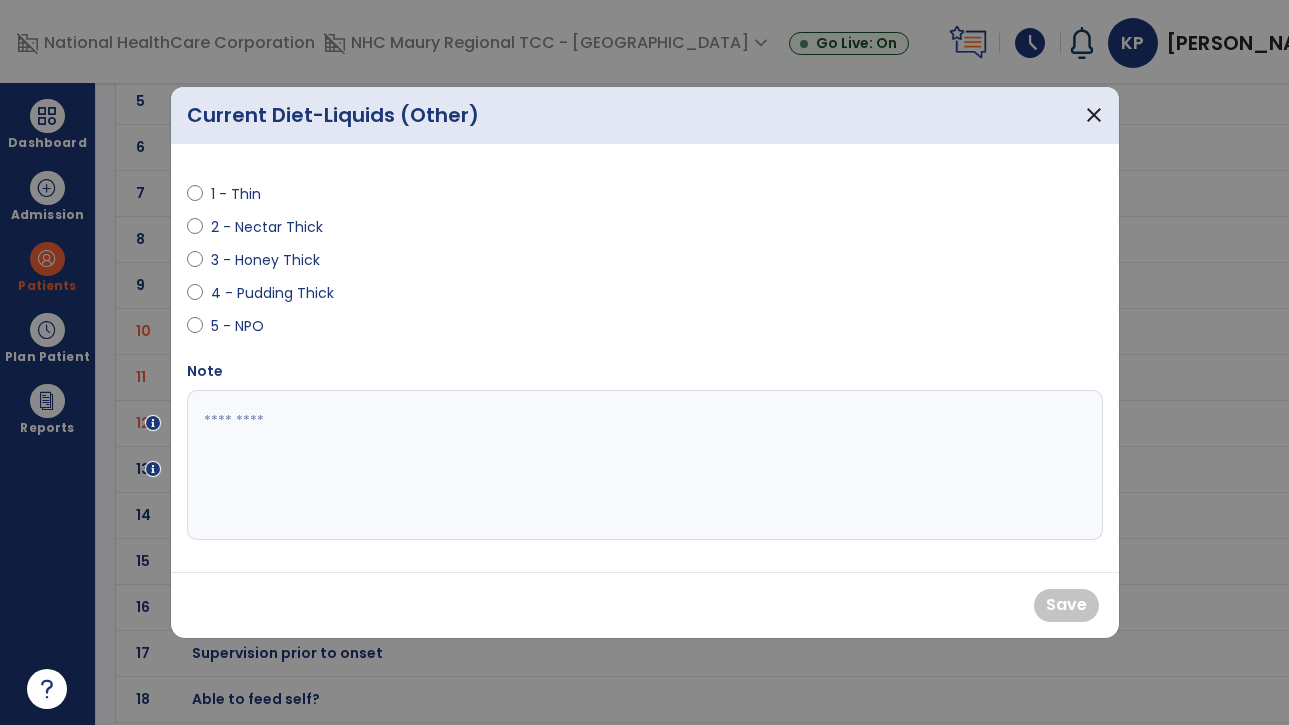 click on "5 - NPO" at bounding box center [410, 330] 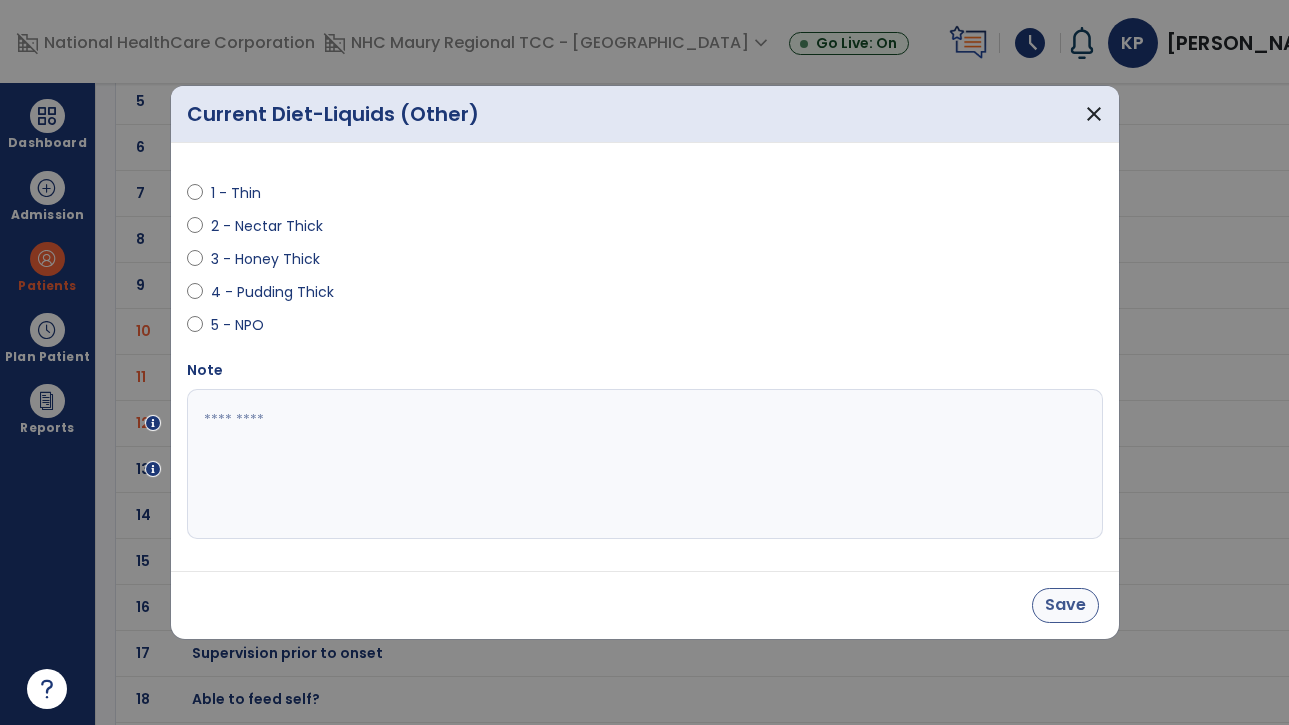 click on "Save" at bounding box center (1065, 605) 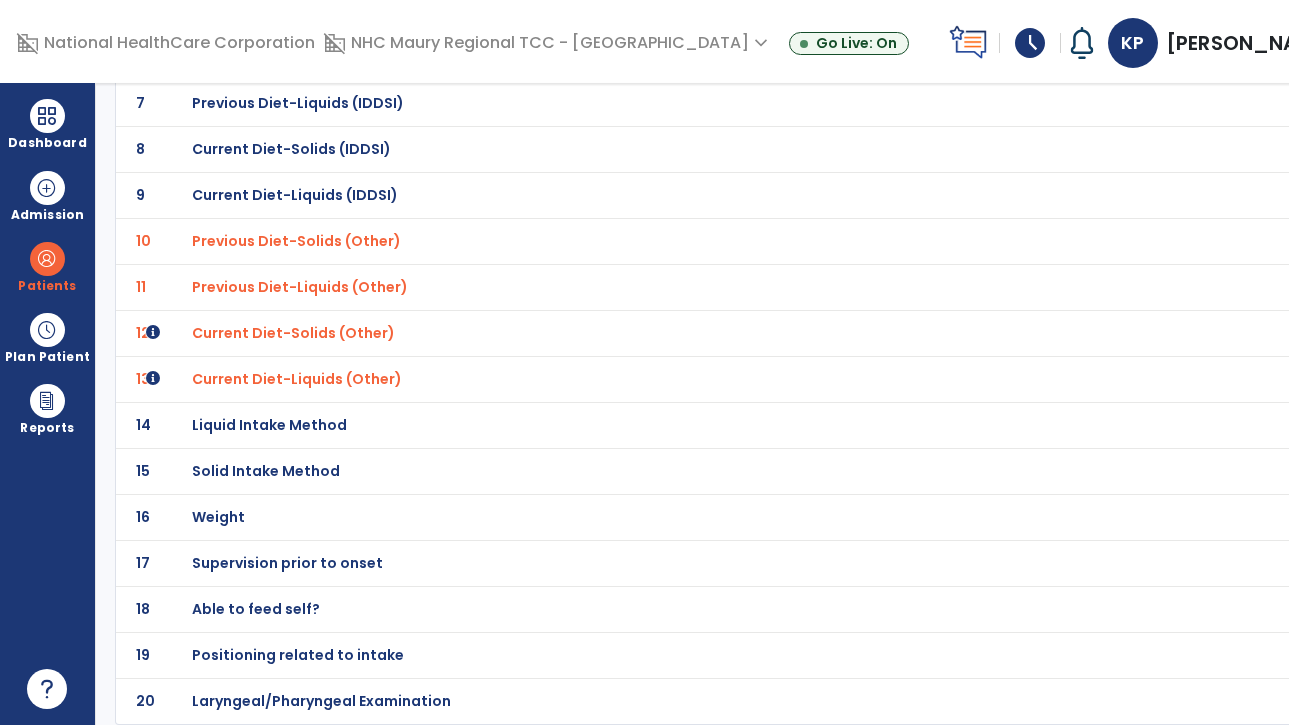 scroll, scrollTop: 444, scrollLeft: 0, axis: vertical 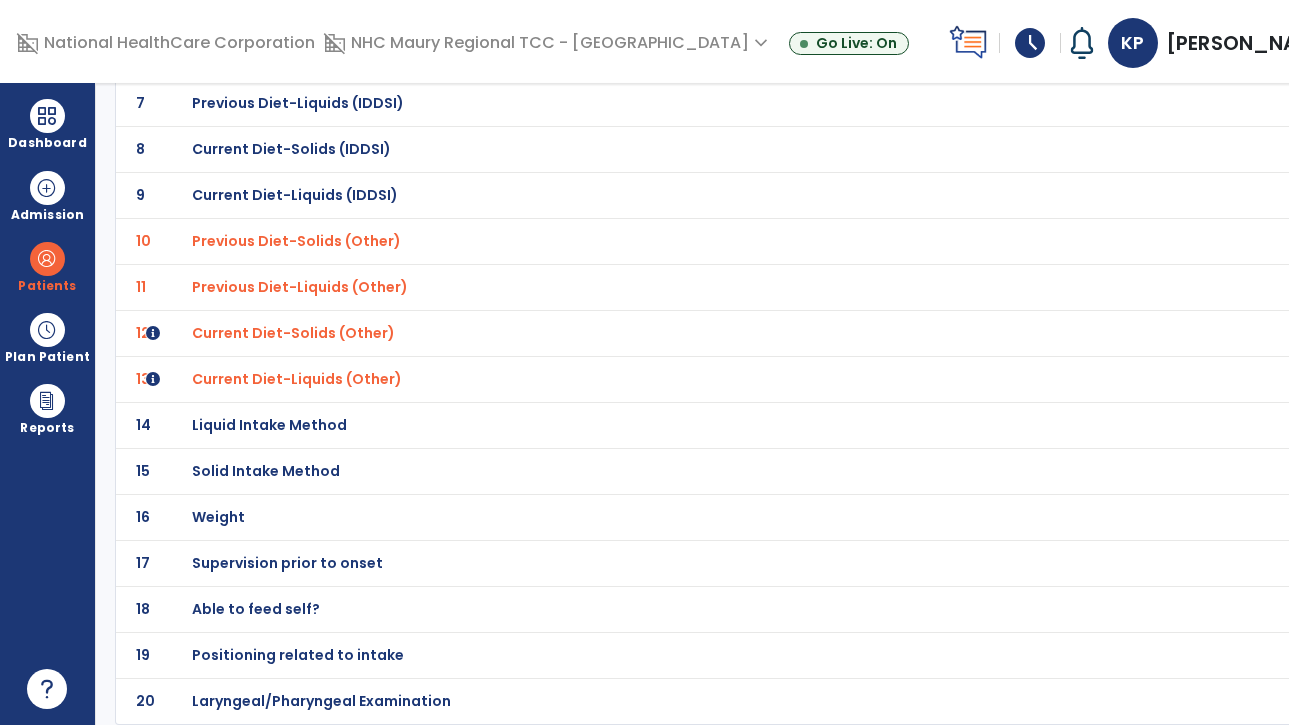click on "Liquid Intake Method" at bounding box center (312, -173) 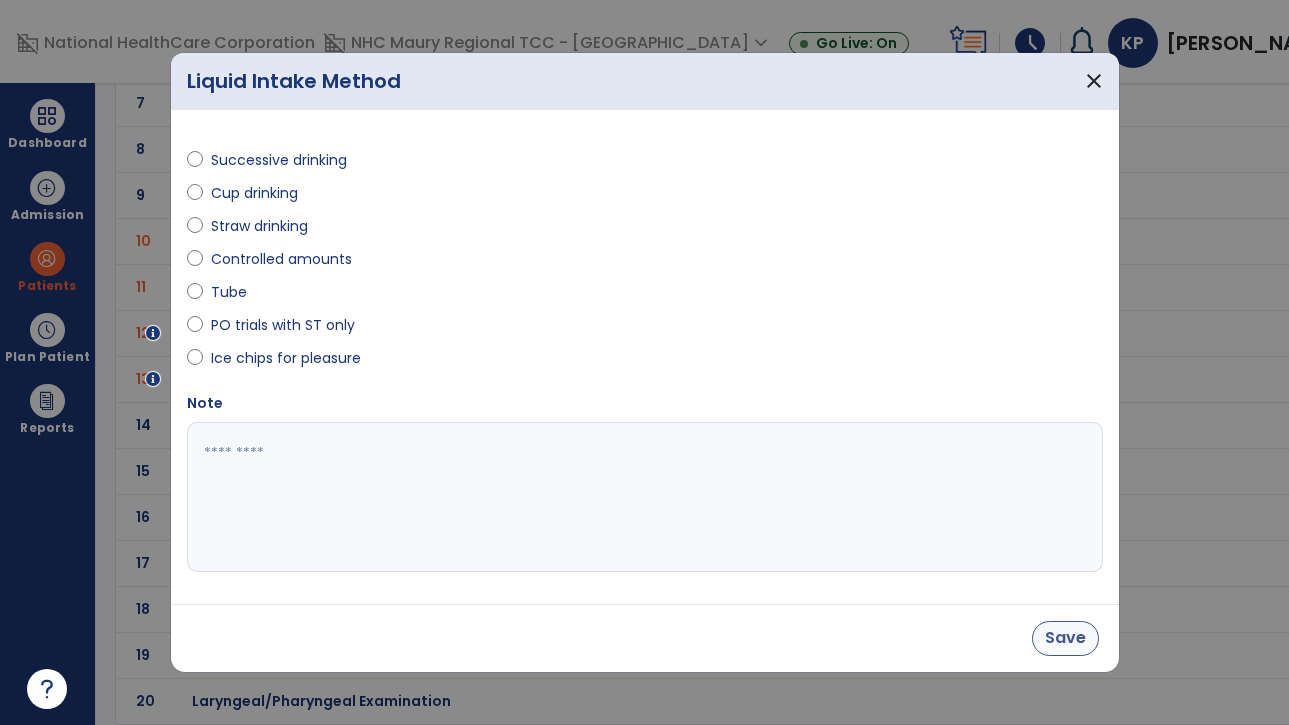 click on "Save" at bounding box center (1065, 638) 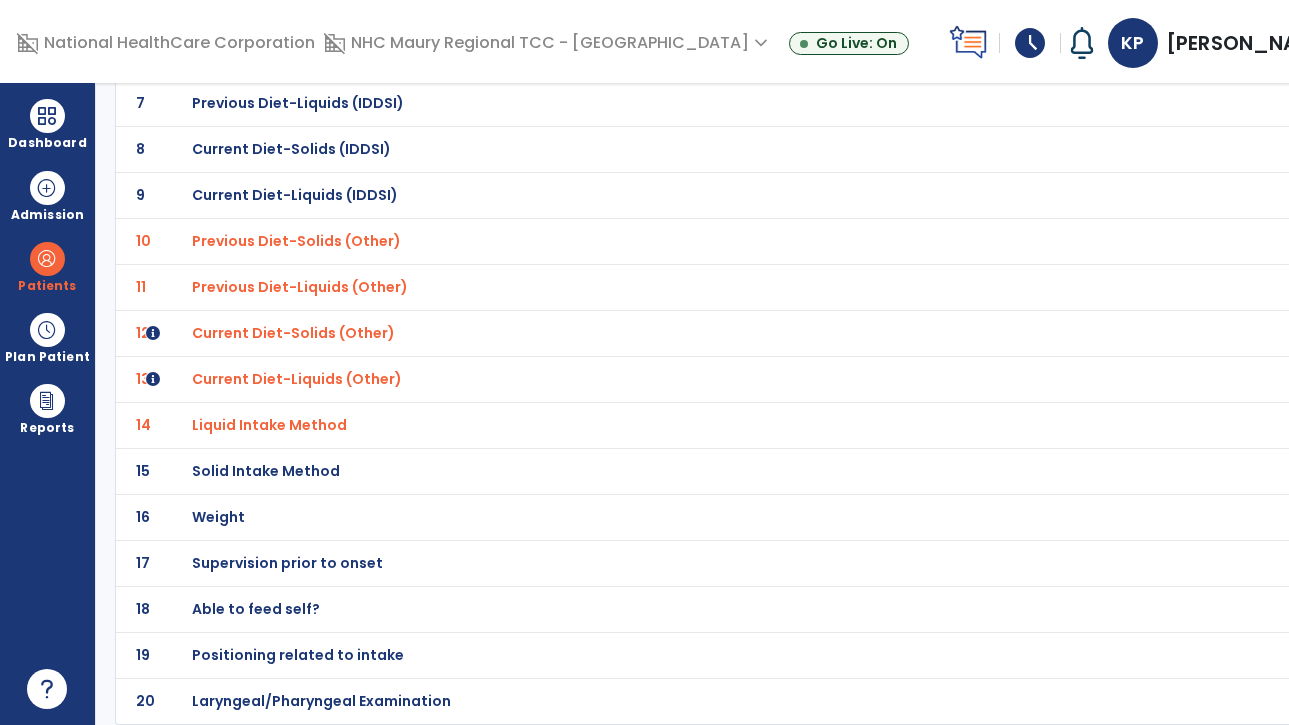 click on "Solid Intake Method" at bounding box center (312, -173) 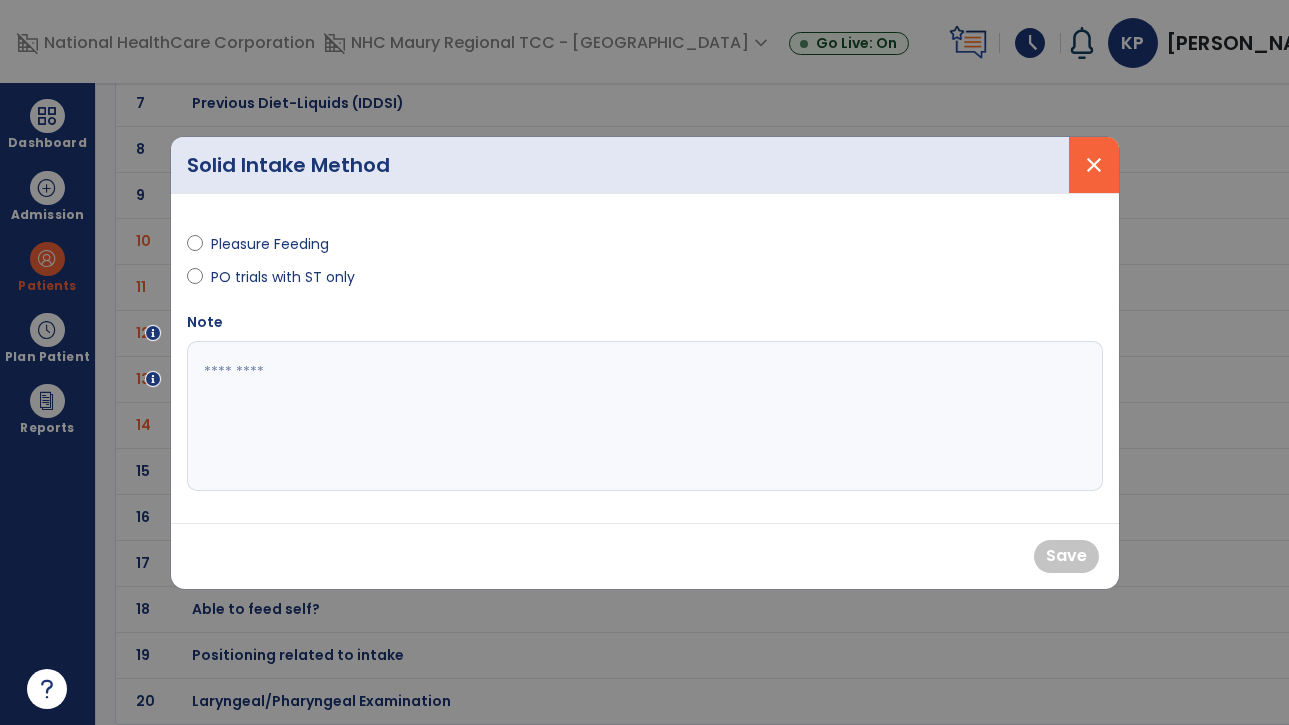 click on "close" at bounding box center (1094, 165) 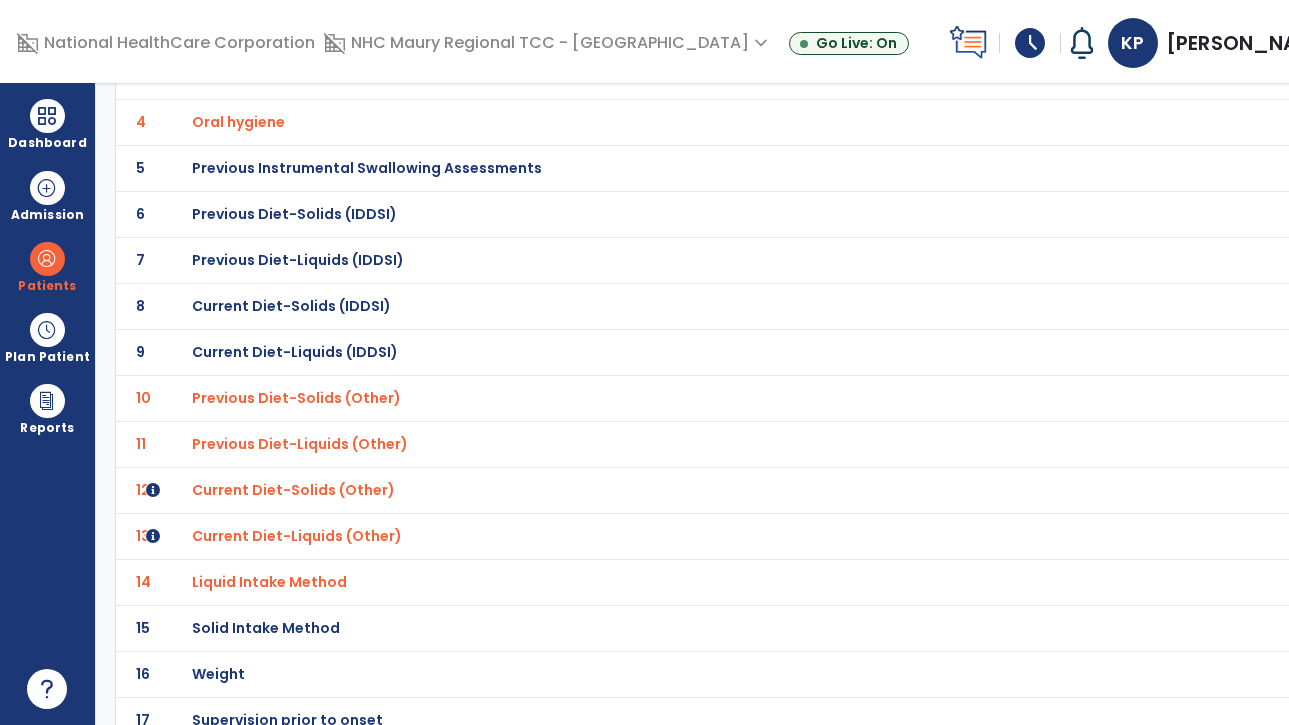 scroll, scrollTop: 268, scrollLeft: 0, axis: vertical 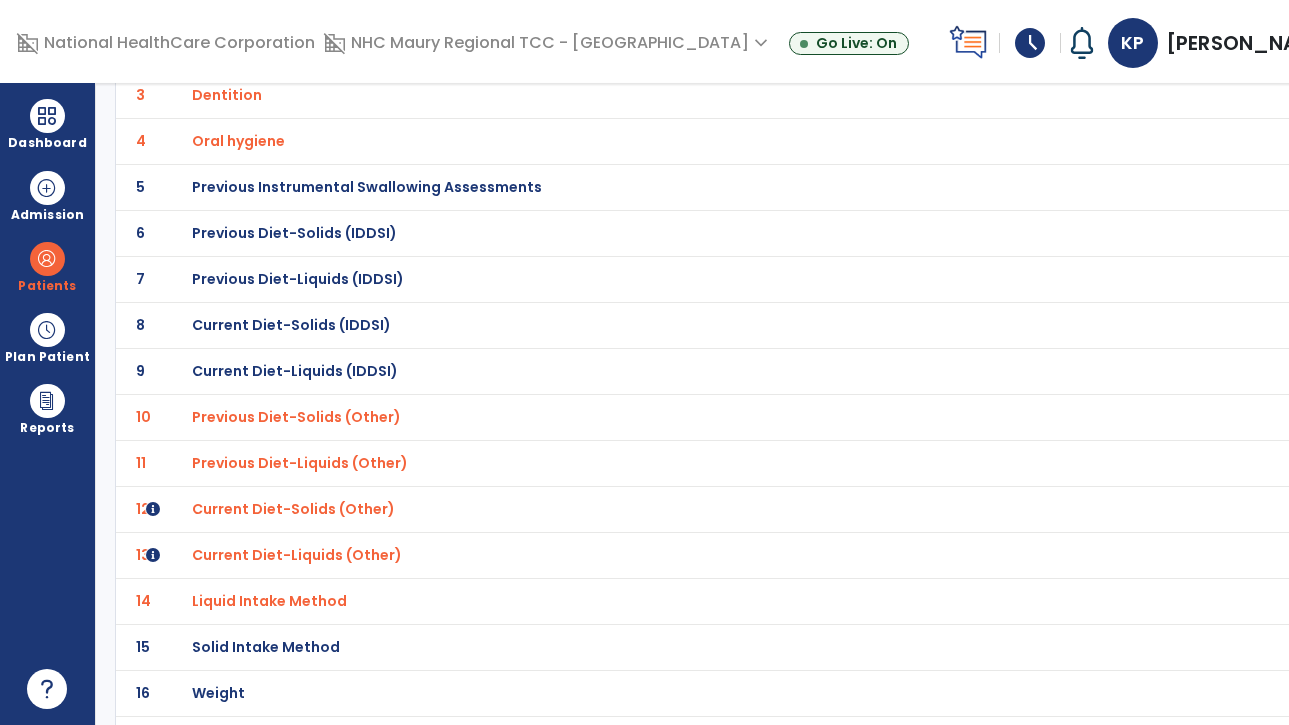 click on "Previous Instrumental Swallowing Assessments" at bounding box center [312, 3] 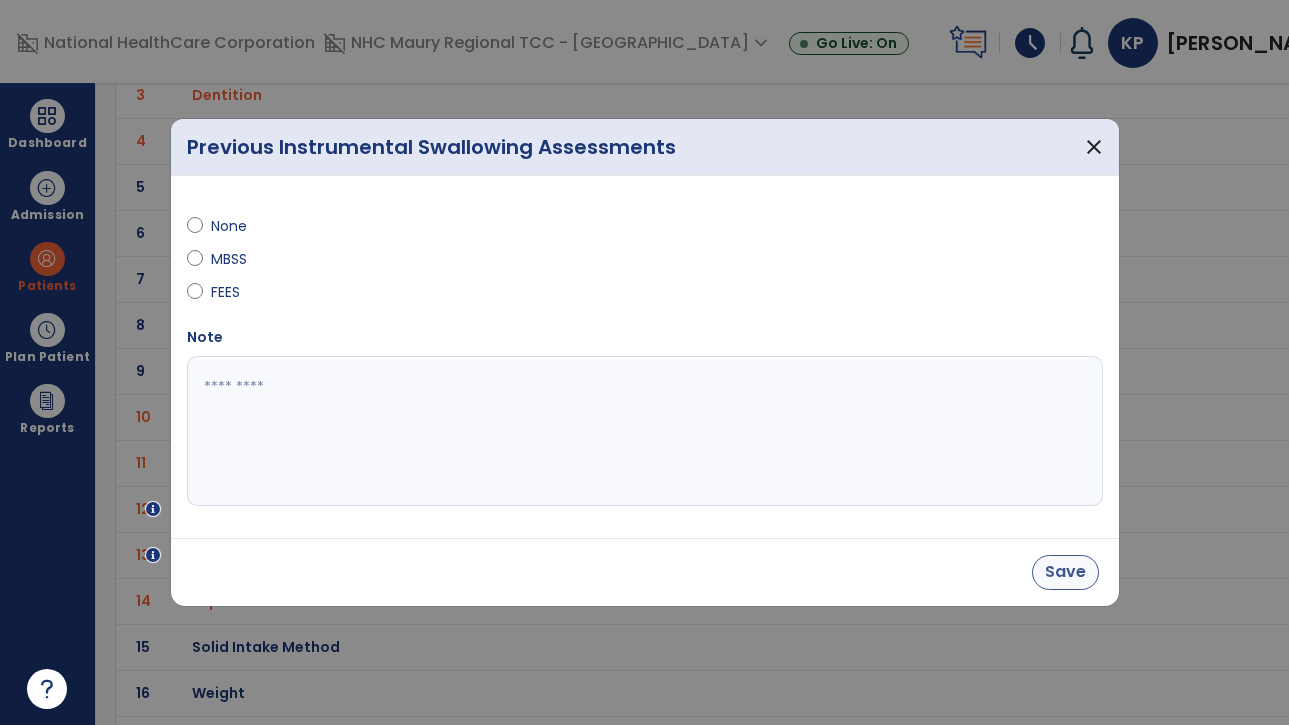 click on "Save" at bounding box center [1065, 572] 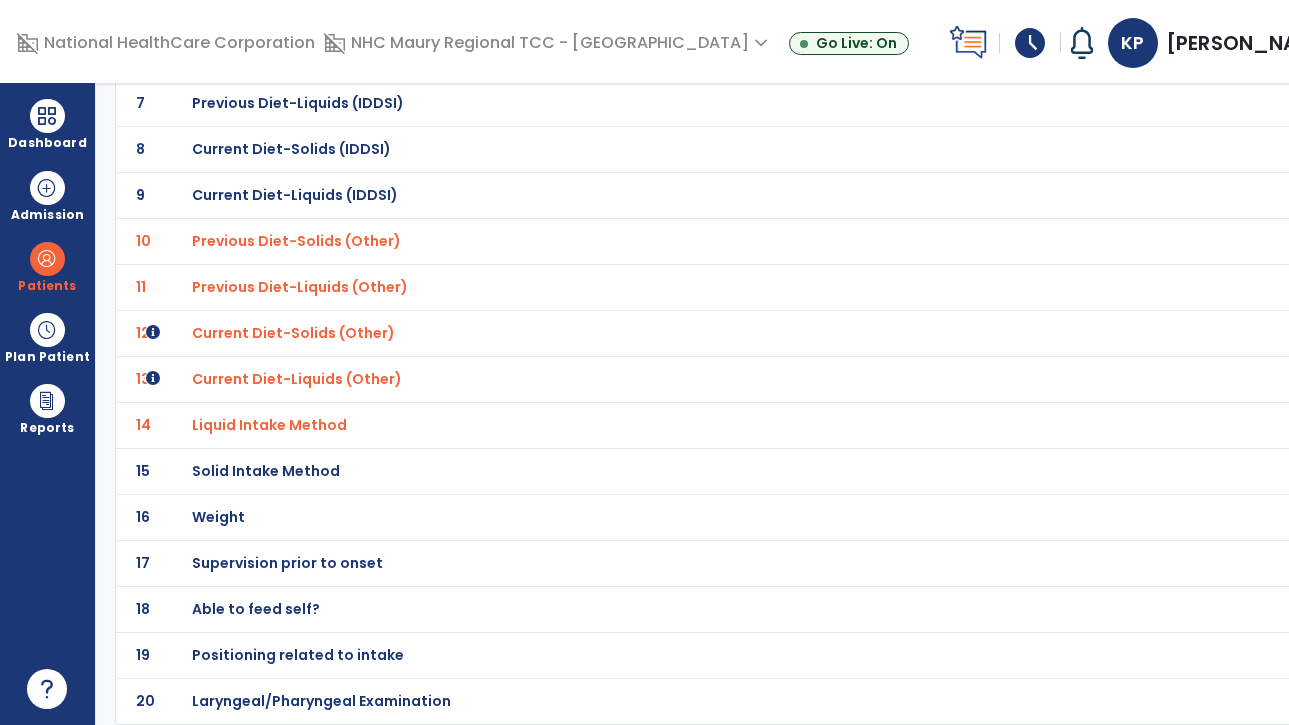 scroll, scrollTop: 444, scrollLeft: 0, axis: vertical 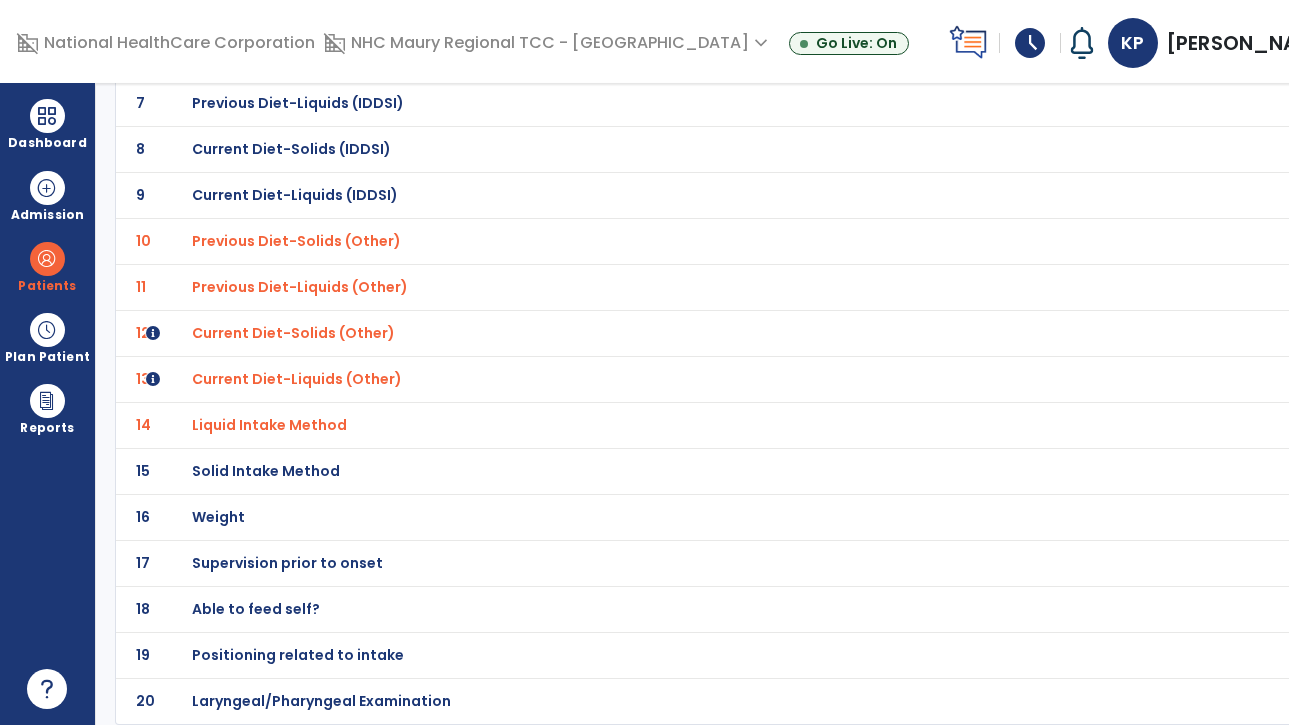 click on "Laryngeal/Pharyngeal Examination" at bounding box center [312, -173] 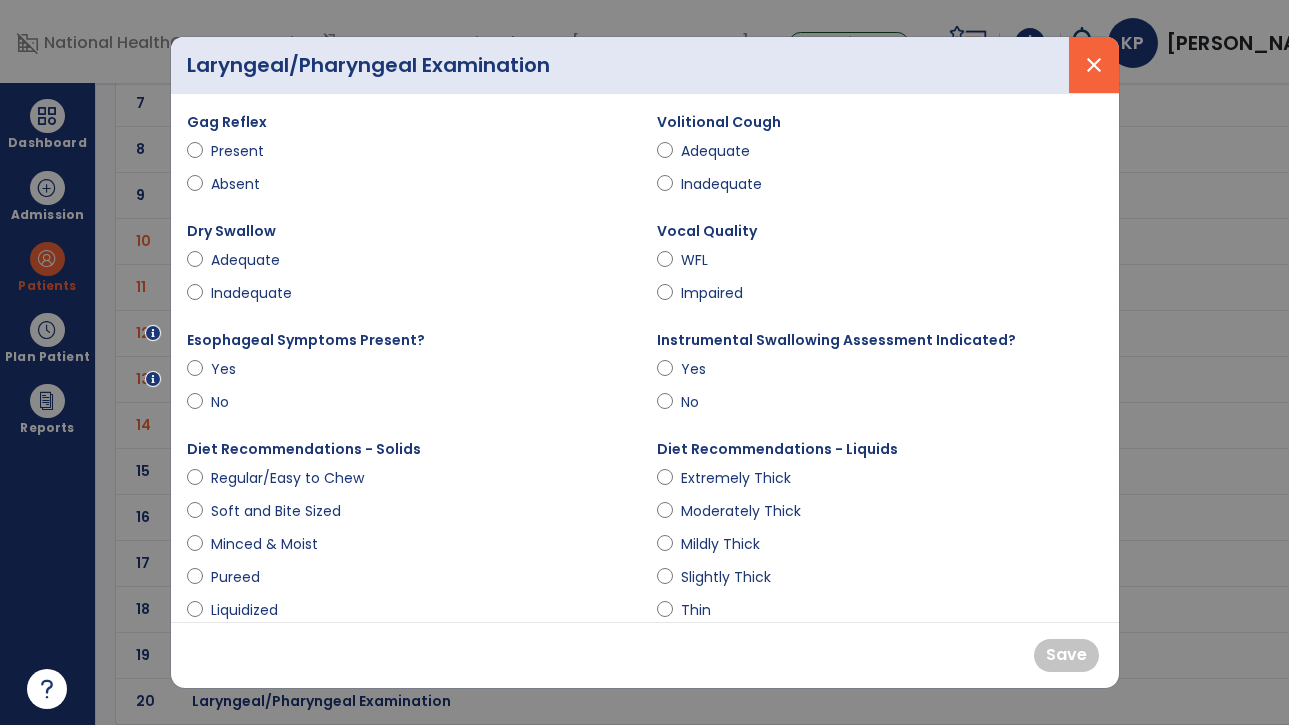 click on "close" at bounding box center (1094, 65) 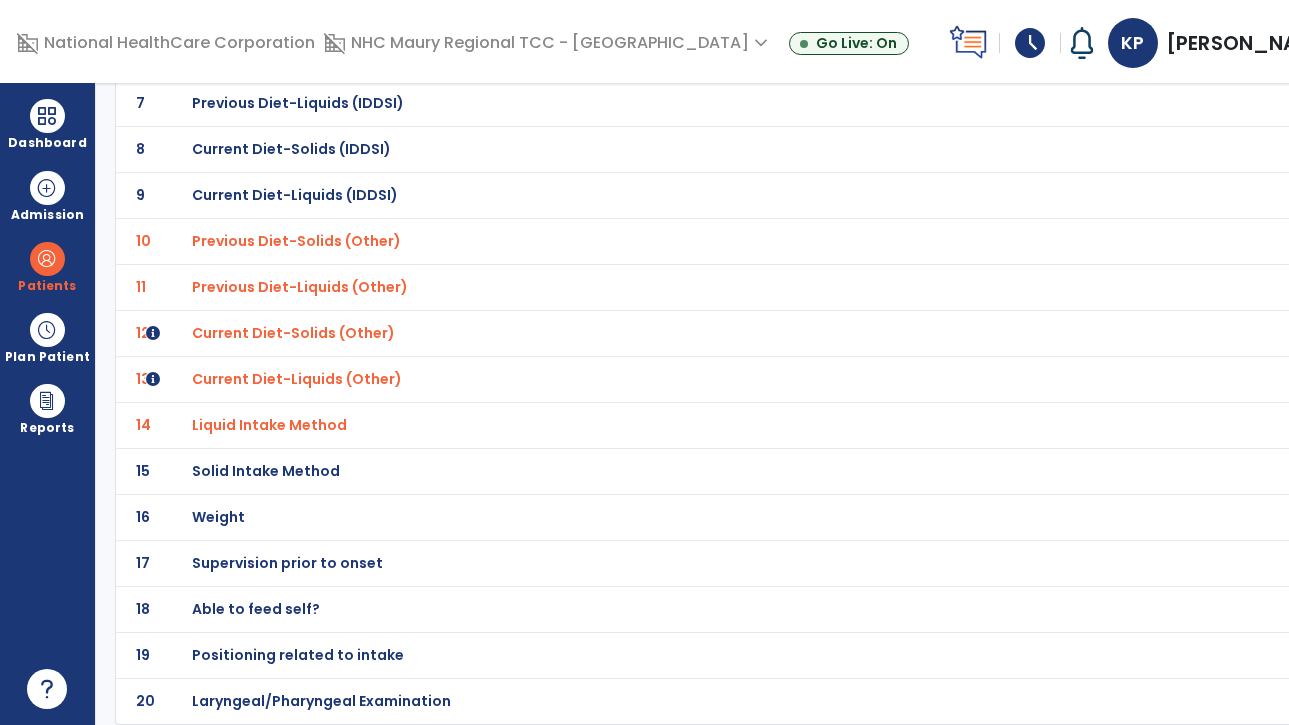 click on "Positioning related to intake" at bounding box center (312, -173) 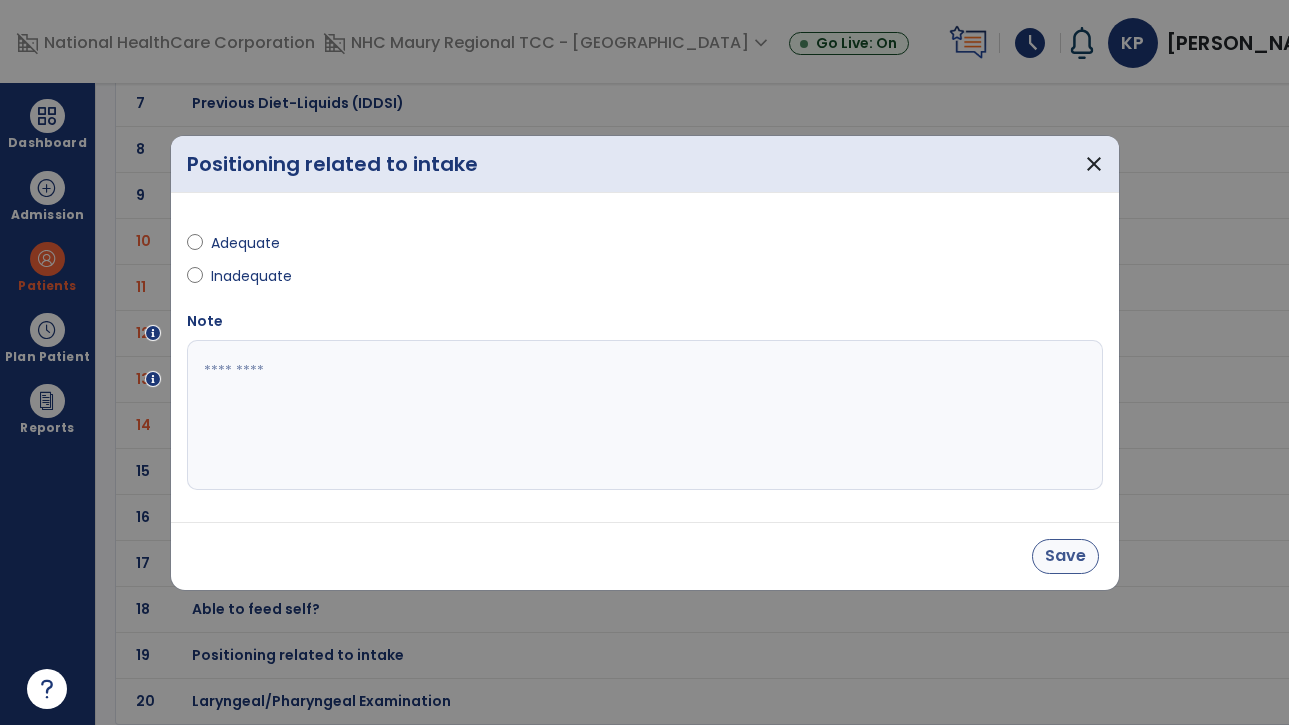 click on "Save" at bounding box center (1065, 556) 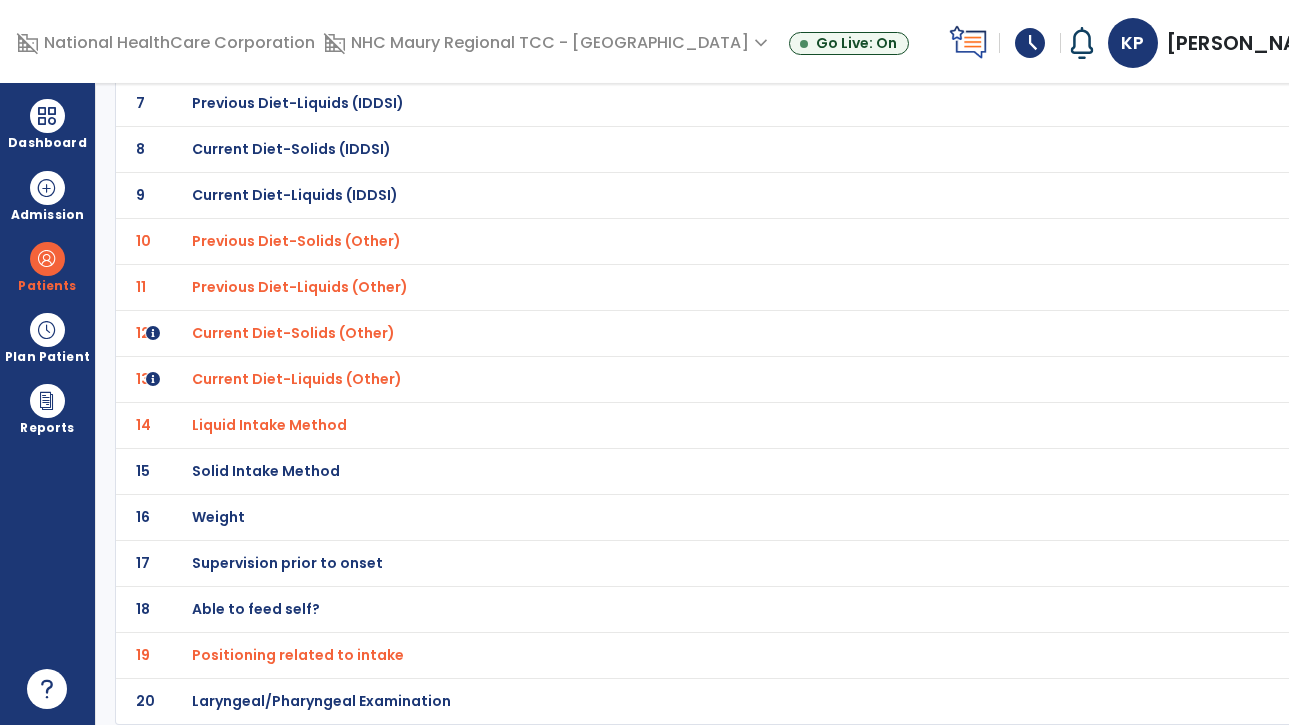 click on "Laryngeal/Pharyngeal Examination" at bounding box center (312, -173) 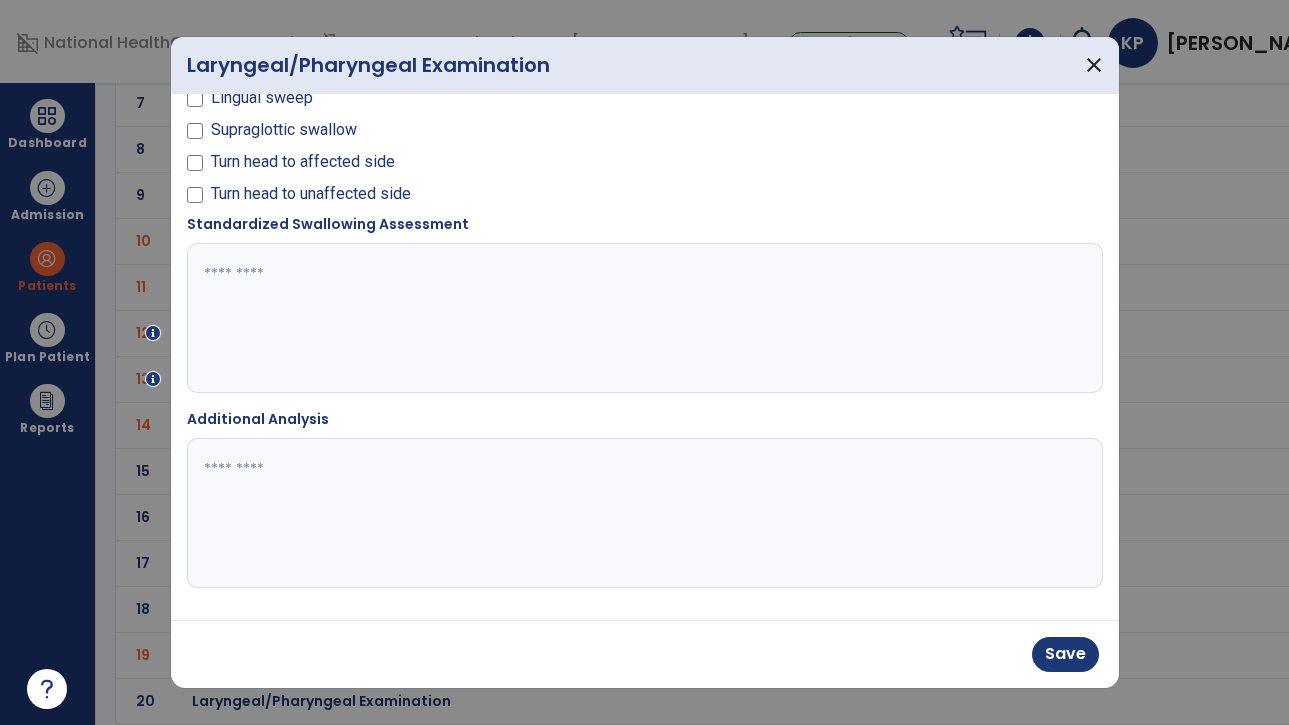 scroll, scrollTop: 1555, scrollLeft: 0, axis: vertical 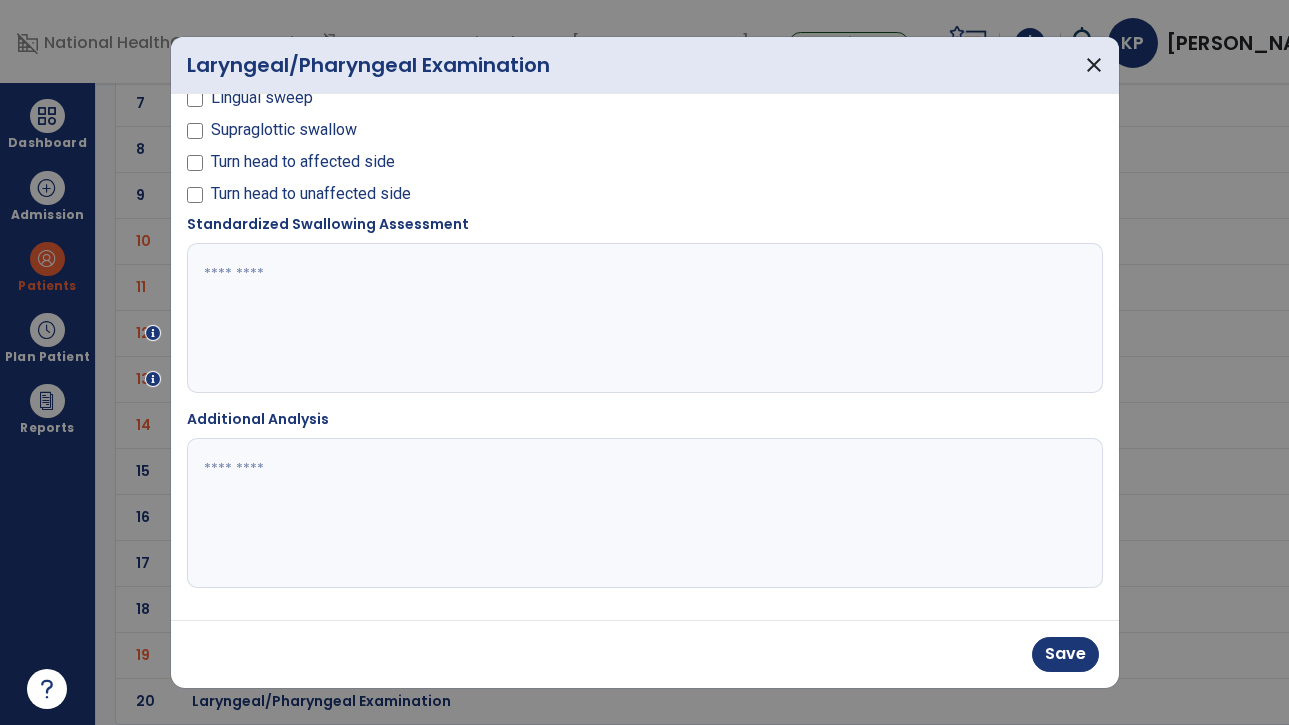 click at bounding box center (642, 513) 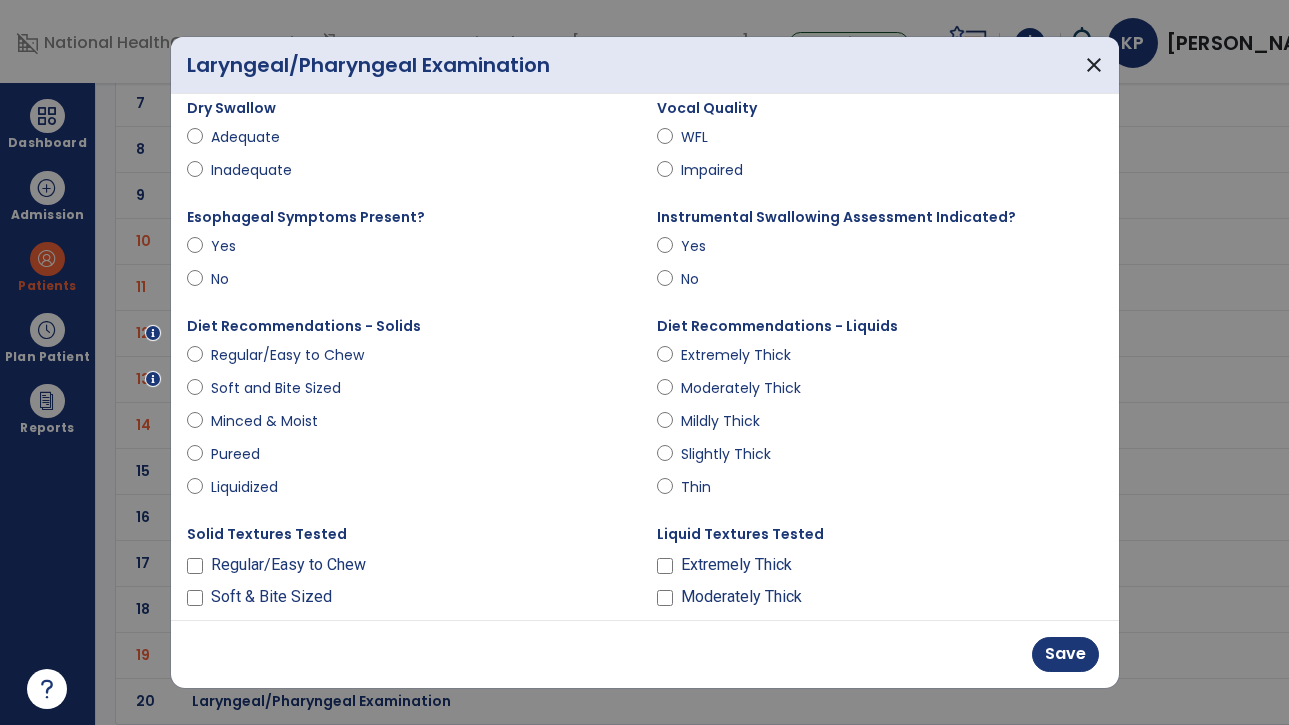 scroll, scrollTop: 122, scrollLeft: 0, axis: vertical 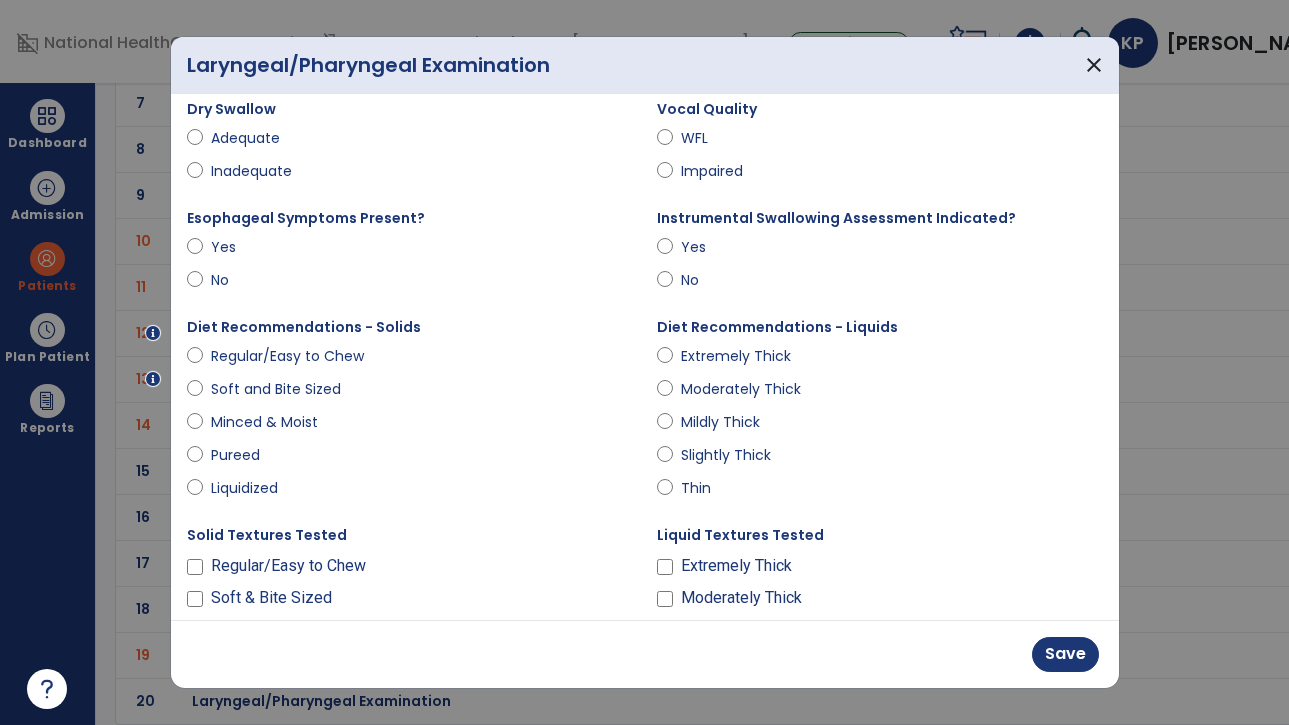 type on "**********" 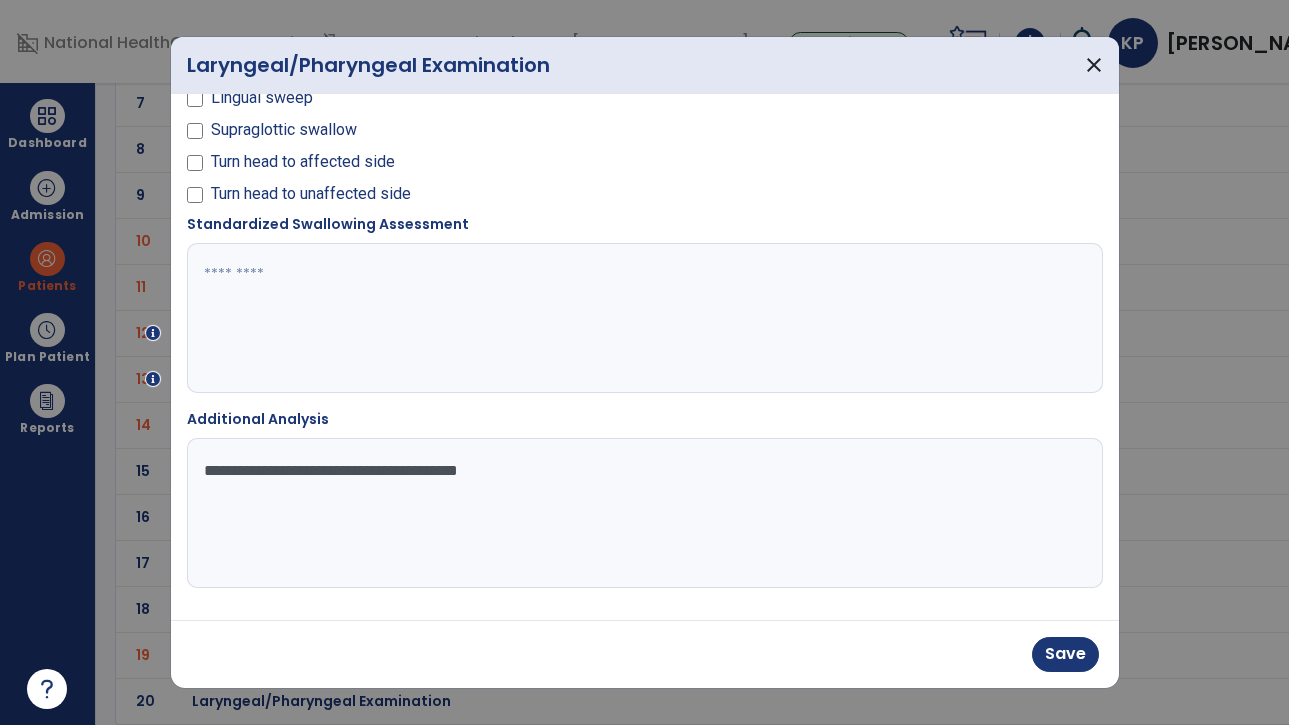 scroll, scrollTop: 1555, scrollLeft: 0, axis: vertical 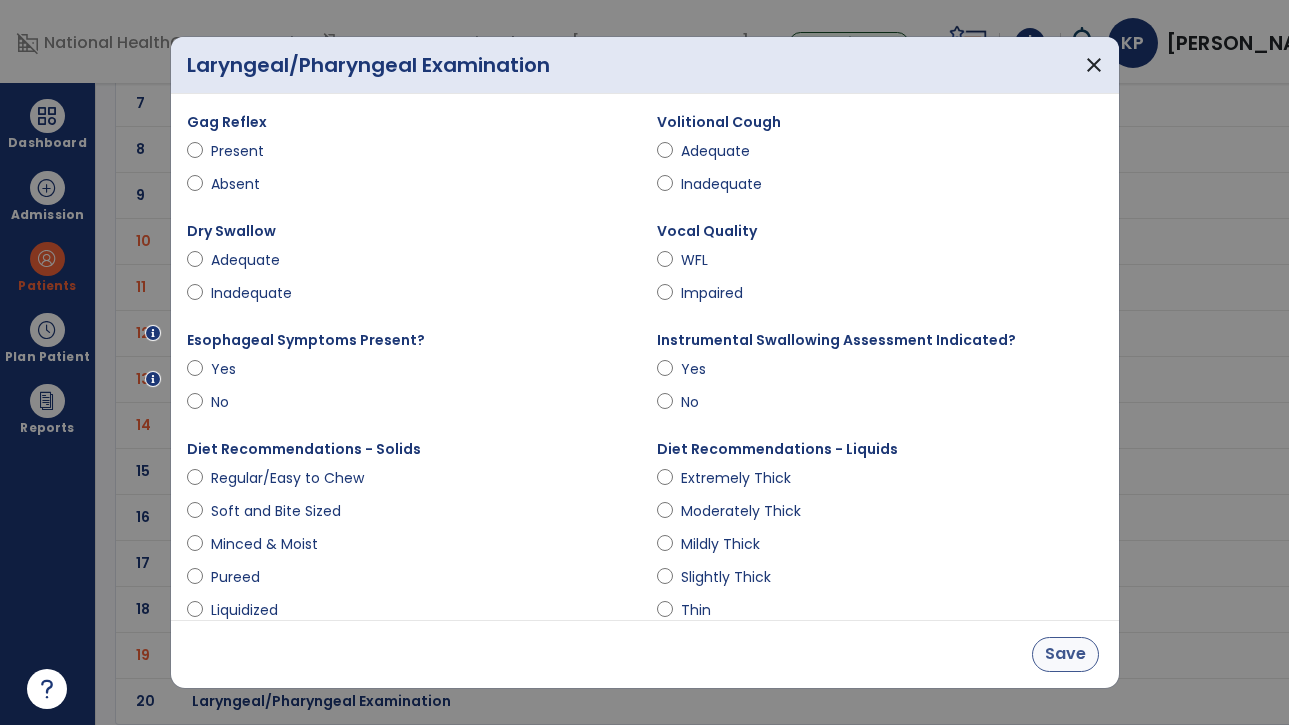 click on "Save" at bounding box center (1065, 654) 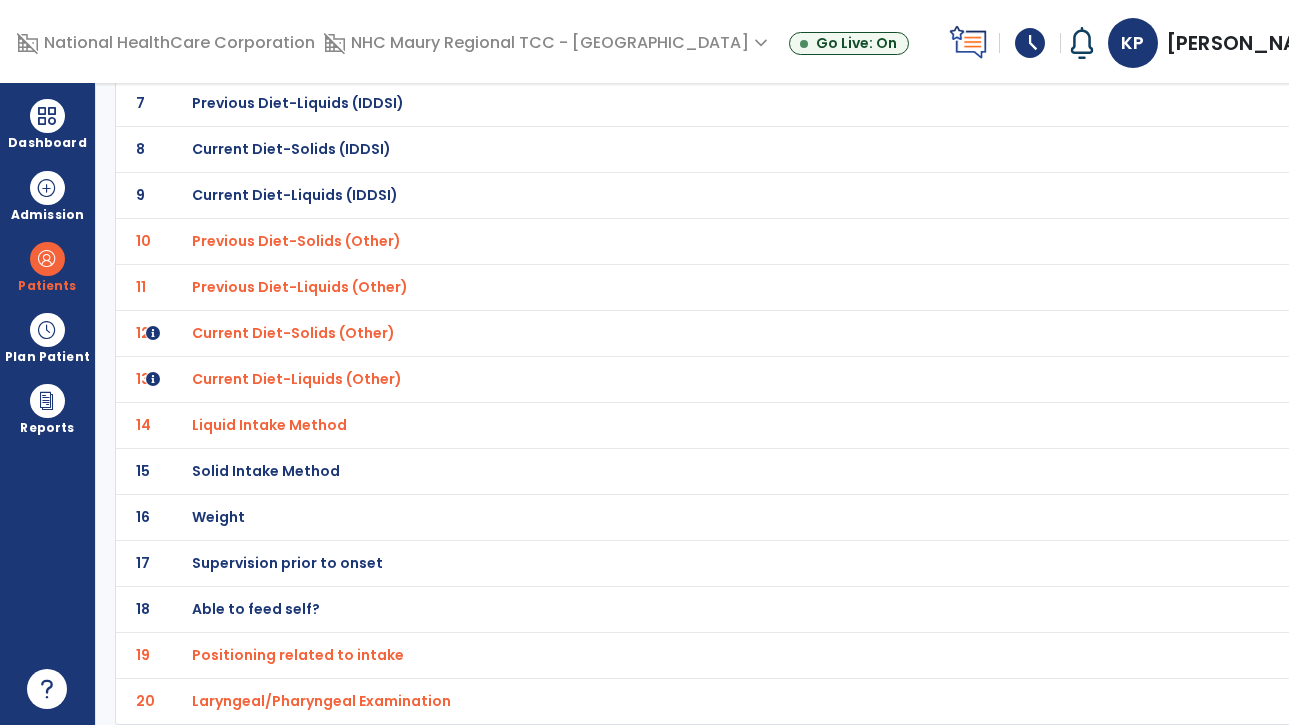 click on "Able to feed self?" at bounding box center [312, -173] 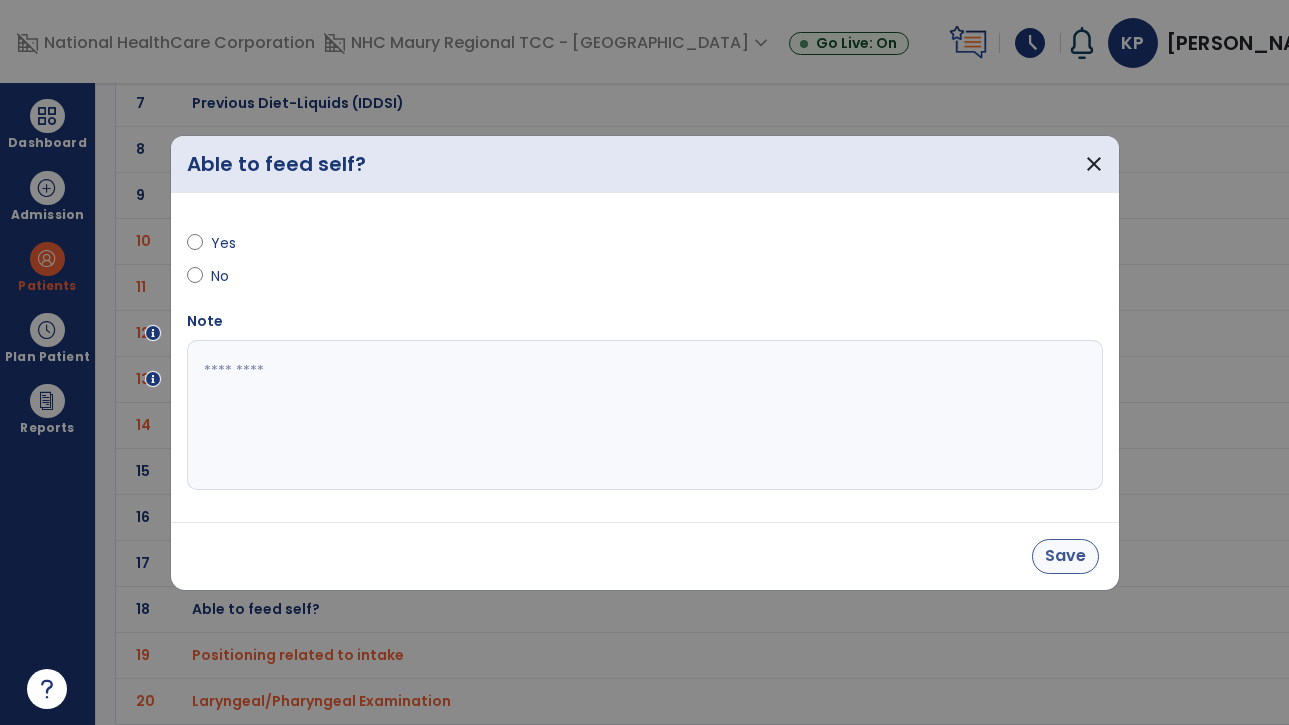 click on "Save" at bounding box center [1065, 556] 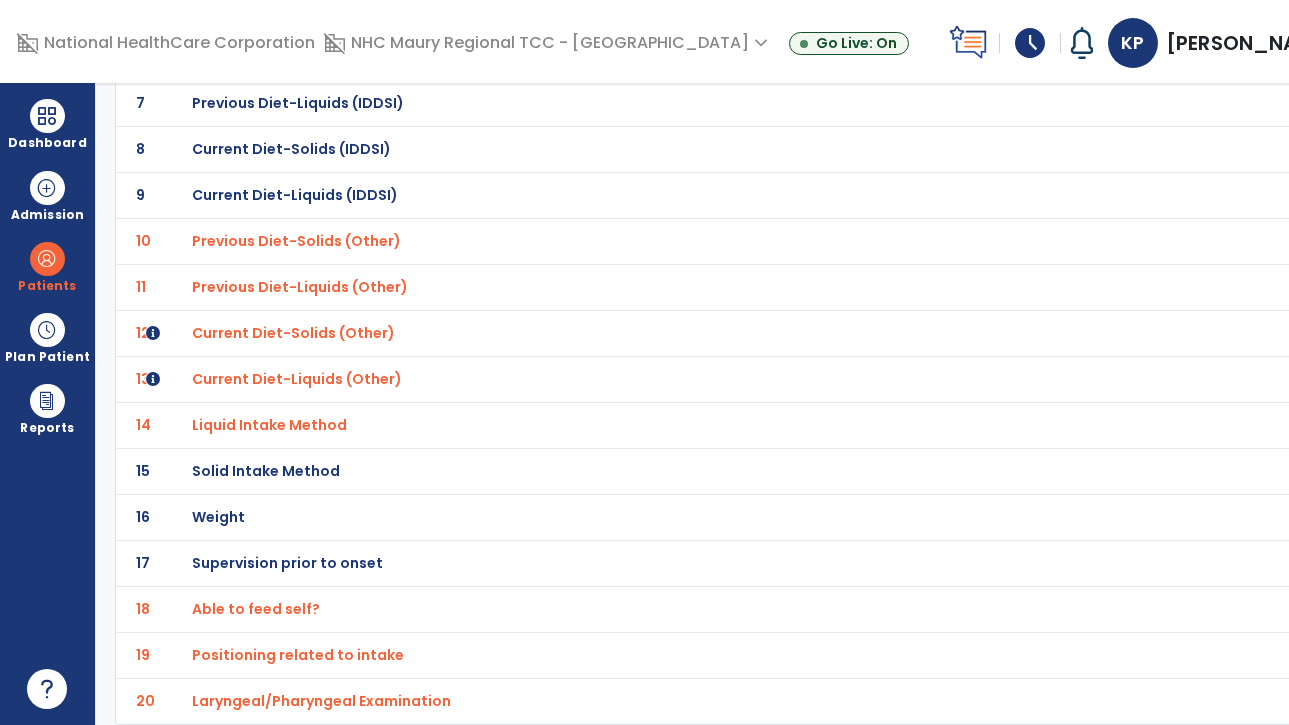 click on "Supervision prior to onset" at bounding box center (312, -173) 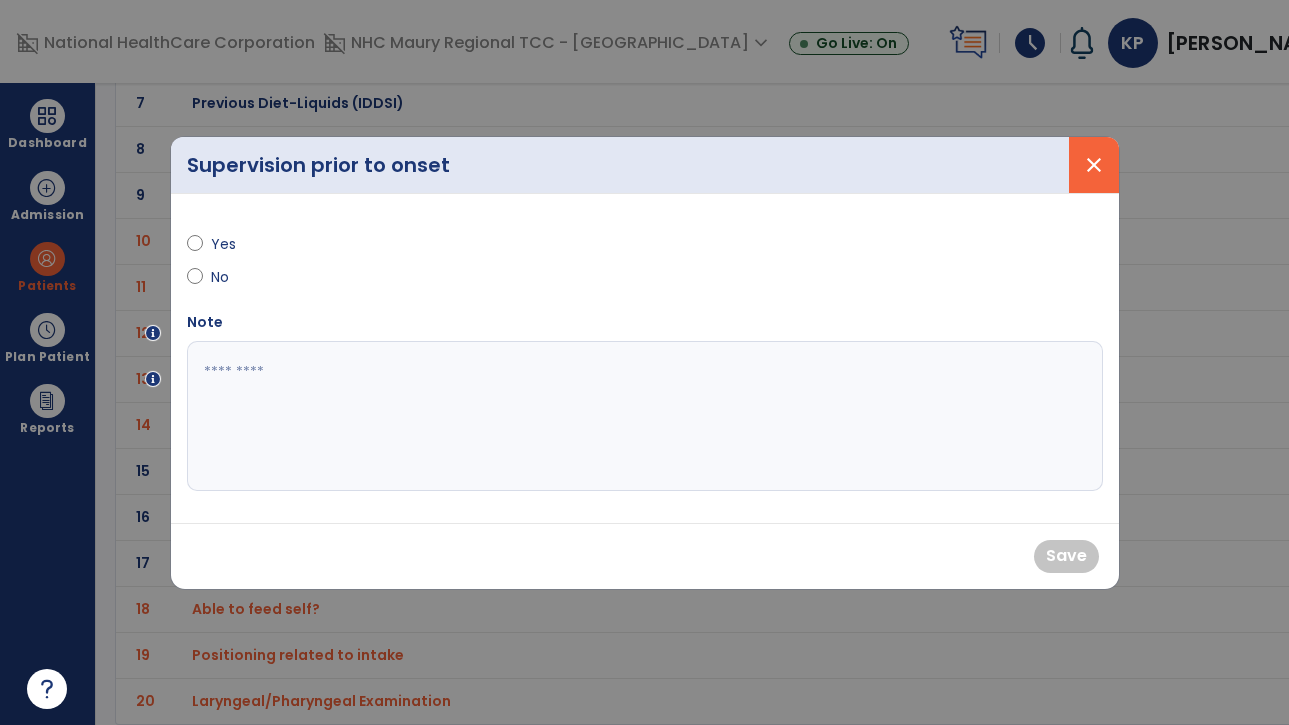 click on "close" at bounding box center (1094, 165) 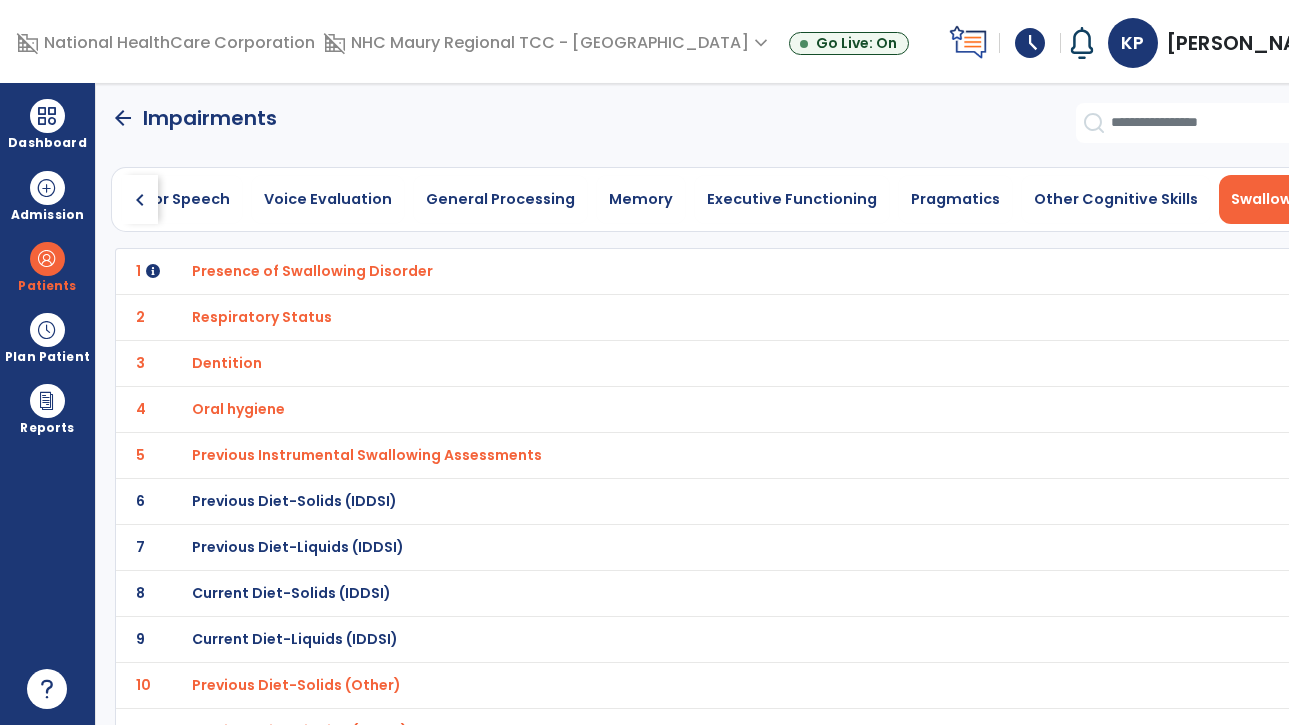 scroll, scrollTop: 0, scrollLeft: 0, axis: both 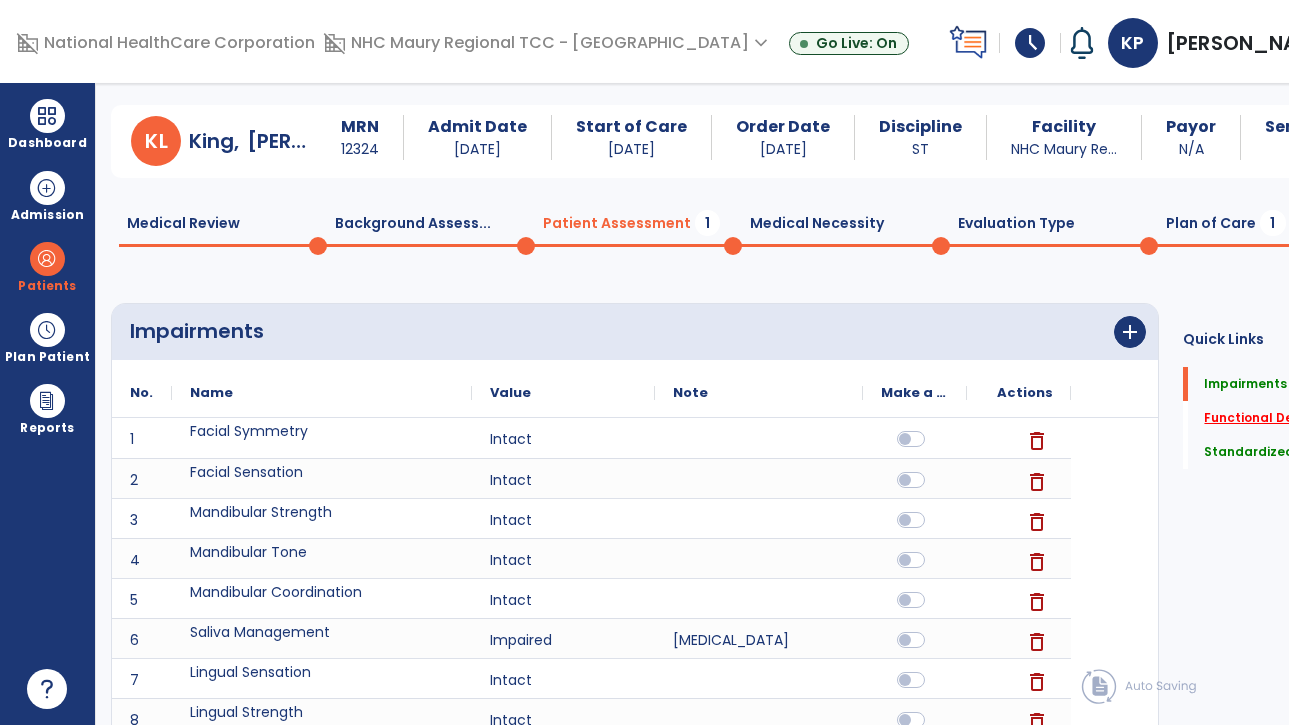 click on "Functional Deficits   *" 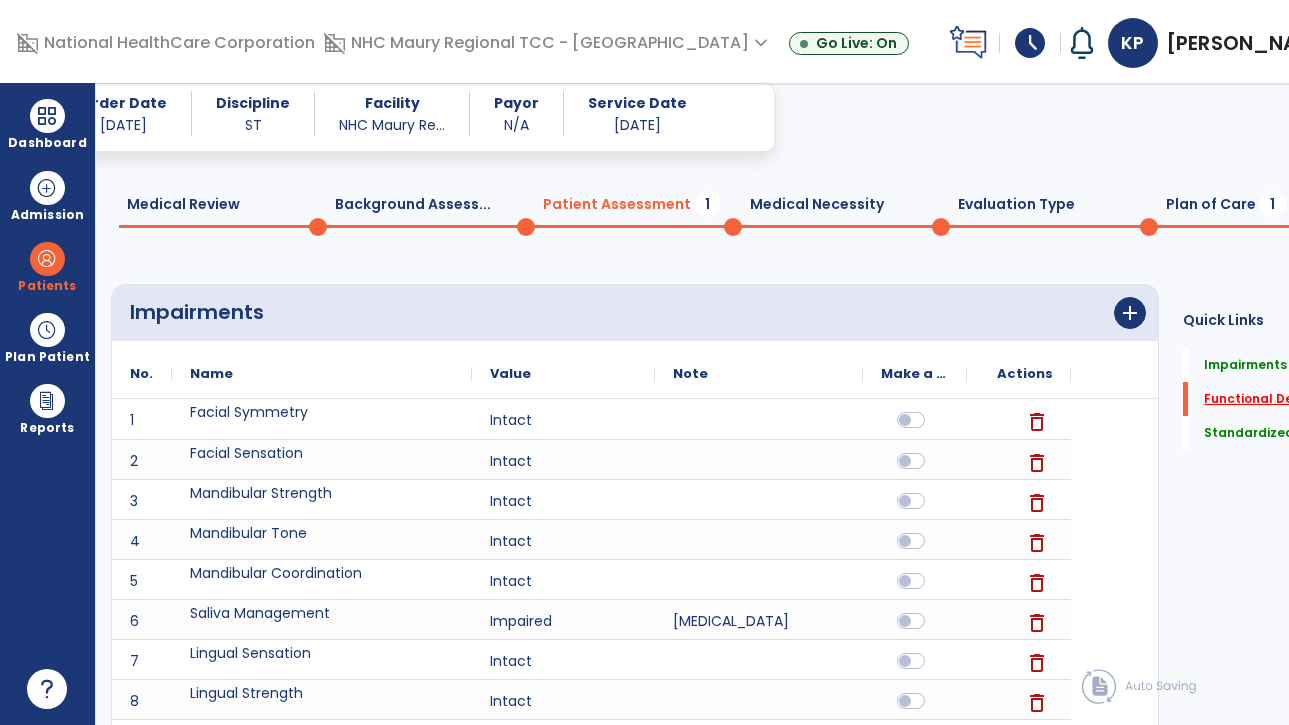 scroll, scrollTop: 2976, scrollLeft: 0, axis: vertical 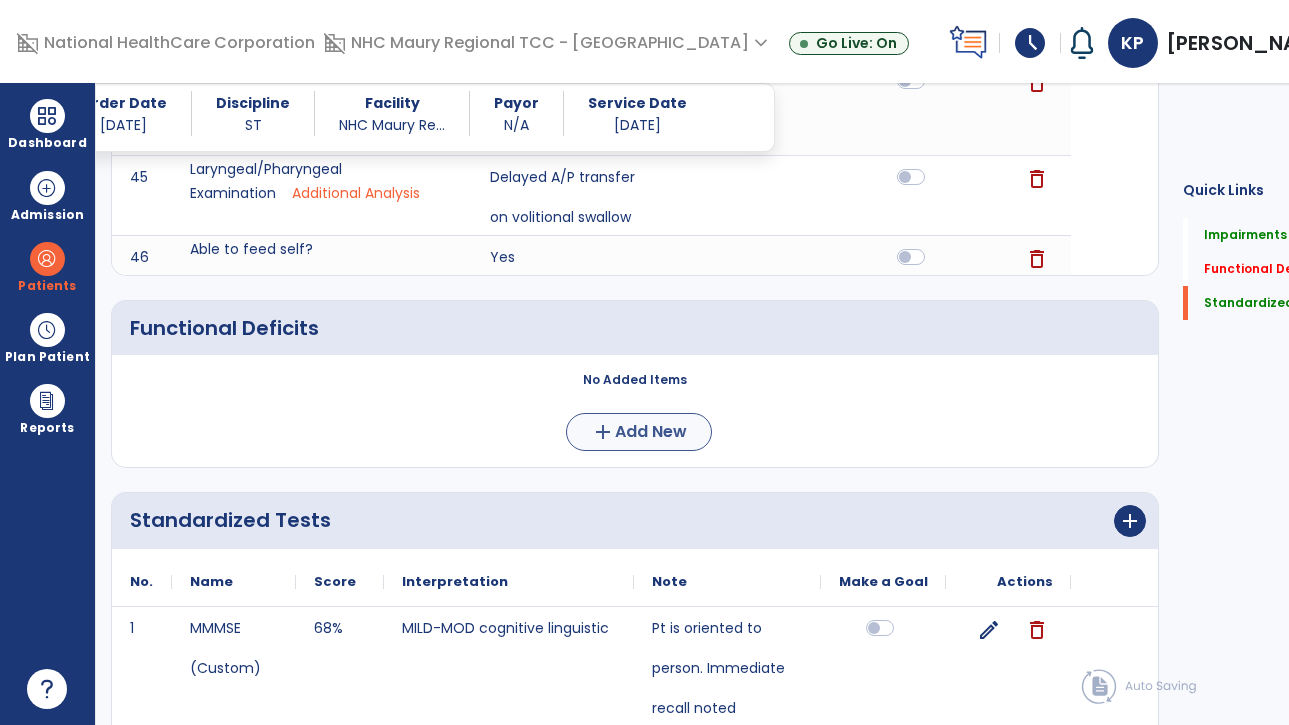 click on "Add New" 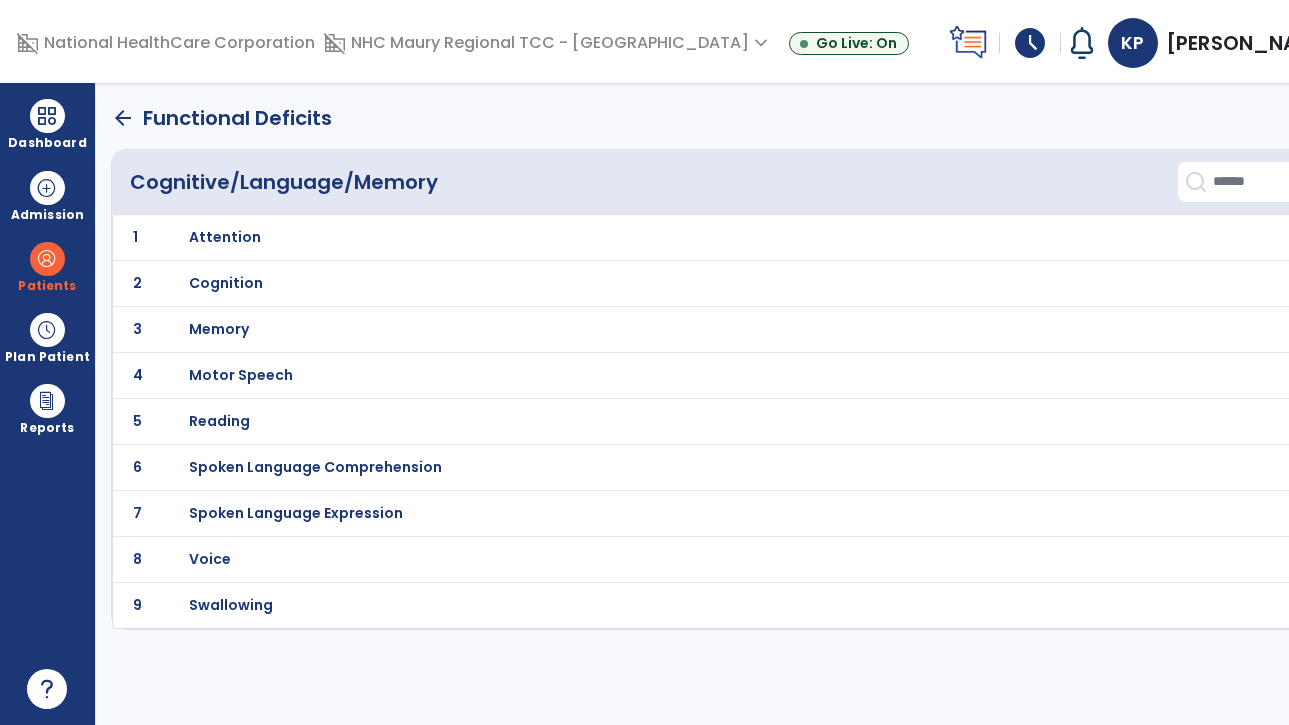 scroll, scrollTop: 0, scrollLeft: 0, axis: both 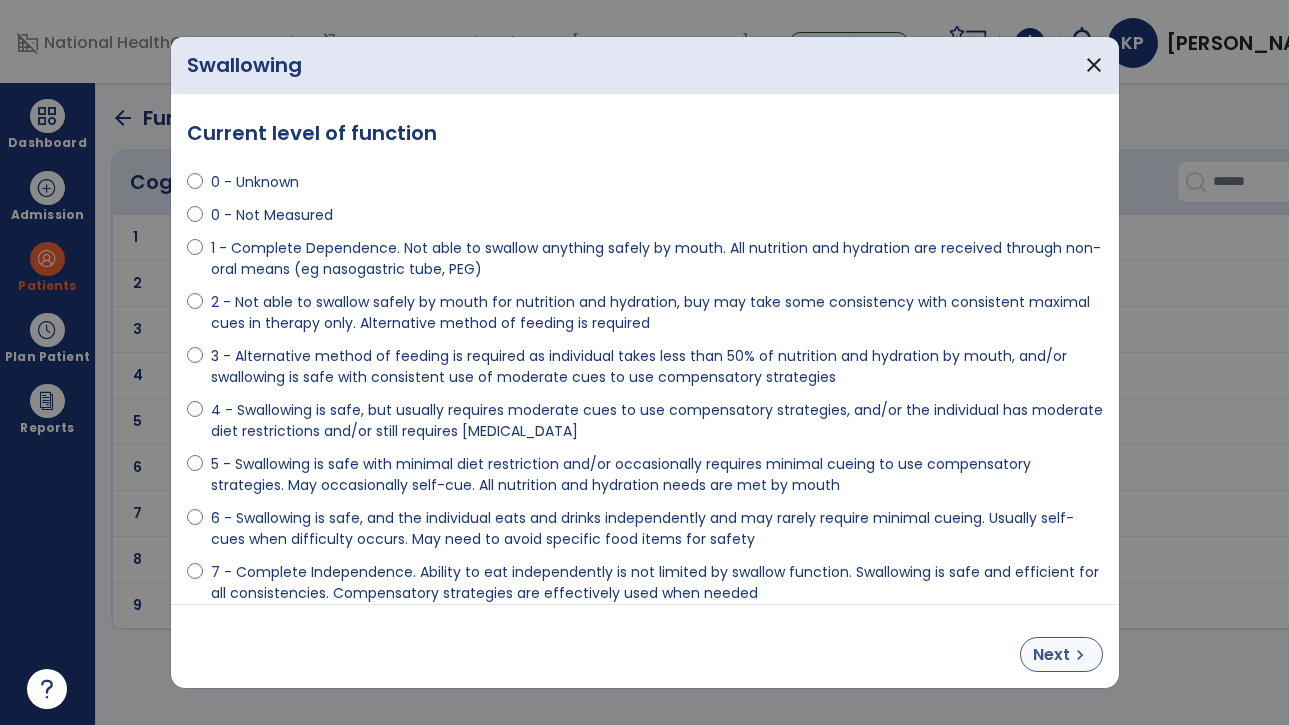 click on "Next" at bounding box center (1051, 655) 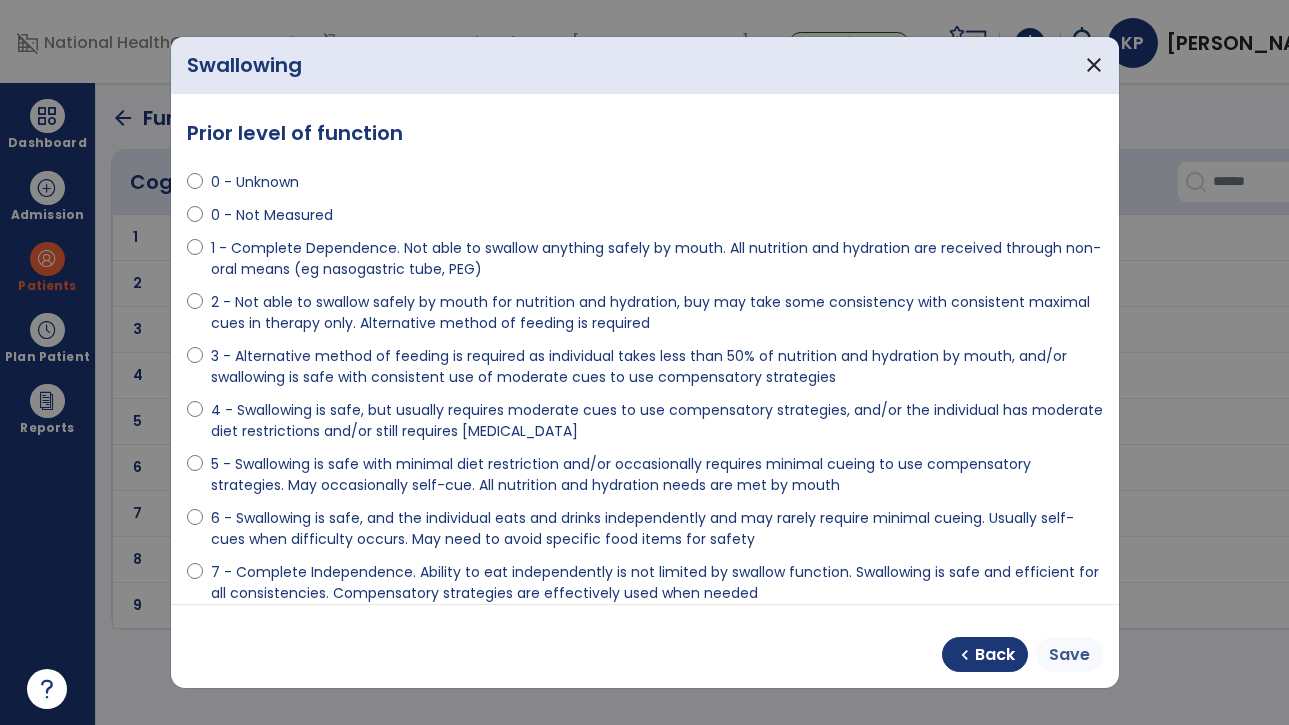 click on "Save" at bounding box center (1069, 655) 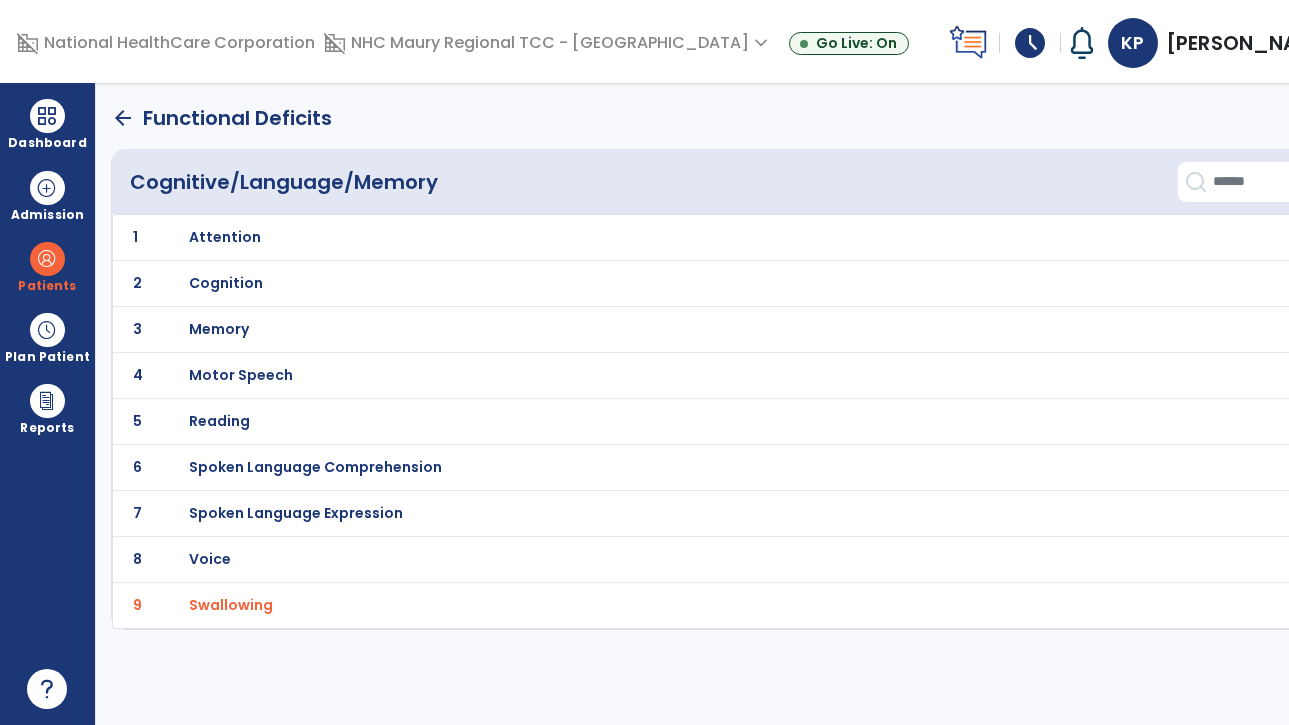 click on "Attention" at bounding box center [225, 237] 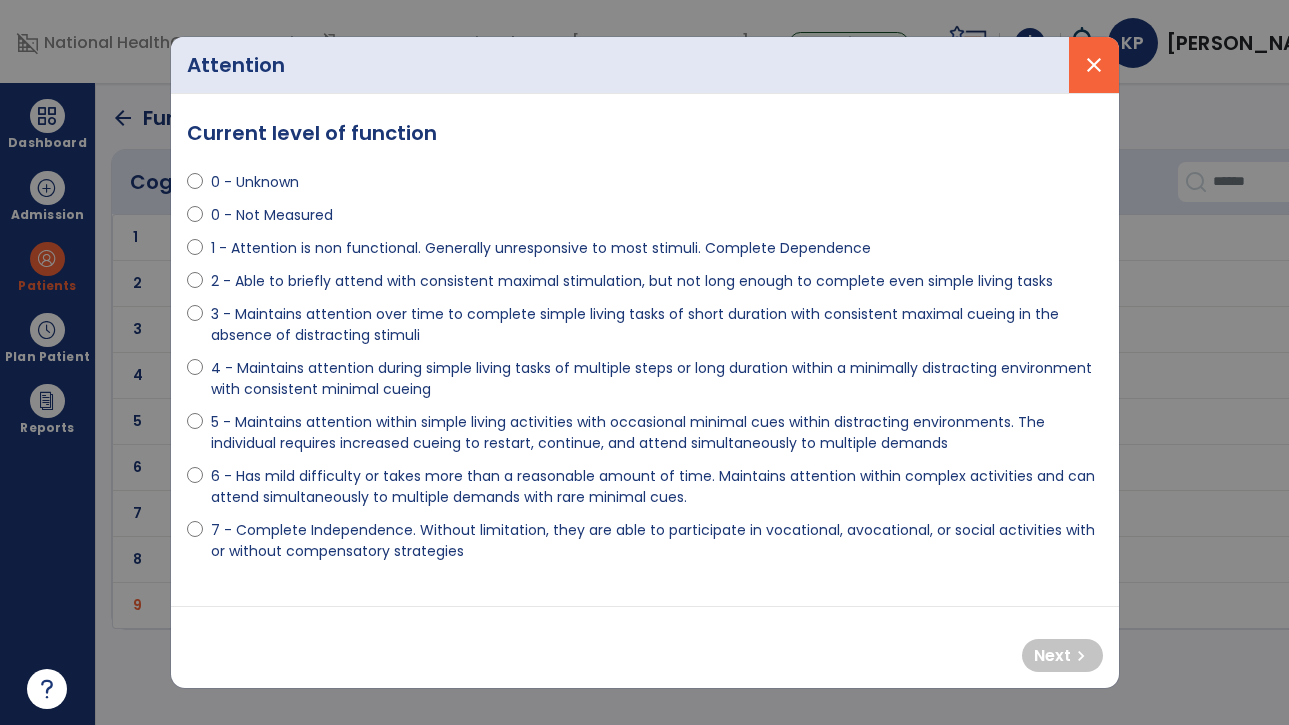 click on "close" at bounding box center (1094, 65) 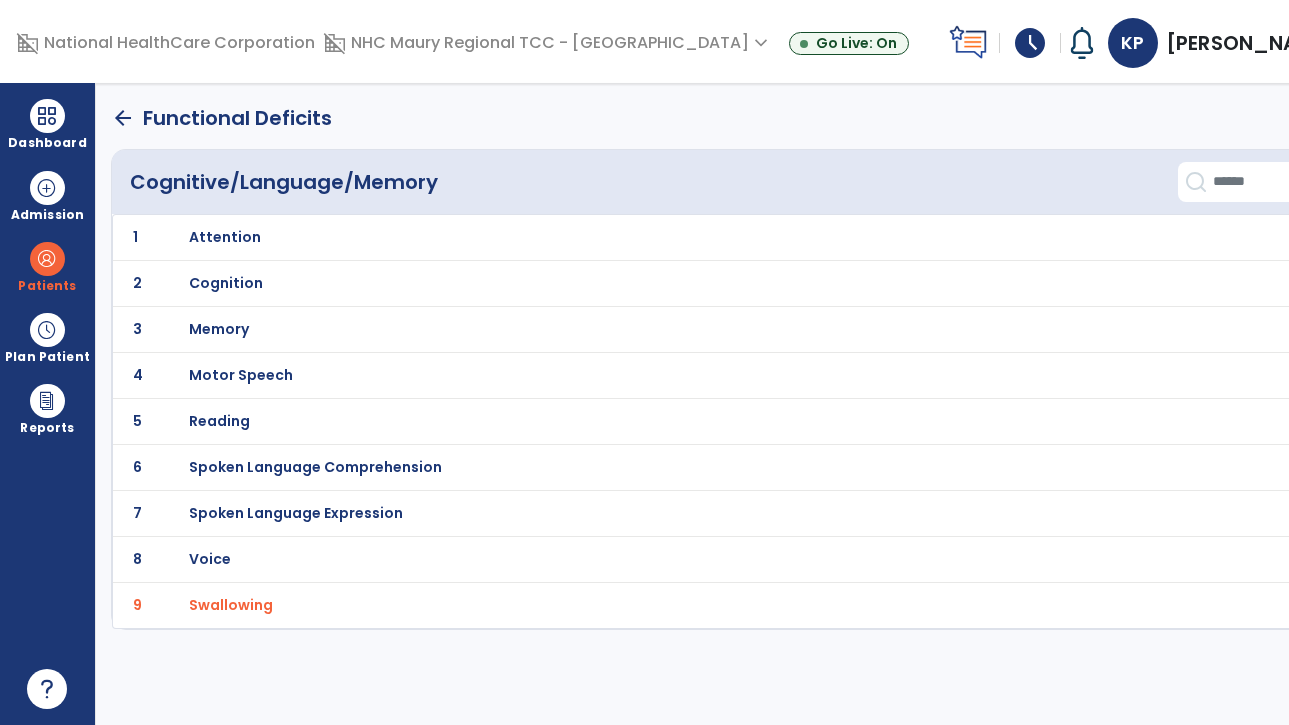click on "Cognition" at bounding box center [225, 237] 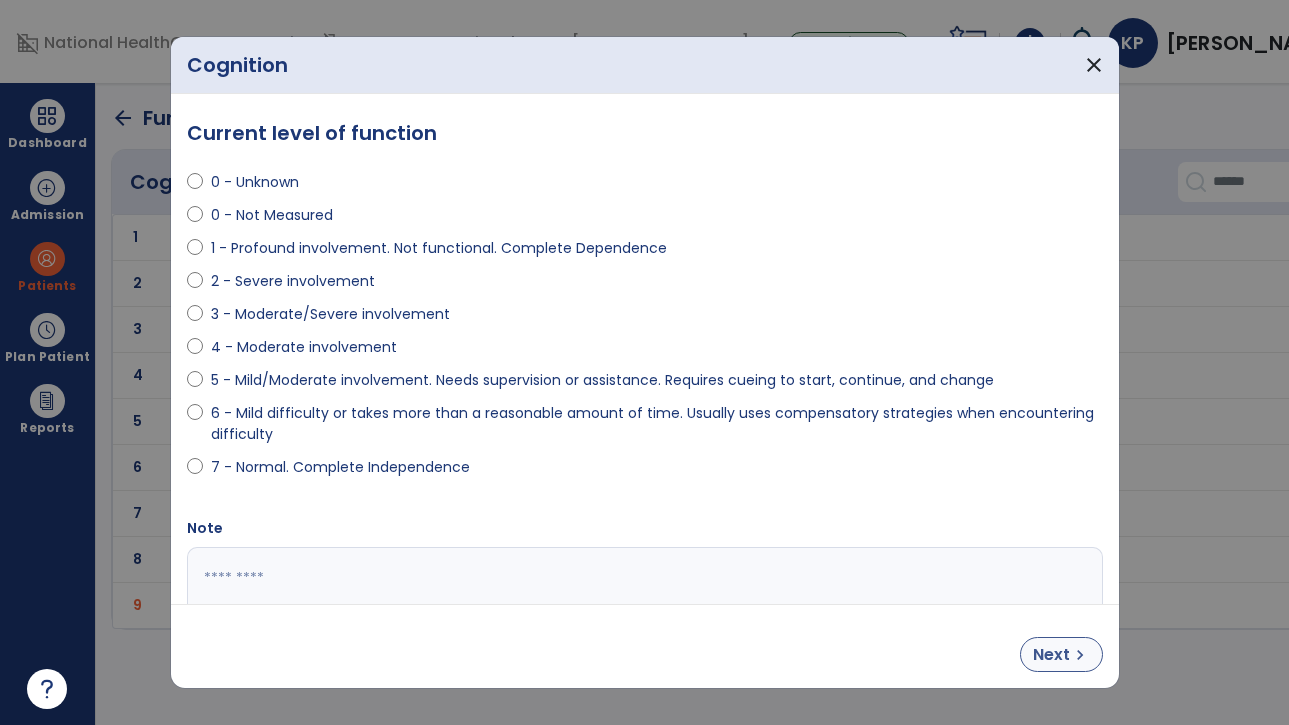 click on "chevron_right" at bounding box center (1080, 655) 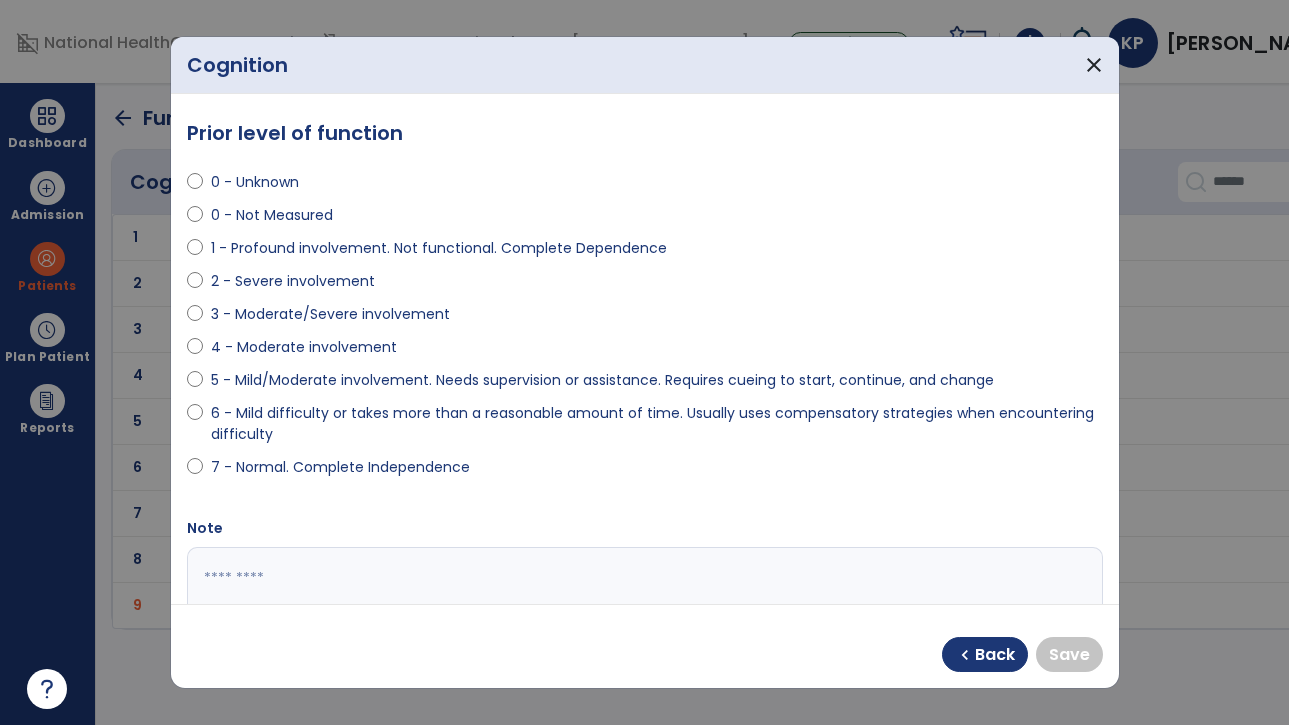 click on "7 - Normal. Complete Independence" at bounding box center (645, 471) 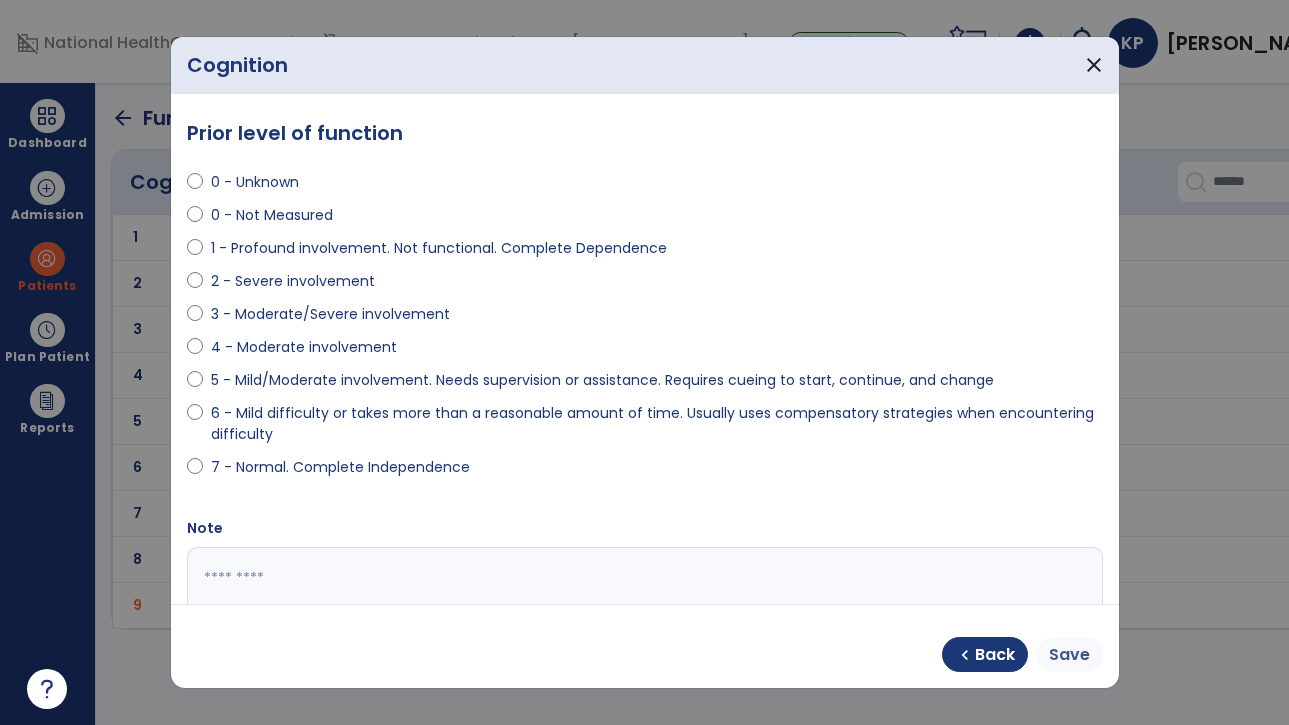 click on "Save" at bounding box center (1069, 655) 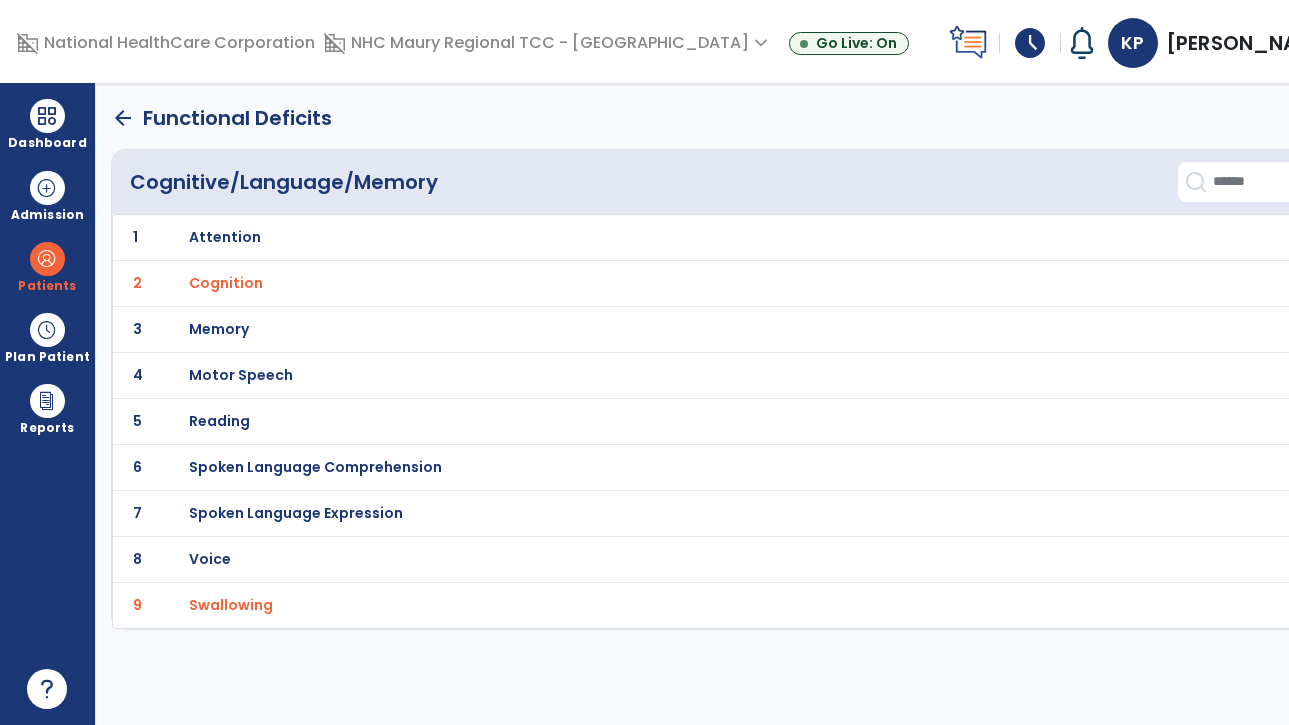 click on "arrow_back" 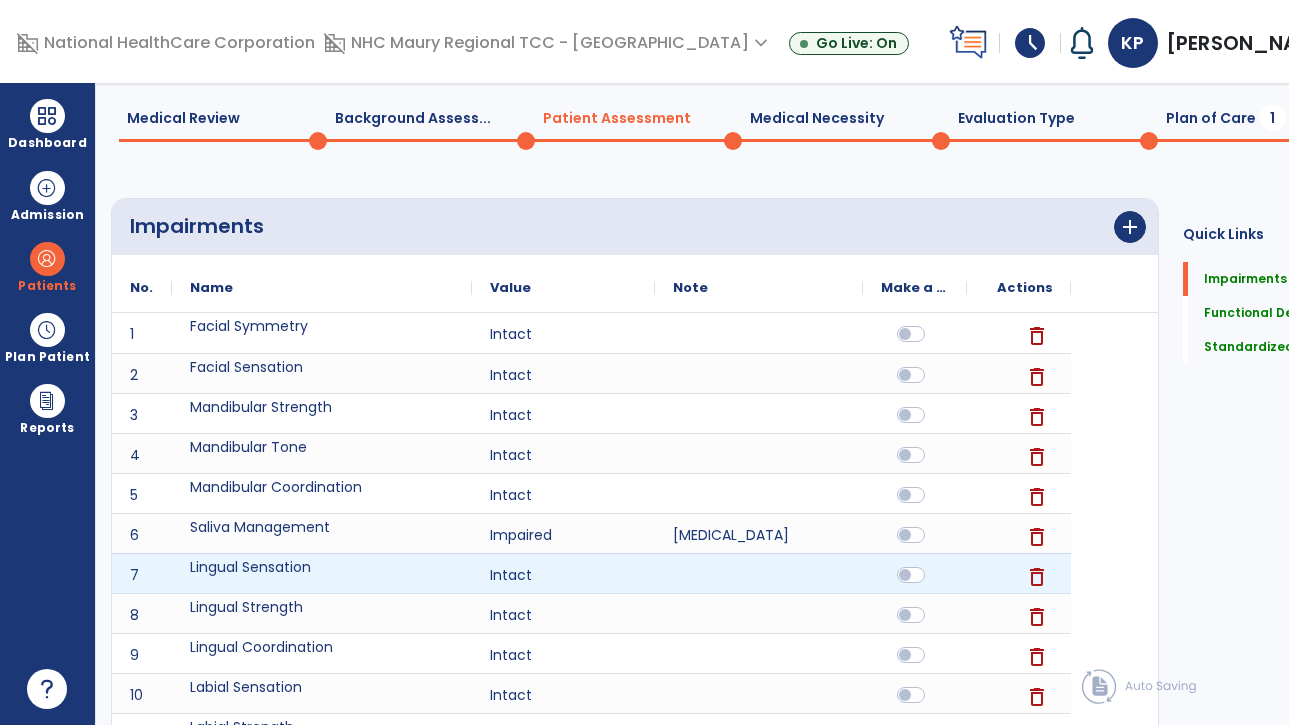 scroll, scrollTop: 2, scrollLeft: 0, axis: vertical 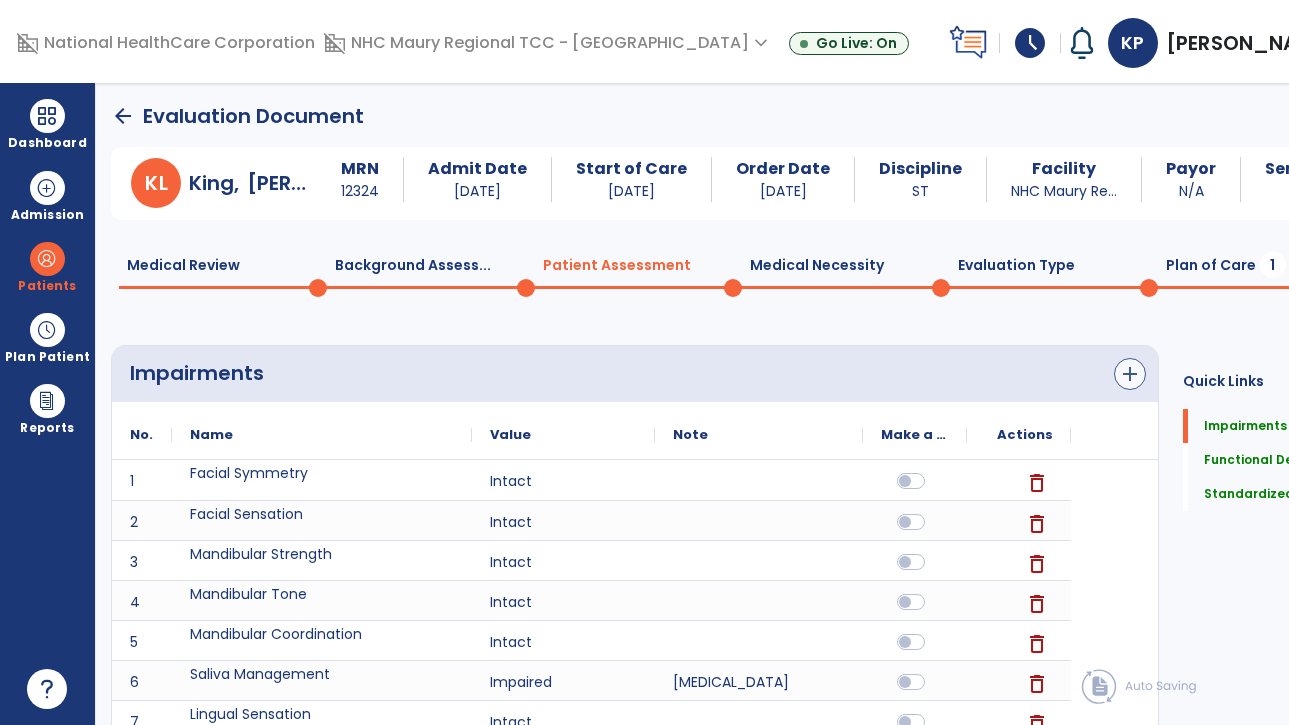click on "add" 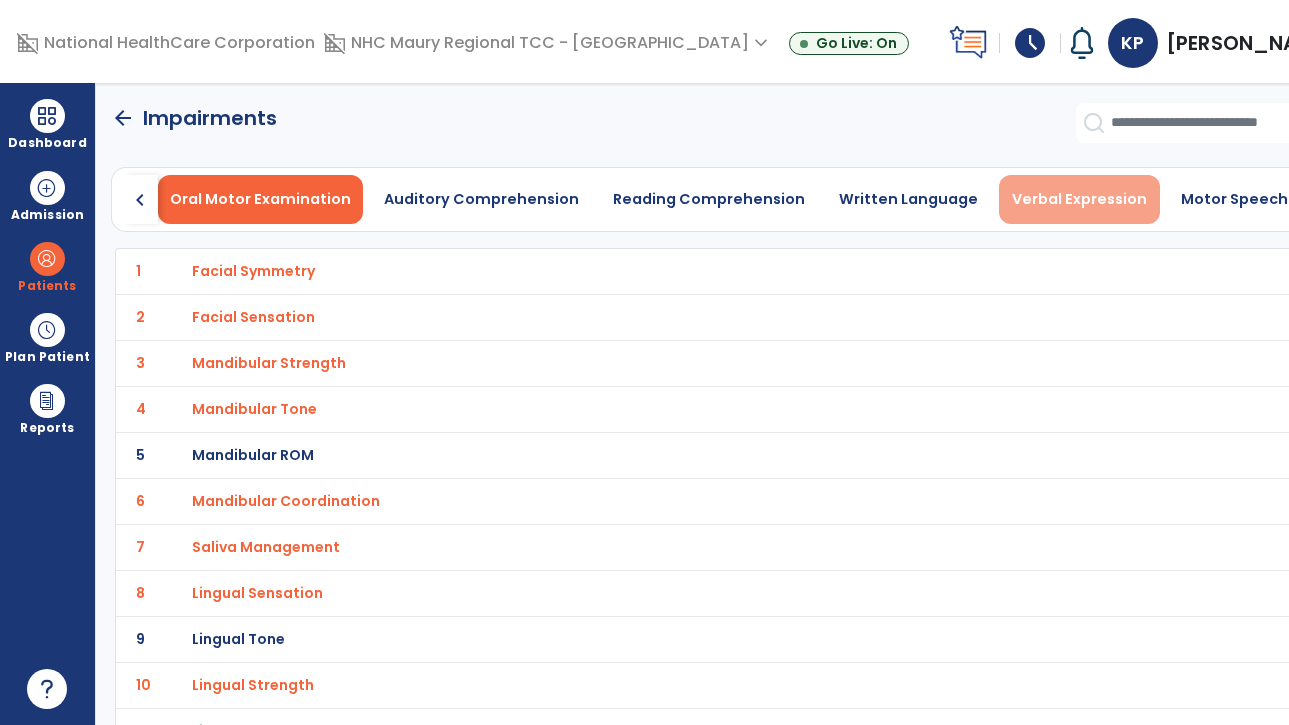 scroll, scrollTop: 0, scrollLeft: 0, axis: both 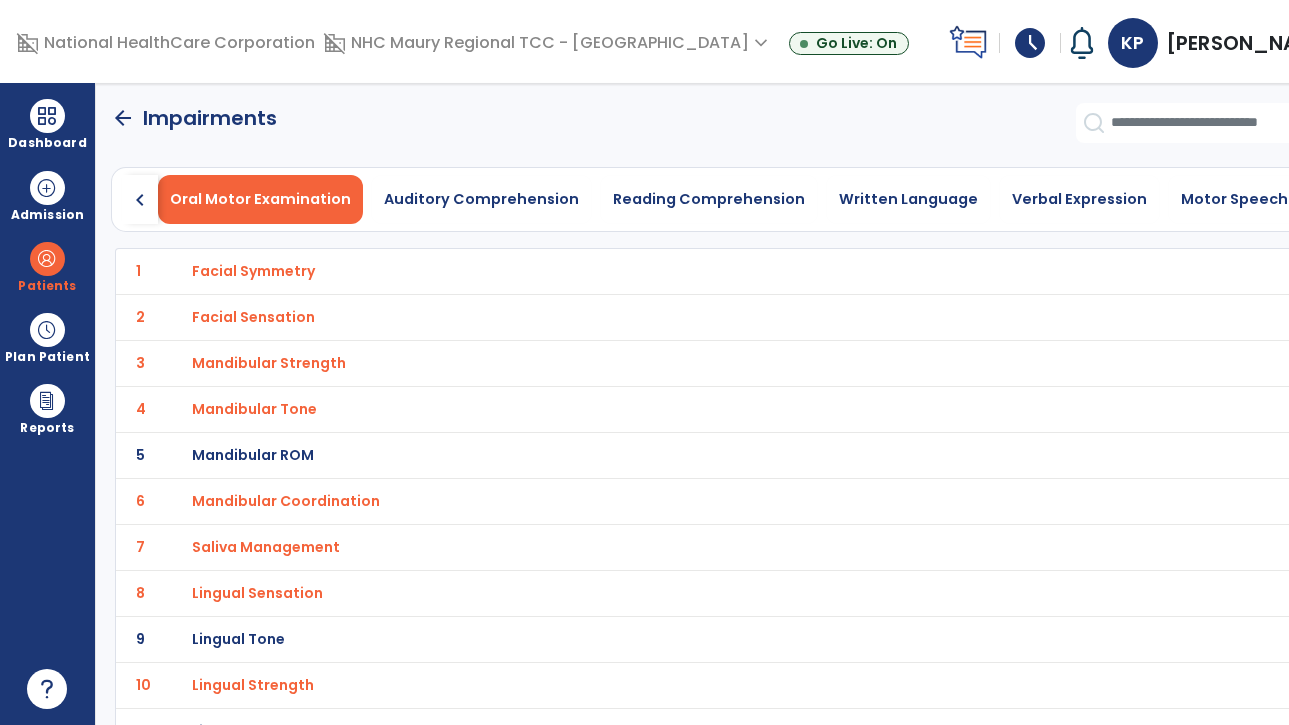 click on "chevron_right" 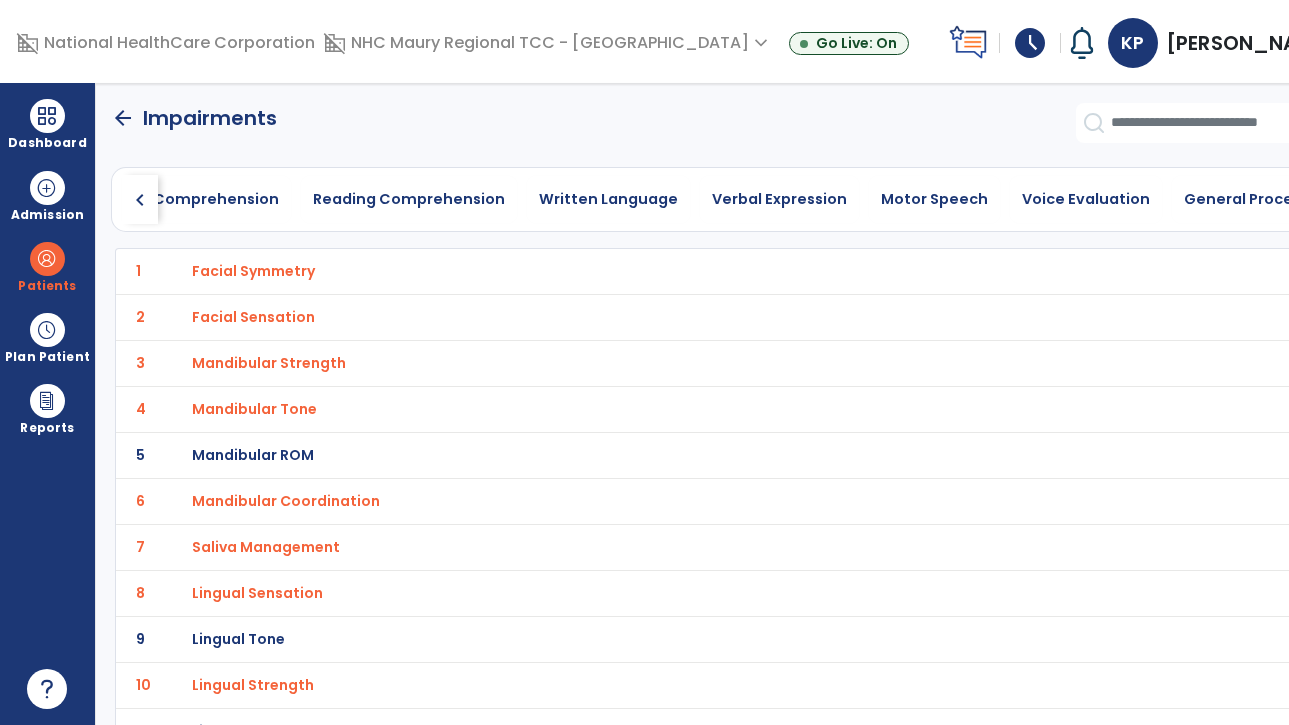 click on "chevron_right" 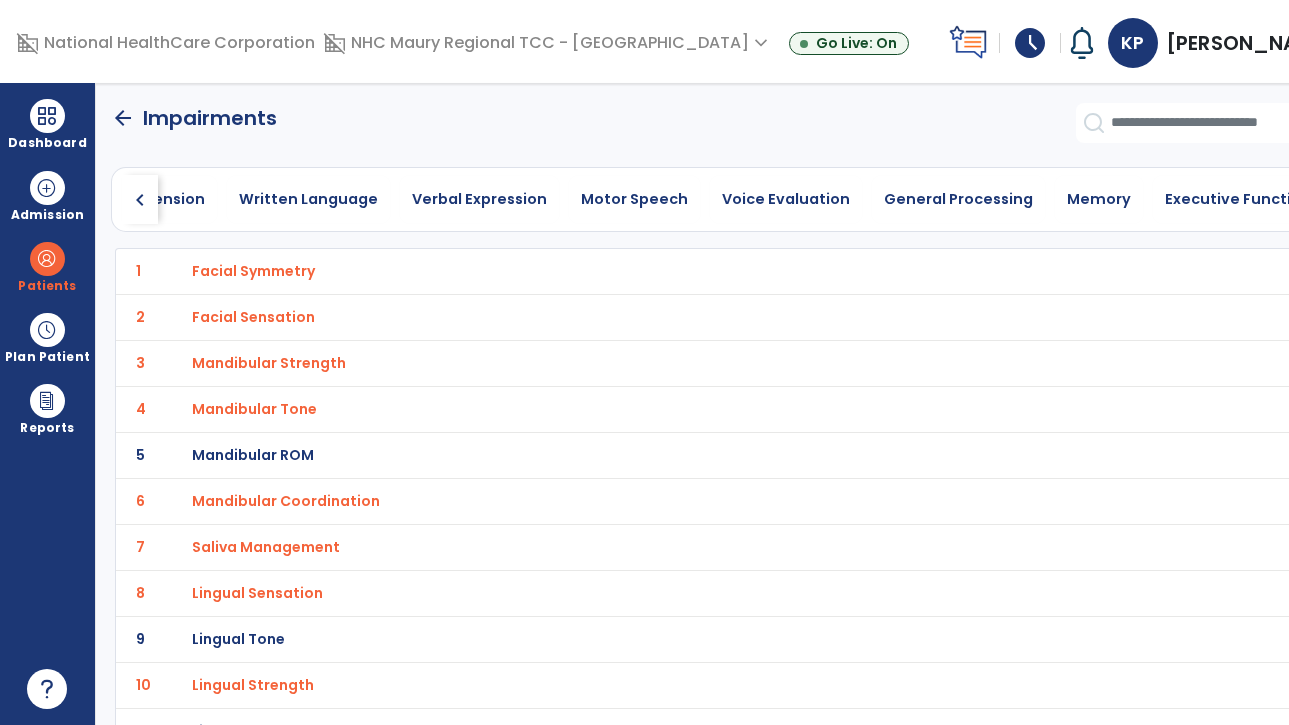 click on "chevron_right" 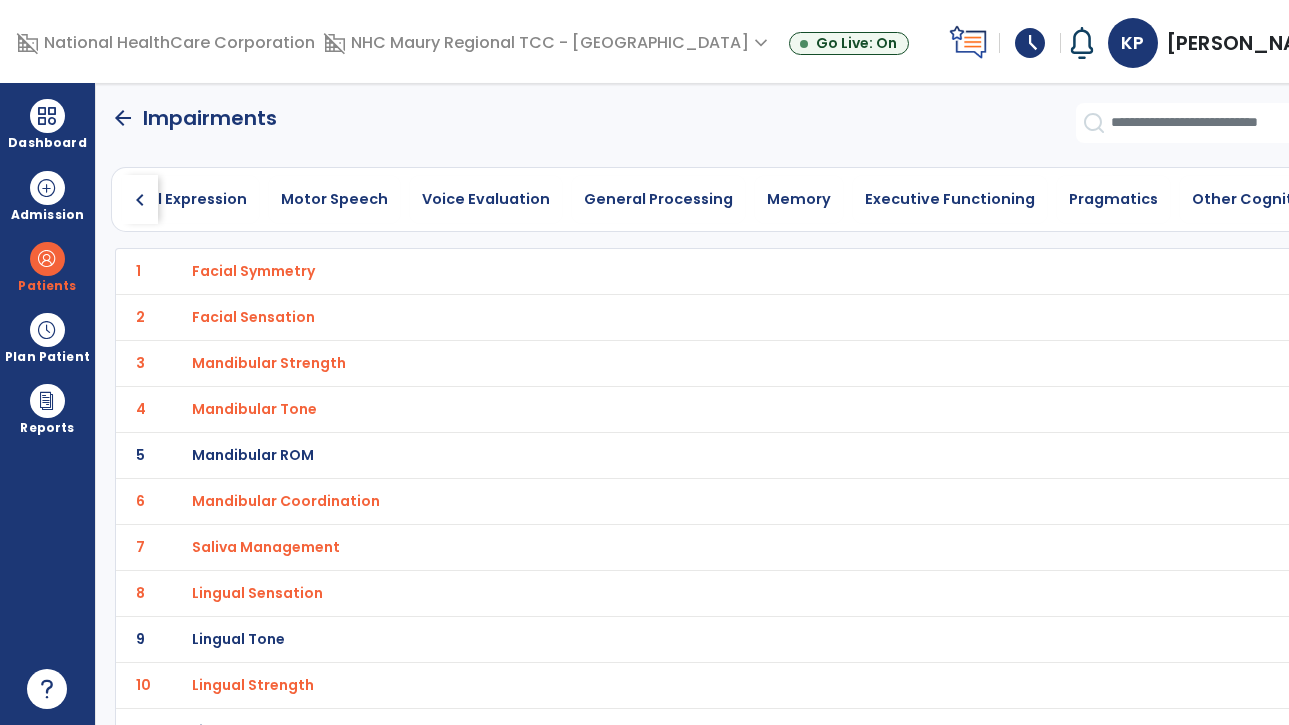 click on "chevron_right" 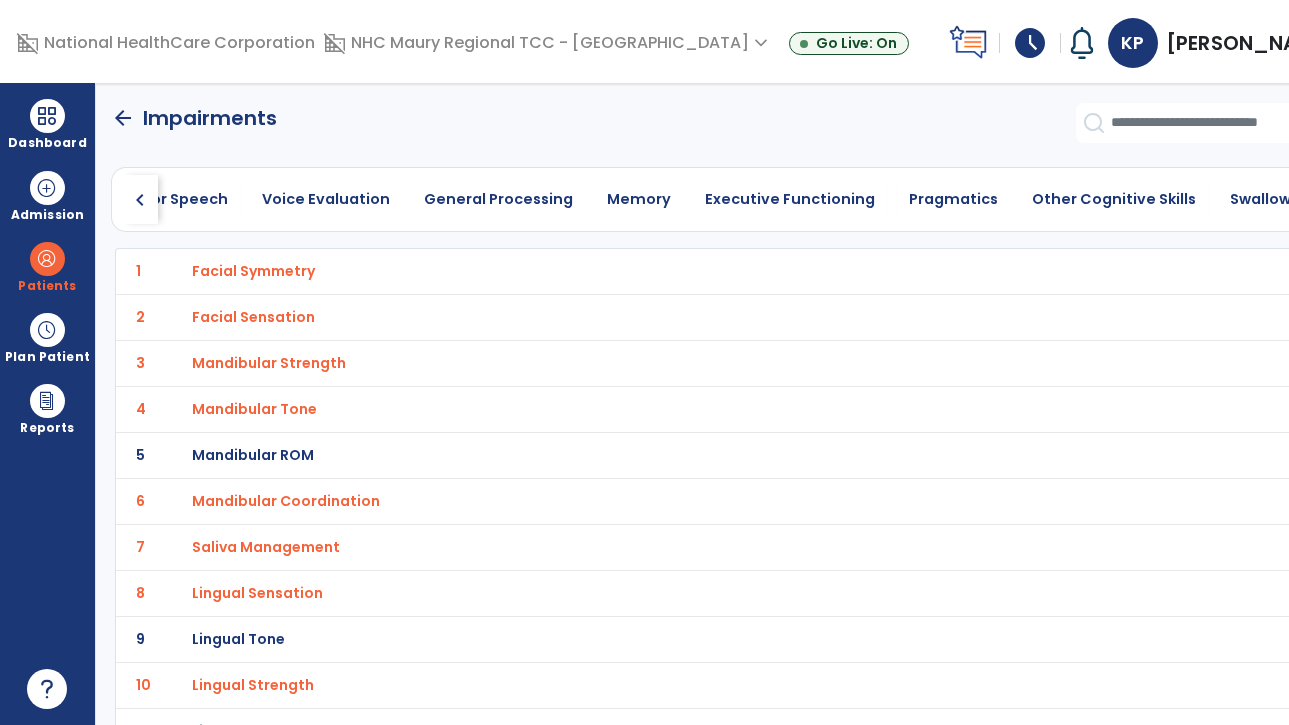 click on "chevron_right" 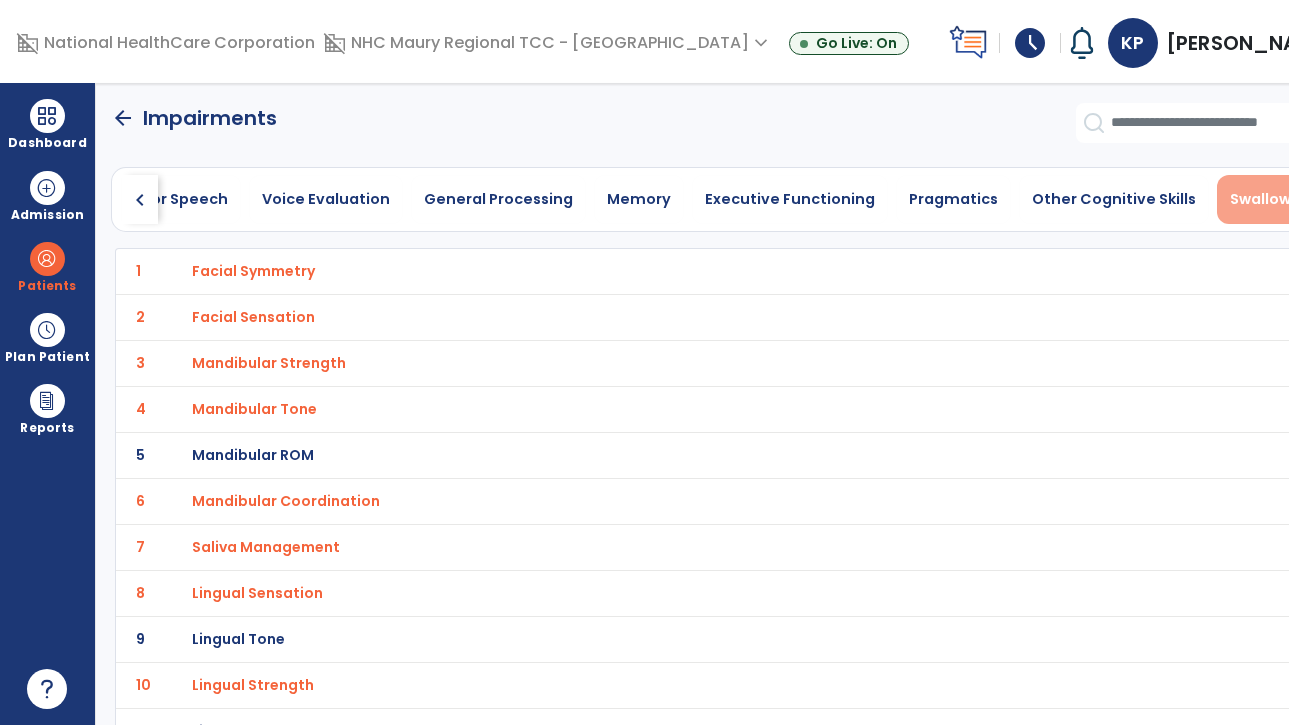 click on "Swallowing" at bounding box center [1272, 199] 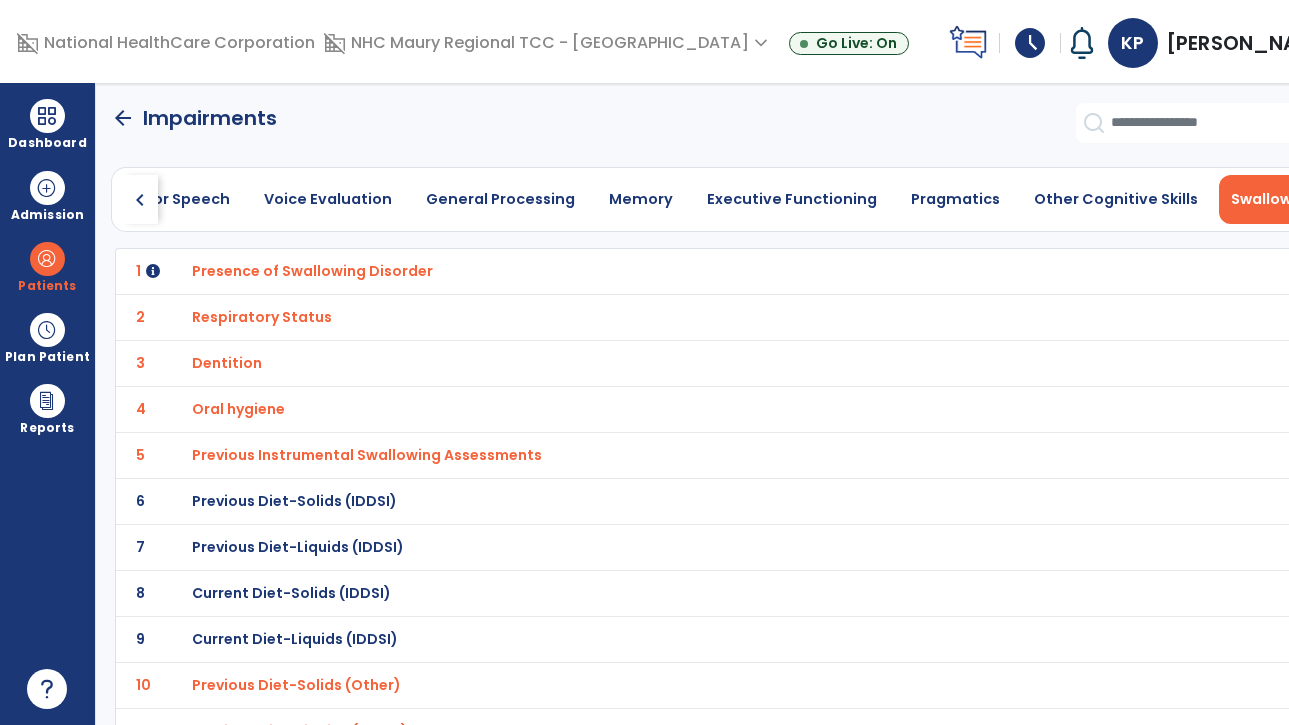 click on "Presence of Swallowing Disorder" at bounding box center [312, 271] 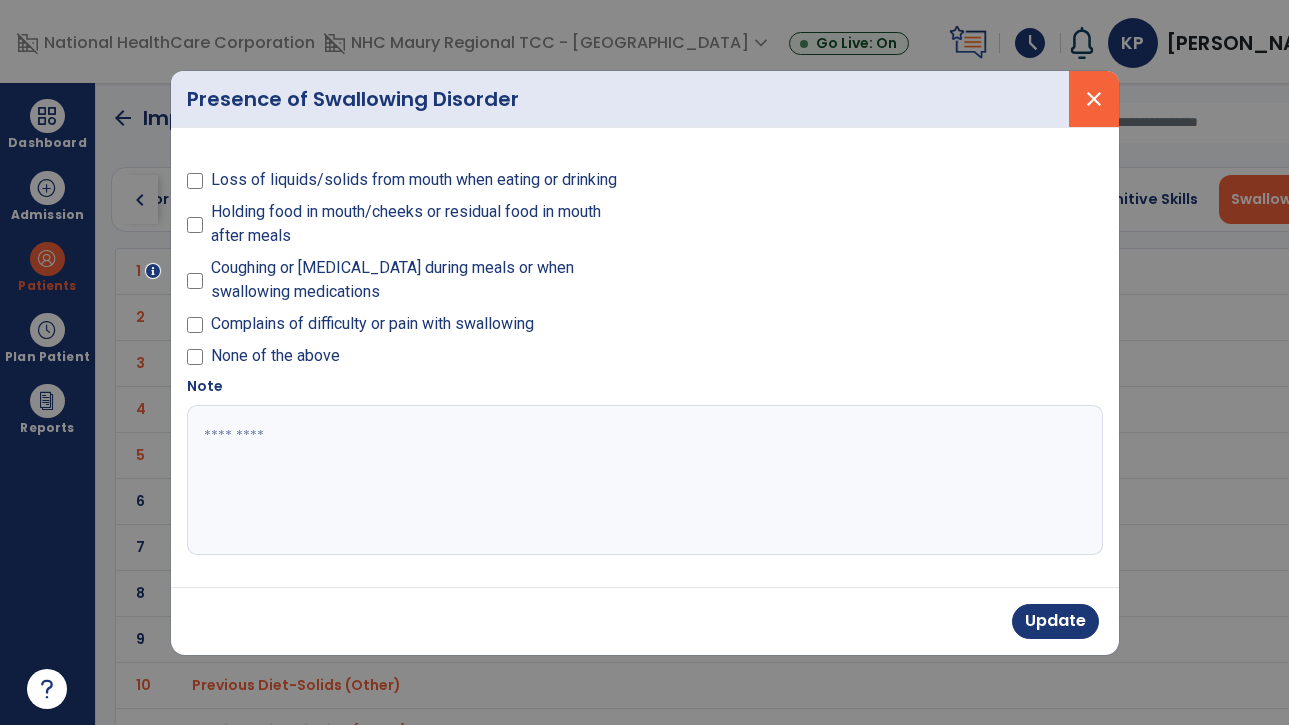 click on "close" at bounding box center (1094, 99) 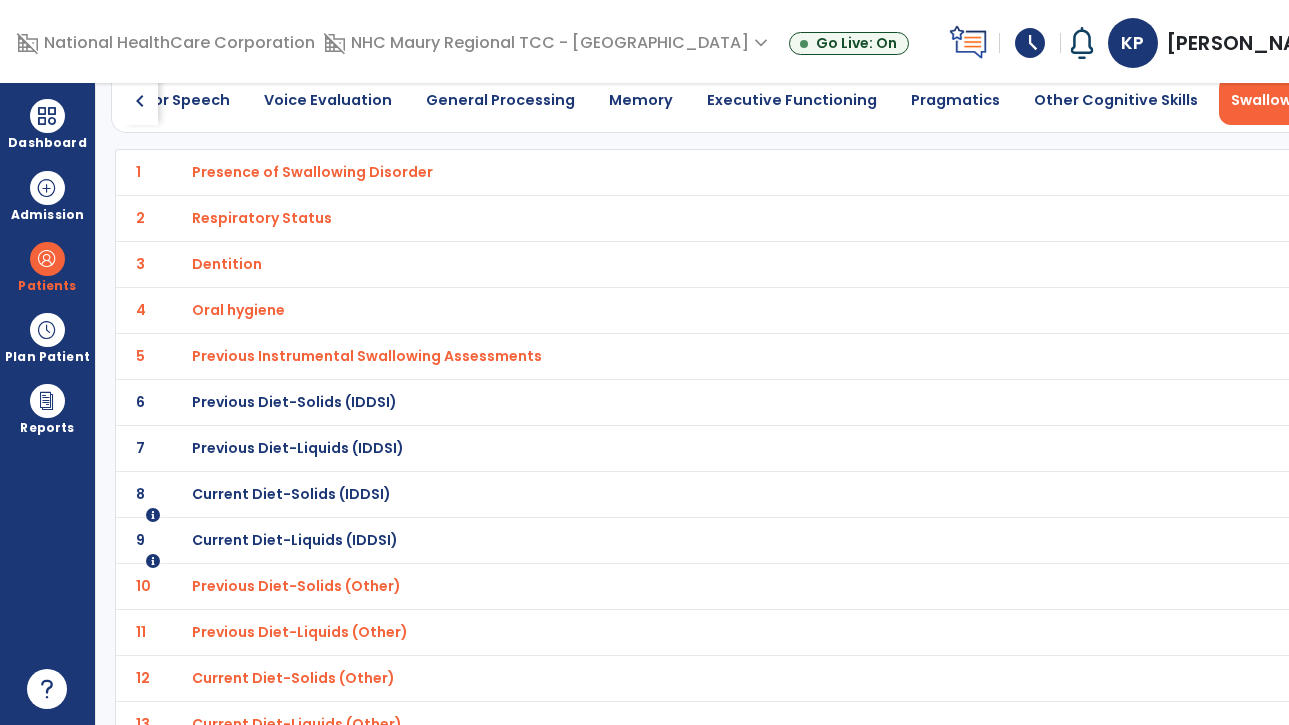 scroll, scrollTop: 0, scrollLeft: 0, axis: both 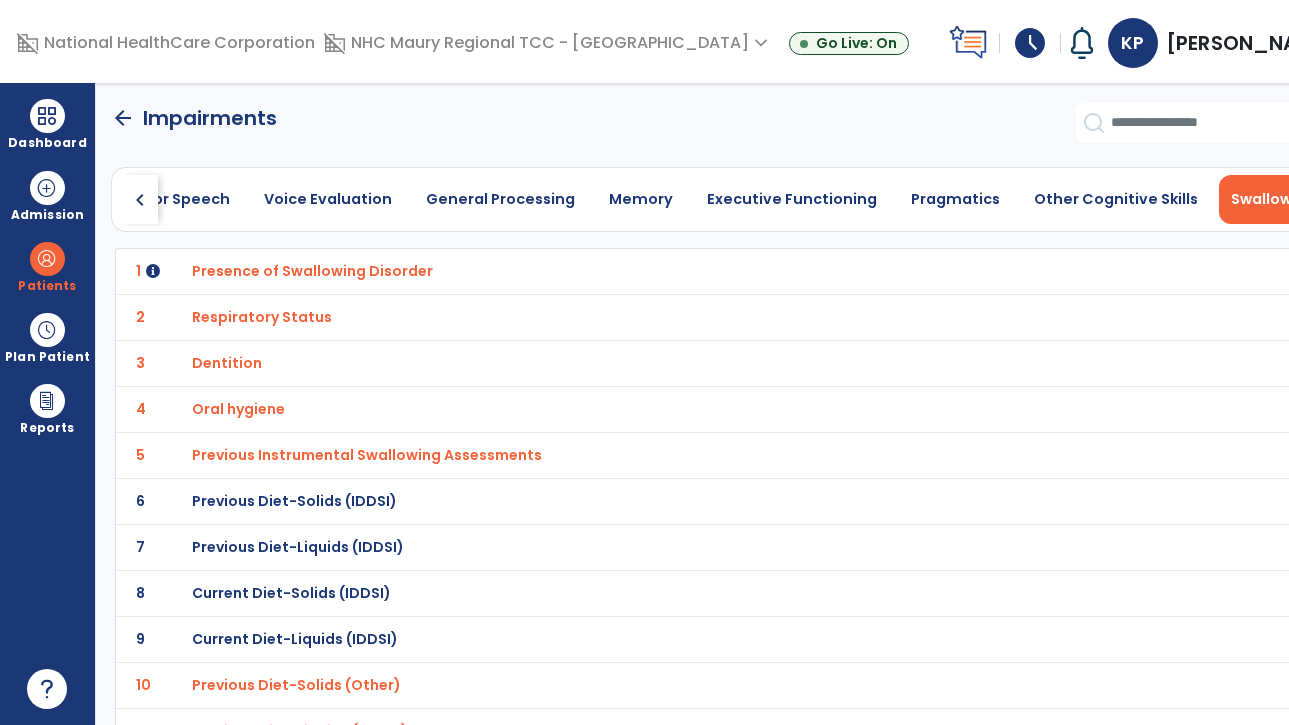 click on "Presence of Swallowing Disorder" at bounding box center [312, 271] 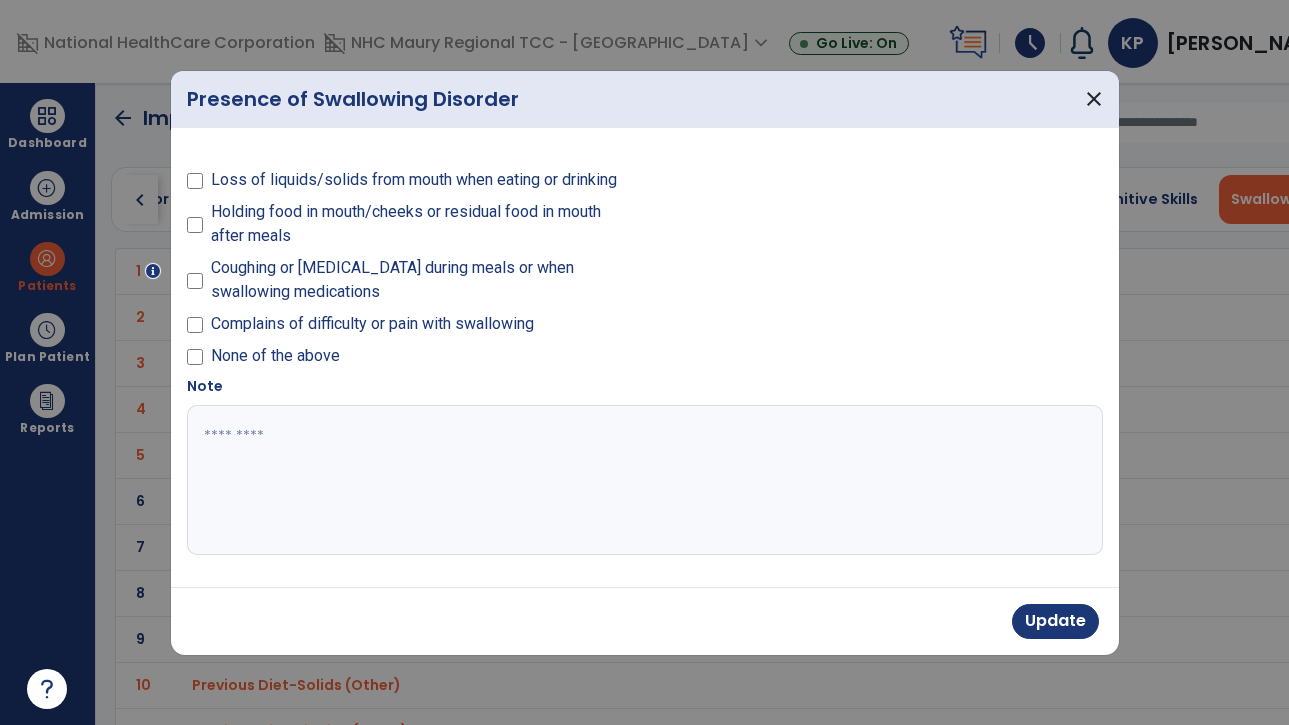 click at bounding box center [645, 480] 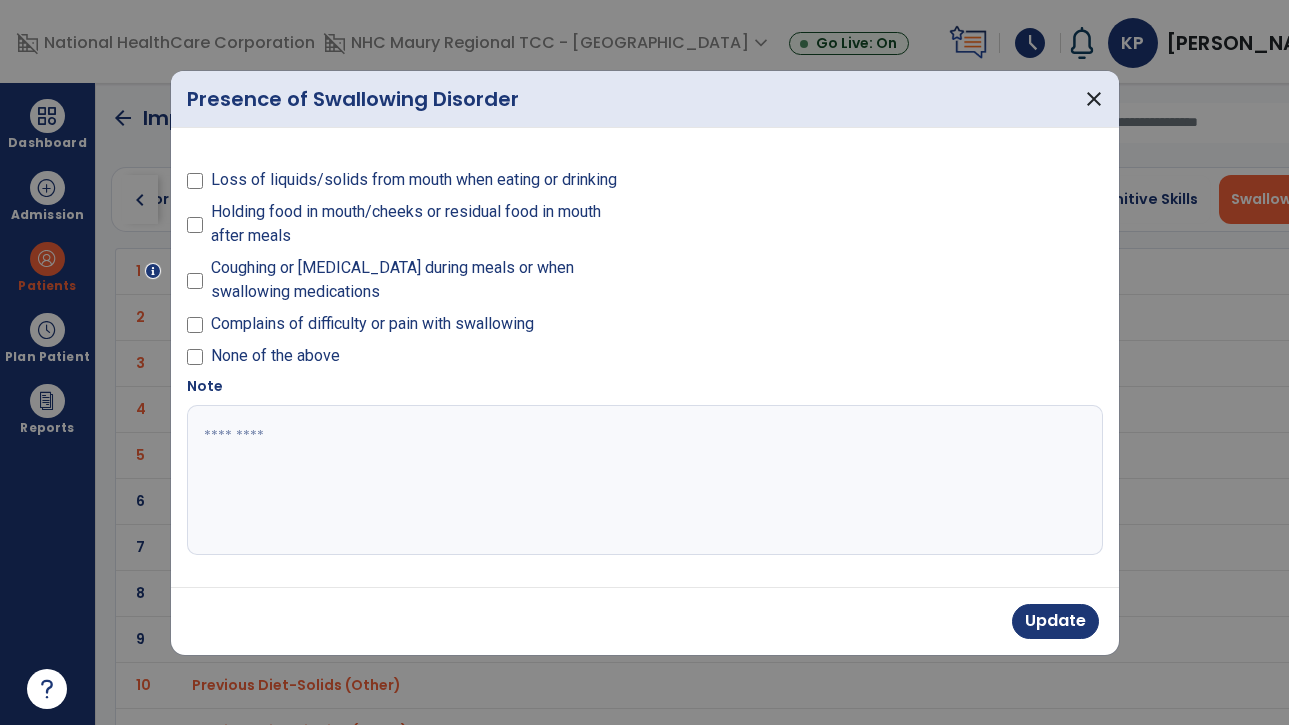 paste on "**********" 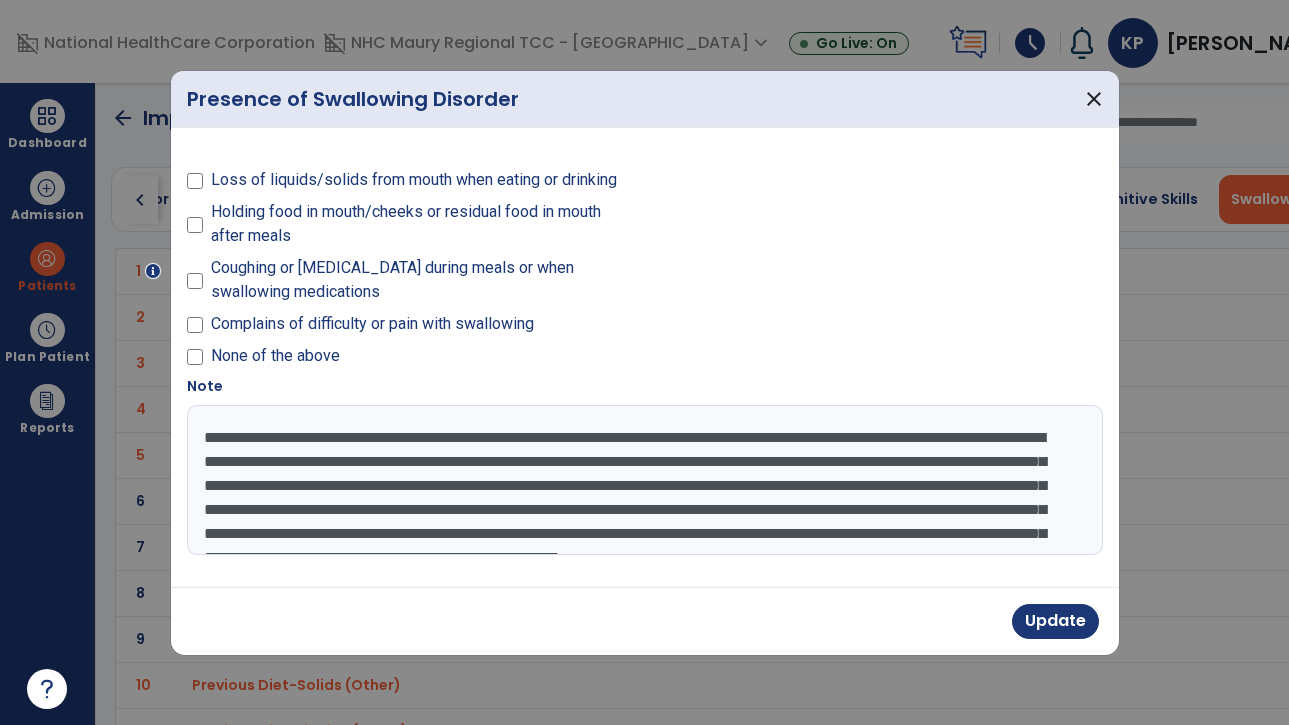 scroll, scrollTop: 72, scrollLeft: 0, axis: vertical 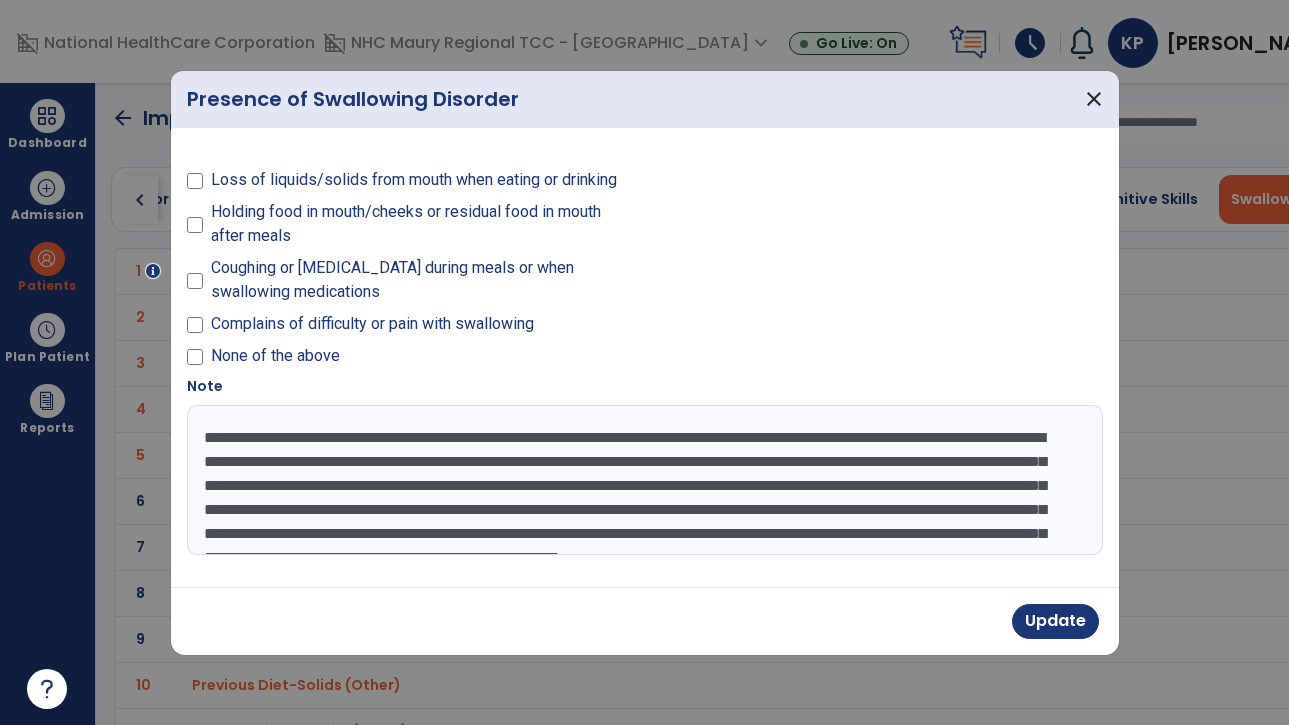 click on "**********" at bounding box center [645, 480] 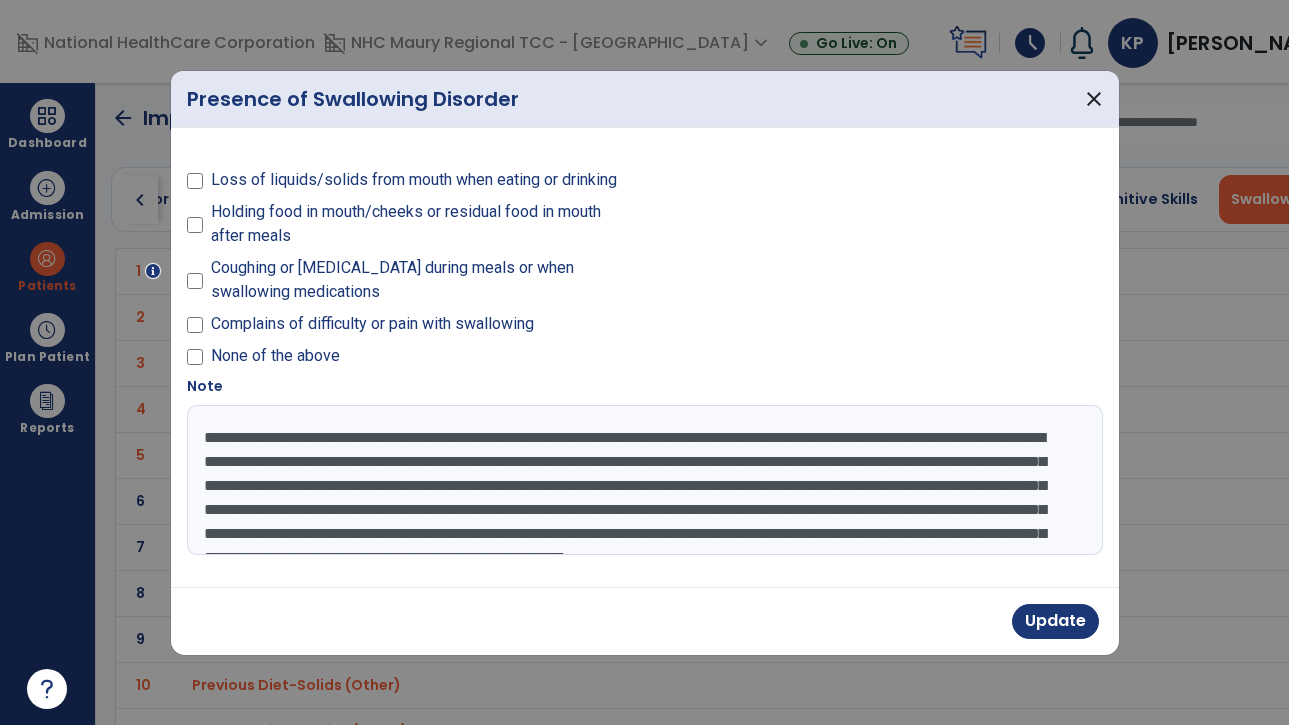click on "**********" at bounding box center (645, 480) 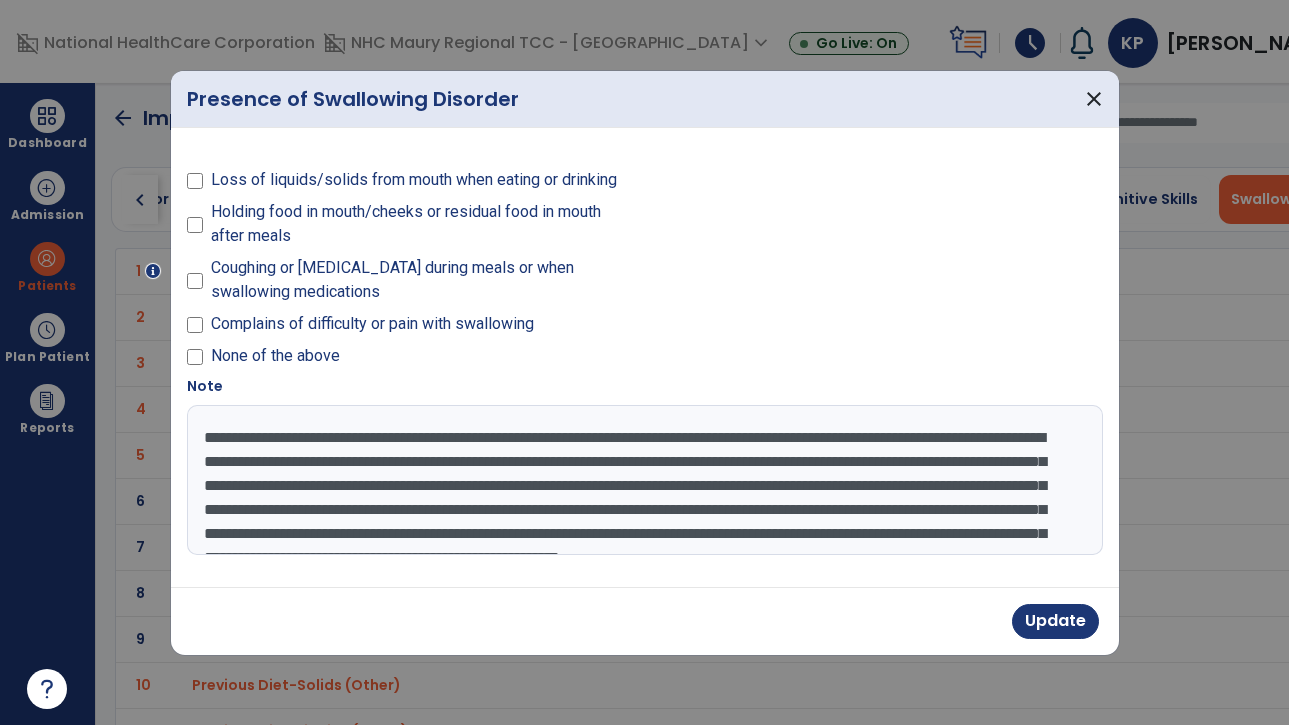 scroll, scrollTop: 32, scrollLeft: 0, axis: vertical 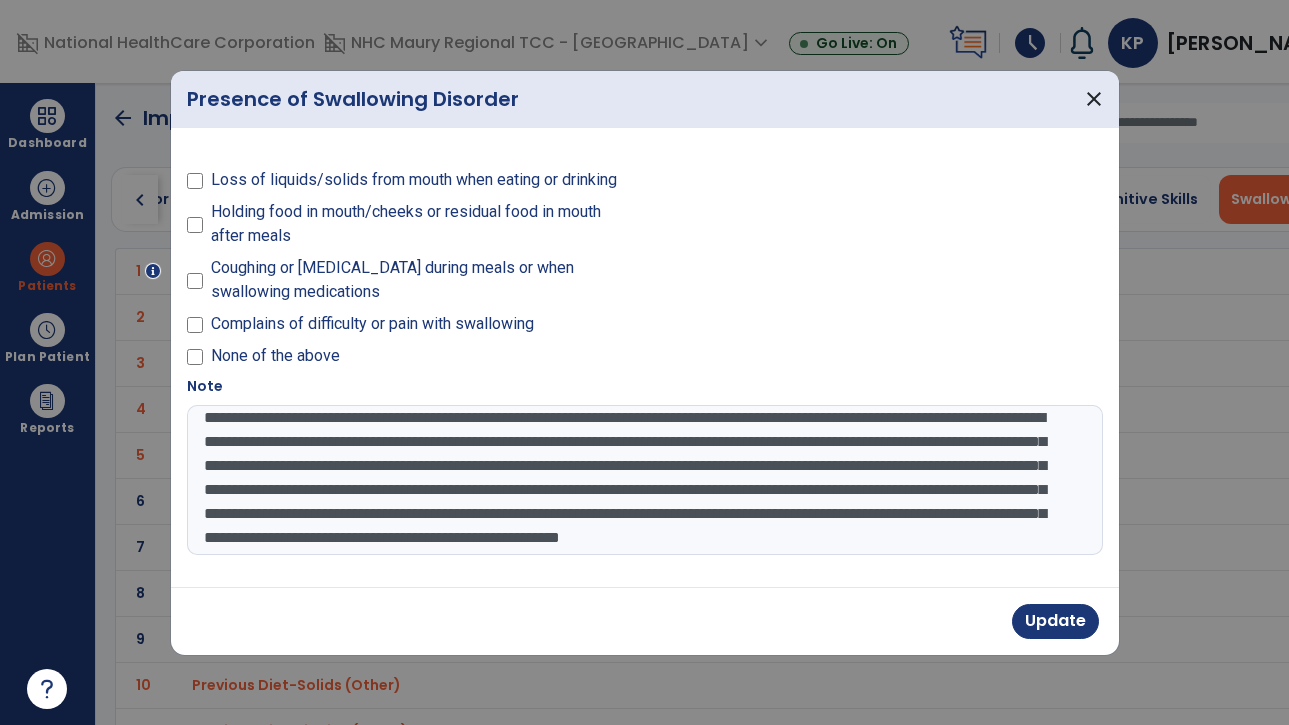 drag, startPoint x: 833, startPoint y: 469, endPoint x: 240, endPoint y: 463, distance: 593.03033 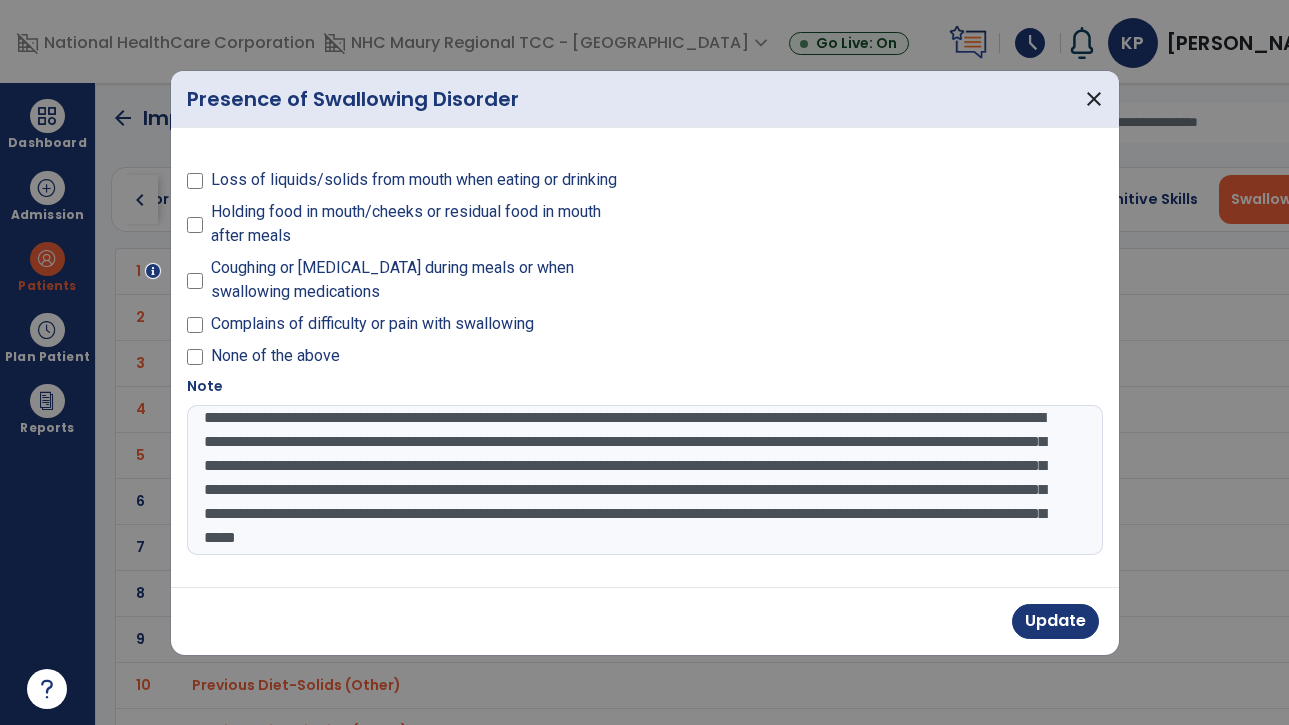 scroll, scrollTop: 35, scrollLeft: 0, axis: vertical 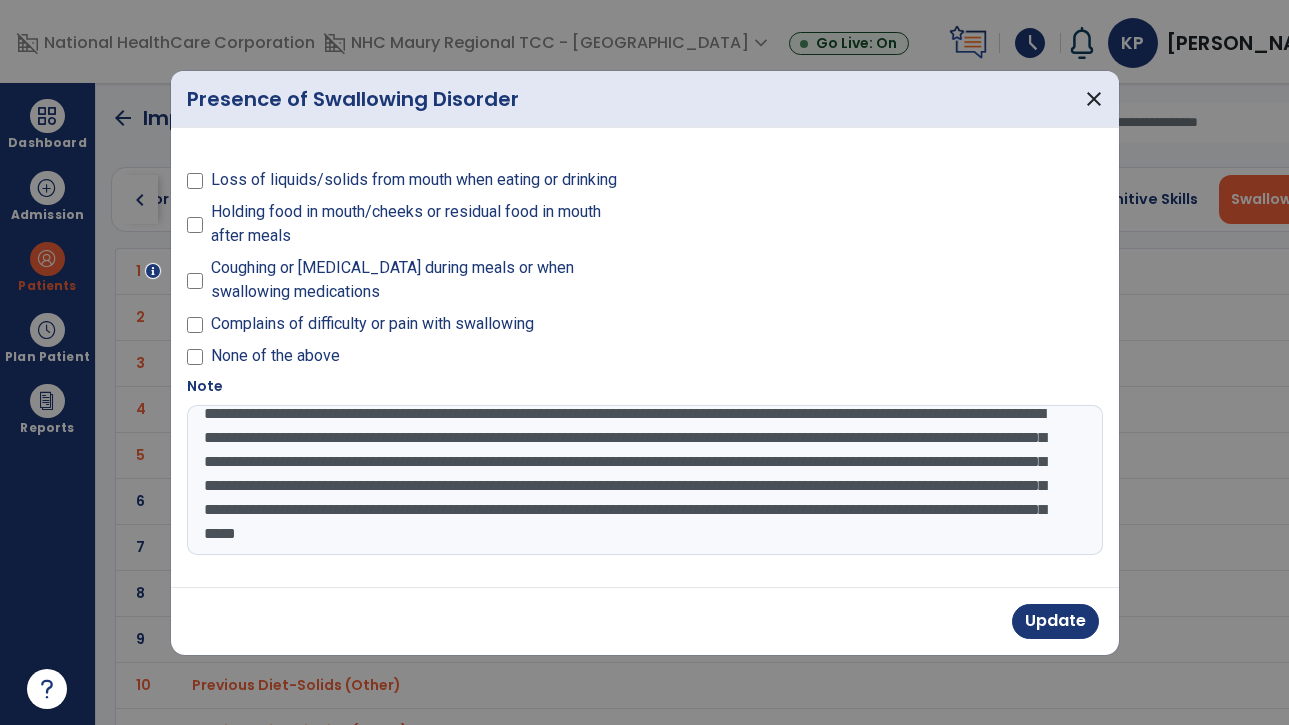 drag, startPoint x: 355, startPoint y: 465, endPoint x: 437, endPoint y: 442, distance: 85.16454 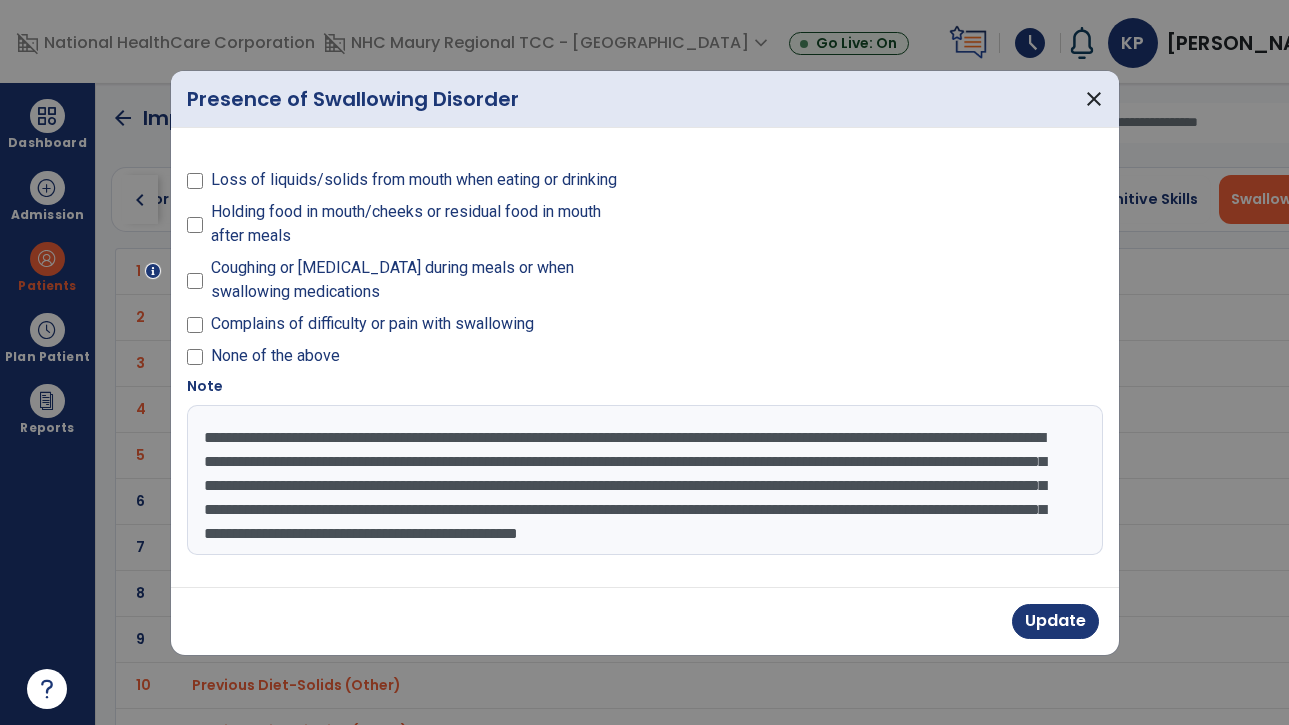 scroll, scrollTop: 24, scrollLeft: 0, axis: vertical 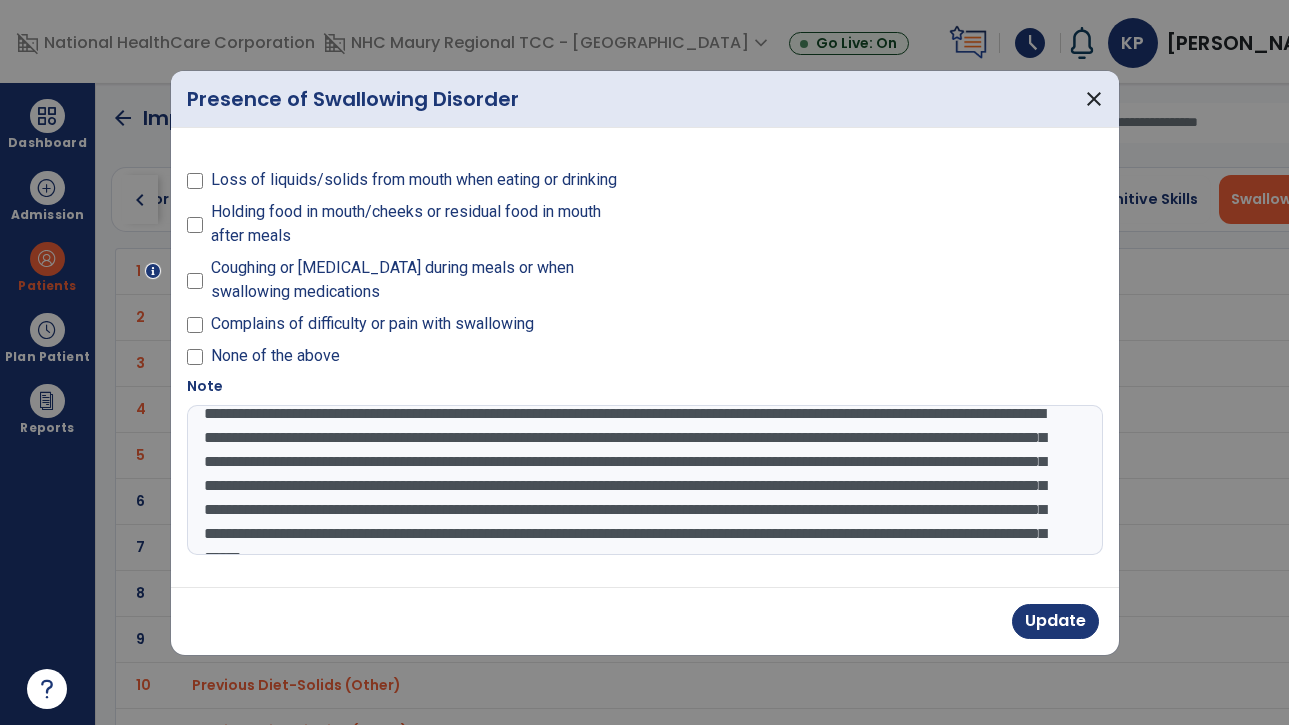 click on "**********" at bounding box center (645, 480) 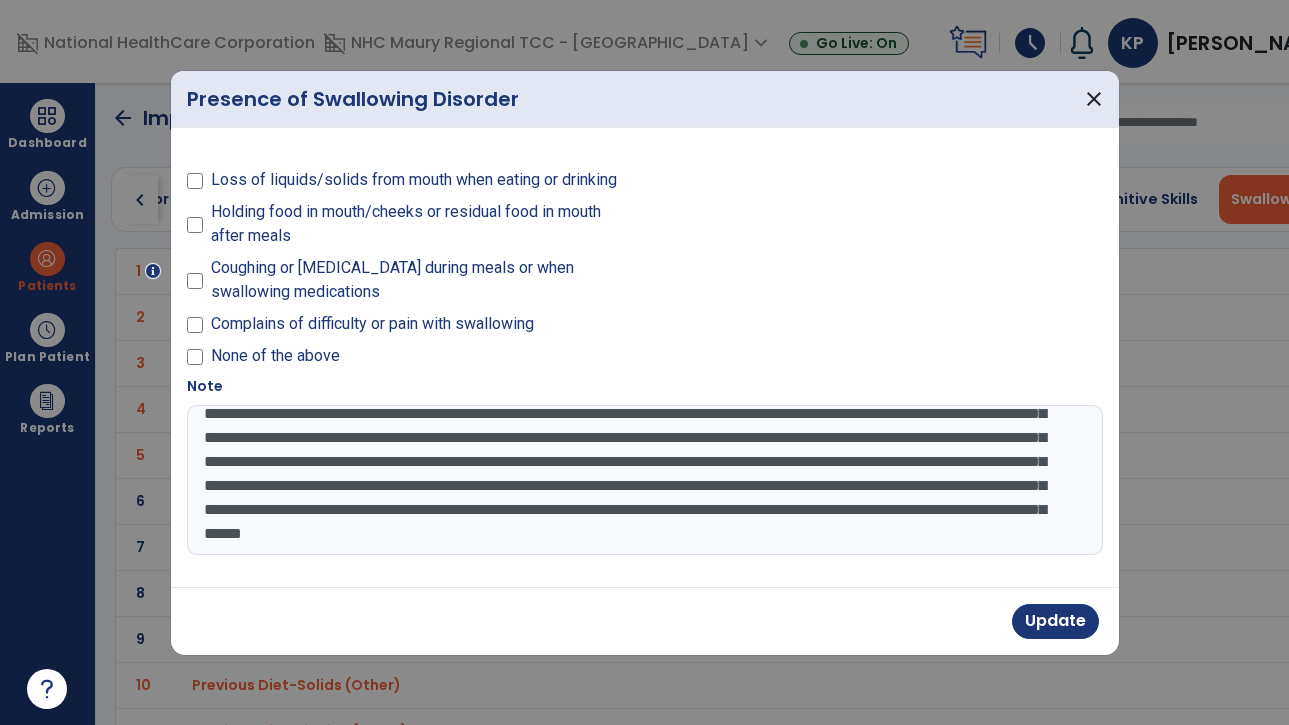 scroll, scrollTop: 67, scrollLeft: 0, axis: vertical 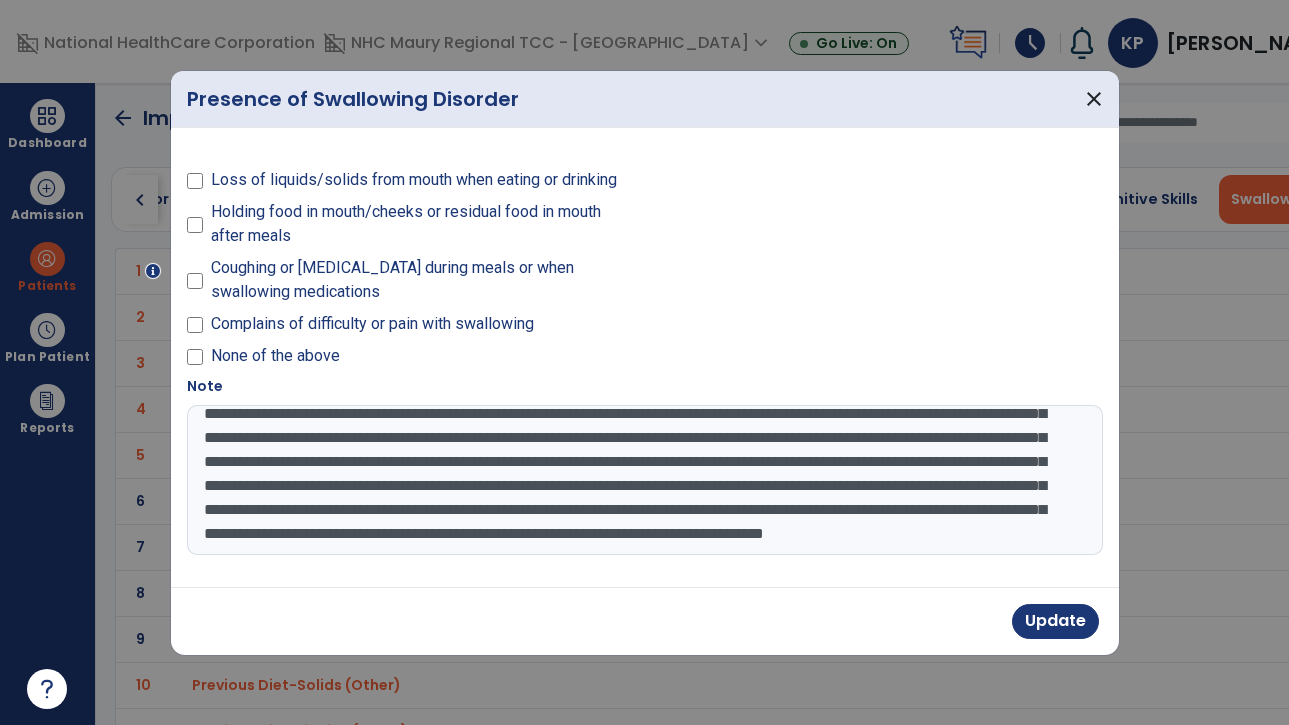 click on "**********" at bounding box center (645, 480) 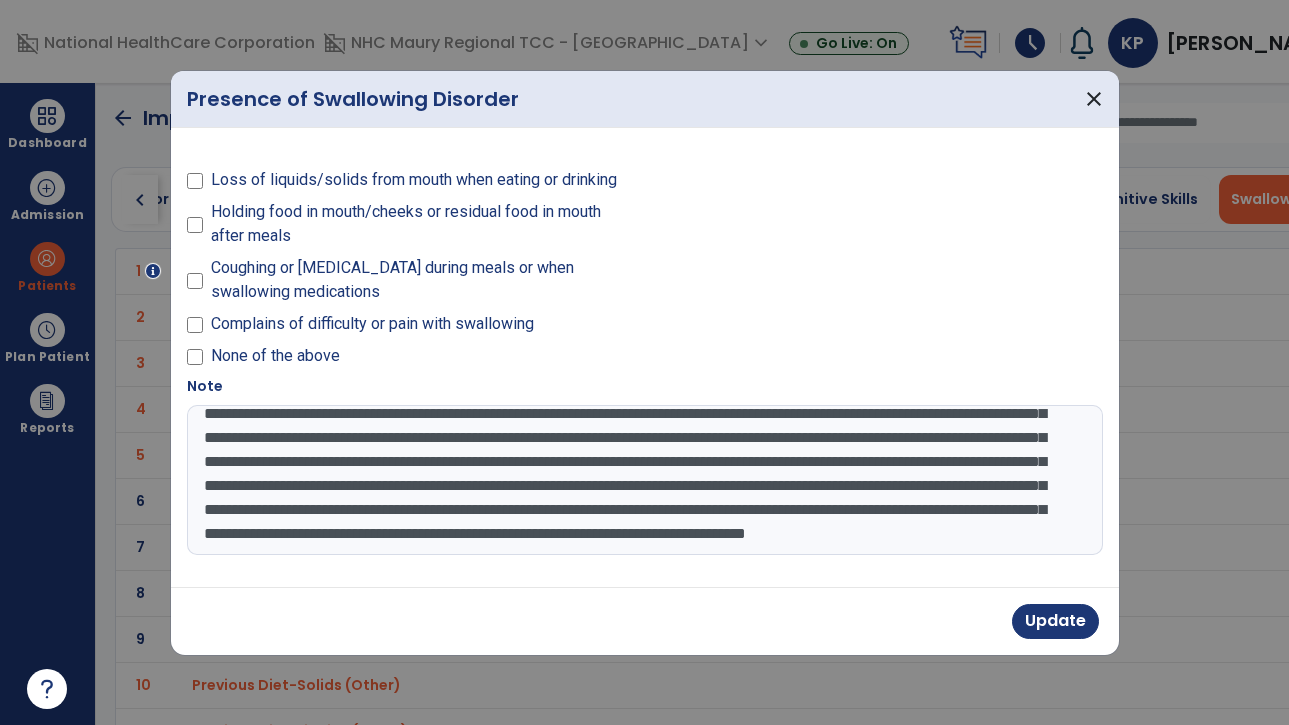 drag, startPoint x: 1042, startPoint y: 465, endPoint x: 407, endPoint y: 457, distance: 635.0504 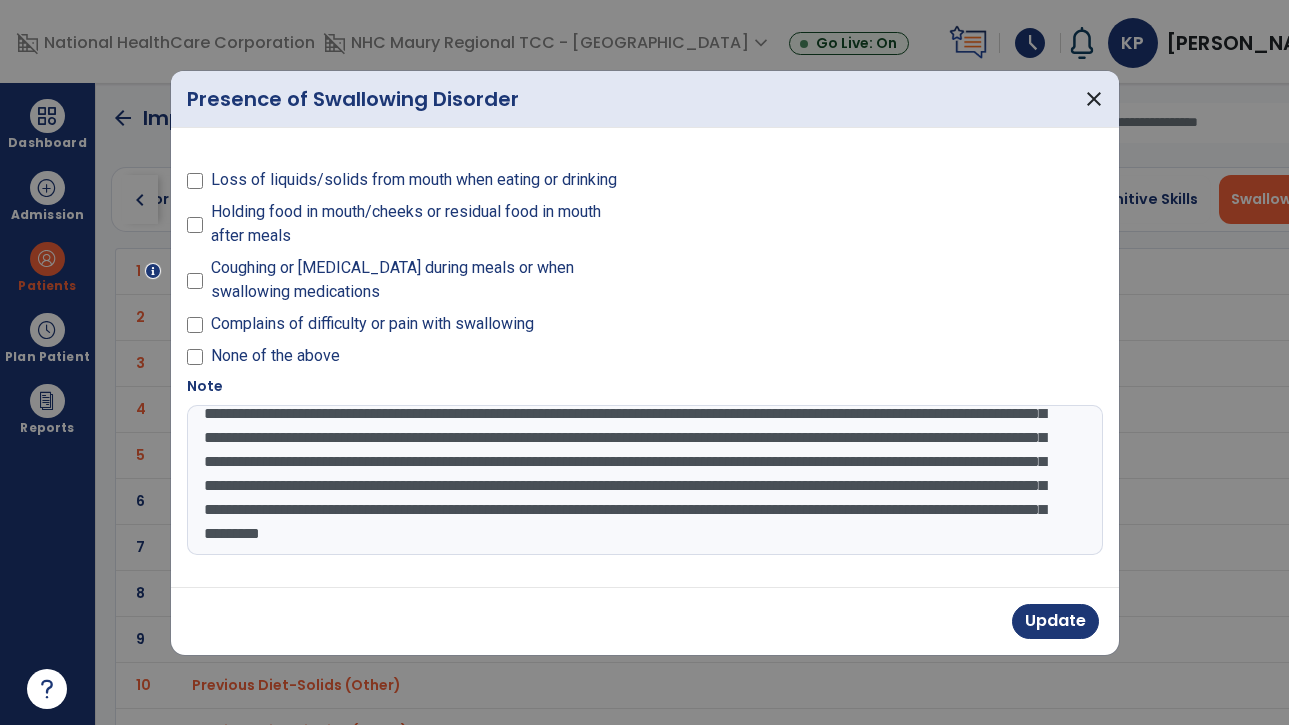 drag, startPoint x: 803, startPoint y: 490, endPoint x: 808, endPoint y: 457, distance: 33.37664 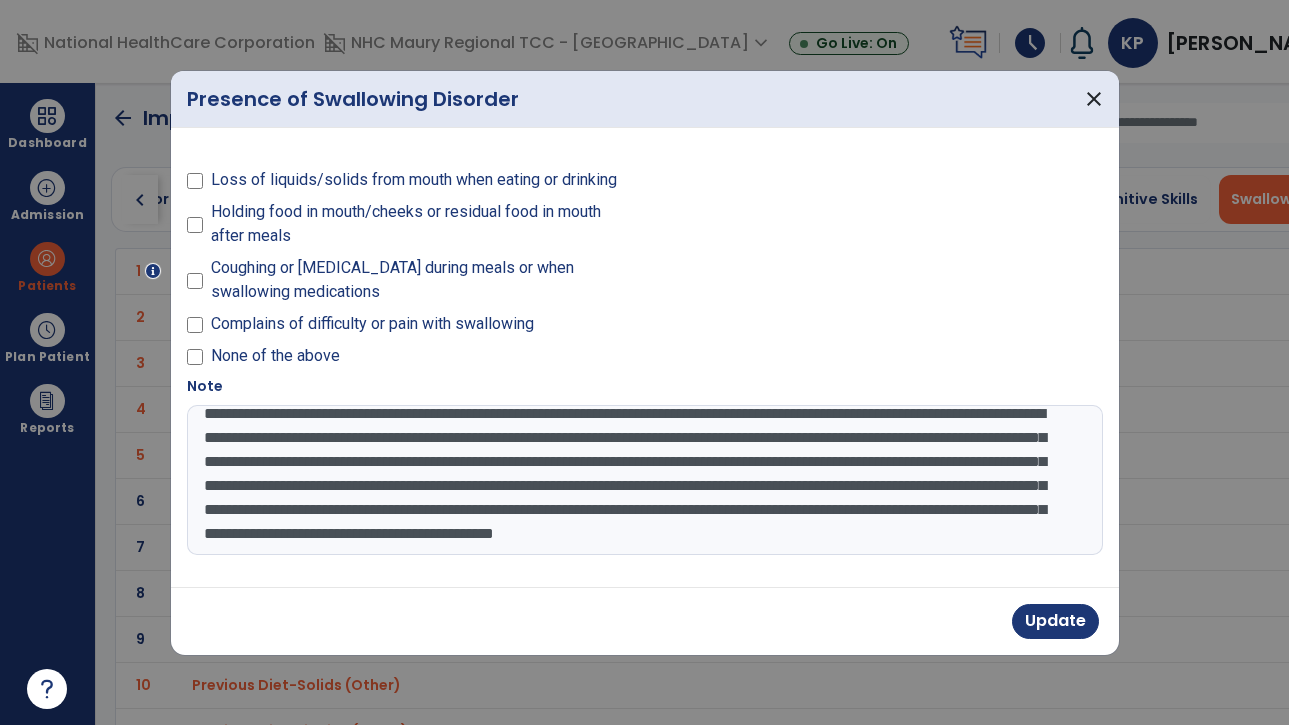 scroll, scrollTop: 72, scrollLeft: 0, axis: vertical 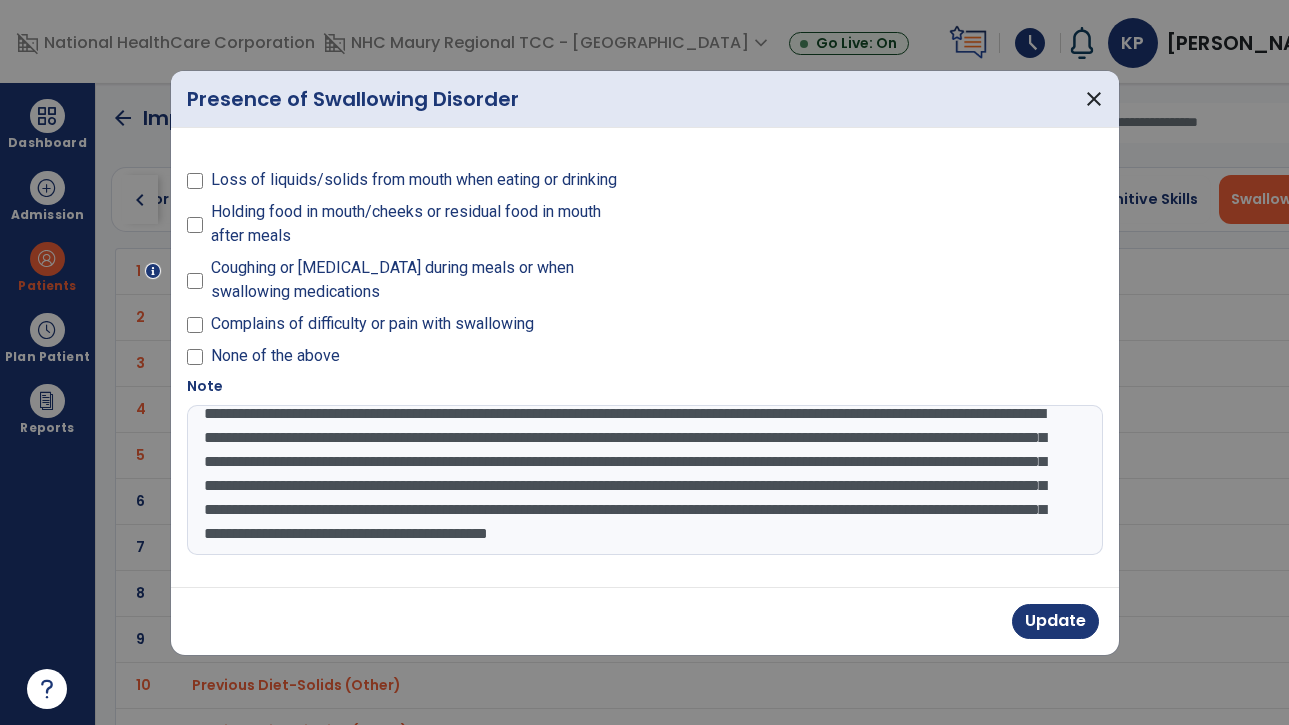 drag, startPoint x: 1037, startPoint y: 488, endPoint x: 852, endPoint y: 490, distance: 185.0108 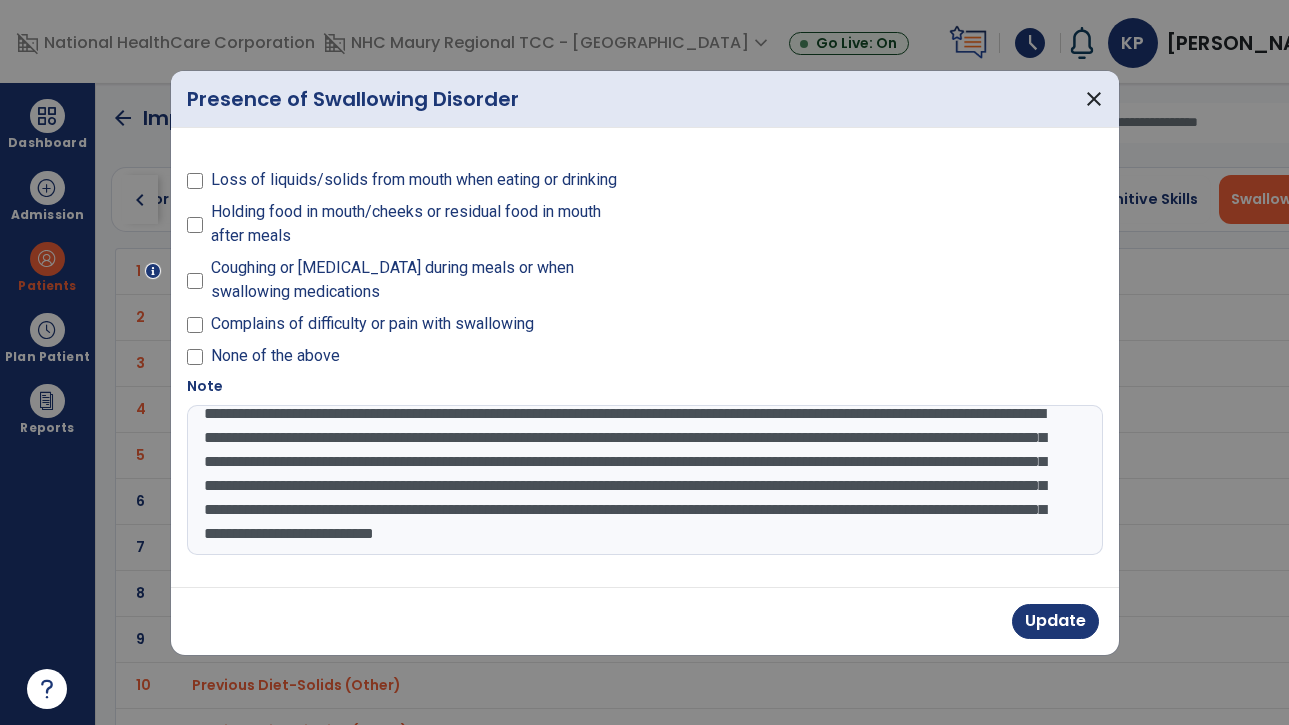 scroll, scrollTop: 48, scrollLeft: 0, axis: vertical 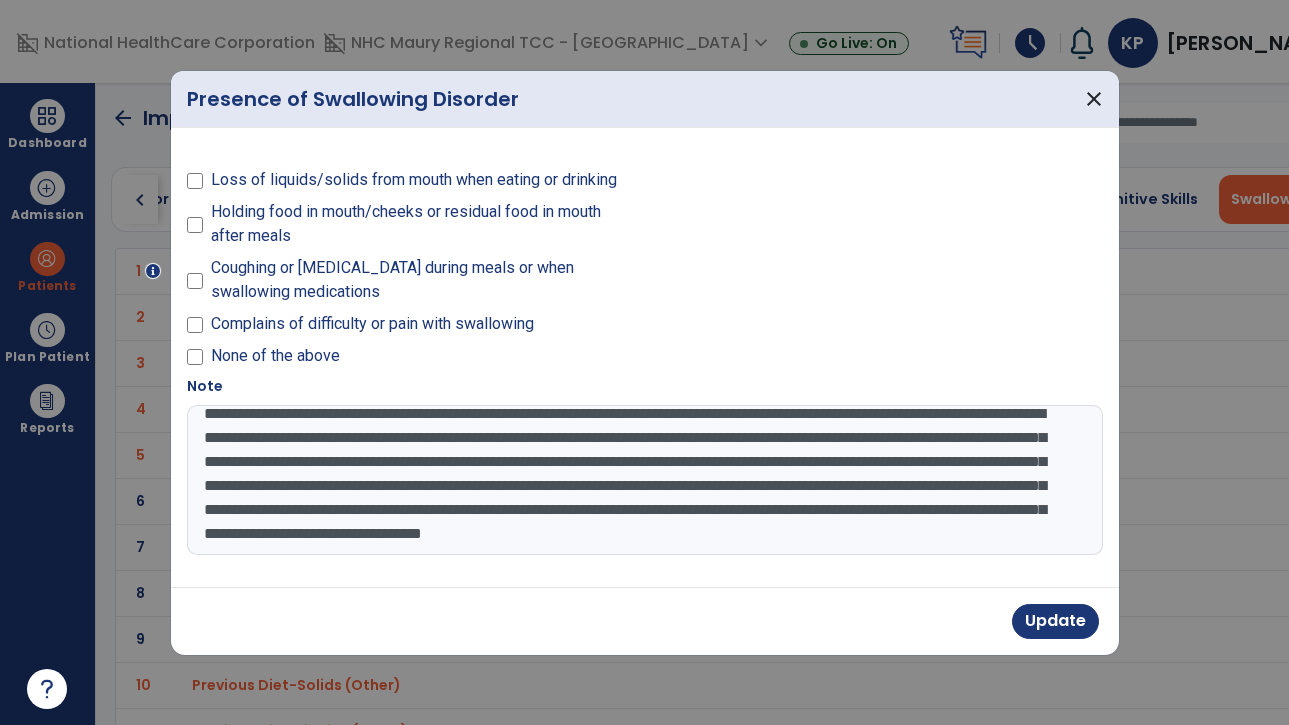 drag, startPoint x: 1045, startPoint y: 536, endPoint x: 920, endPoint y: 513, distance: 127.09839 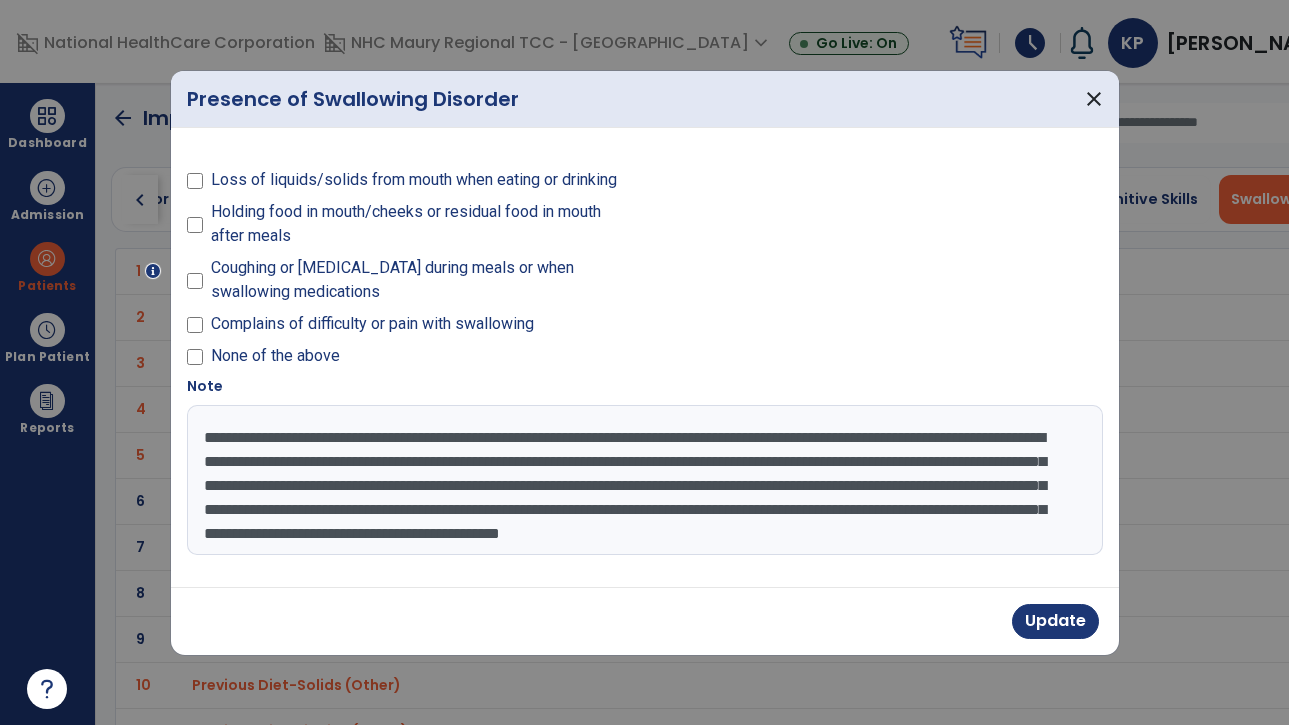 scroll, scrollTop: 24, scrollLeft: 0, axis: vertical 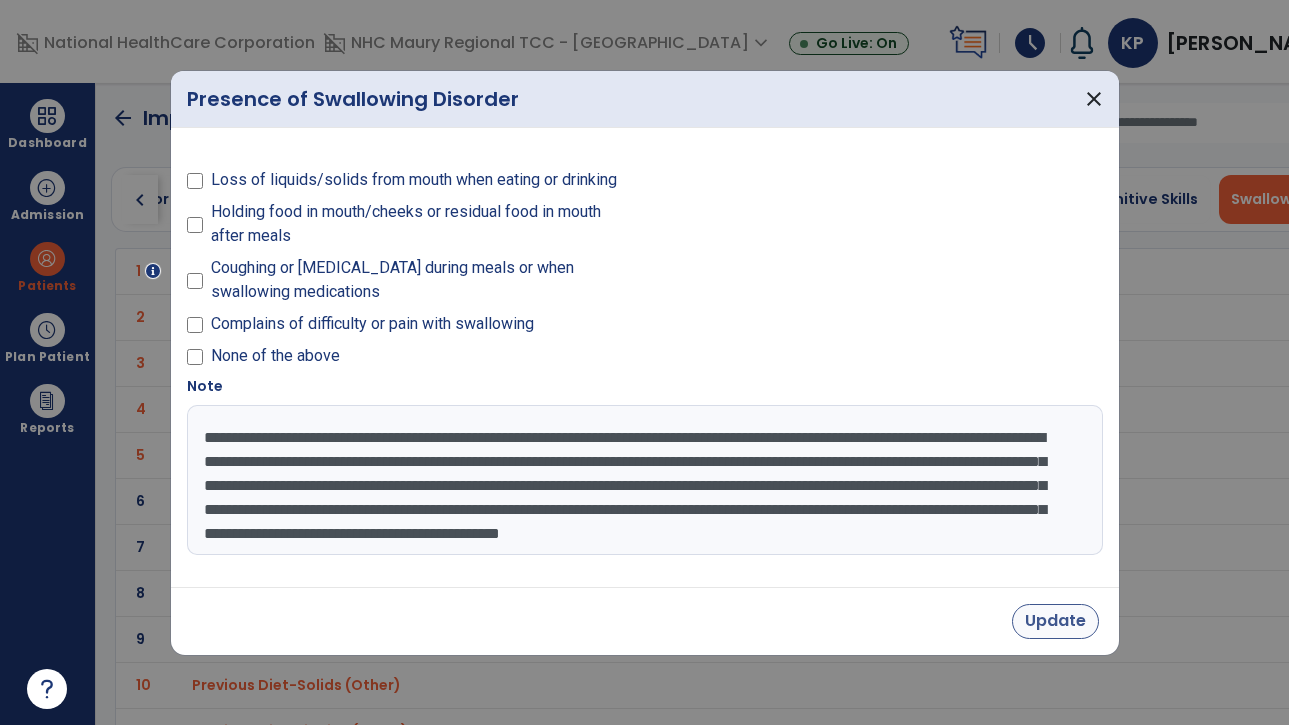 type on "**********" 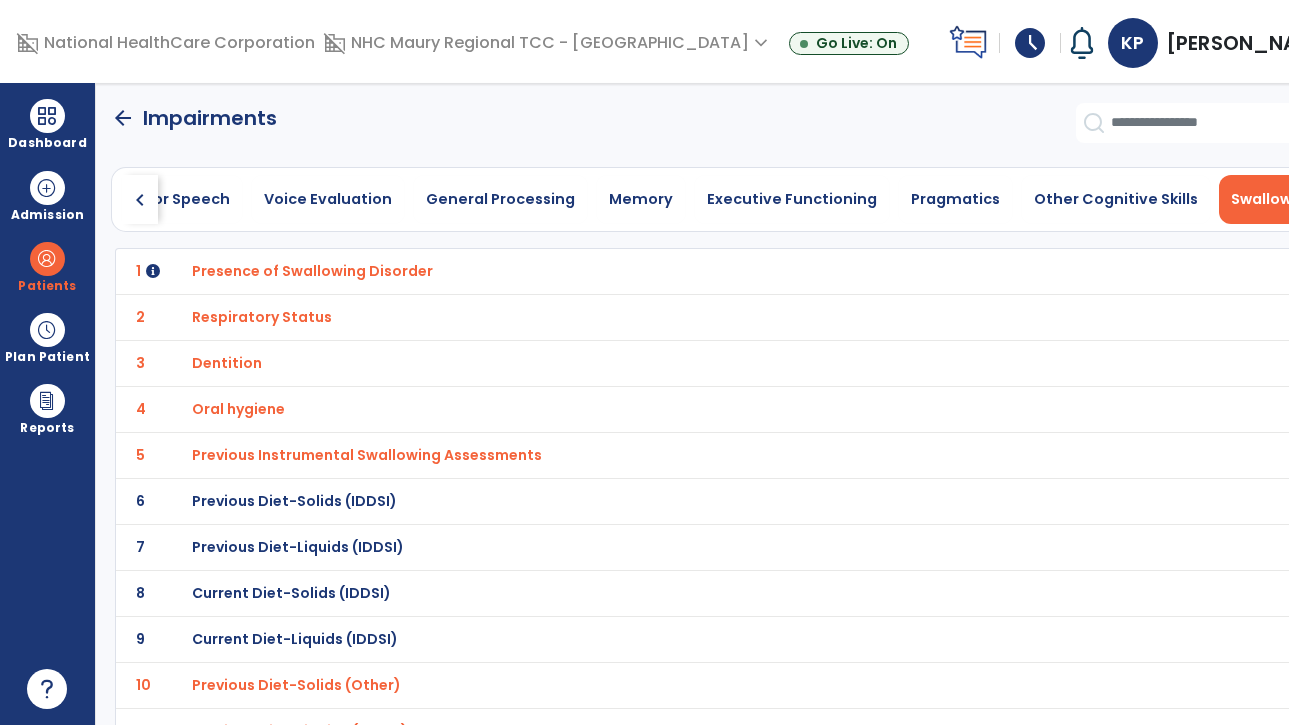 click on "arrow_back" 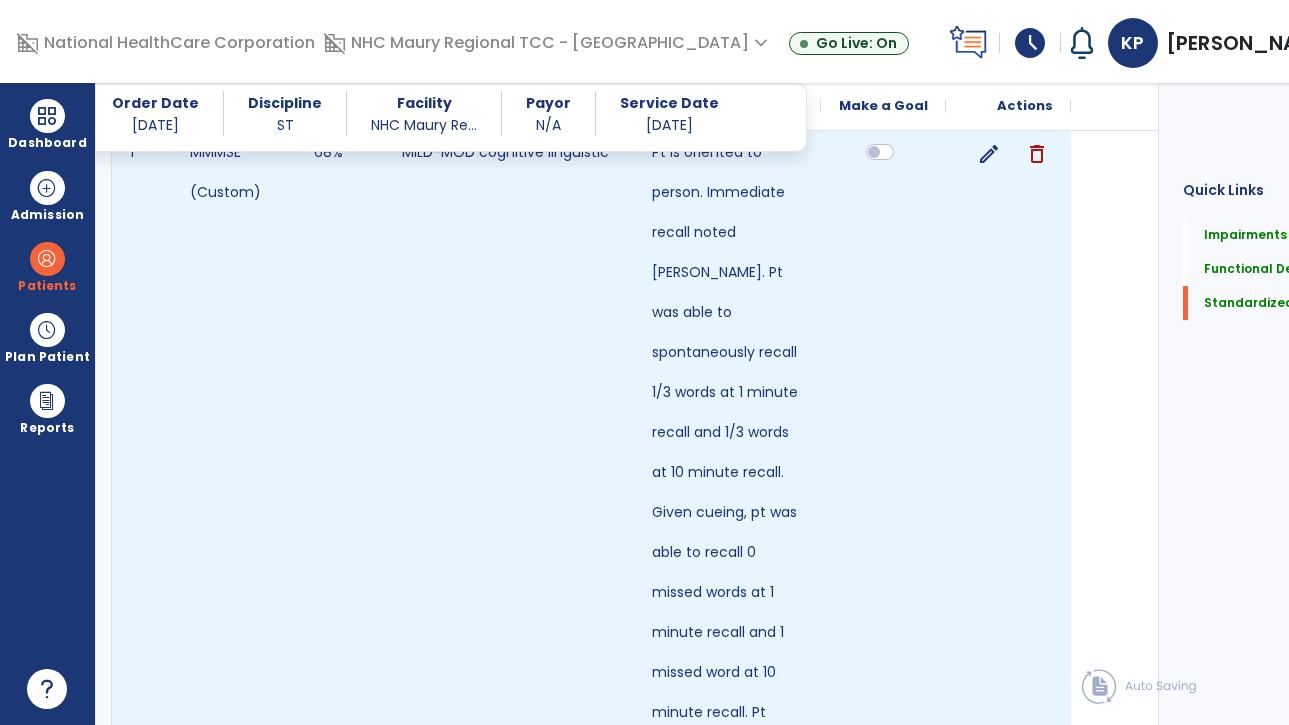 scroll, scrollTop: 4924, scrollLeft: 0, axis: vertical 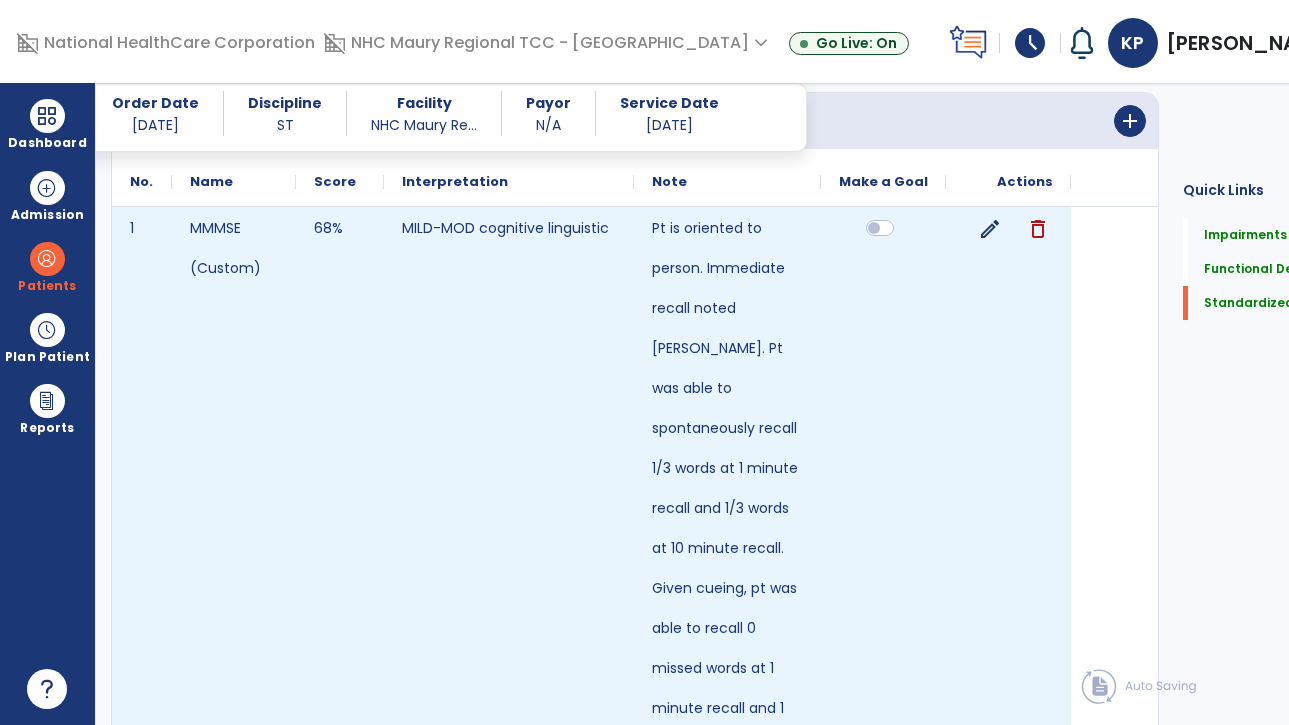 click on "edit" 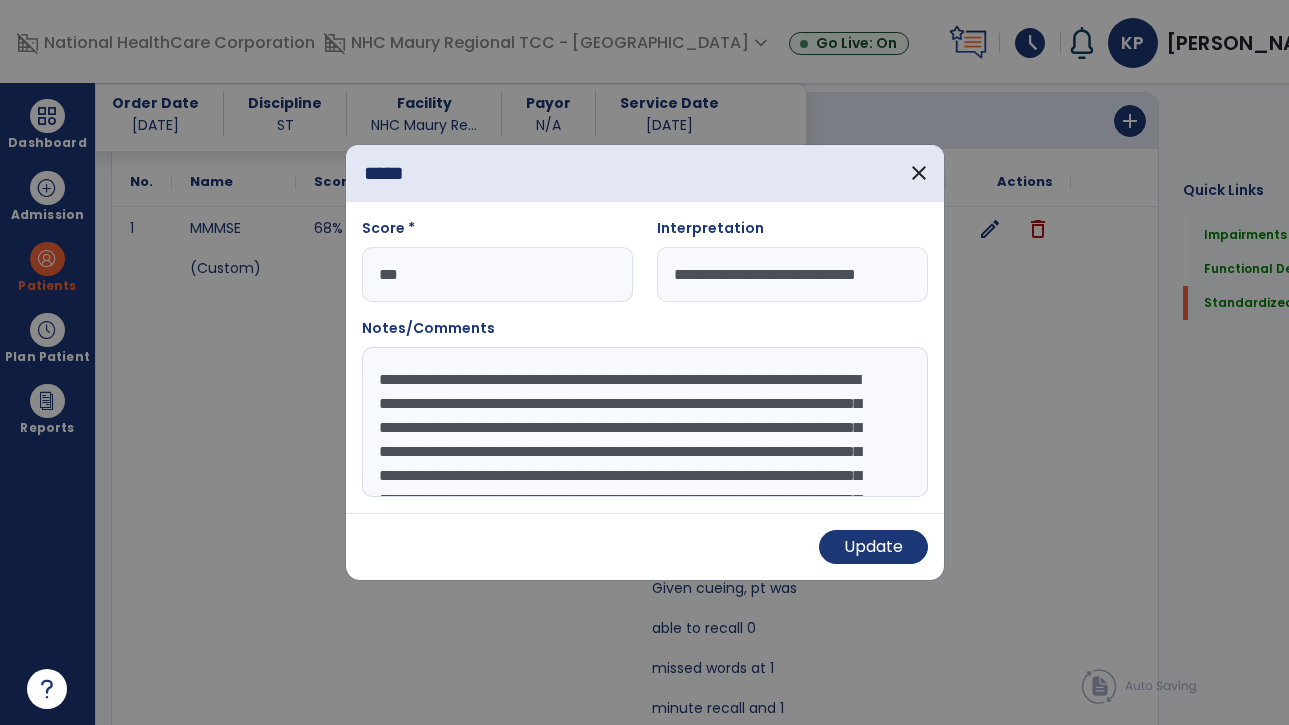 click on "**********" at bounding box center (645, 422) 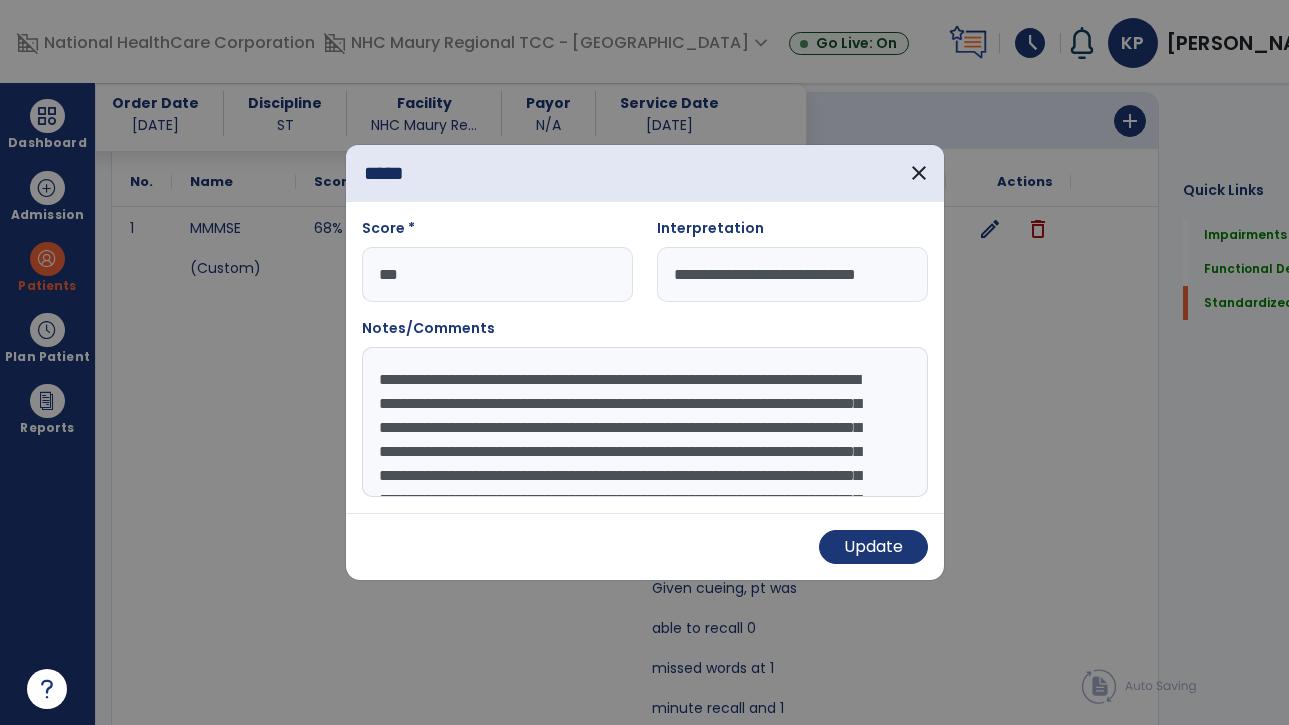 click on "**********" at bounding box center [645, 422] 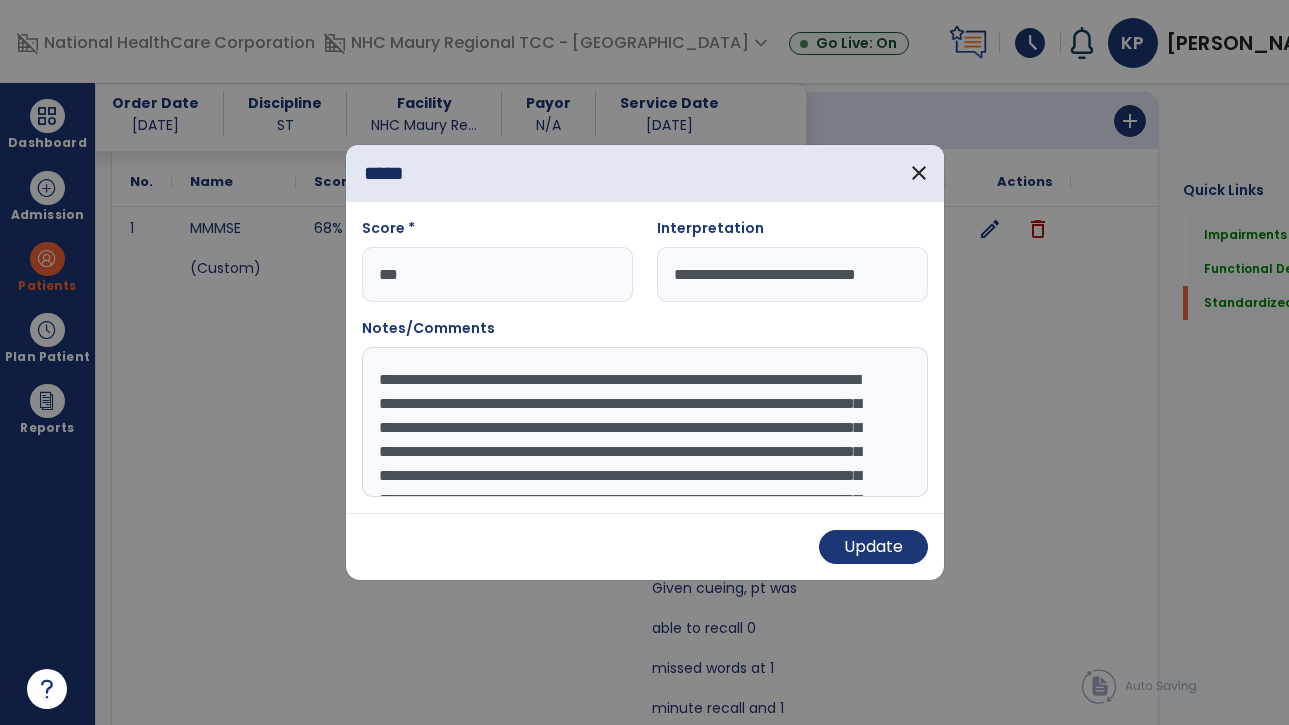 scroll, scrollTop: 54, scrollLeft: 0, axis: vertical 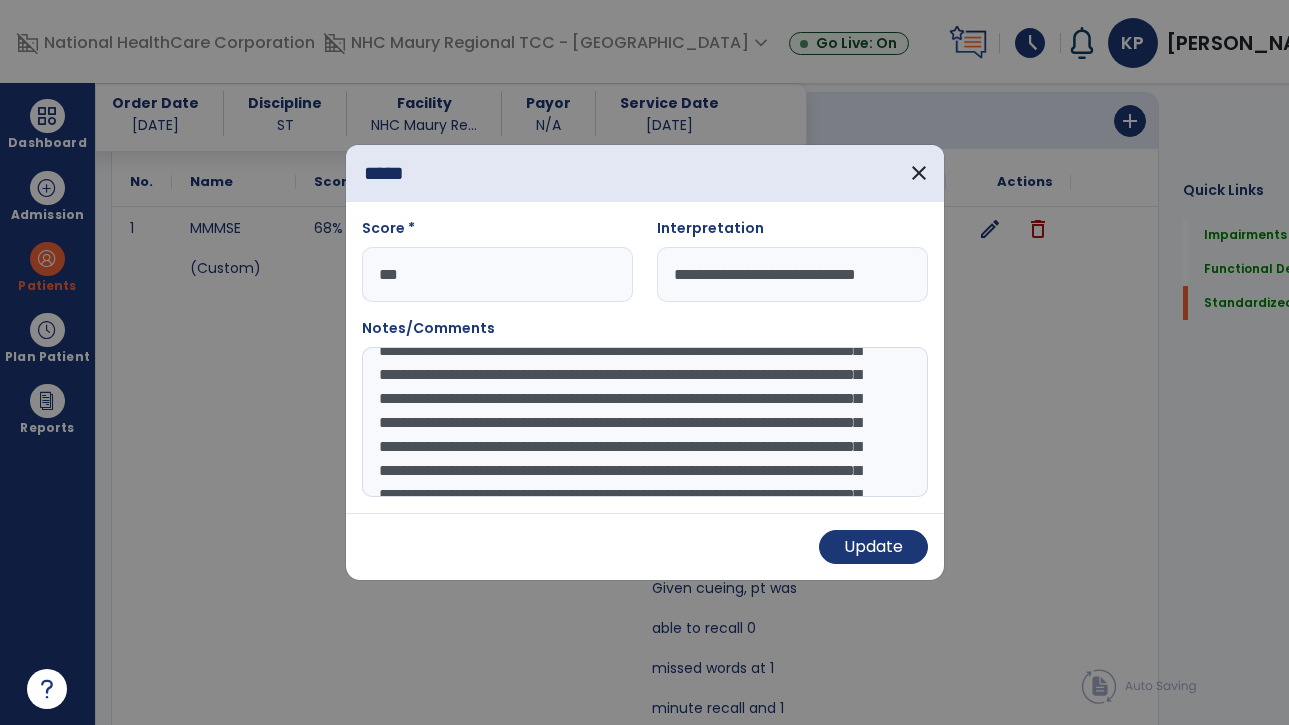 click on "**********" at bounding box center (645, 422) 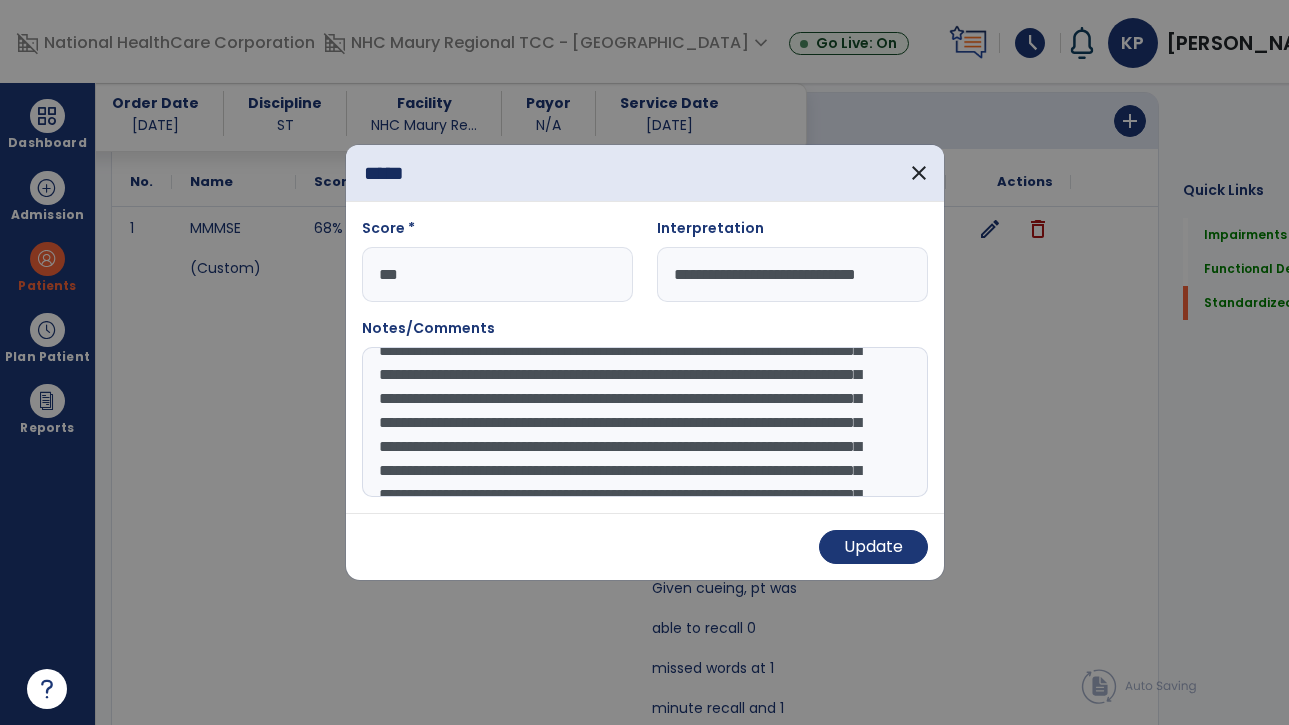 scroll, scrollTop: 80, scrollLeft: 0, axis: vertical 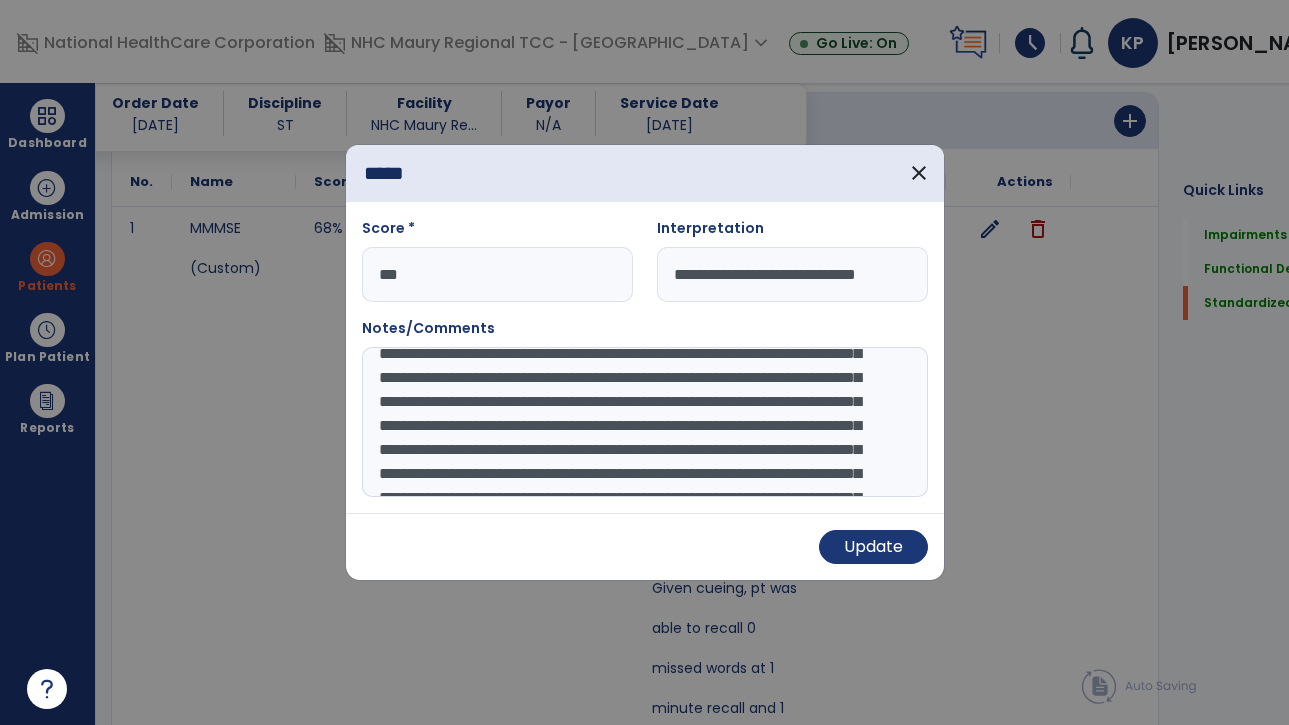 click on "**********" at bounding box center (645, 422) 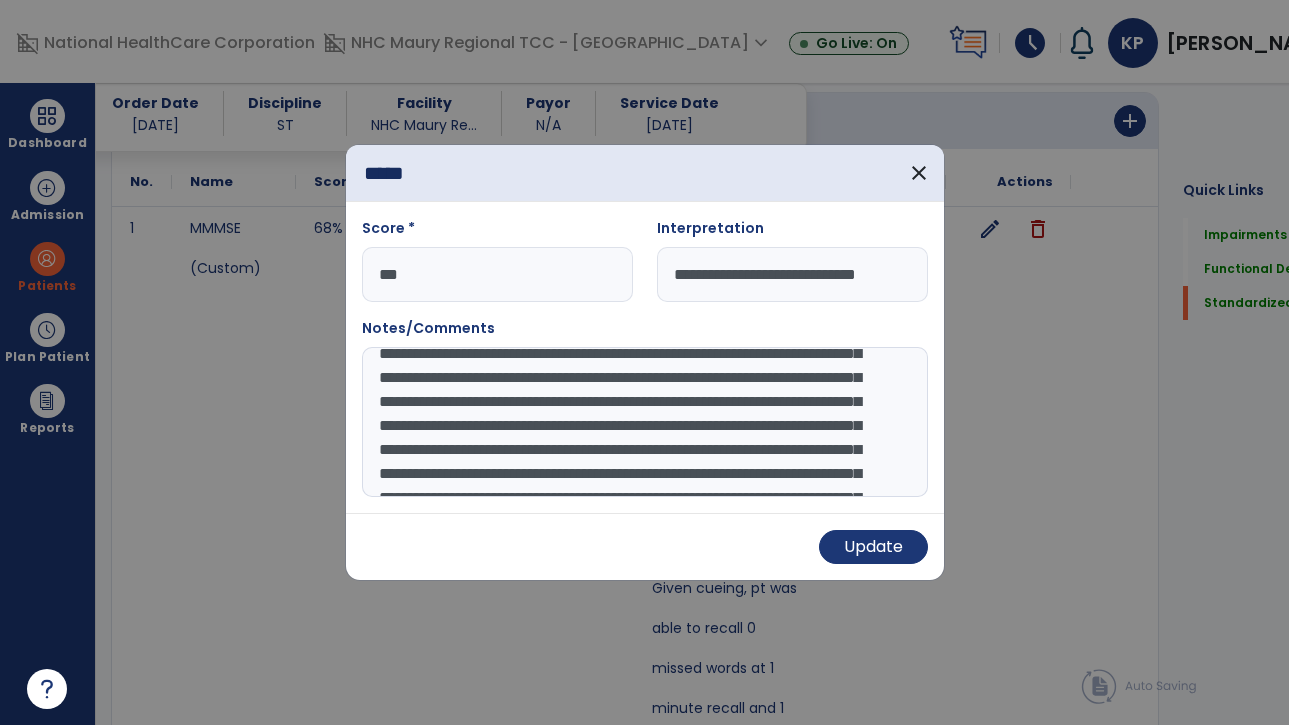 scroll, scrollTop: 107, scrollLeft: 0, axis: vertical 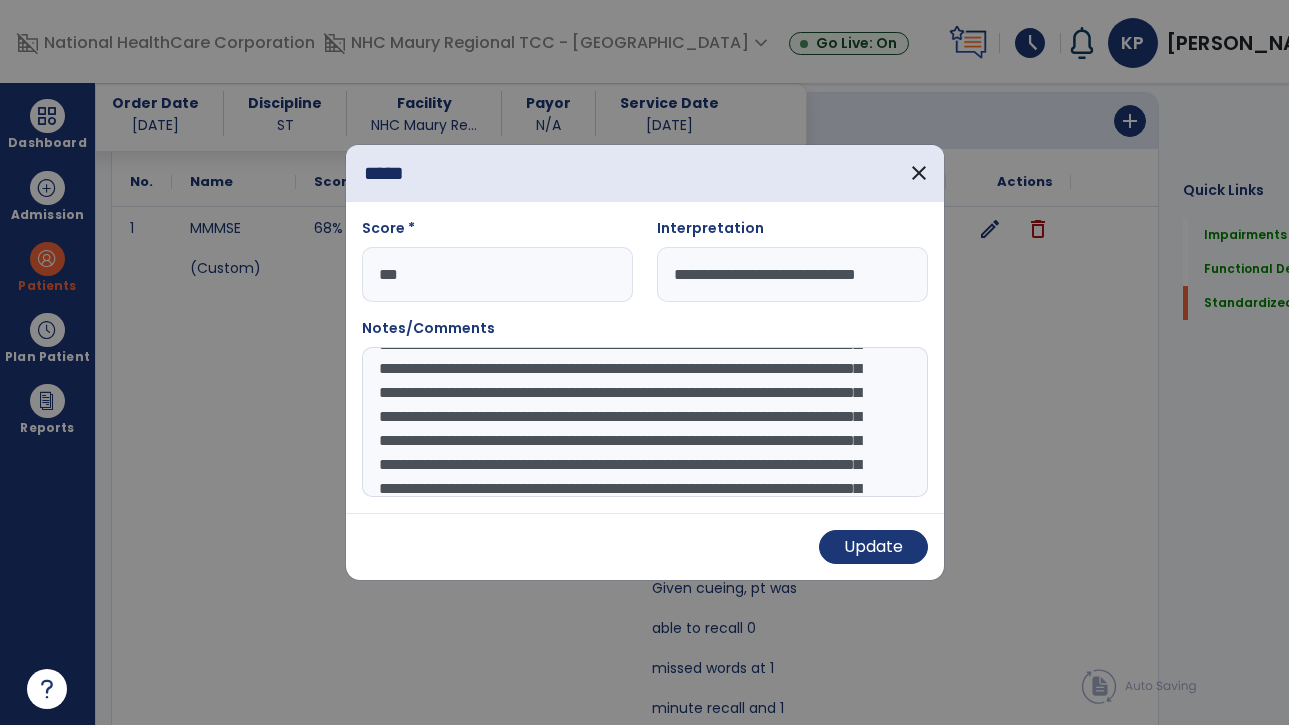 click on "**********" at bounding box center (645, 422) 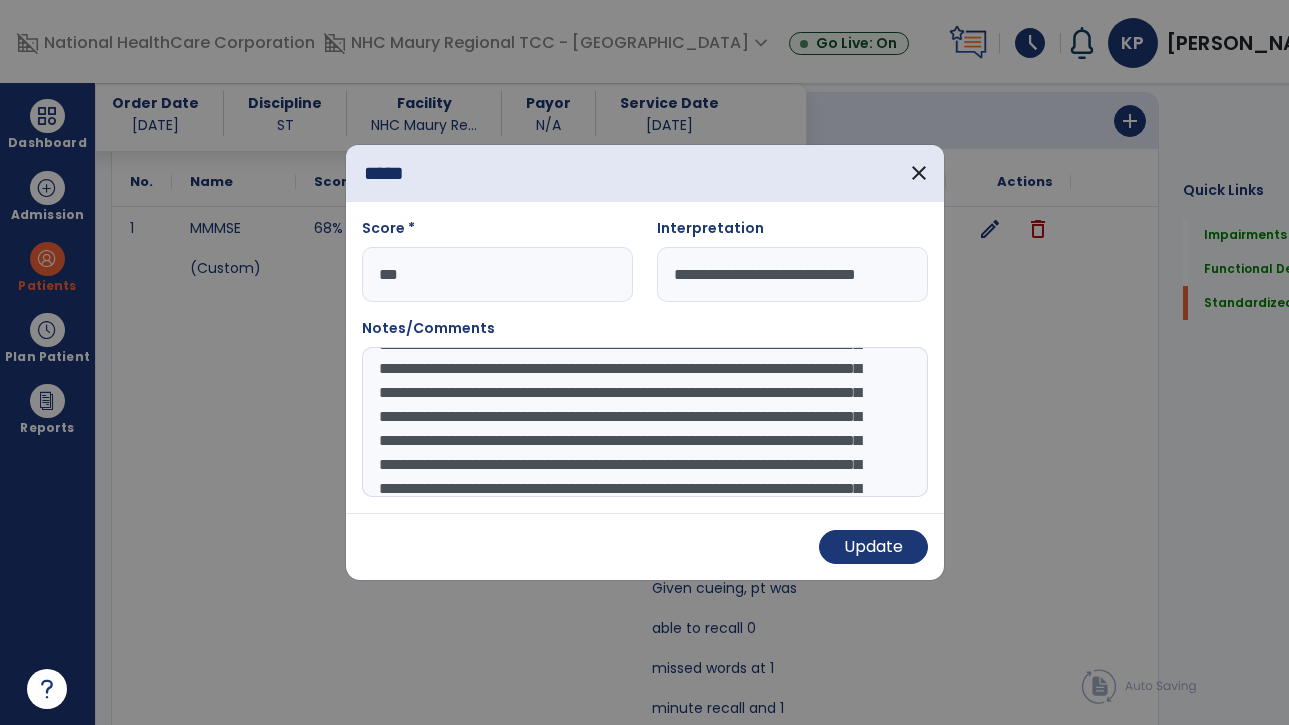 scroll, scrollTop: 175, scrollLeft: 0, axis: vertical 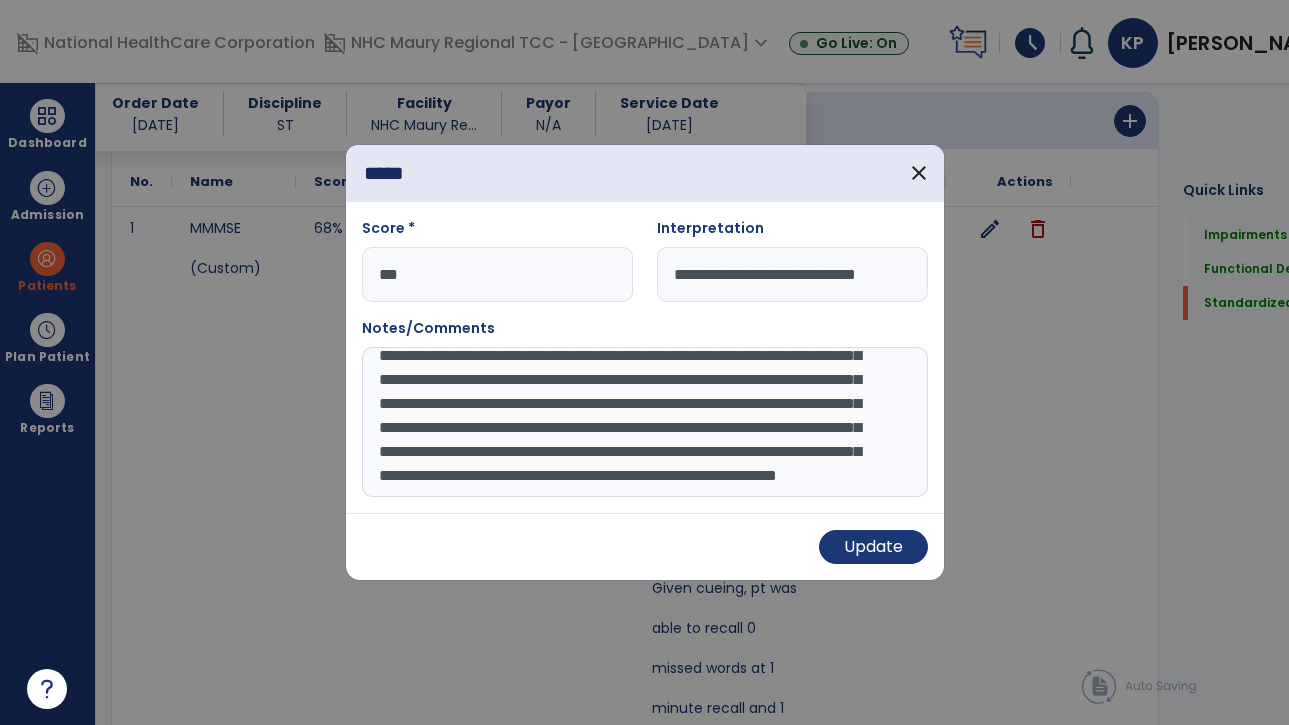 click on "**********" at bounding box center (645, 422) 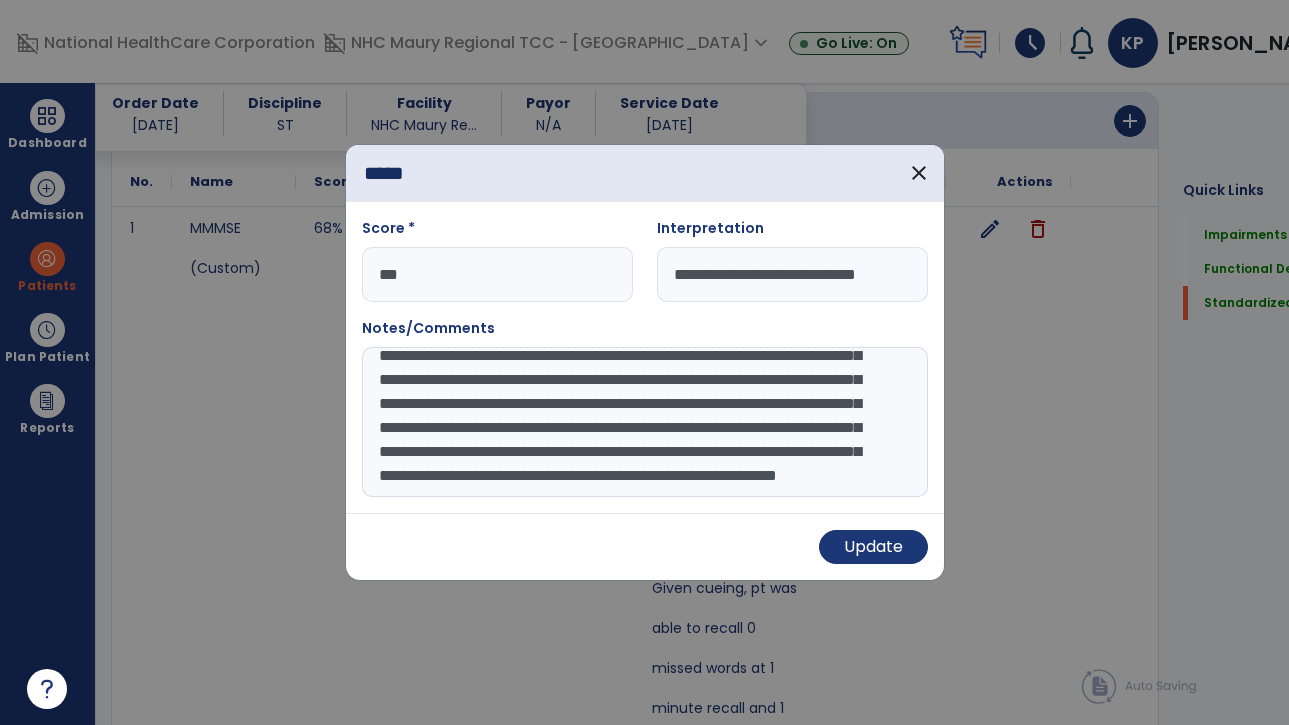 scroll, scrollTop: 235, scrollLeft: 0, axis: vertical 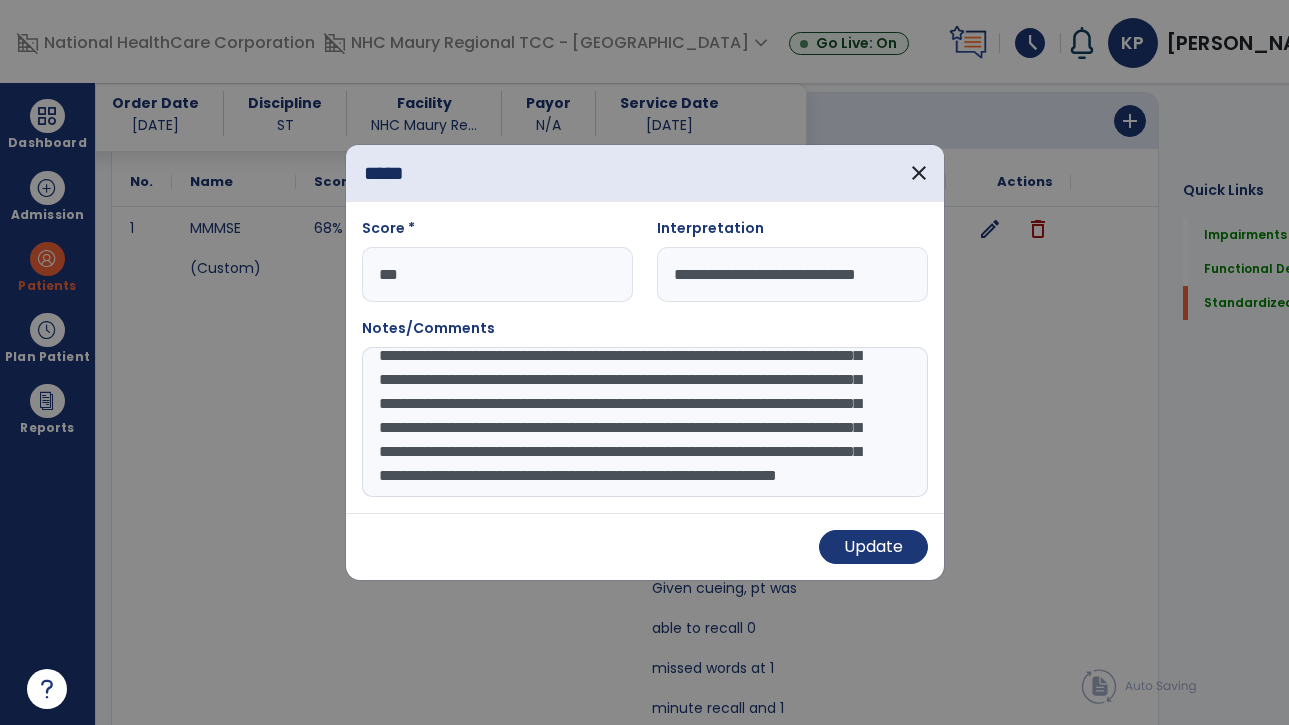 click on "**********" at bounding box center [645, 422] 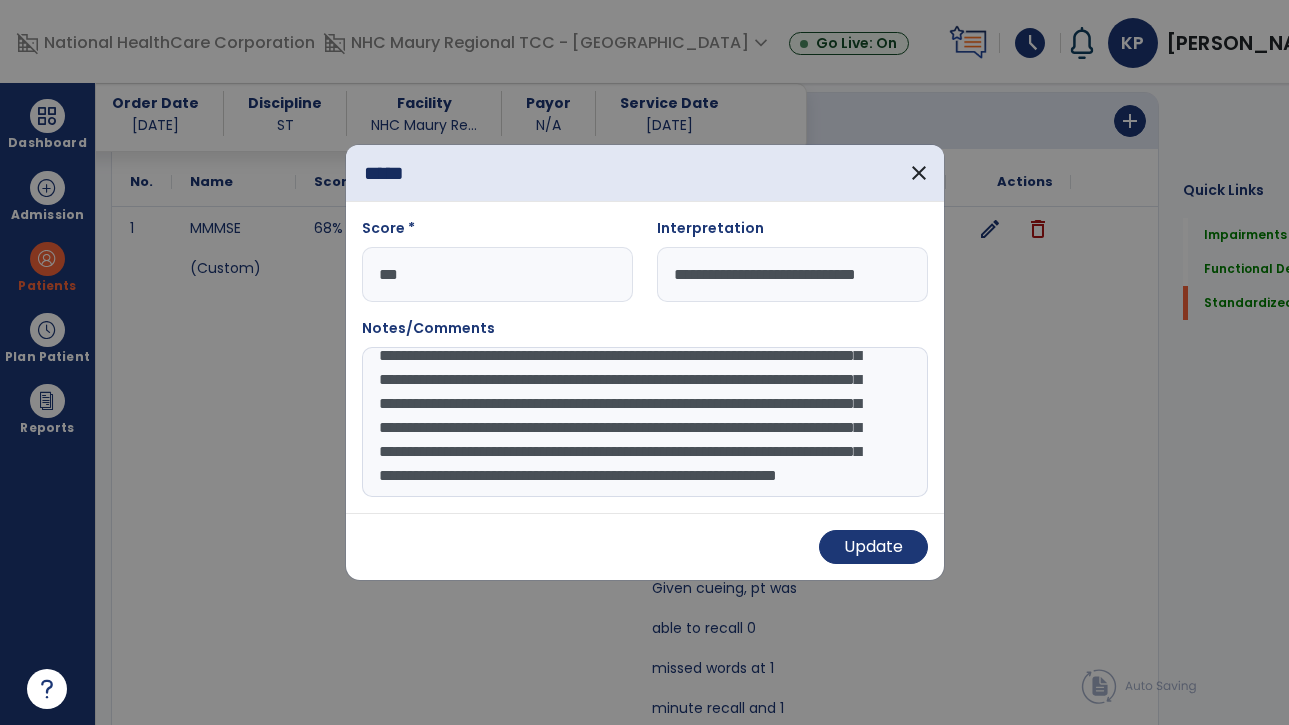scroll, scrollTop: 275, scrollLeft: 0, axis: vertical 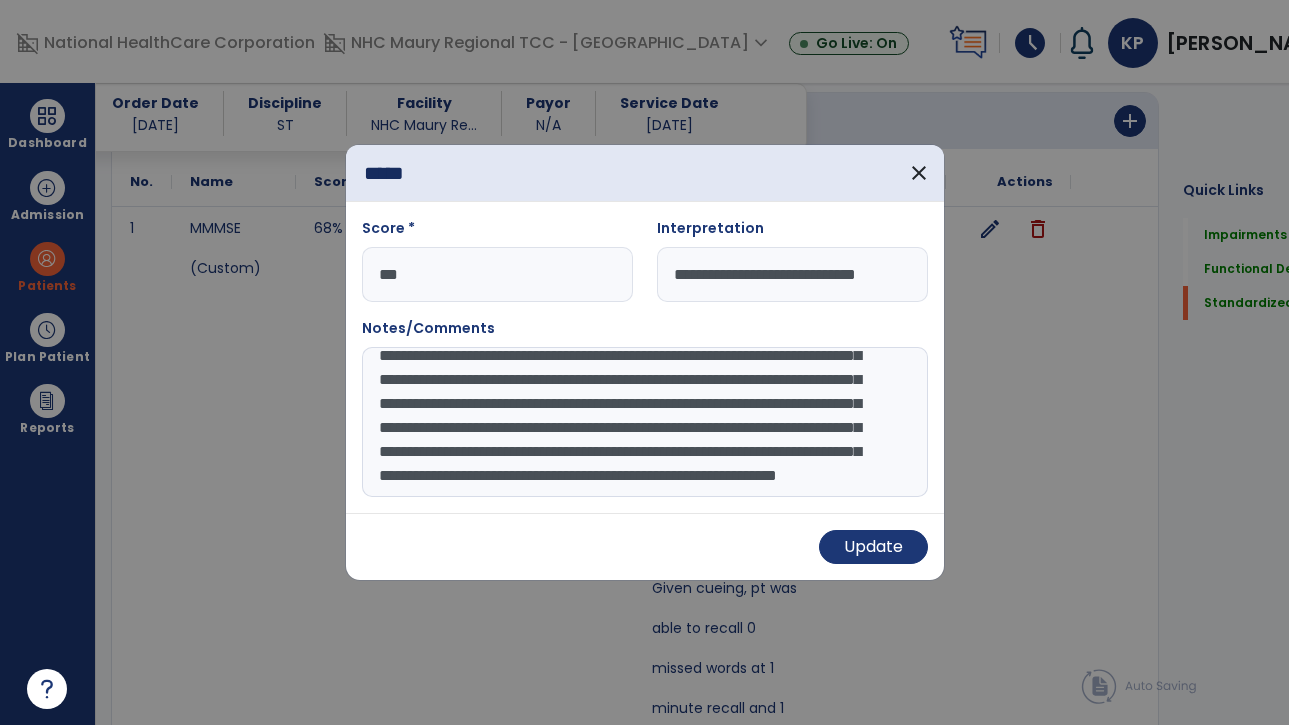 click on "**********" at bounding box center [645, 422] 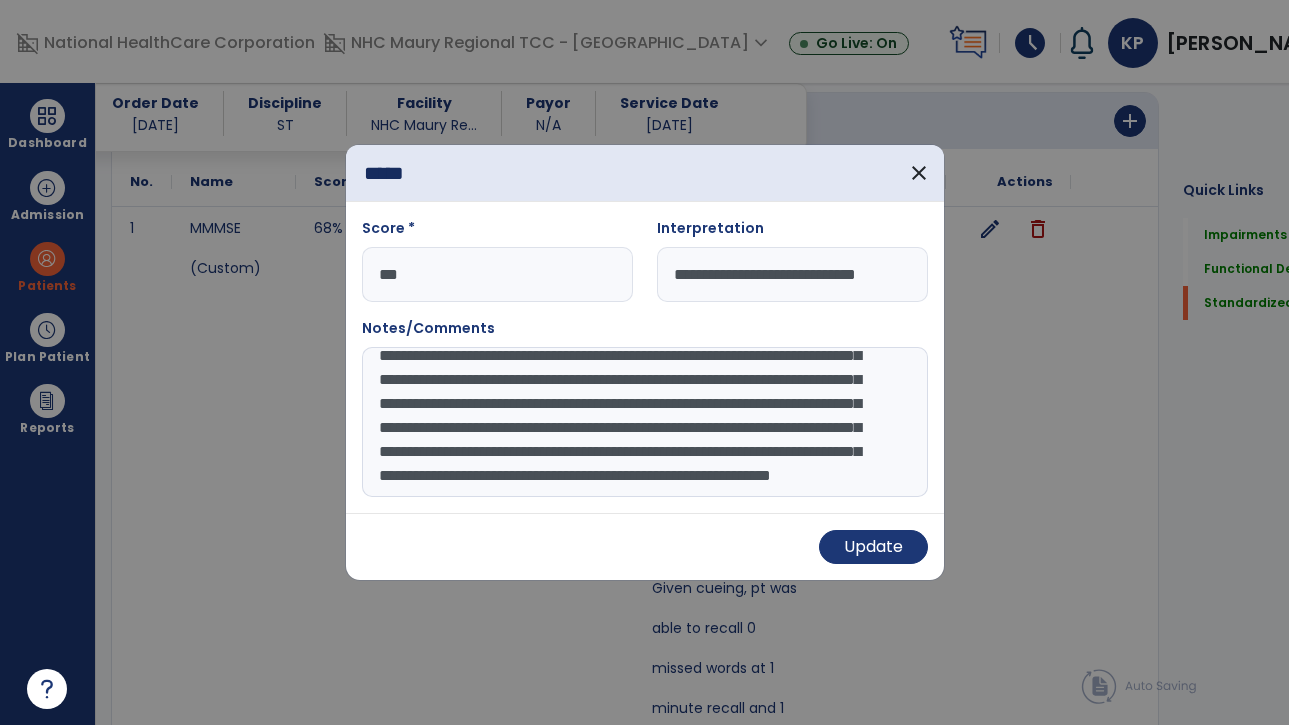 click on "**********" at bounding box center [645, 422] 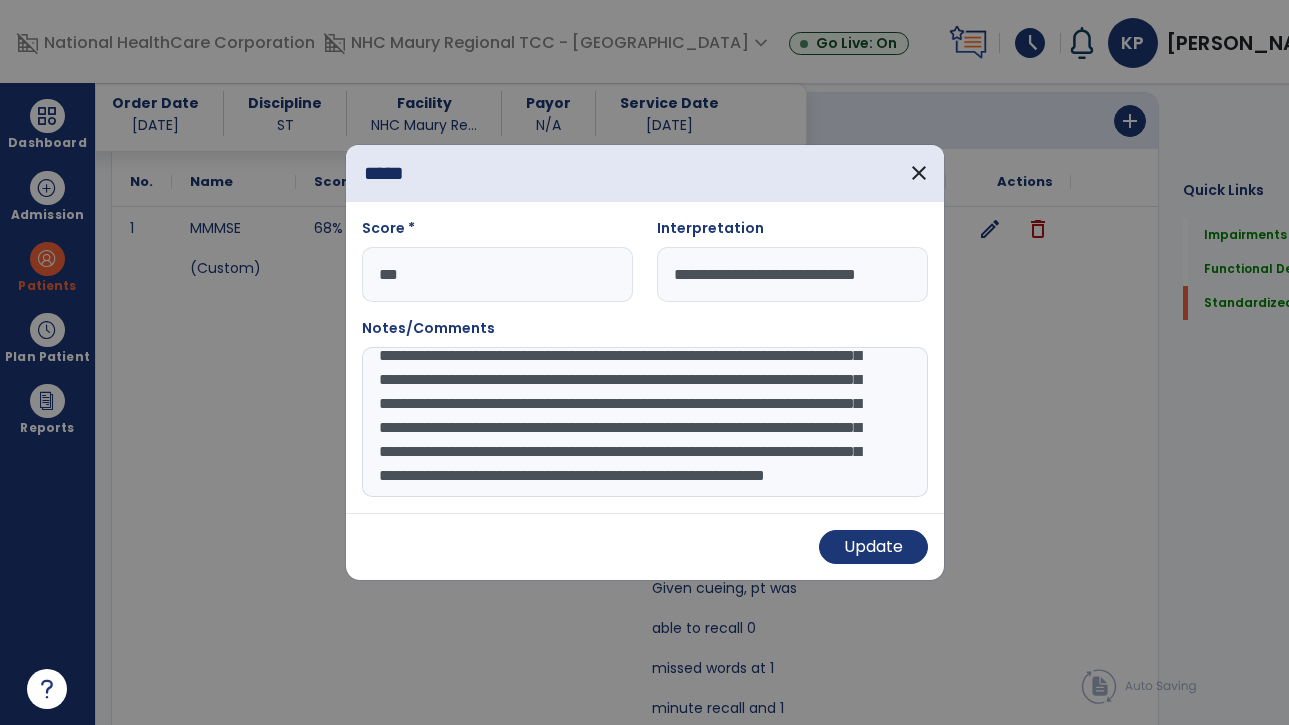 click on "**********" at bounding box center [645, 422] 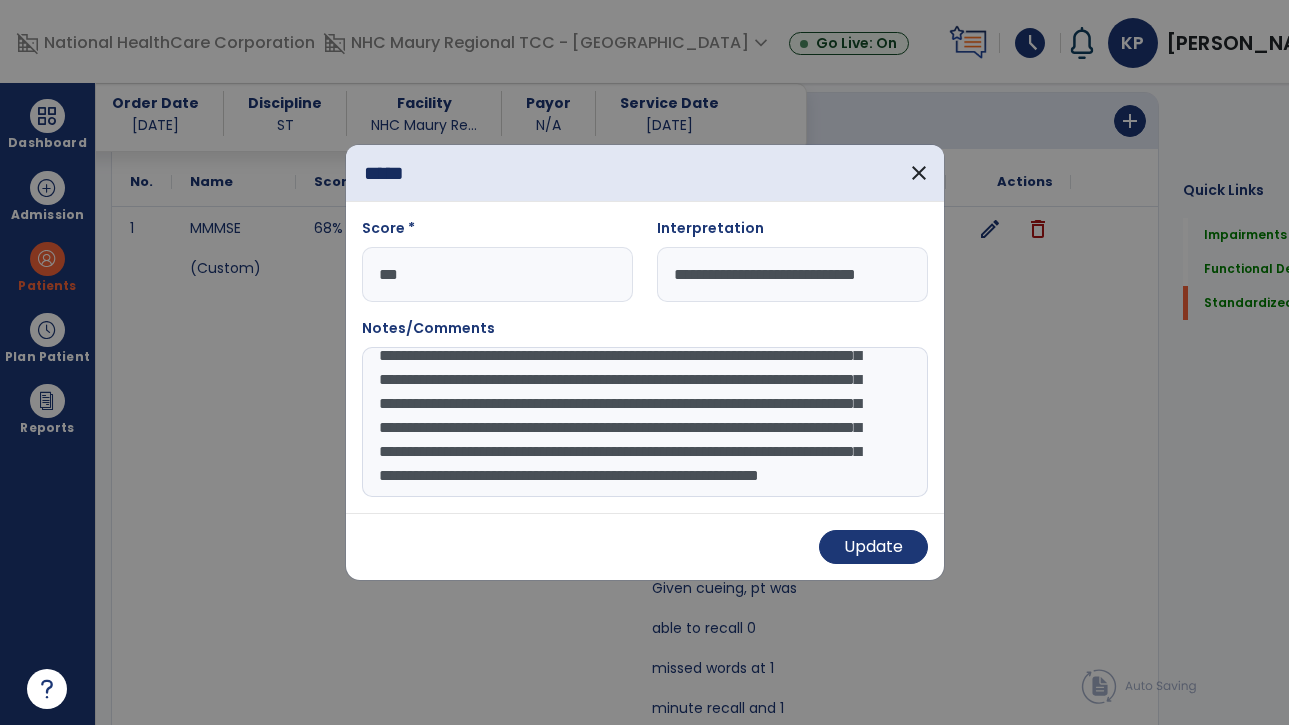 scroll, scrollTop: 279, scrollLeft: 0, axis: vertical 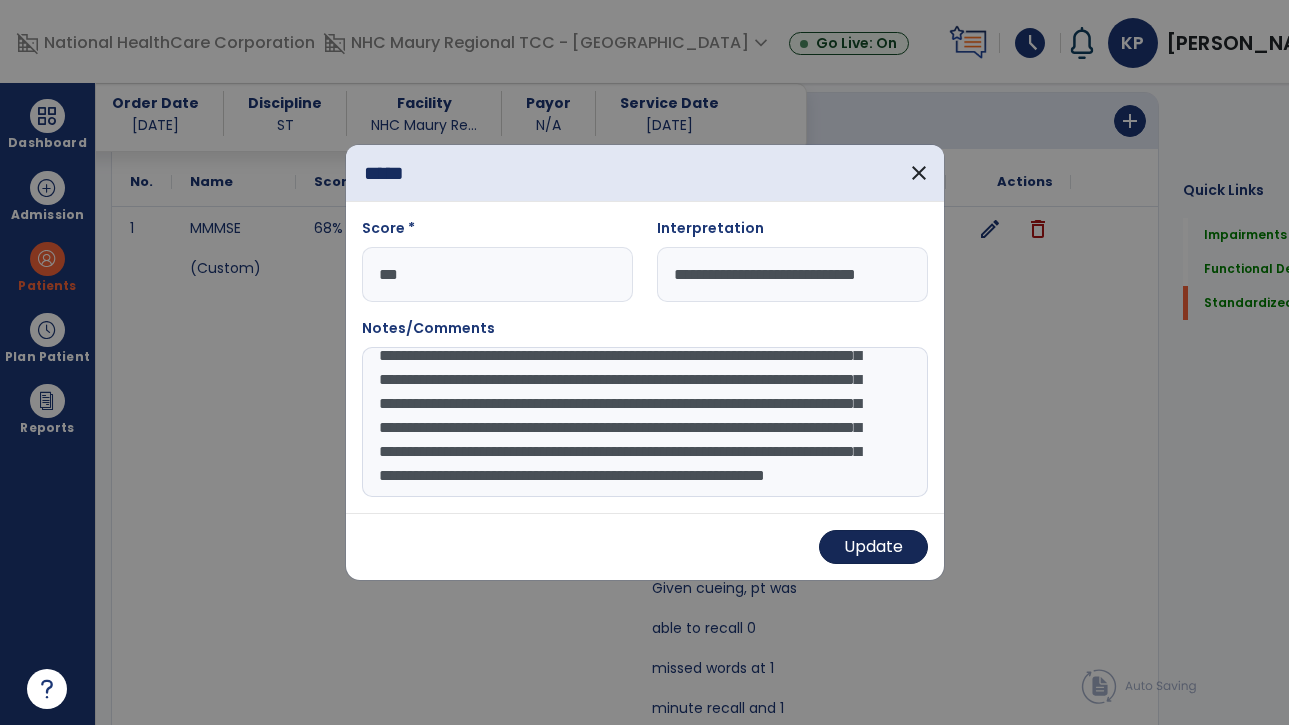 type on "**********" 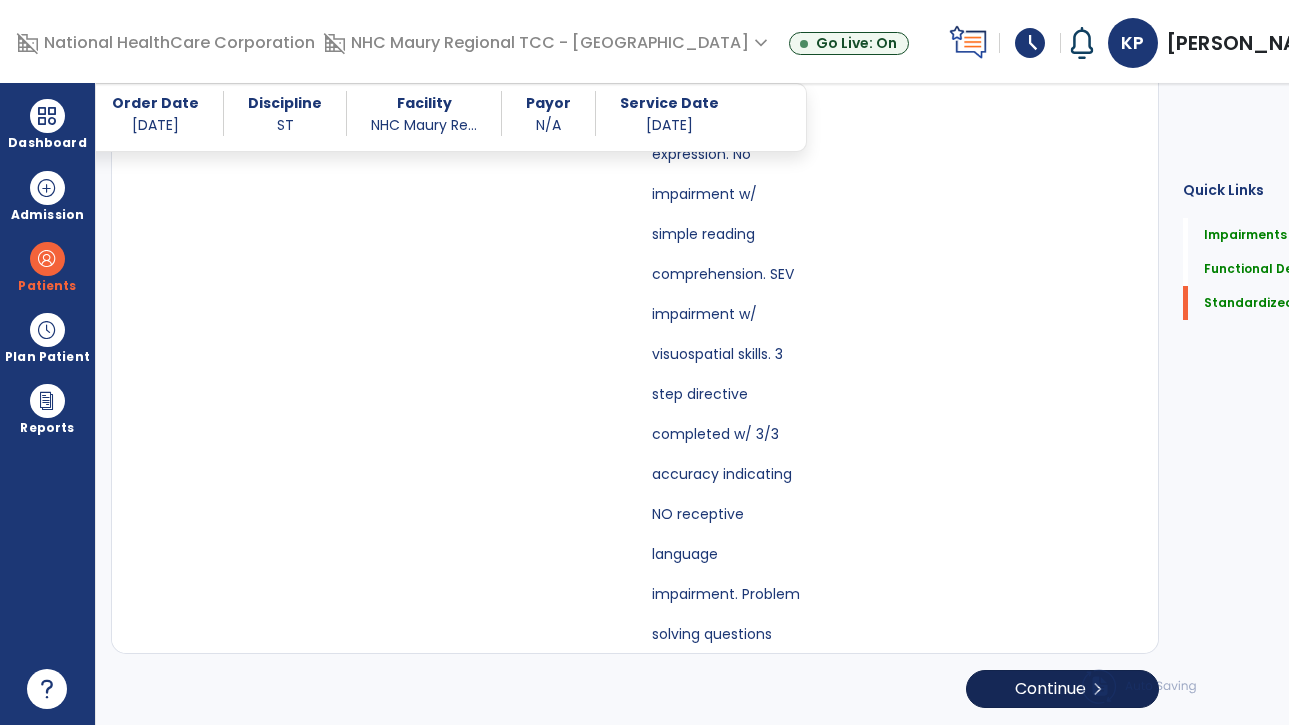 scroll, scrollTop: 6638, scrollLeft: 0, axis: vertical 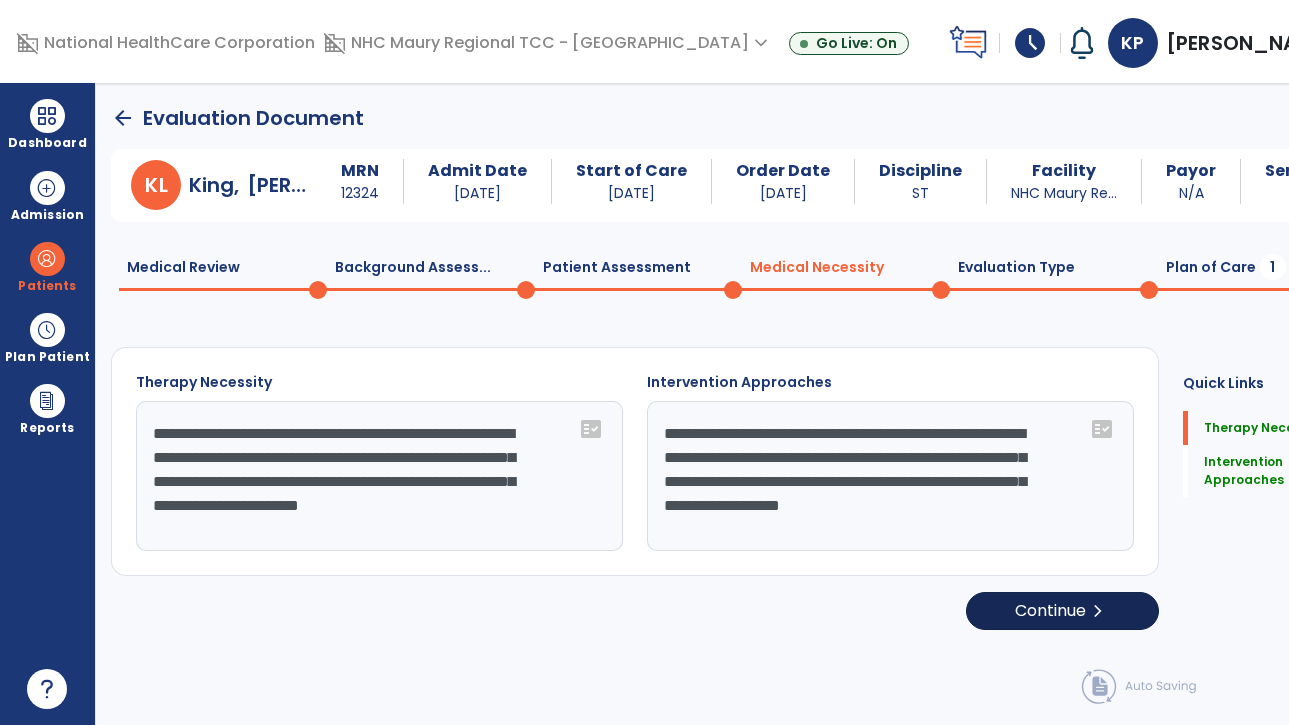 click on "Continue  chevron_right" 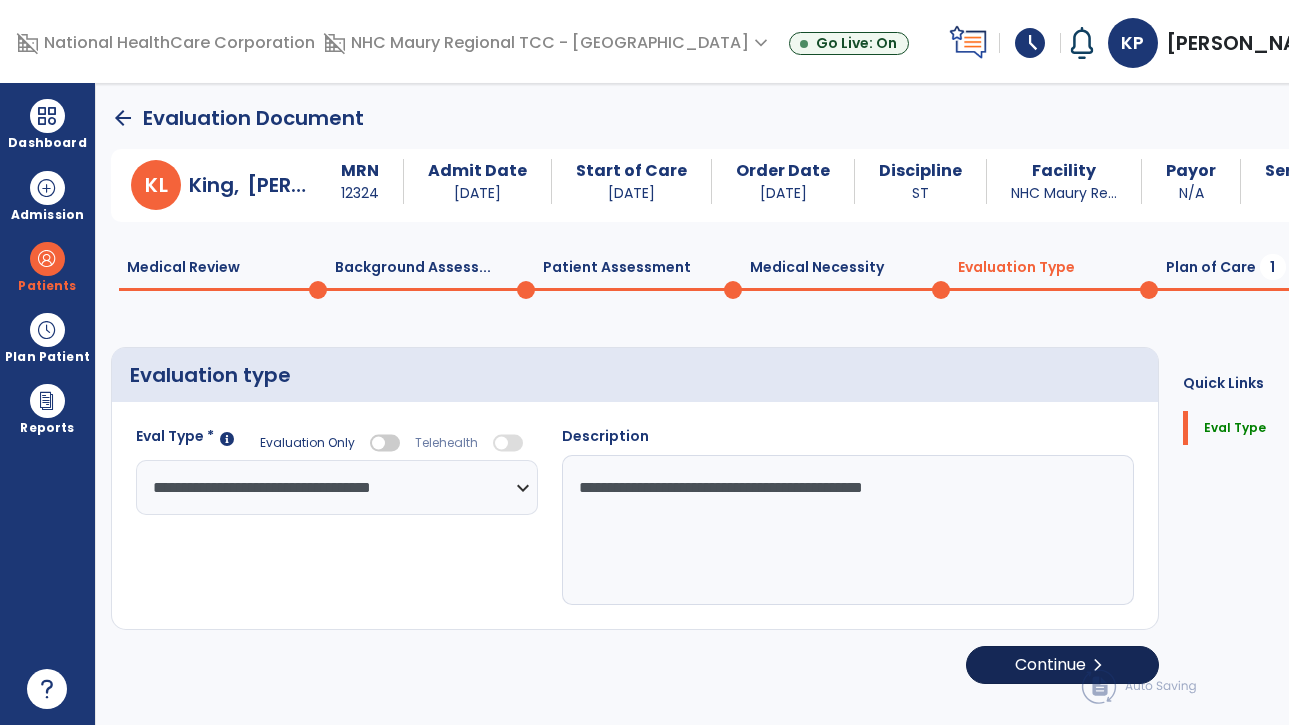 click on "Continue  chevron_right" 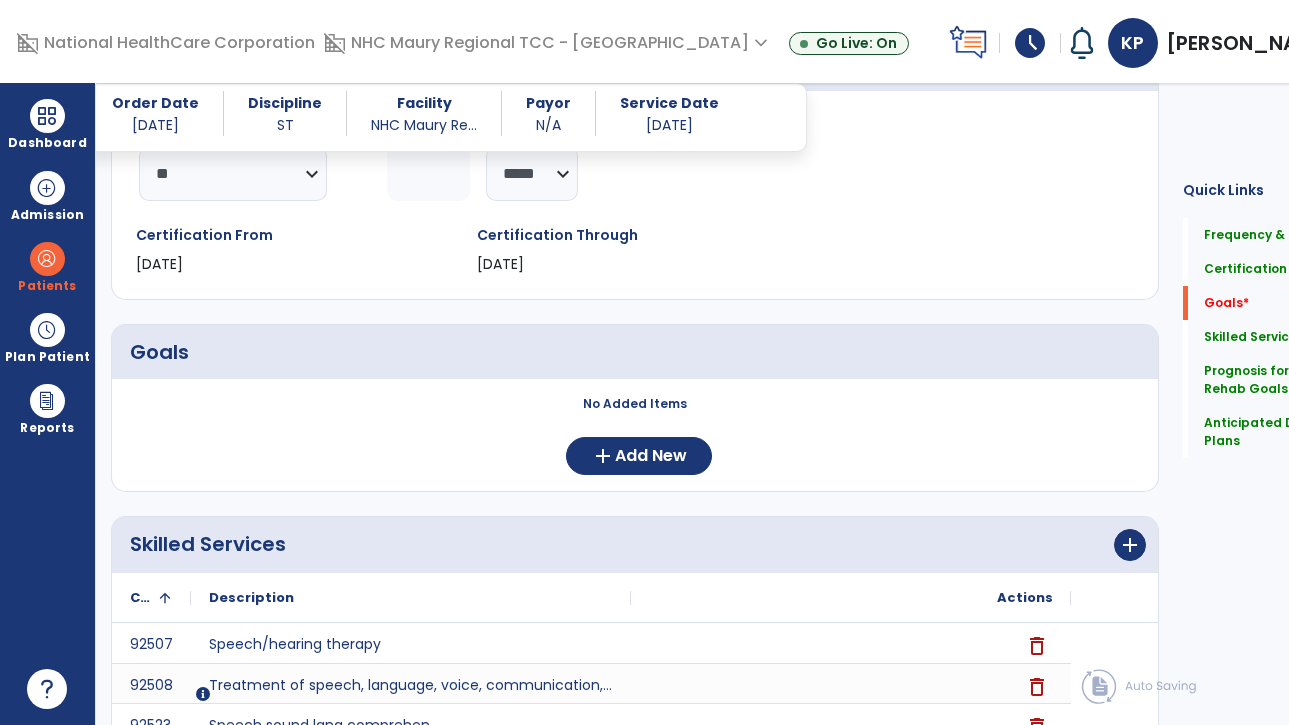 scroll, scrollTop: 284, scrollLeft: 0, axis: vertical 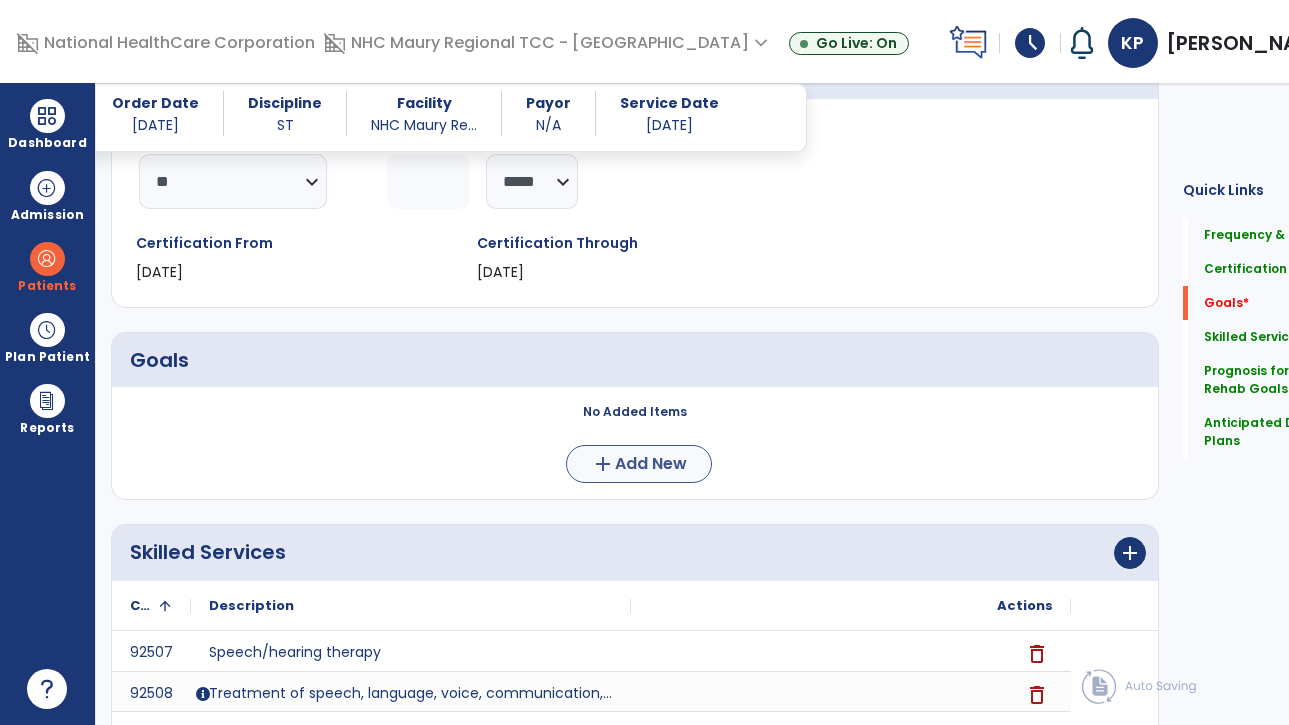 click on "Add New" at bounding box center (651, 464) 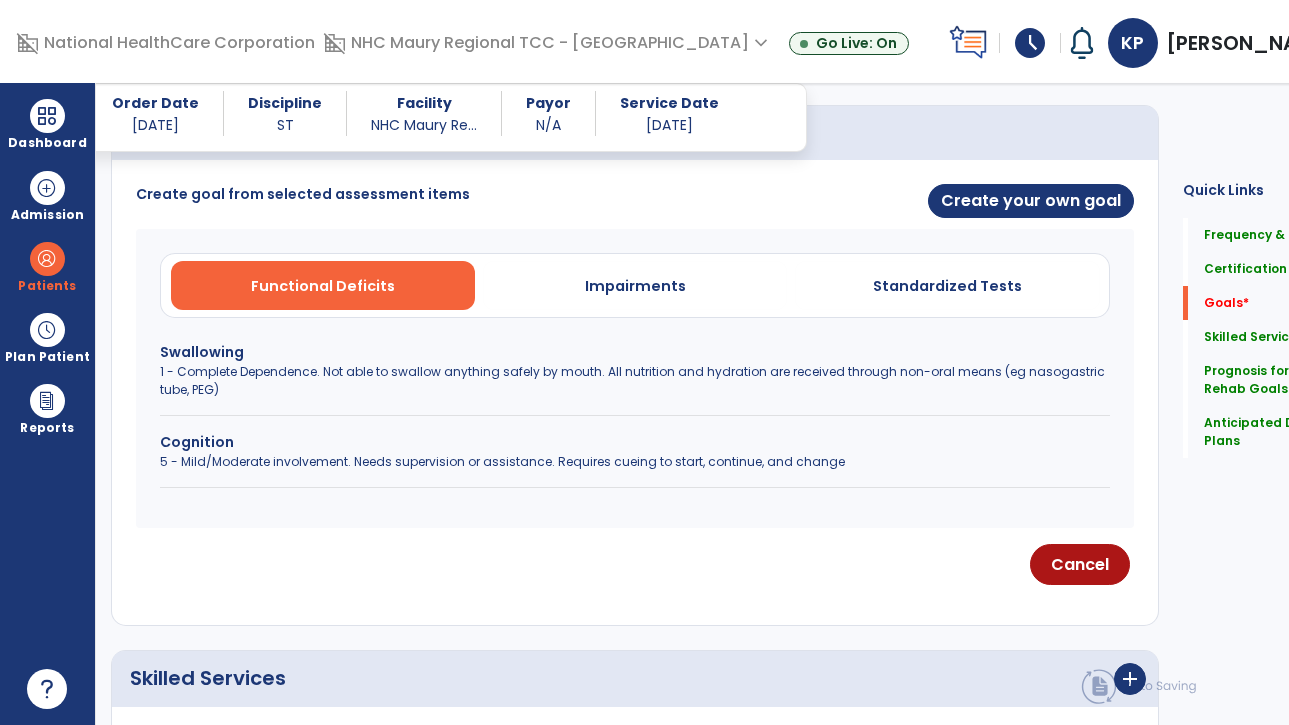 scroll, scrollTop: 520, scrollLeft: 0, axis: vertical 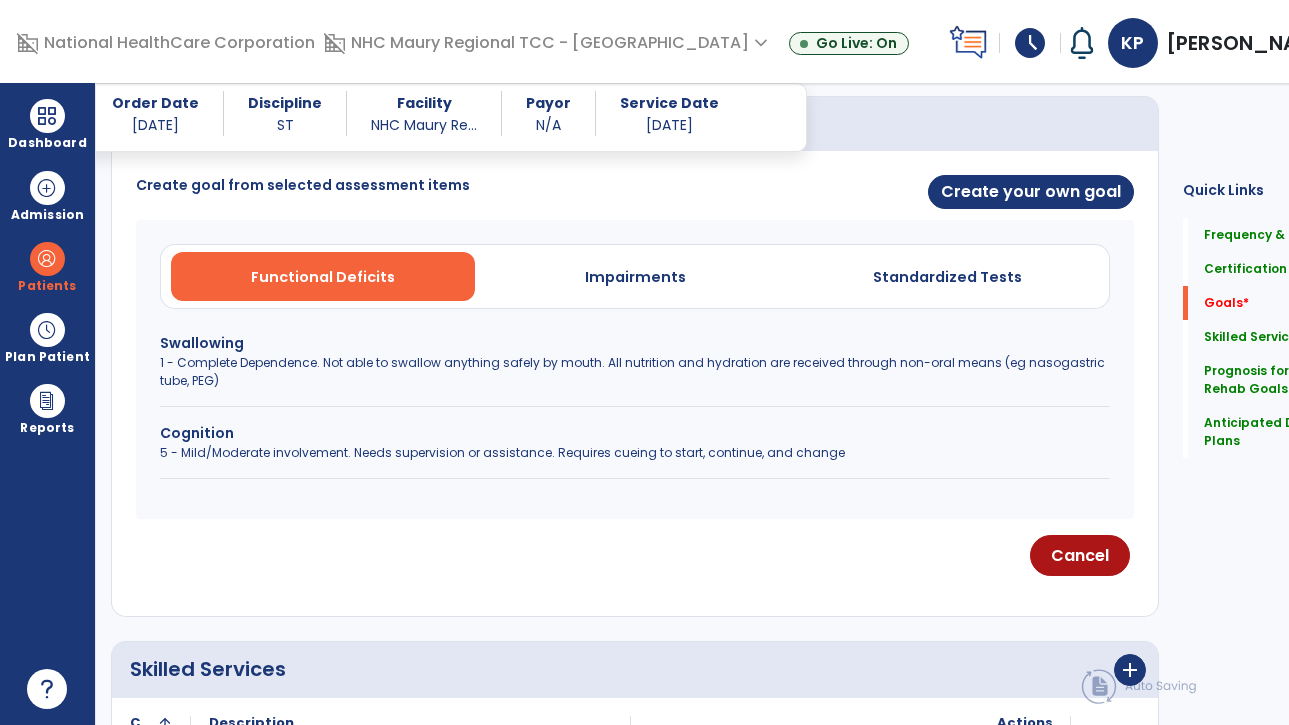 click on "1 - Complete Dependence. Not able to swallow anything safely by mouth. All nutrition and hydration are received through non-oral means (eg nasogastric tube, PEG)" at bounding box center (635, 372) 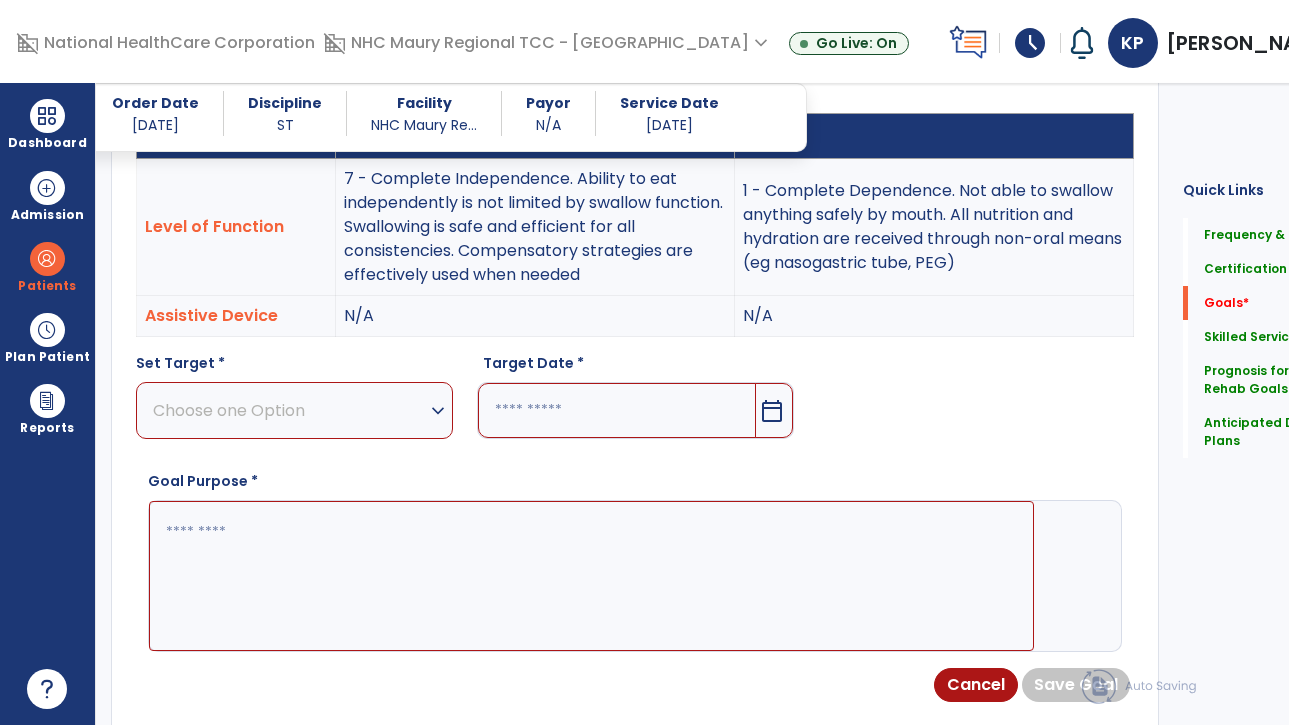 scroll, scrollTop: 638, scrollLeft: 0, axis: vertical 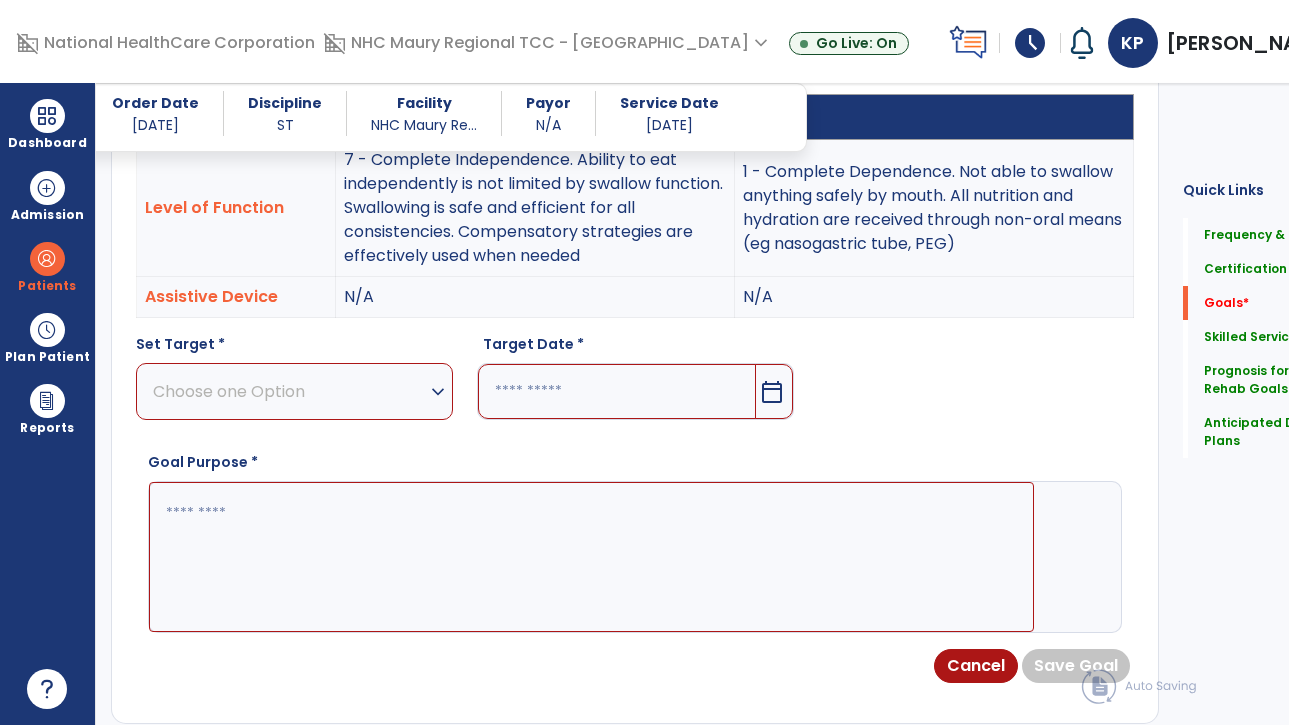 click on "expand_more" at bounding box center [438, 392] 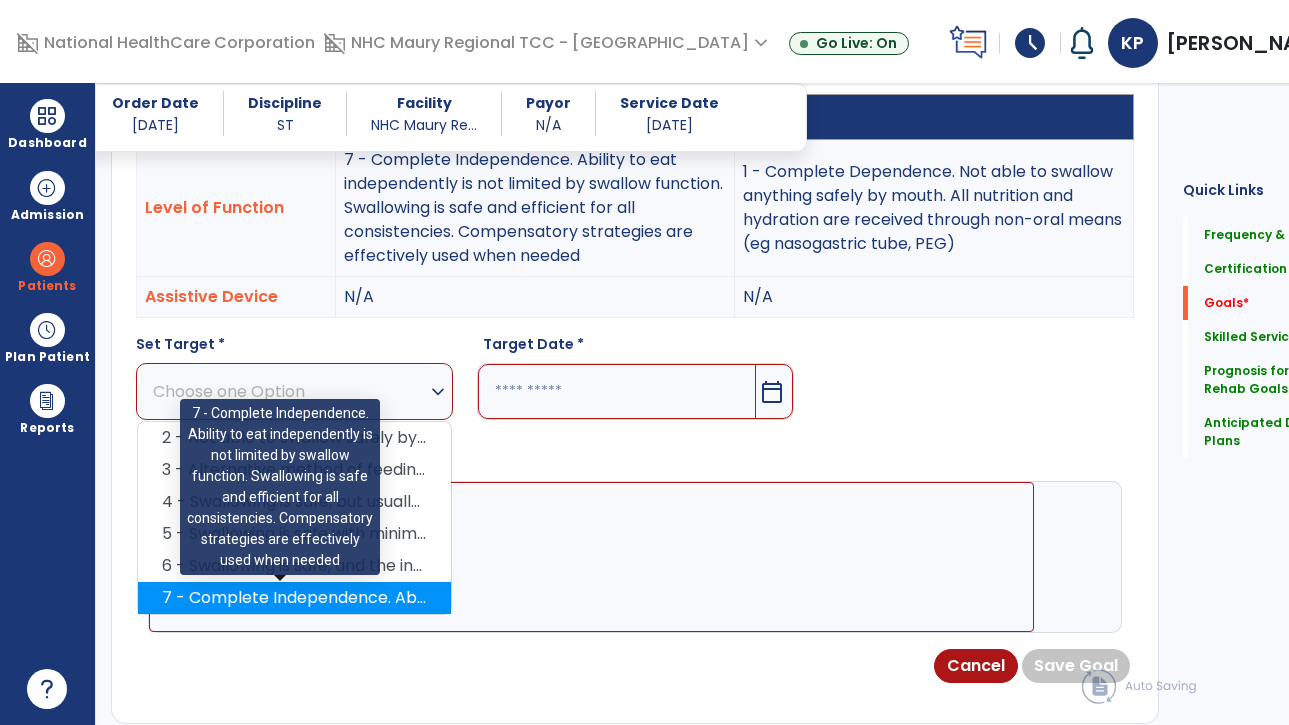 click on "7 - Complete Independence. Ability to eat independently is not limited by swallow function. Swallowing is safe and efficient for all consistencies. Compensatory strategies are effectively used when needed" at bounding box center (294, 598) 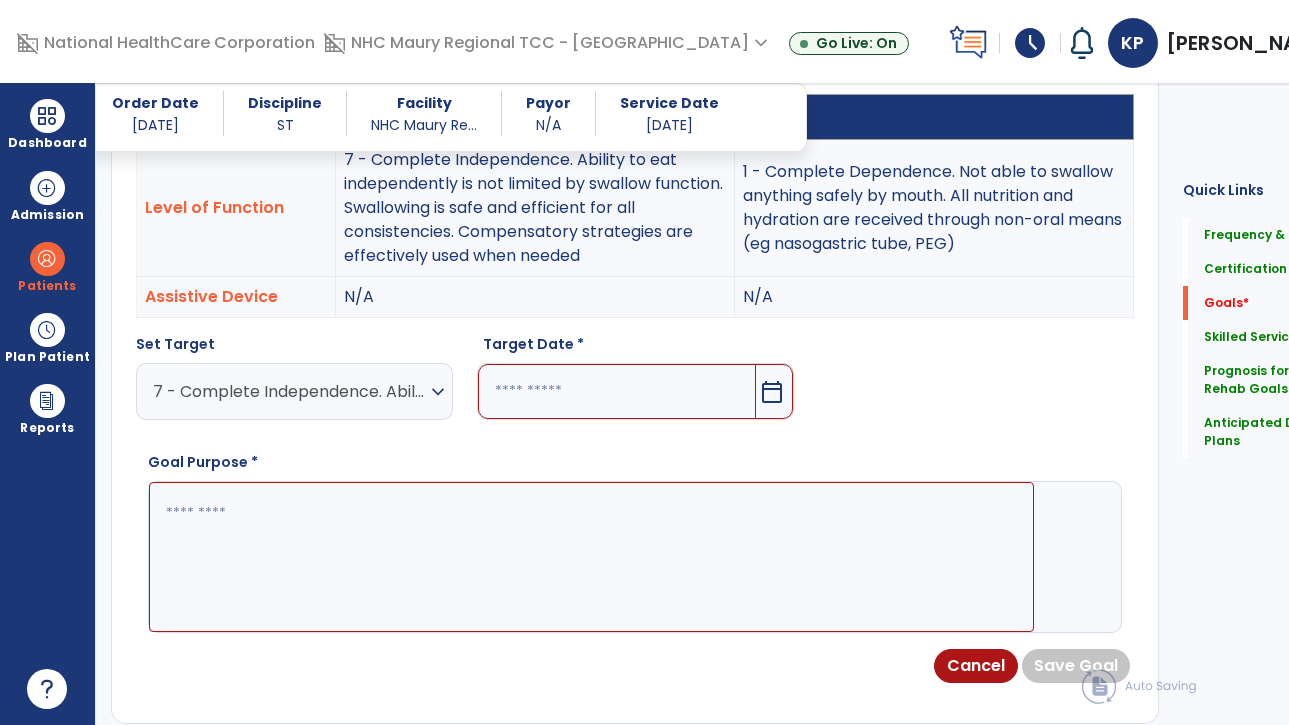 click on "calendar_today" at bounding box center (772, 392) 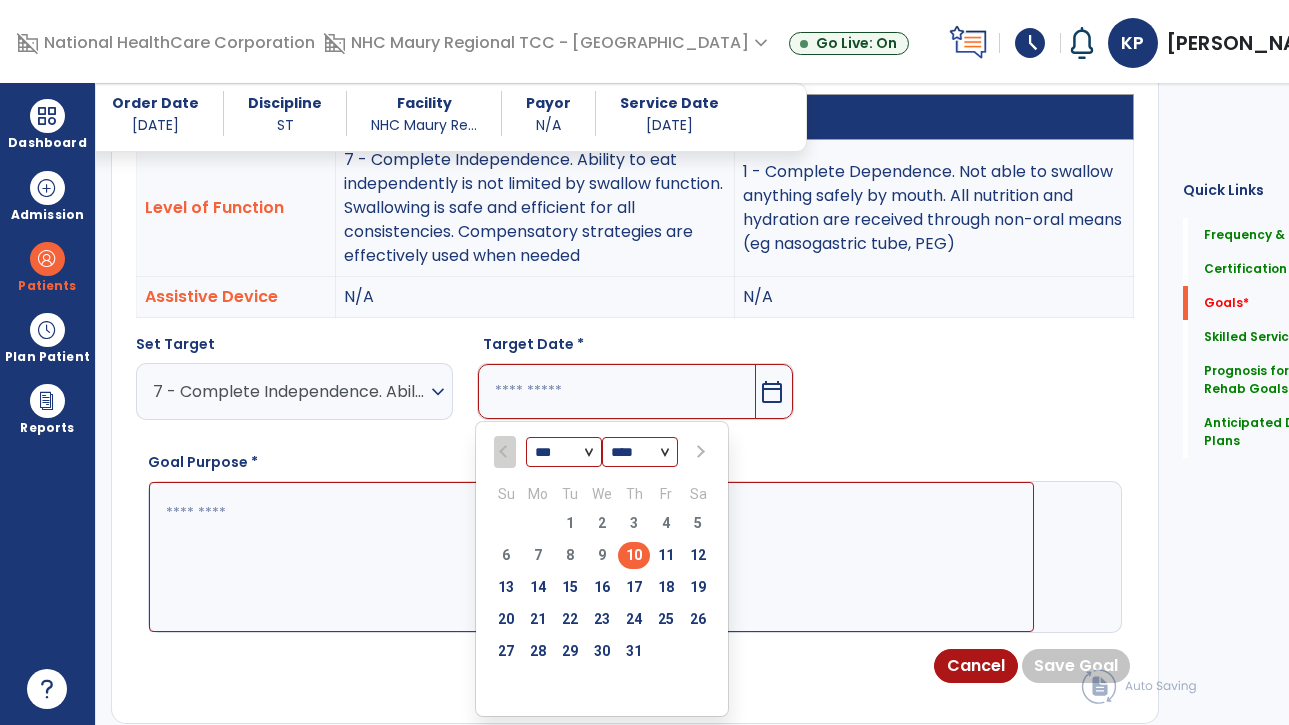 click at bounding box center [698, 452] 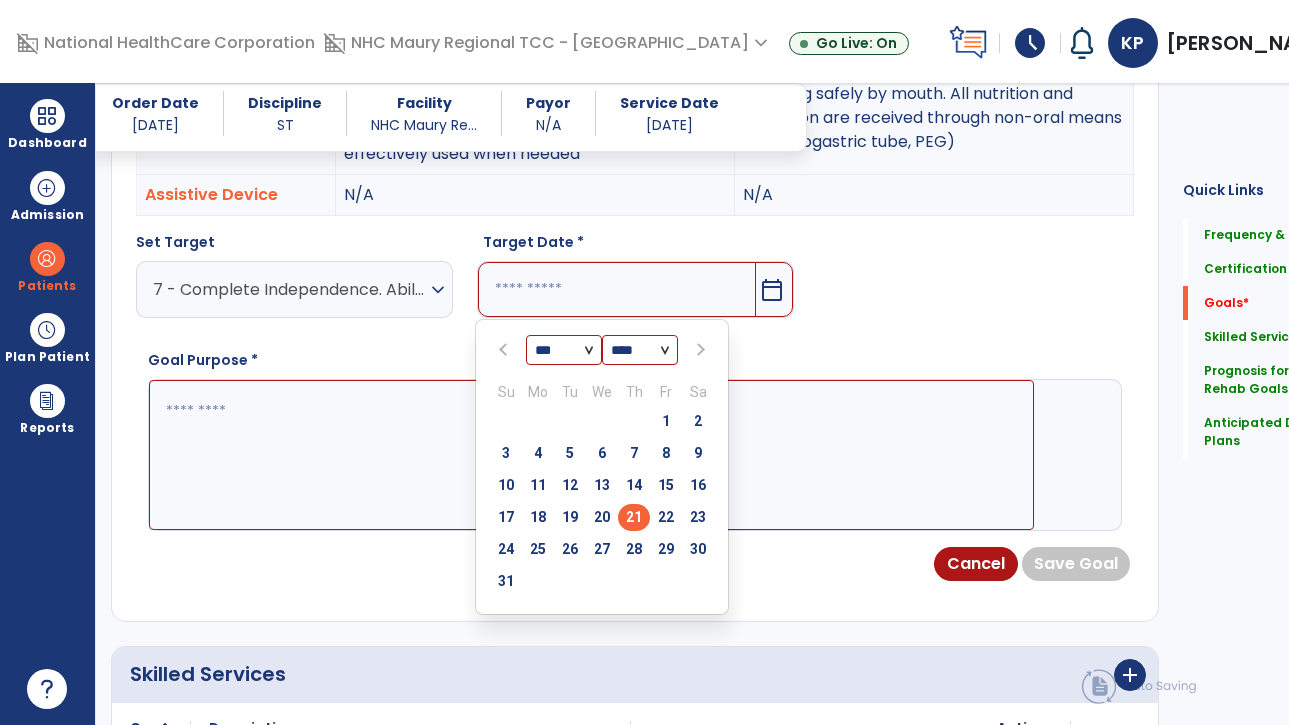 scroll, scrollTop: 771, scrollLeft: 0, axis: vertical 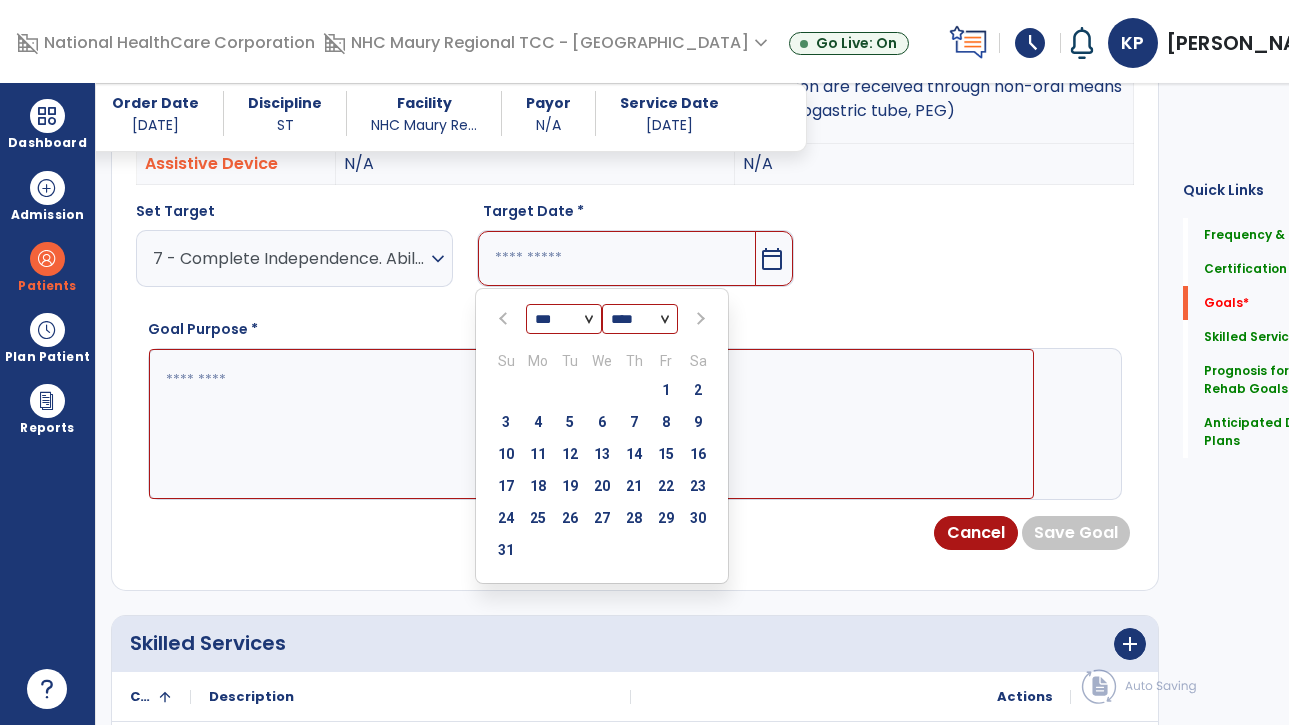 click at bounding box center (698, 319) 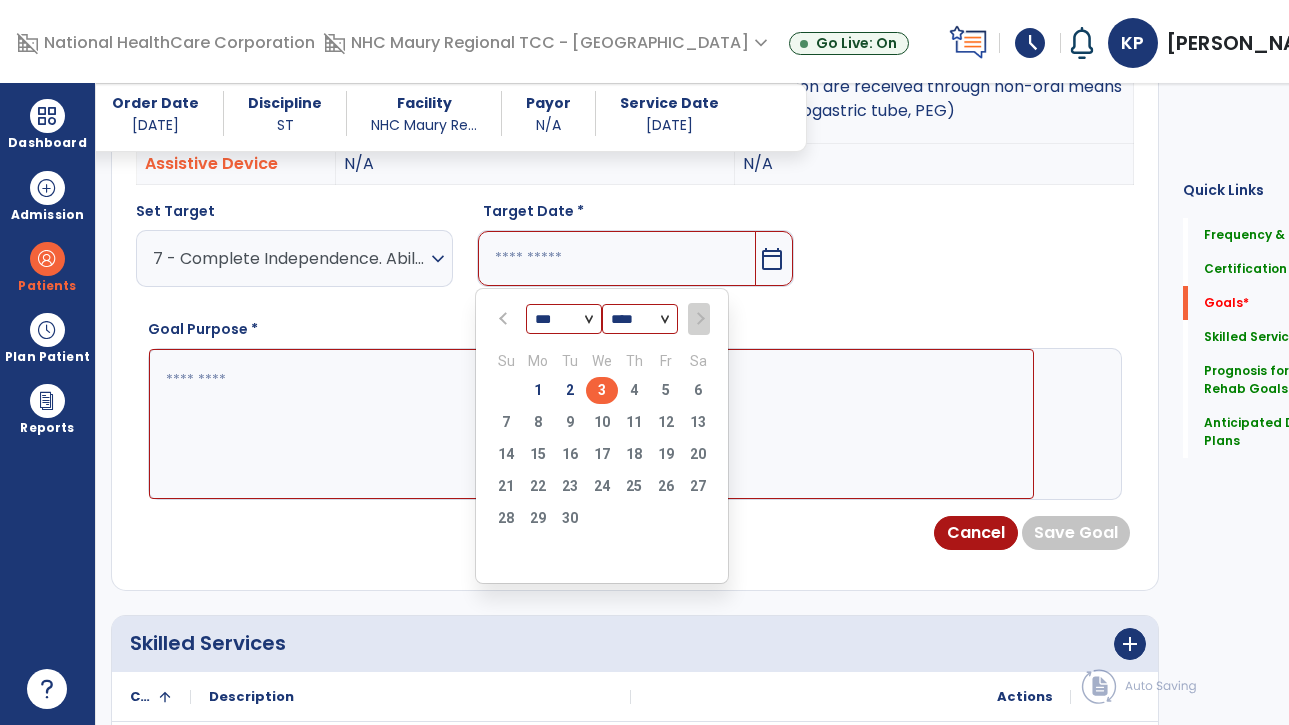 click on "3" at bounding box center [602, 390] 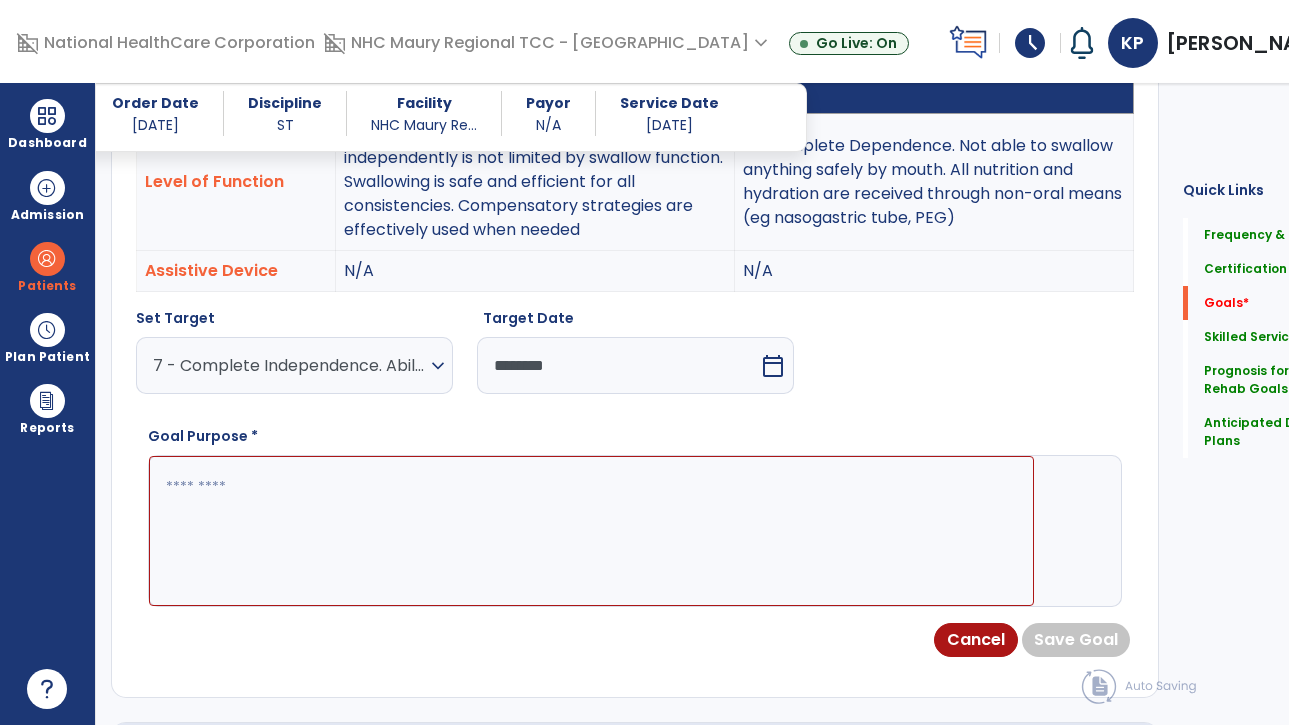scroll, scrollTop: 669, scrollLeft: 0, axis: vertical 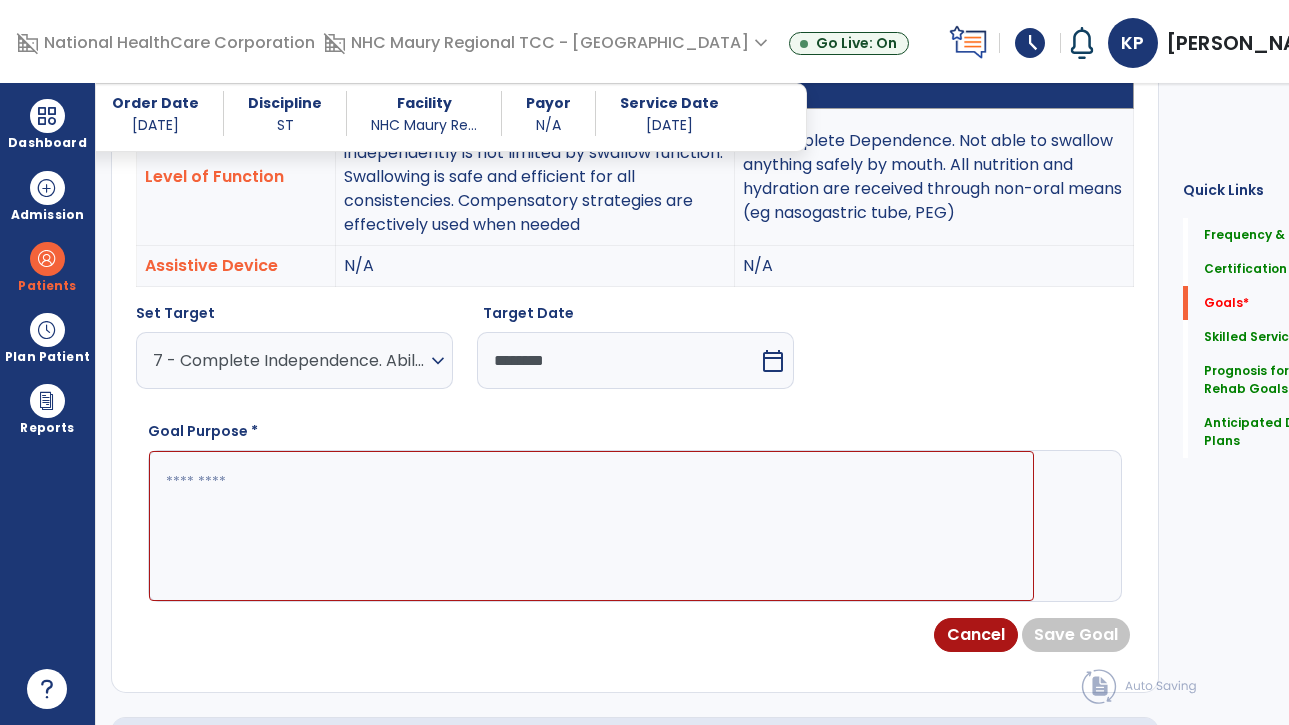 click at bounding box center [591, 526] 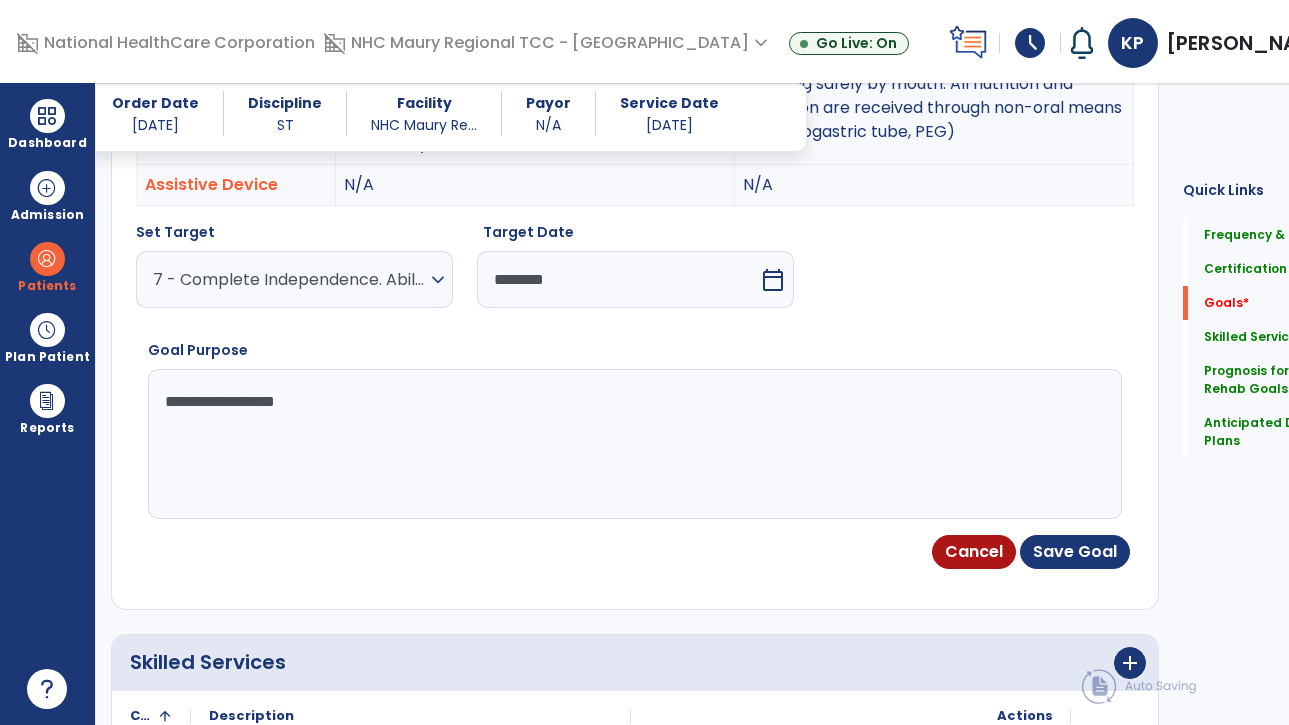 scroll, scrollTop: 775, scrollLeft: 0, axis: vertical 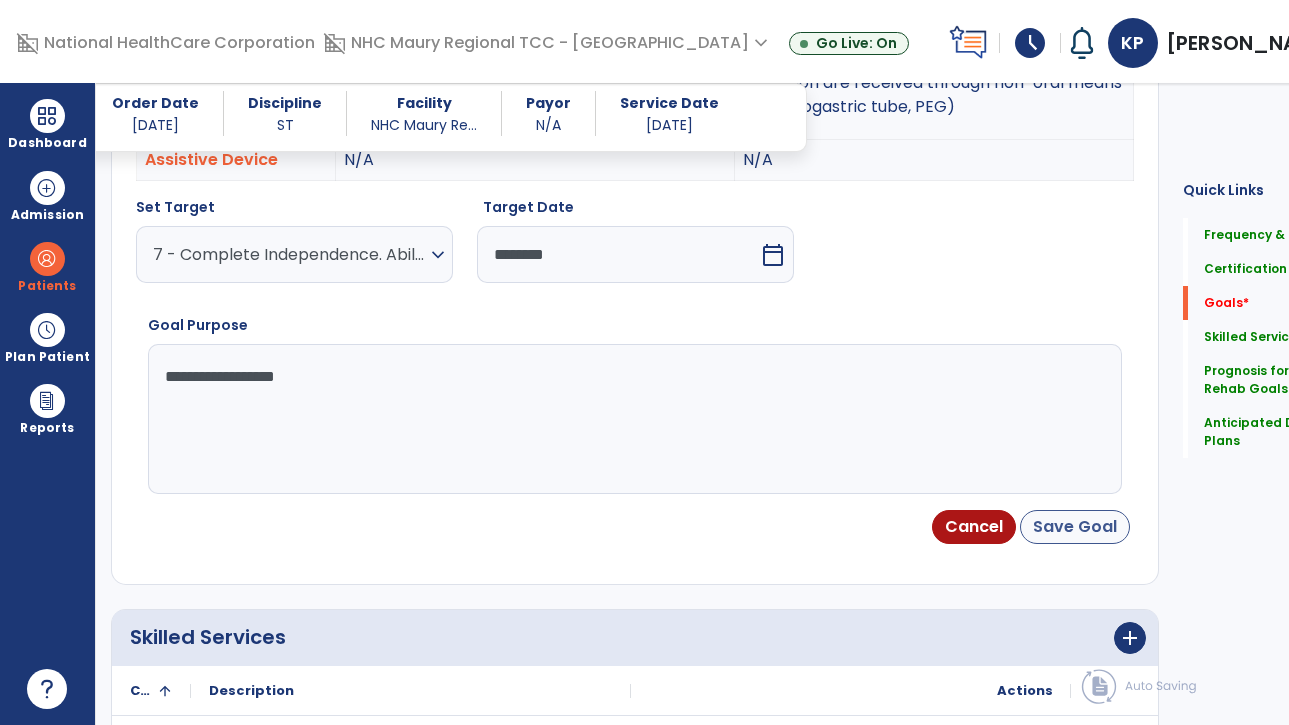 type on "**********" 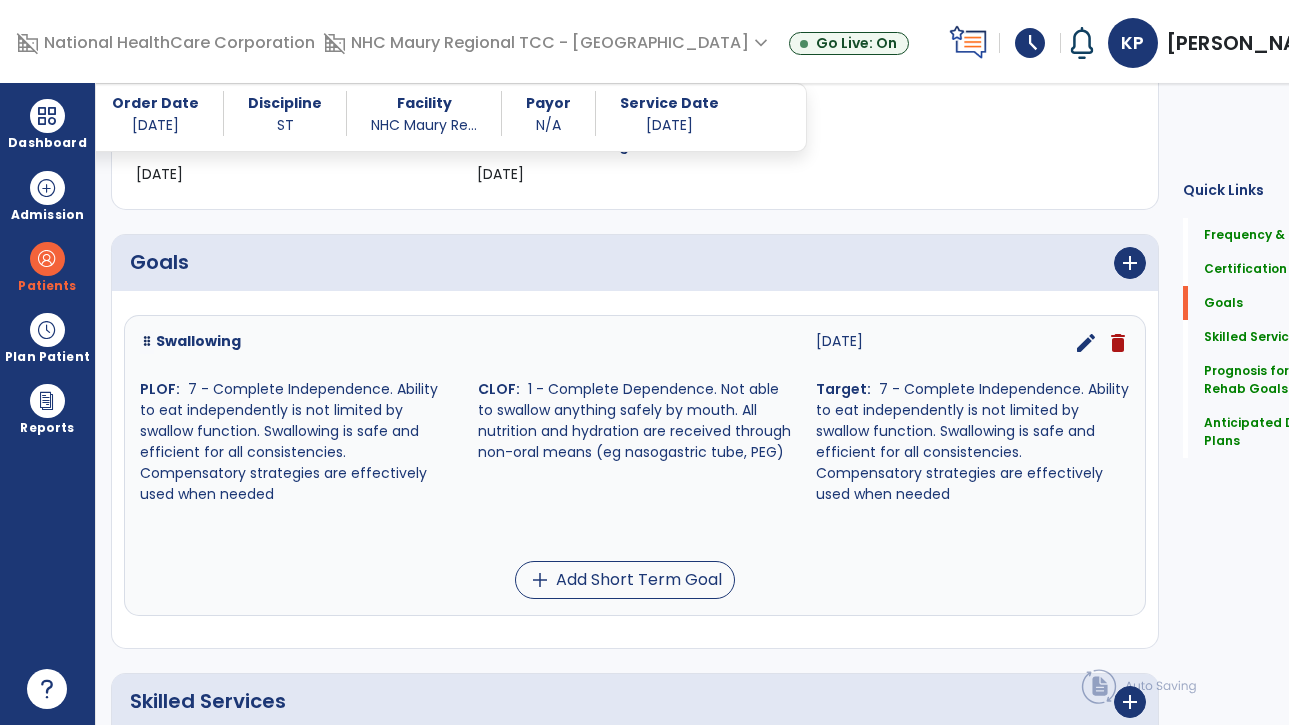 scroll, scrollTop: 378, scrollLeft: 0, axis: vertical 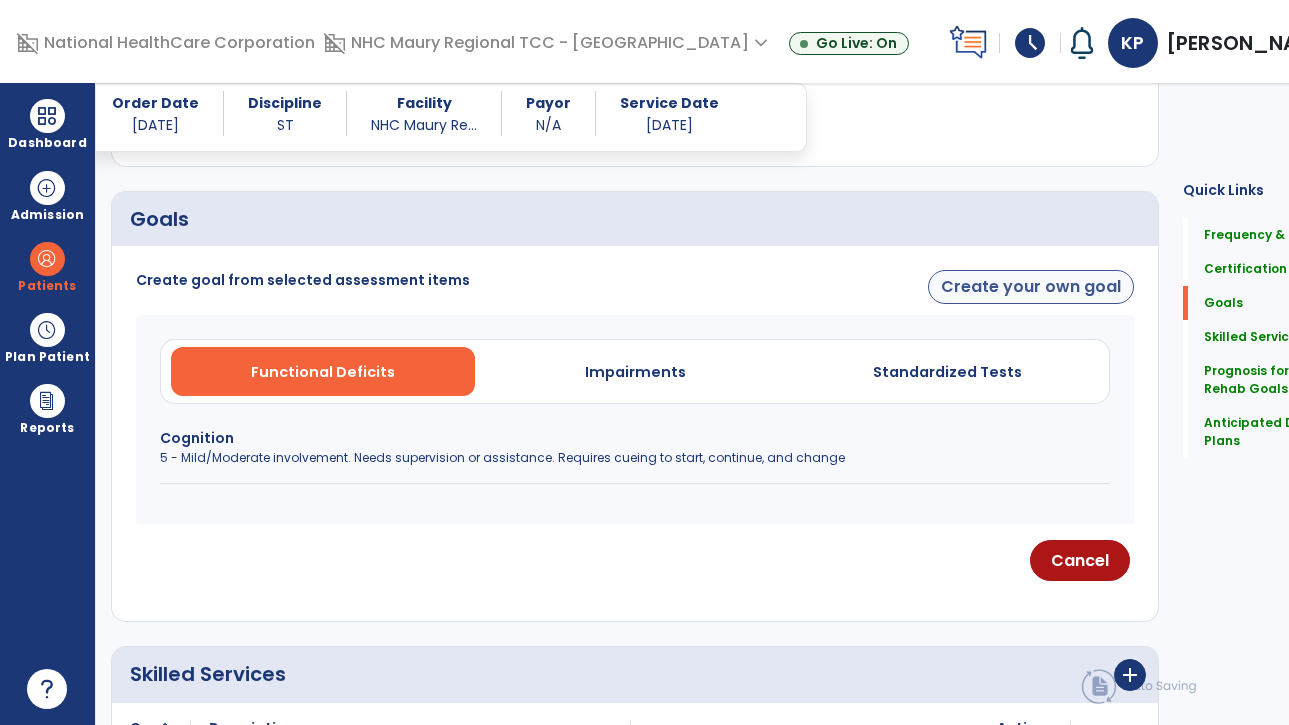 click on "Create your own goal" at bounding box center [1031, 287] 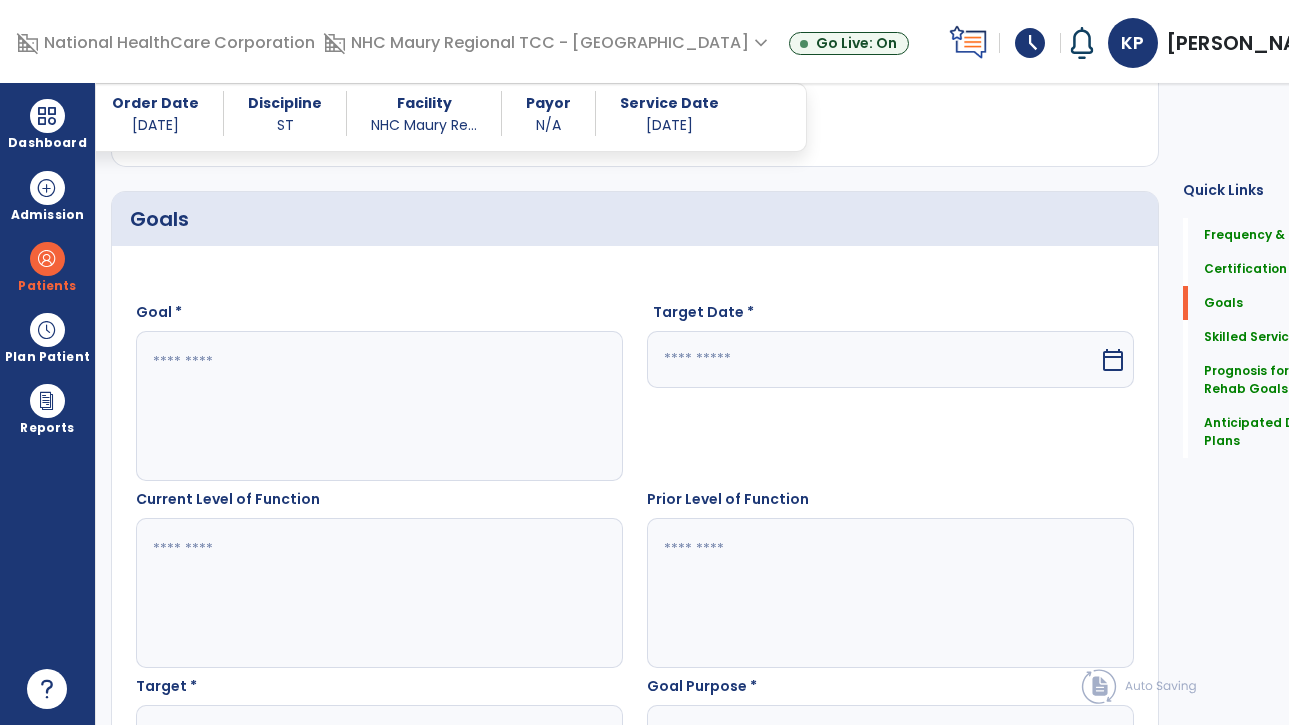 click at bounding box center (358, 406) 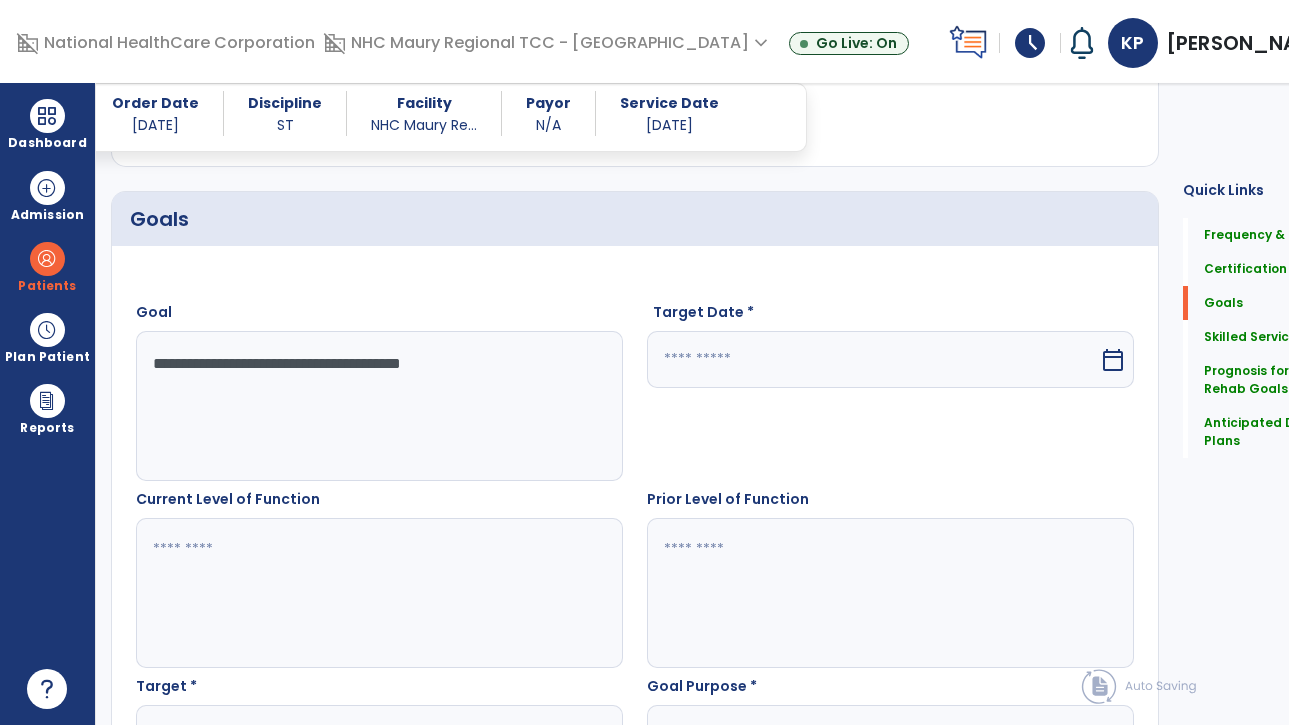 type on "**********" 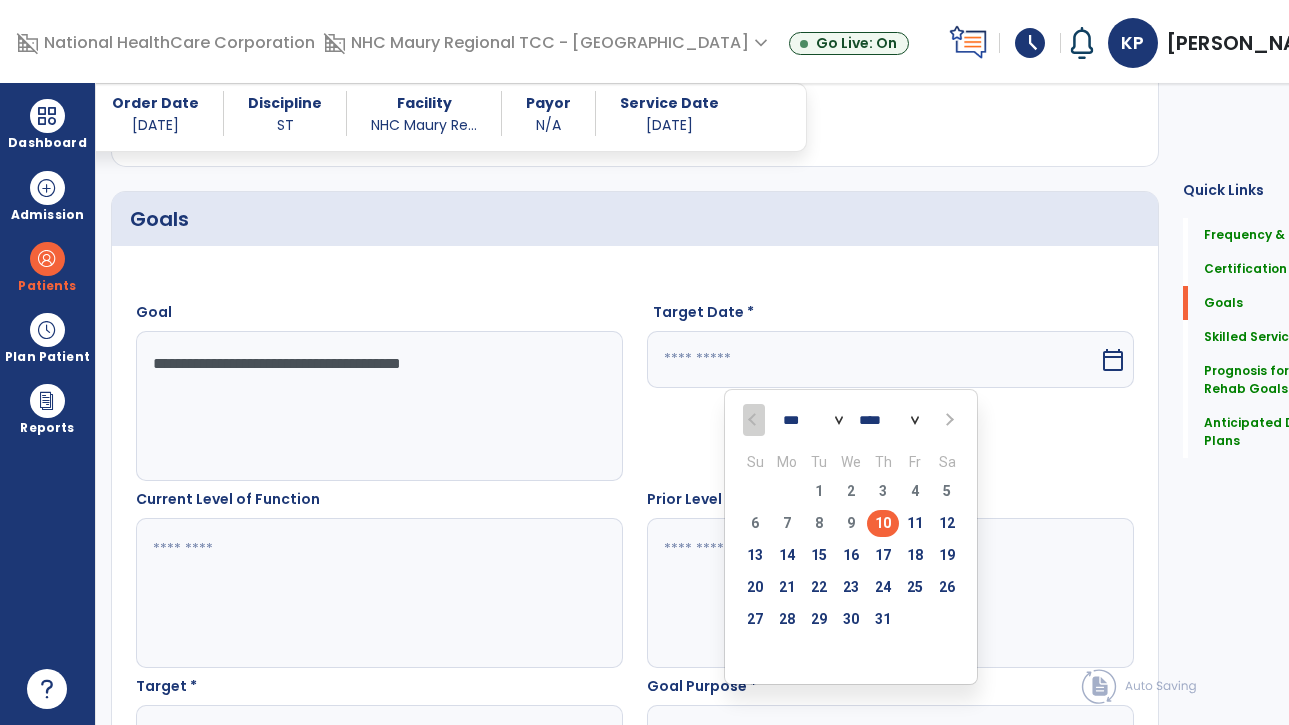click at bounding box center (947, 420) 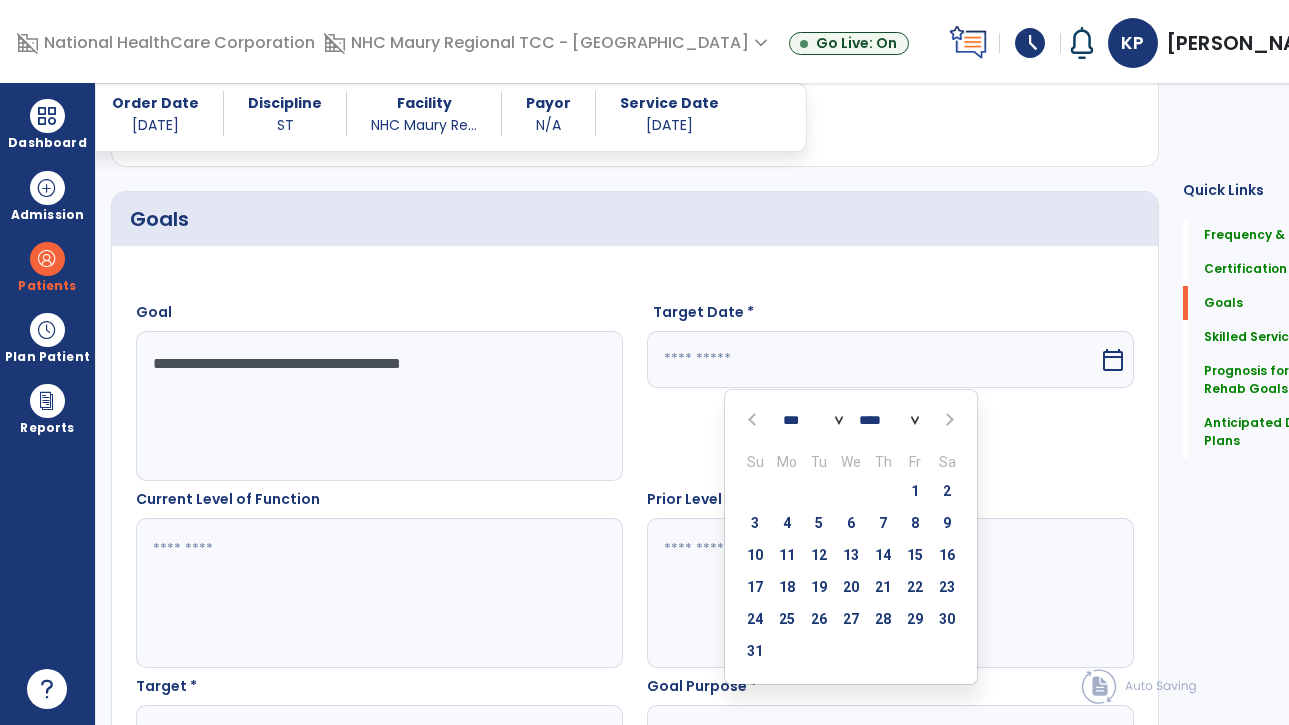 click at bounding box center [948, 420] 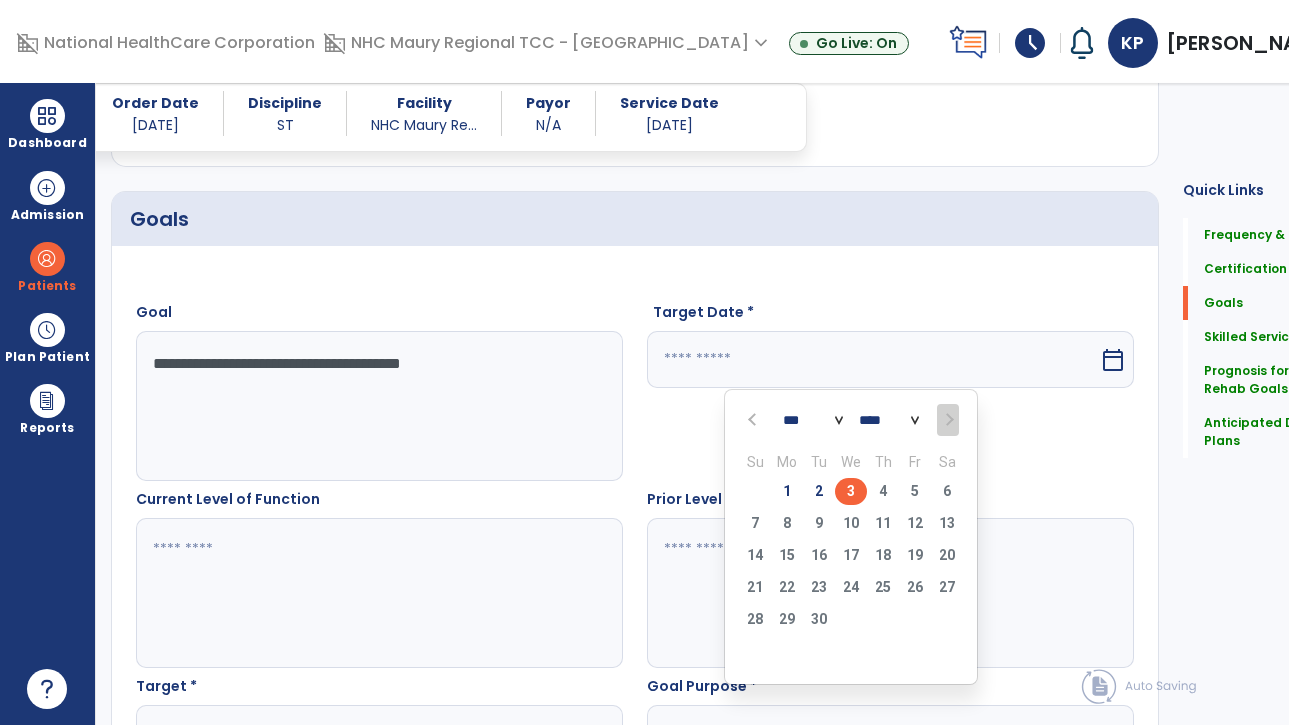 click on "3" at bounding box center (851, 491) 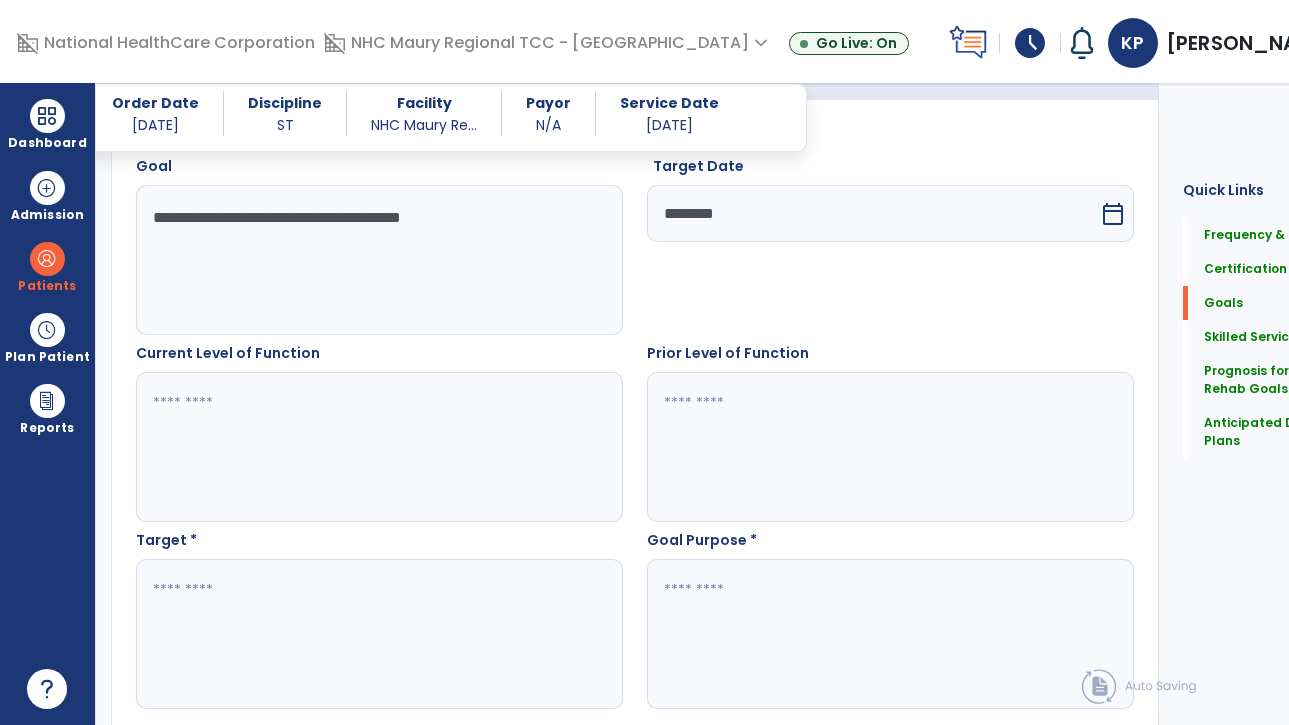 scroll, scrollTop: 582, scrollLeft: 0, axis: vertical 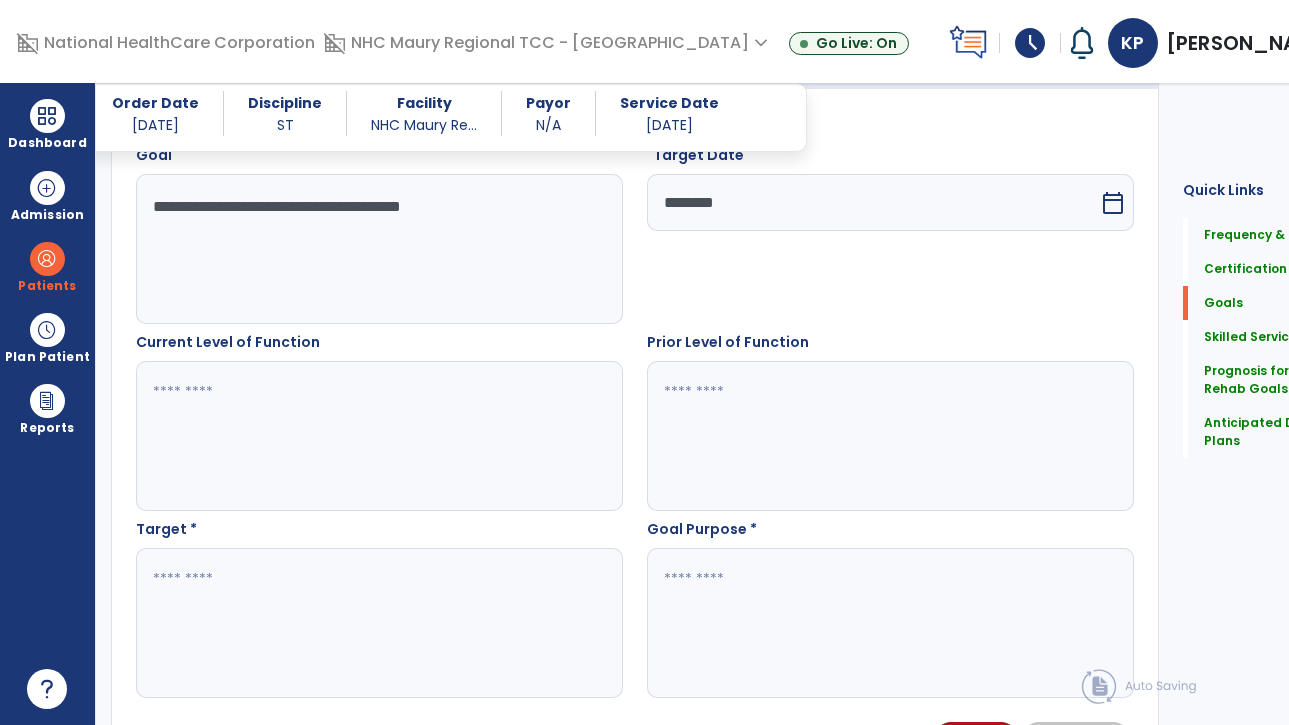 click at bounding box center [358, 623] 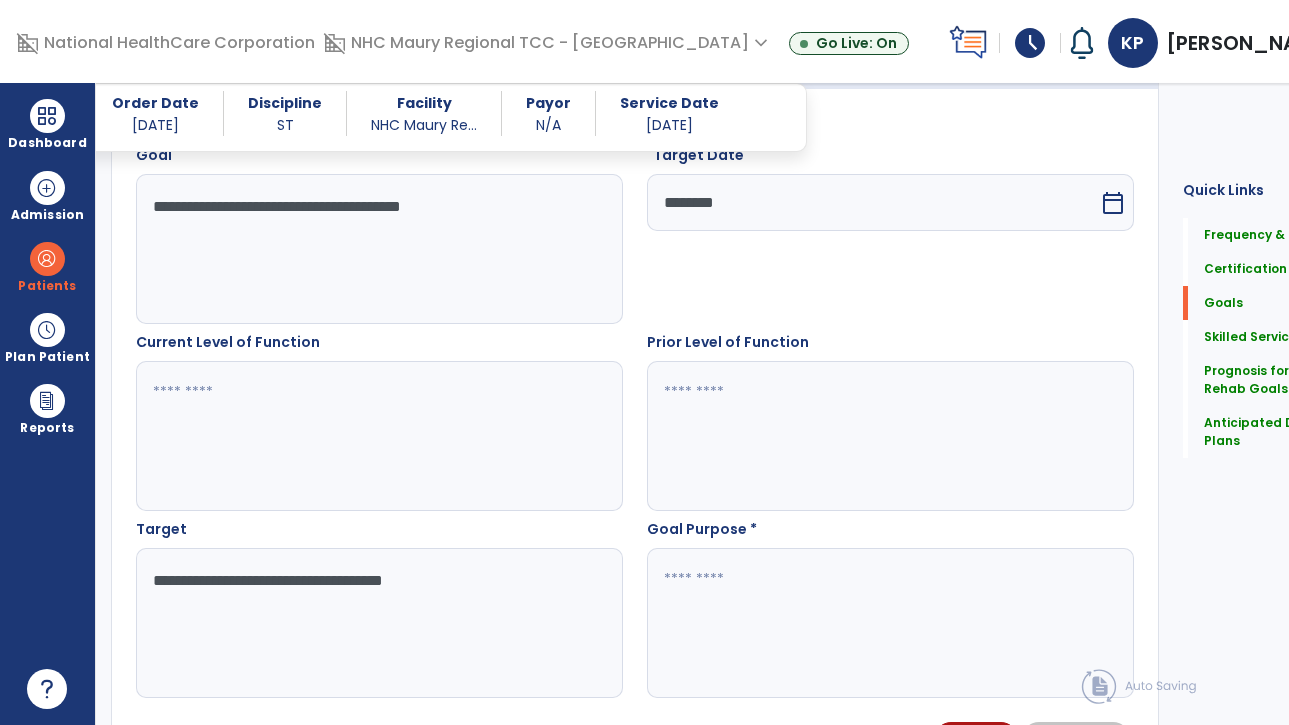 type on "**********" 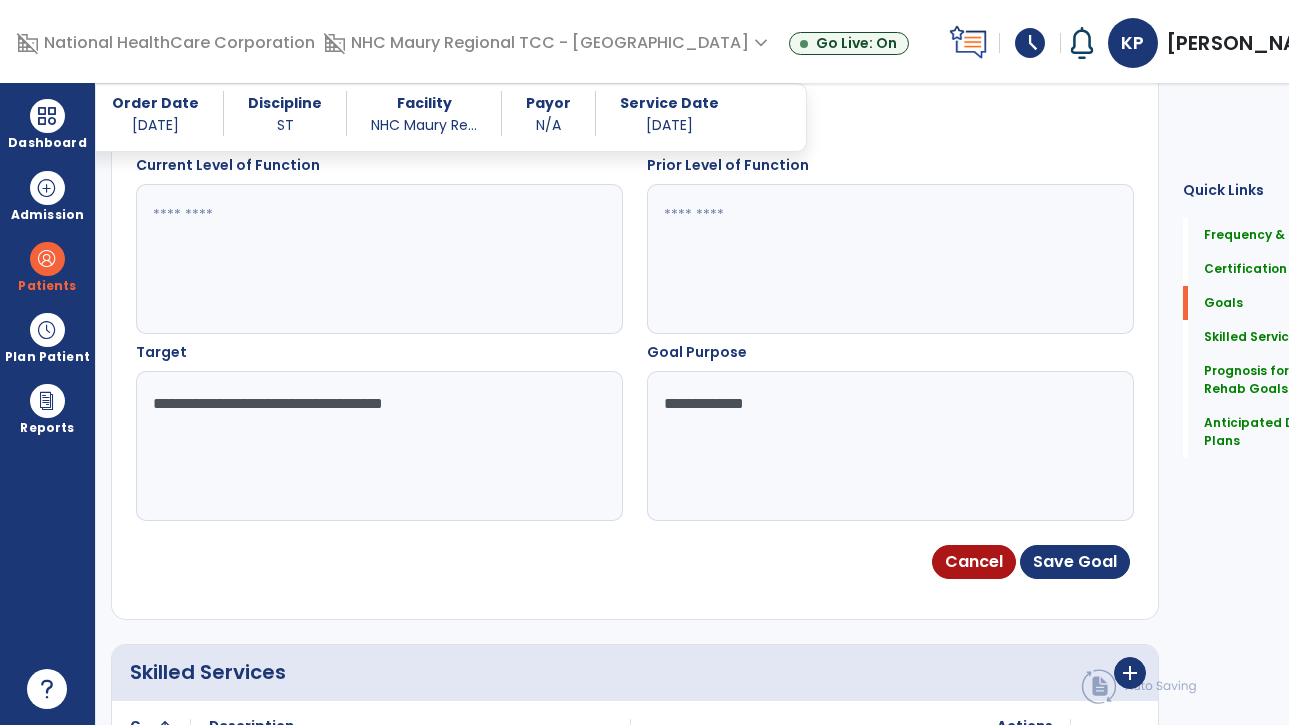 scroll, scrollTop: 762, scrollLeft: 0, axis: vertical 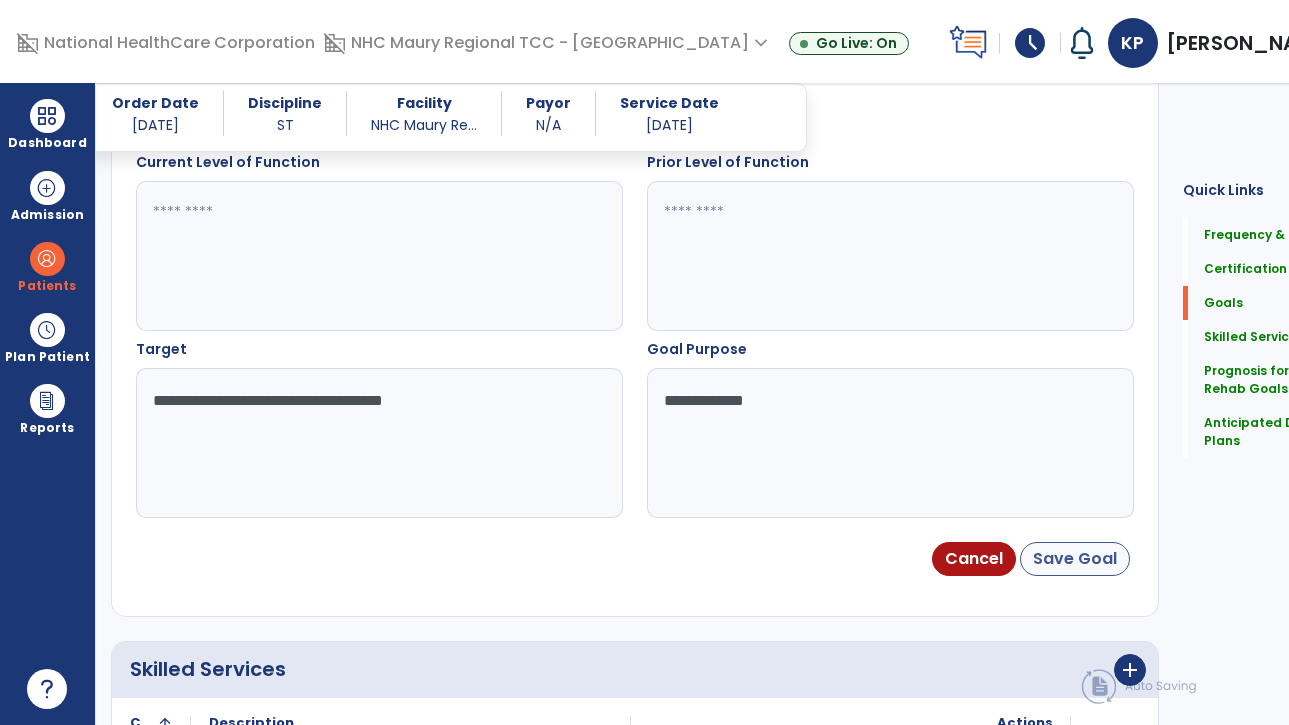 type on "**********" 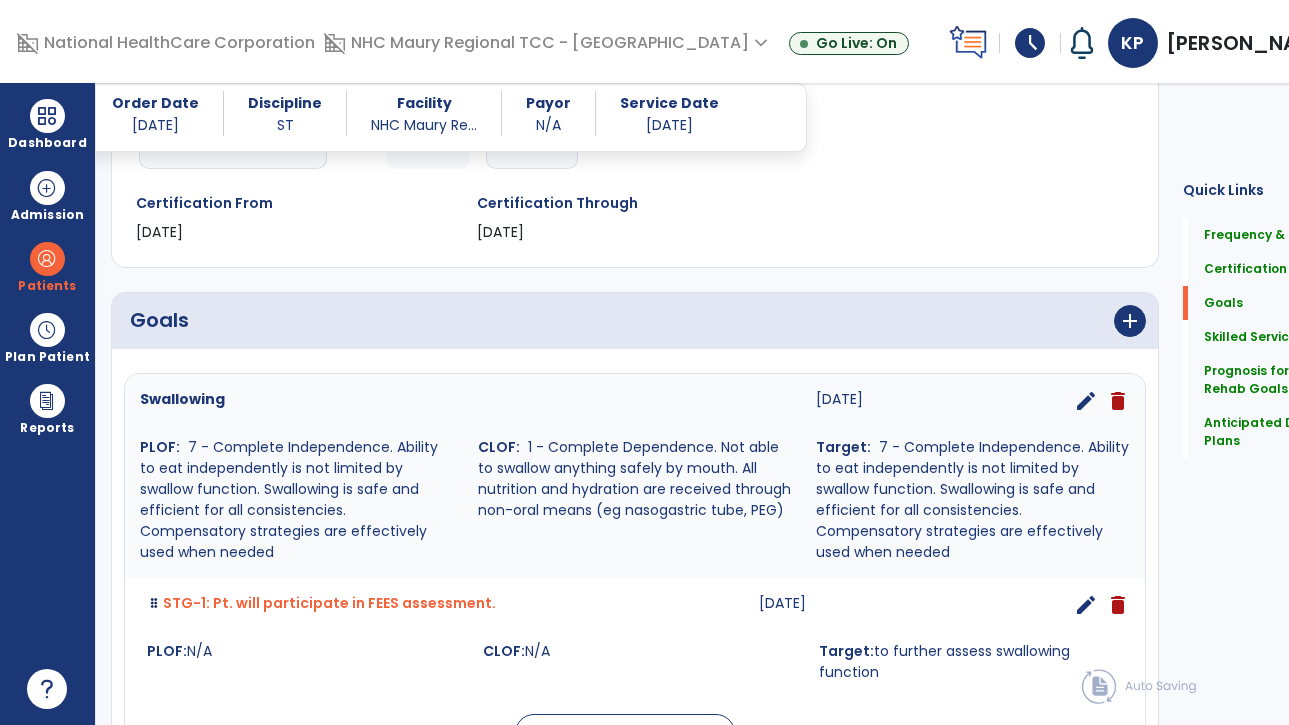 scroll, scrollTop: 308, scrollLeft: 0, axis: vertical 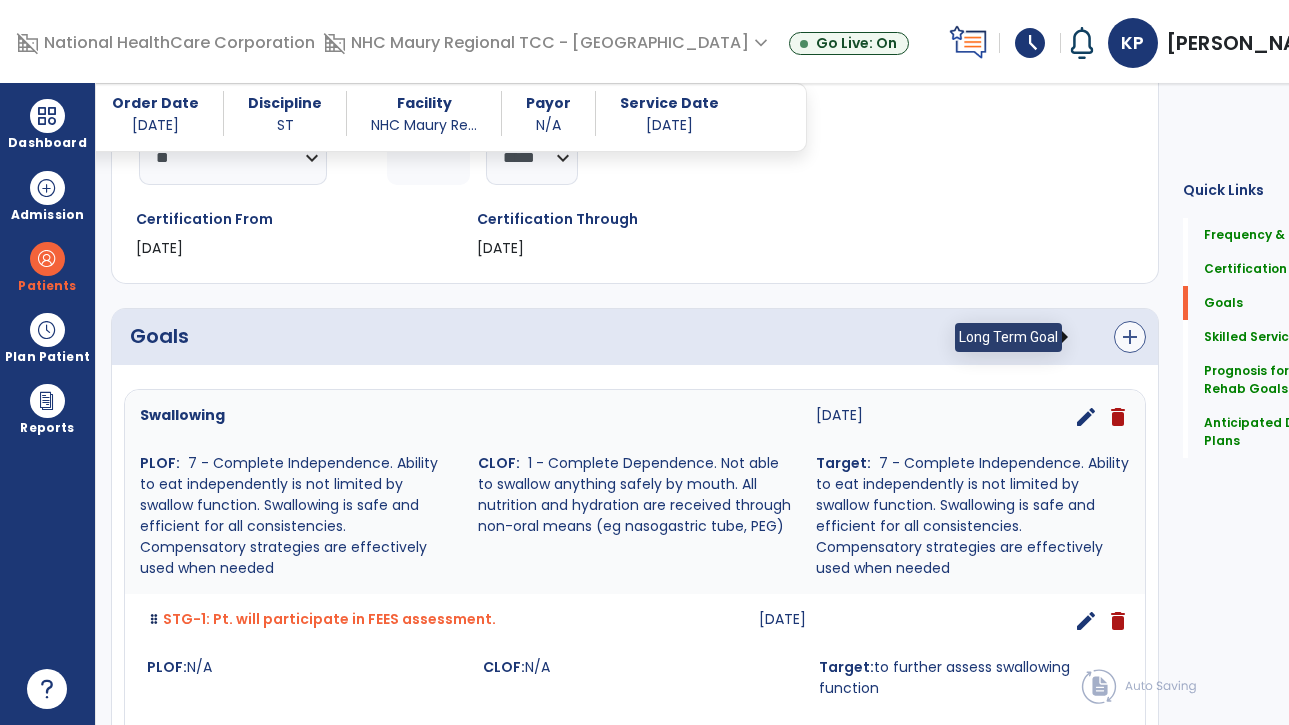 click on "add" at bounding box center (1130, 337) 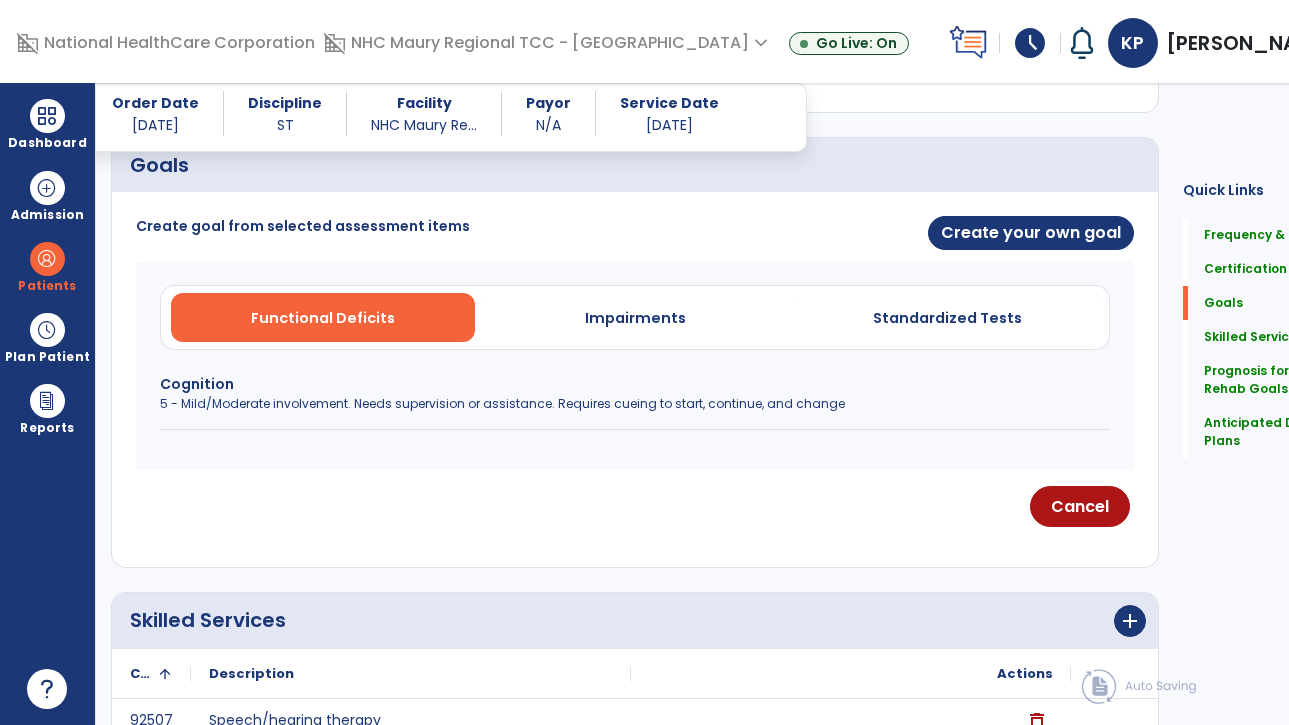 scroll, scrollTop: 495, scrollLeft: 0, axis: vertical 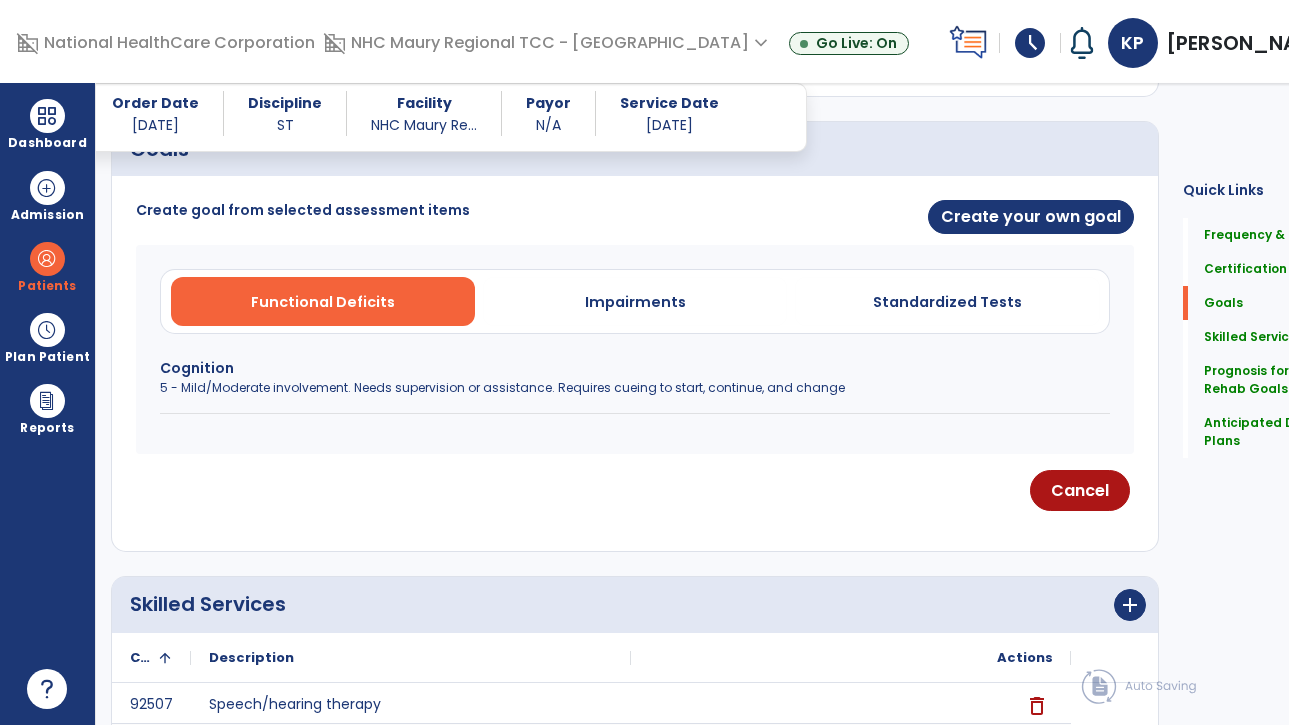 click on "Cognition" at bounding box center [635, 368] 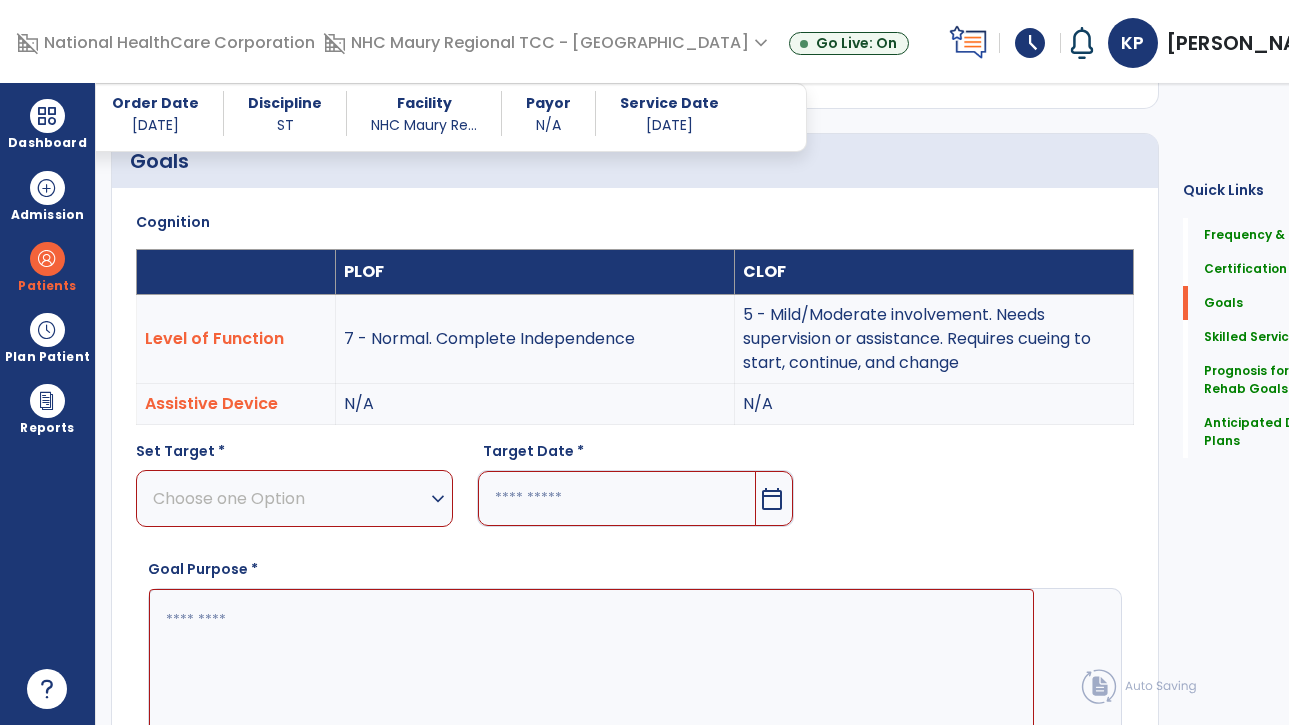 scroll, scrollTop: 711, scrollLeft: 0, axis: vertical 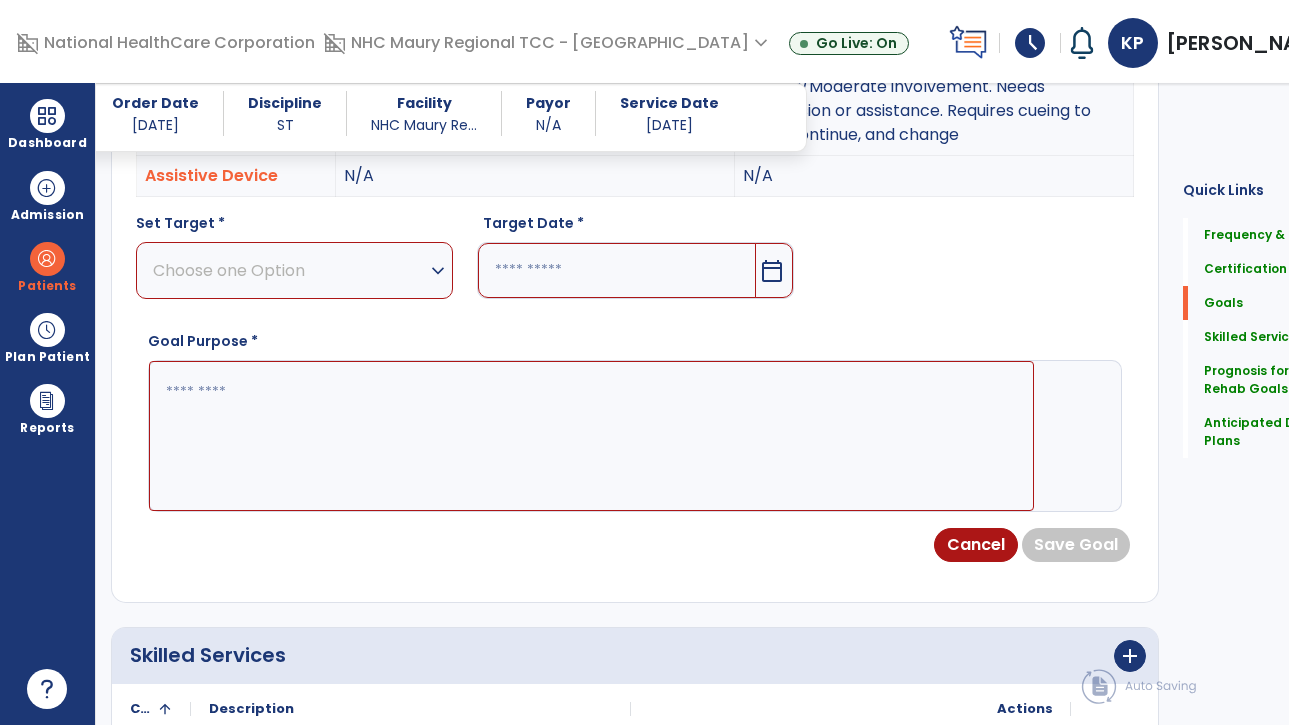 click on "Choose one Option" at bounding box center (289, 270) 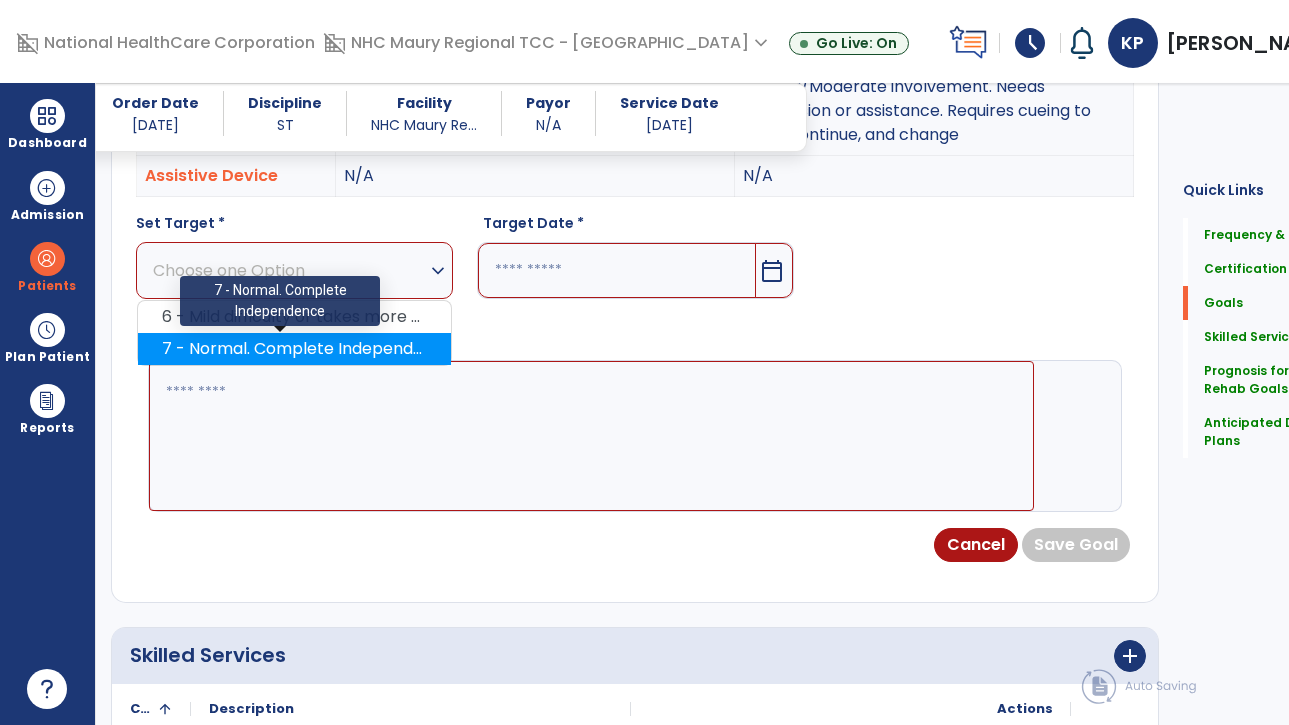 click on "7 - Normal. Complete Independence" at bounding box center [294, 349] 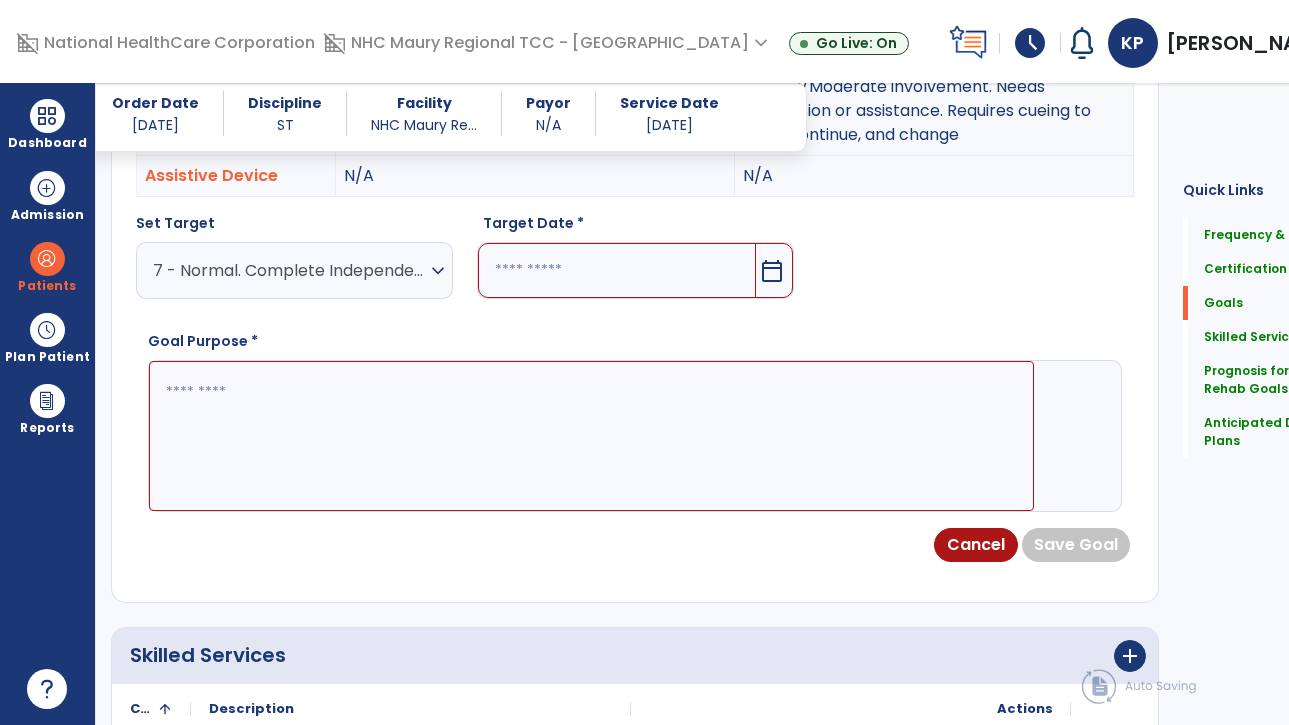 click on "calendar_today" at bounding box center [772, 271] 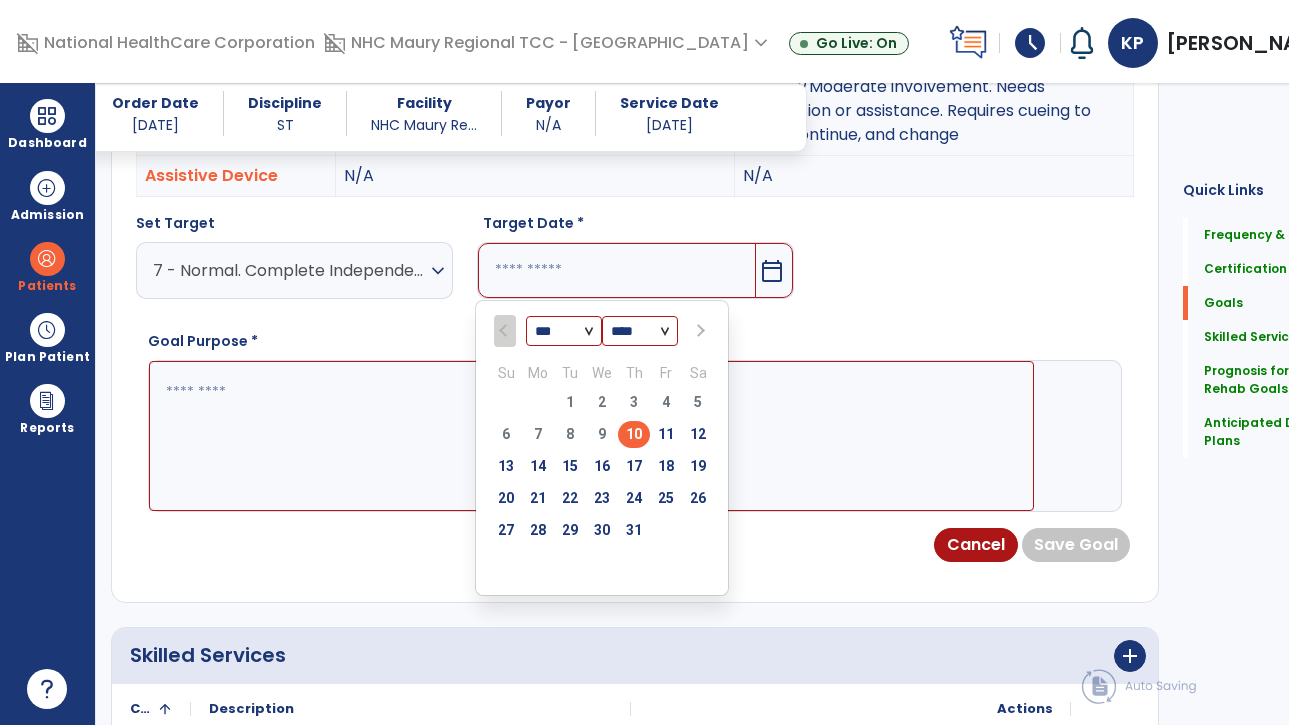 click at bounding box center [699, 331] 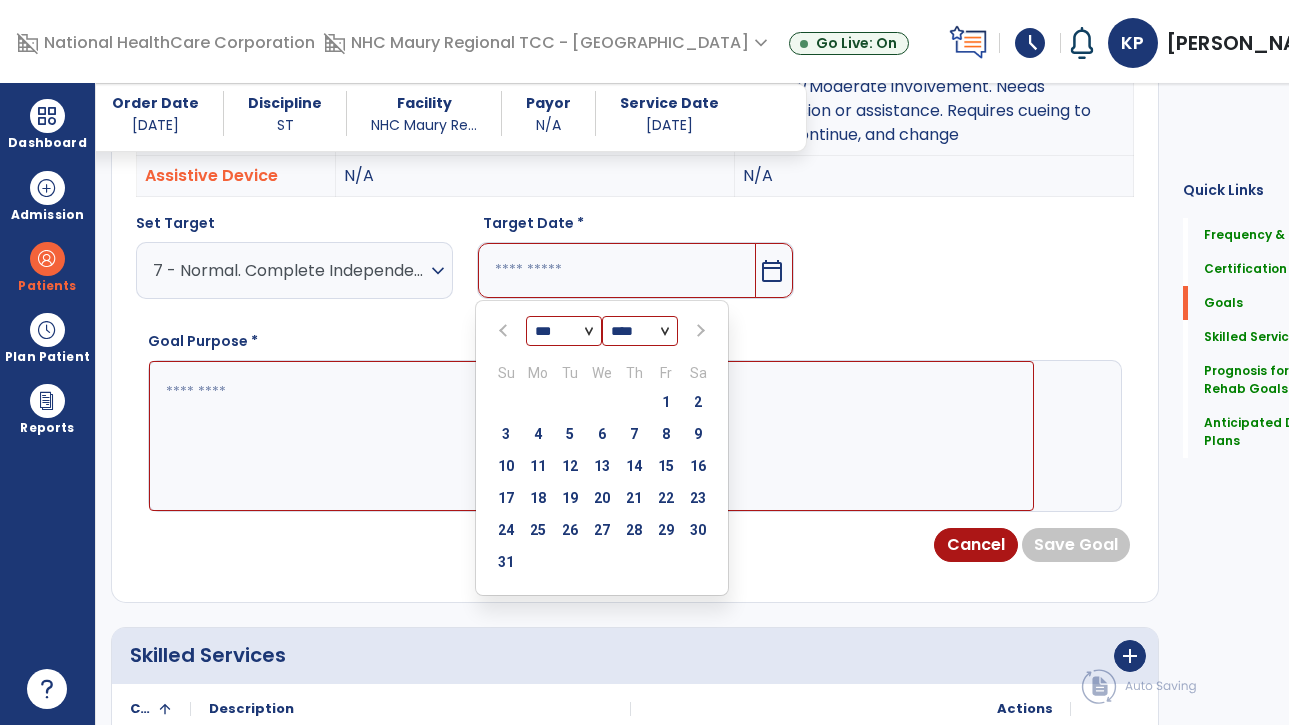 click at bounding box center [699, 331] 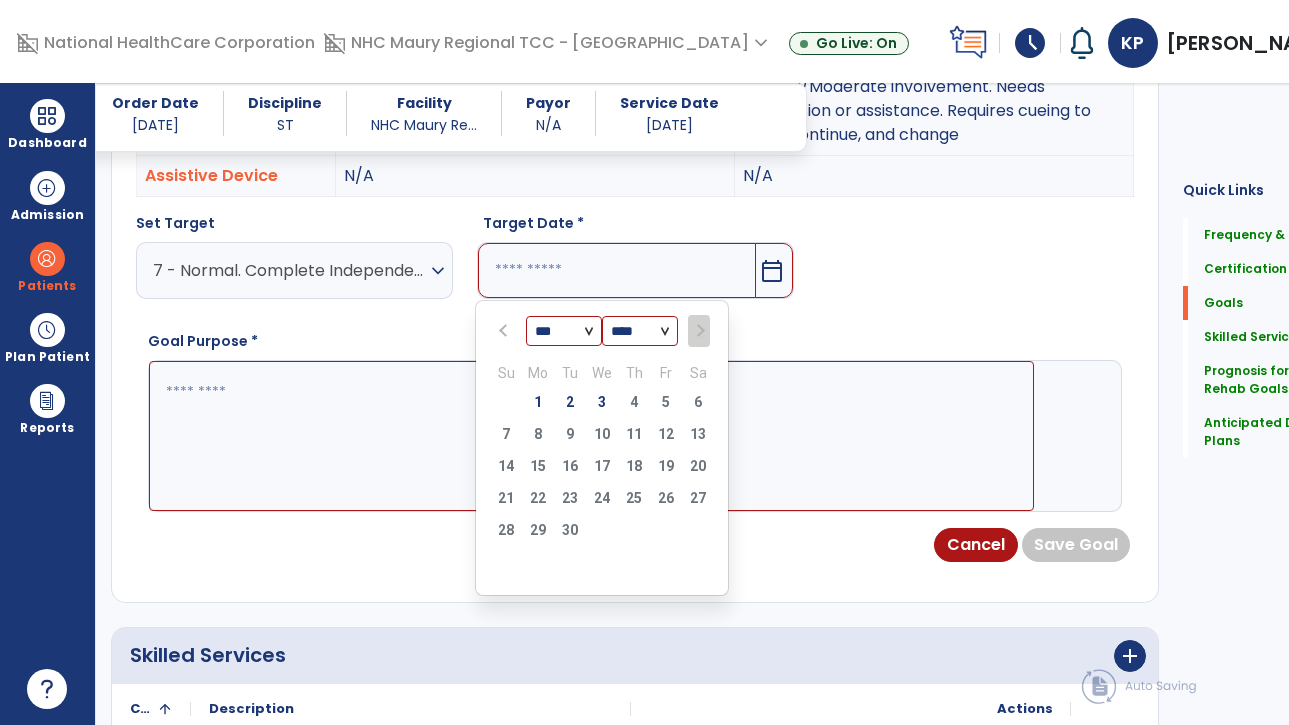 click at bounding box center [698, 331] 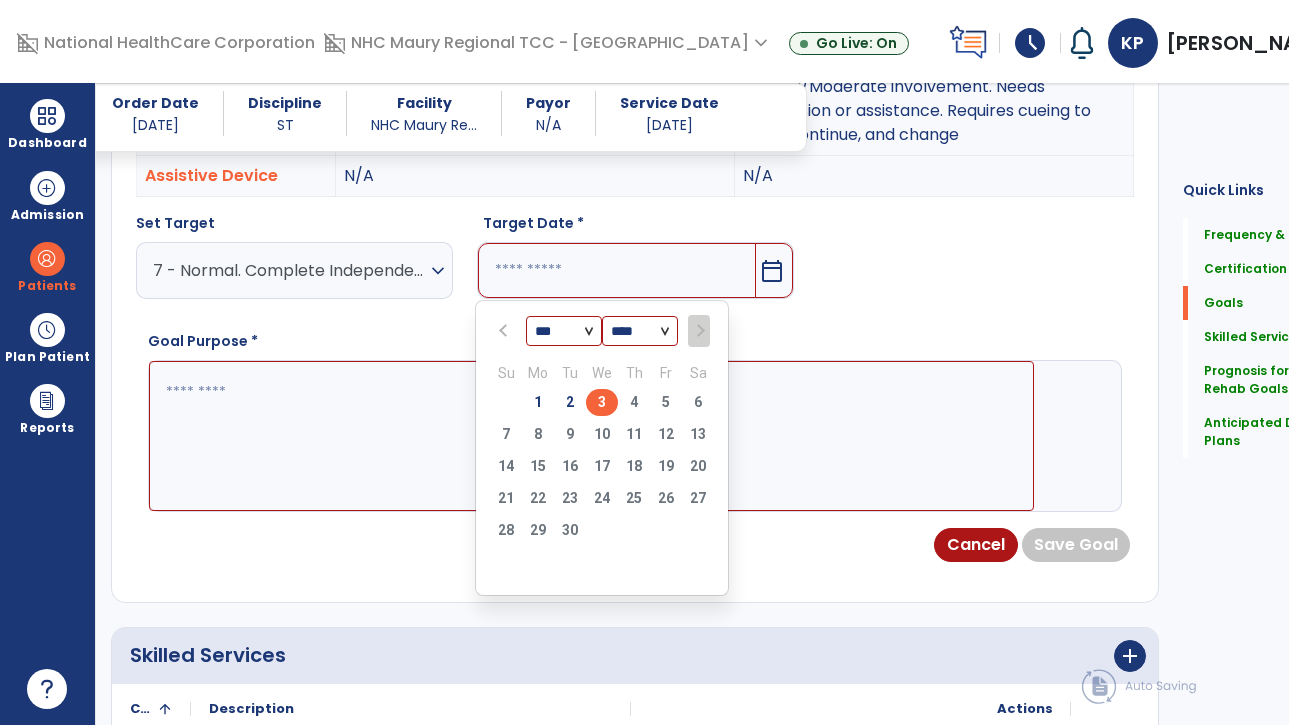 click on "3" at bounding box center (602, 402) 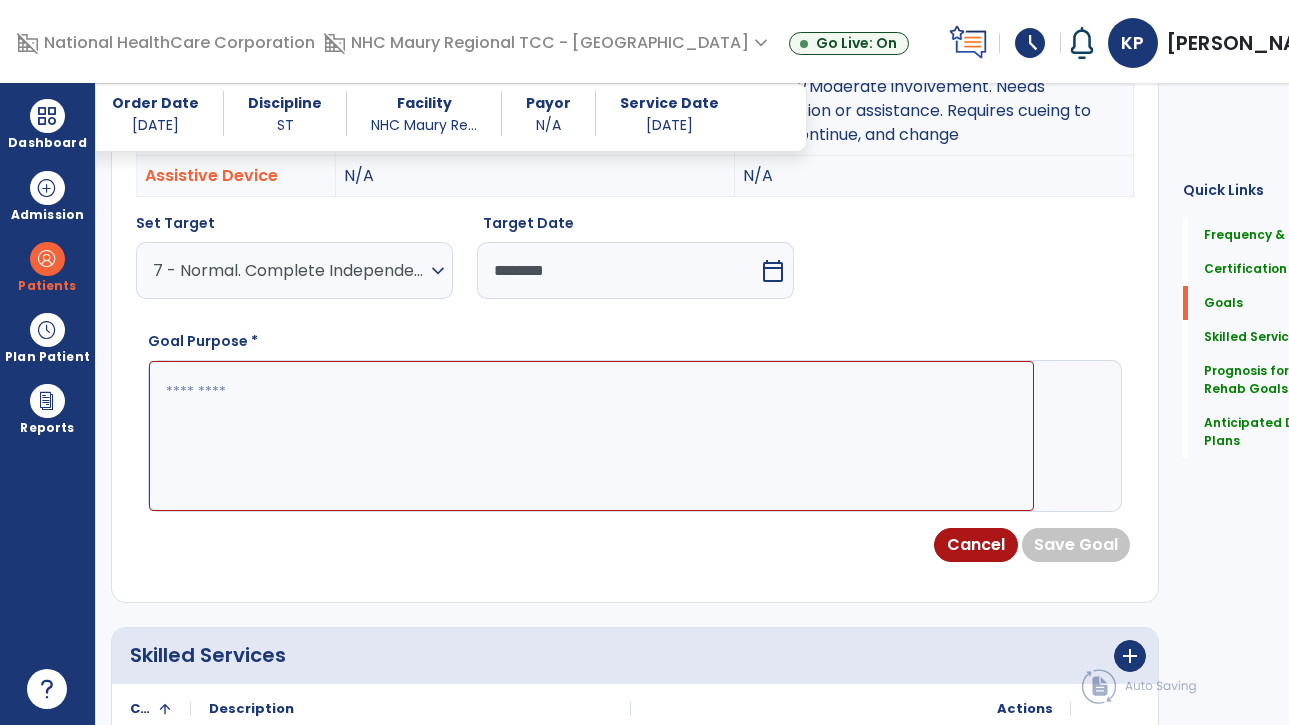 click at bounding box center [591, 436] 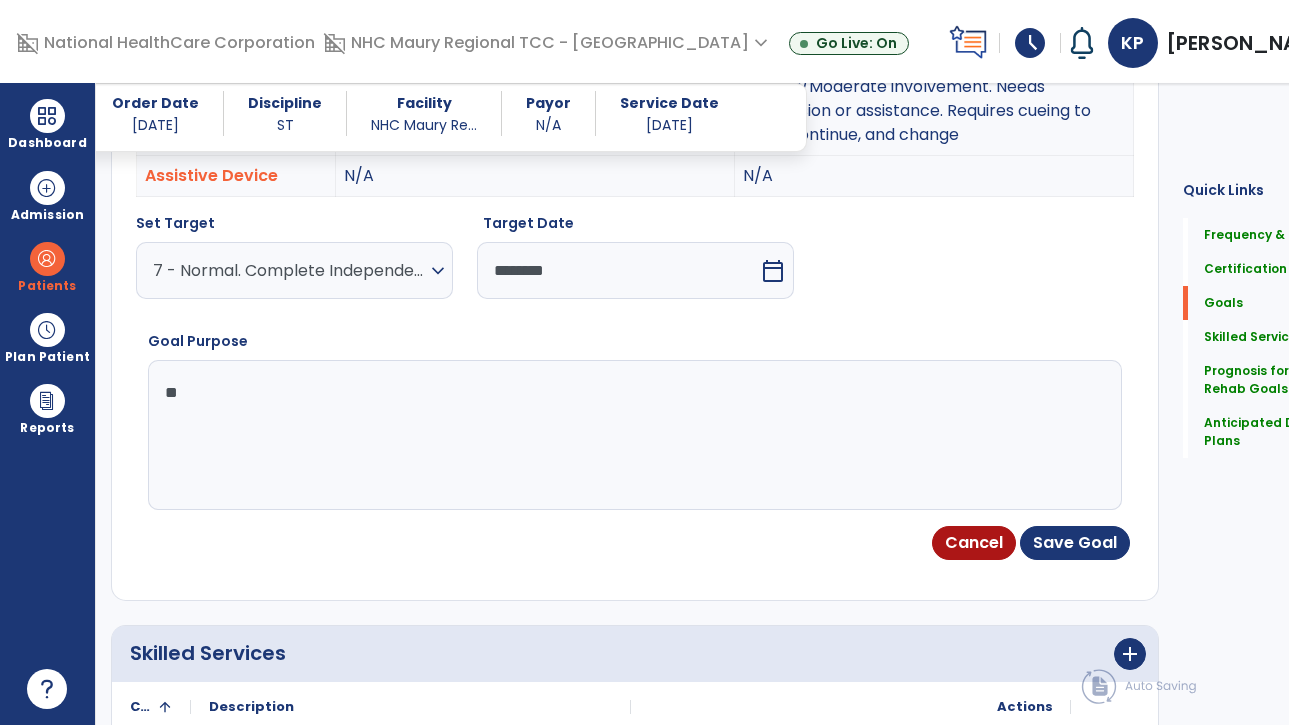 type on "*" 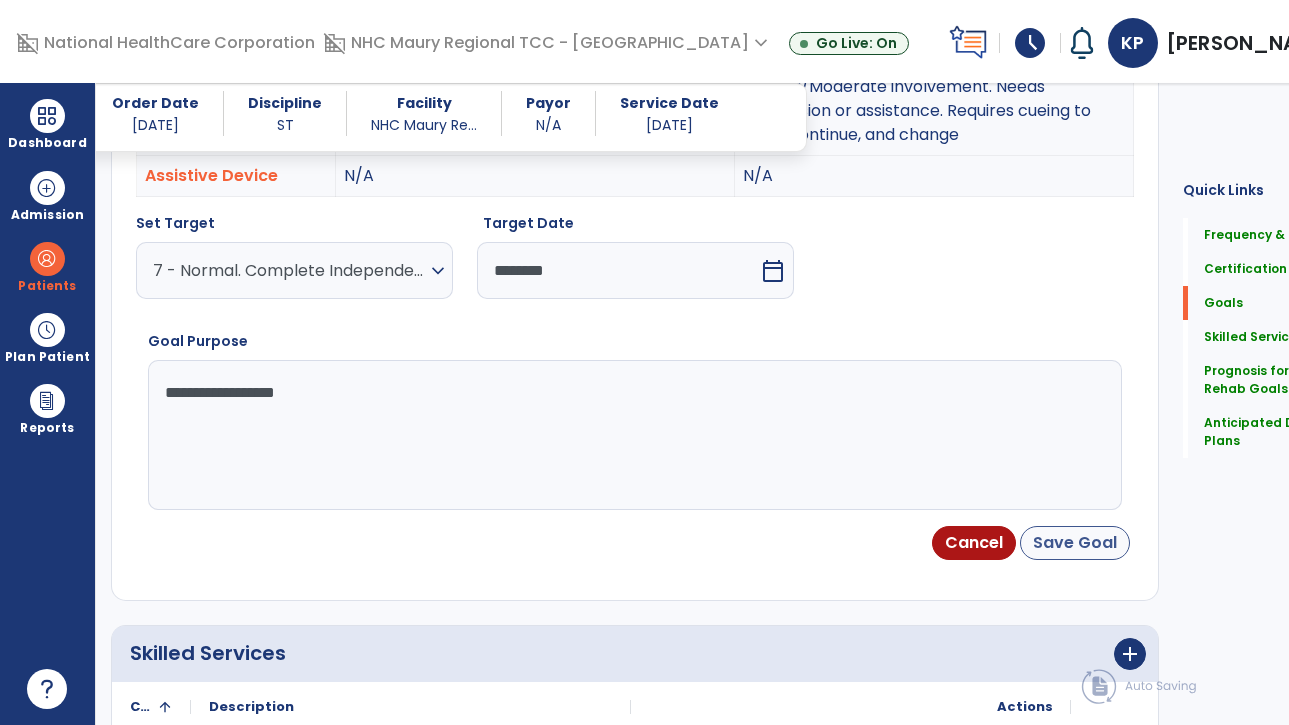 type on "**********" 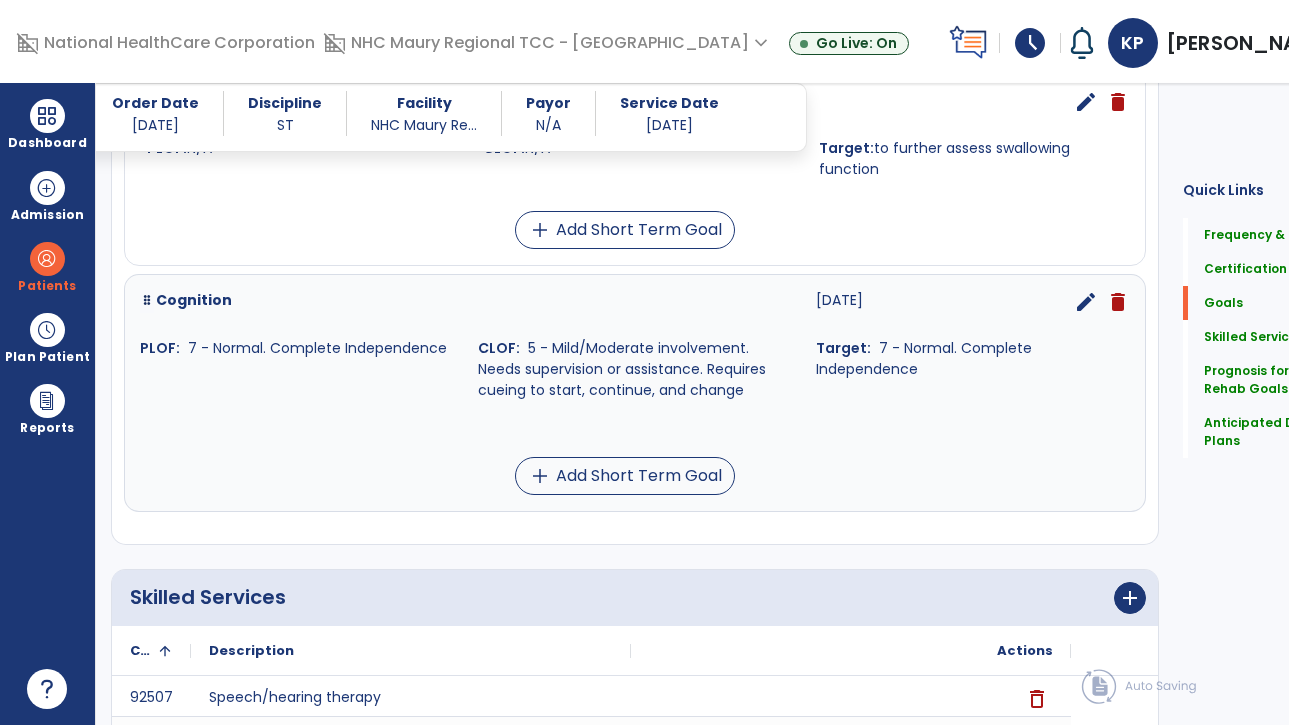 scroll, scrollTop: 826, scrollLeft: 0, axis: vertical 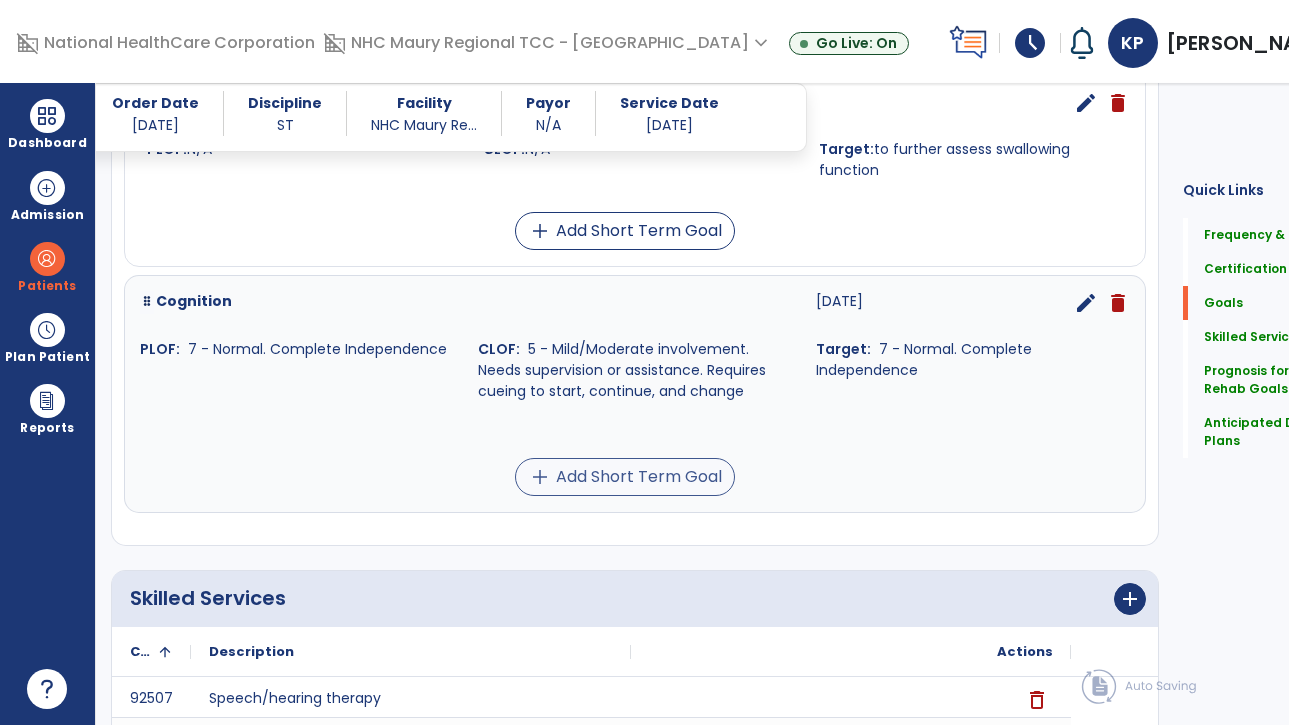 click on "add  Add Short Term Goal" at bounding box center (625, 477) 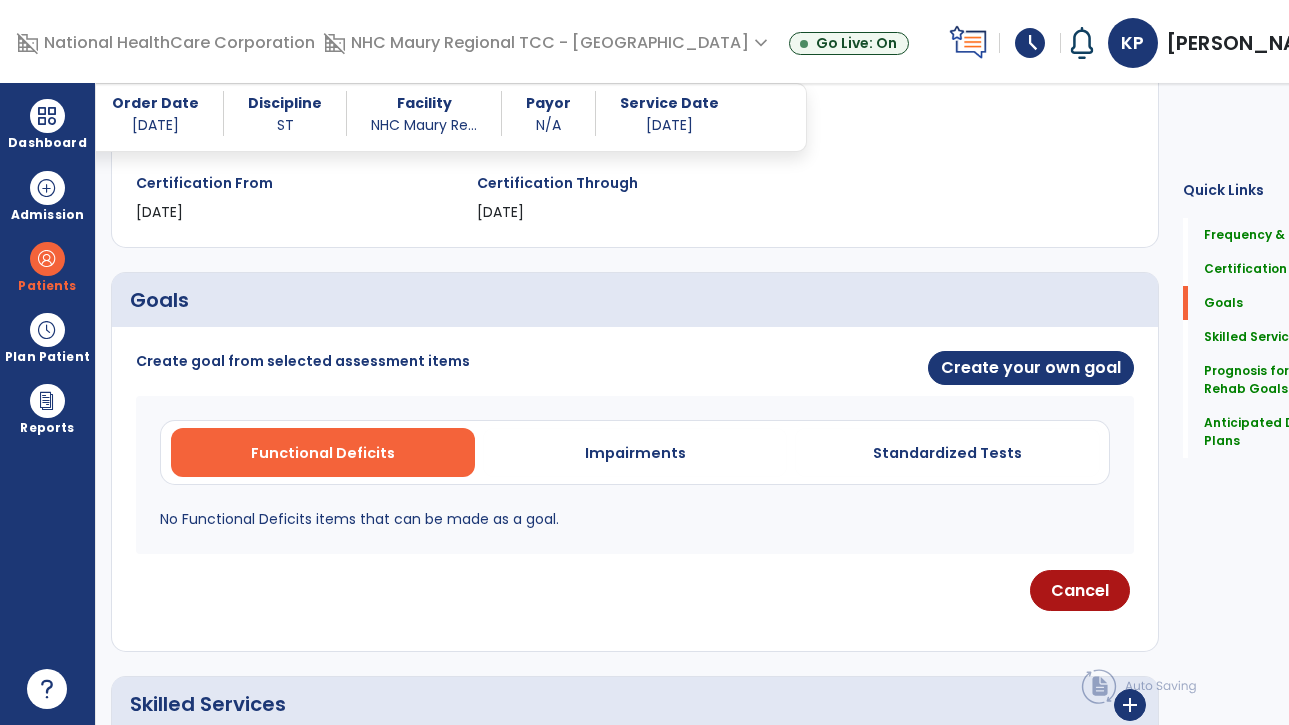 scroll, scrollTop: 319, scrollLeft: 0, axis: vertical 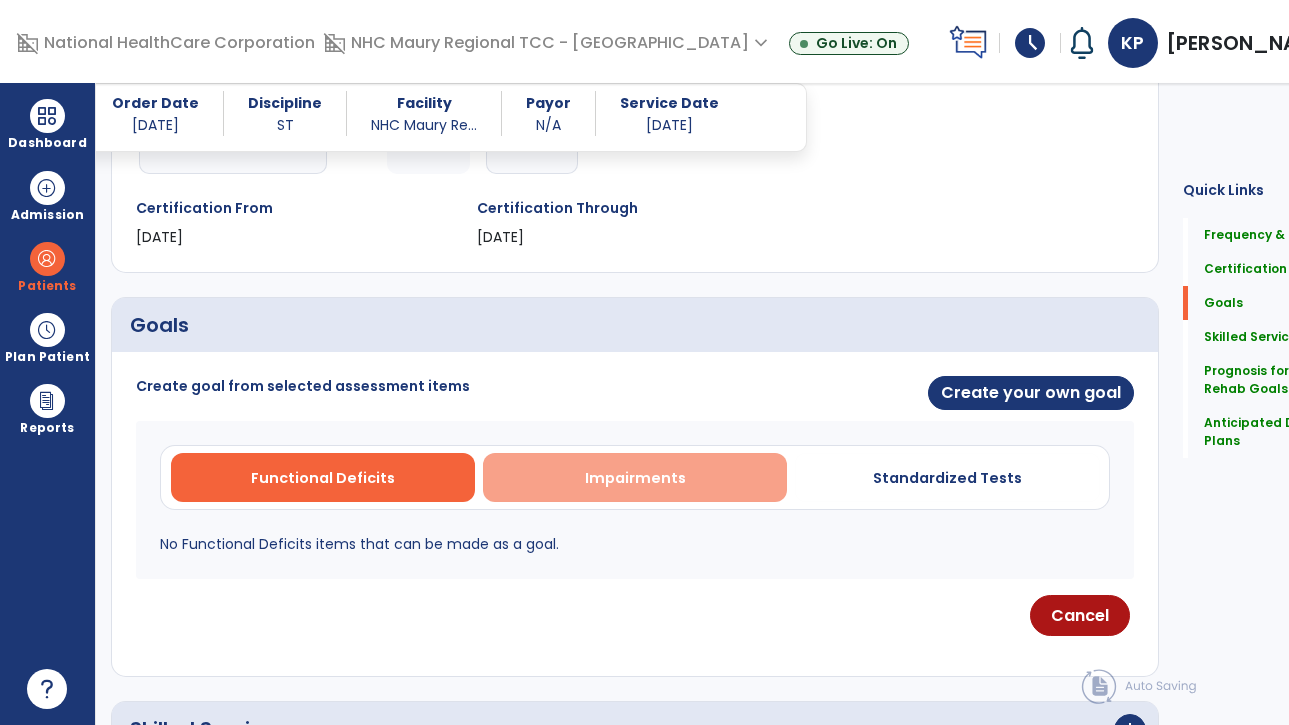 click on "Impairments" at bounding box center [635, 477] 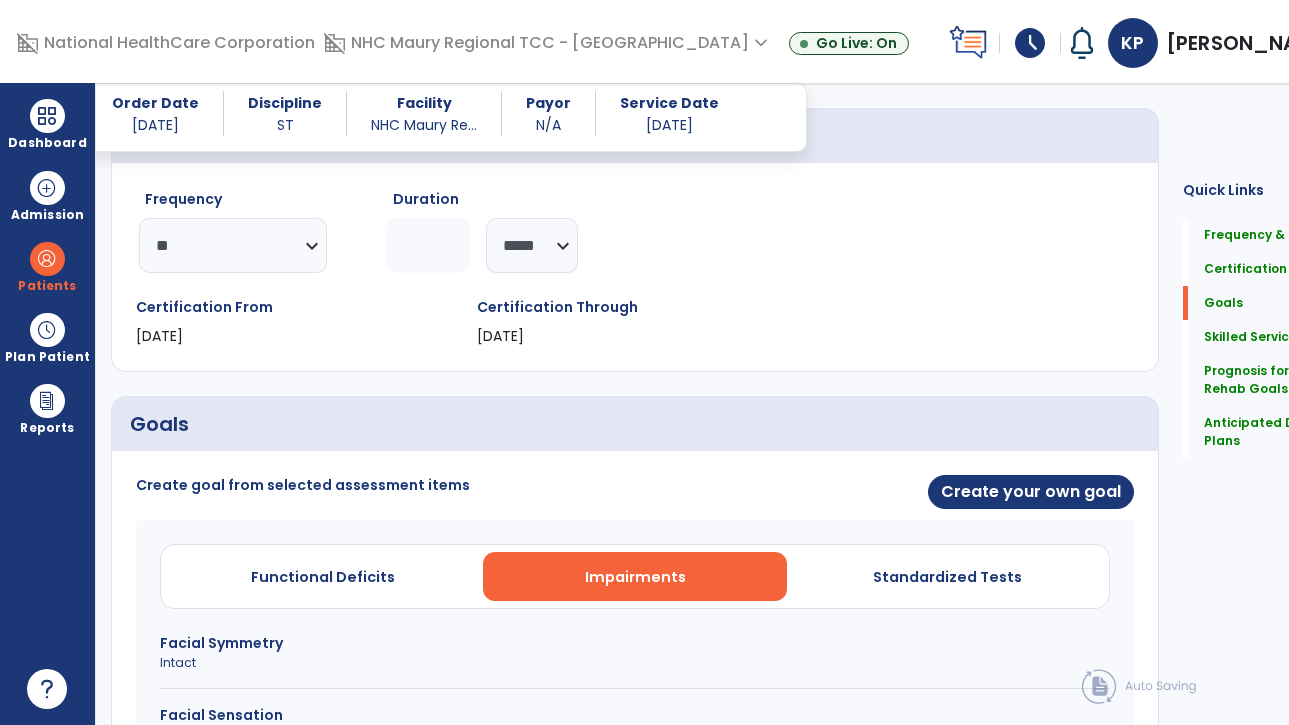 scroll, scrollTop: 217, scrollLeft: 0, axis: vertical 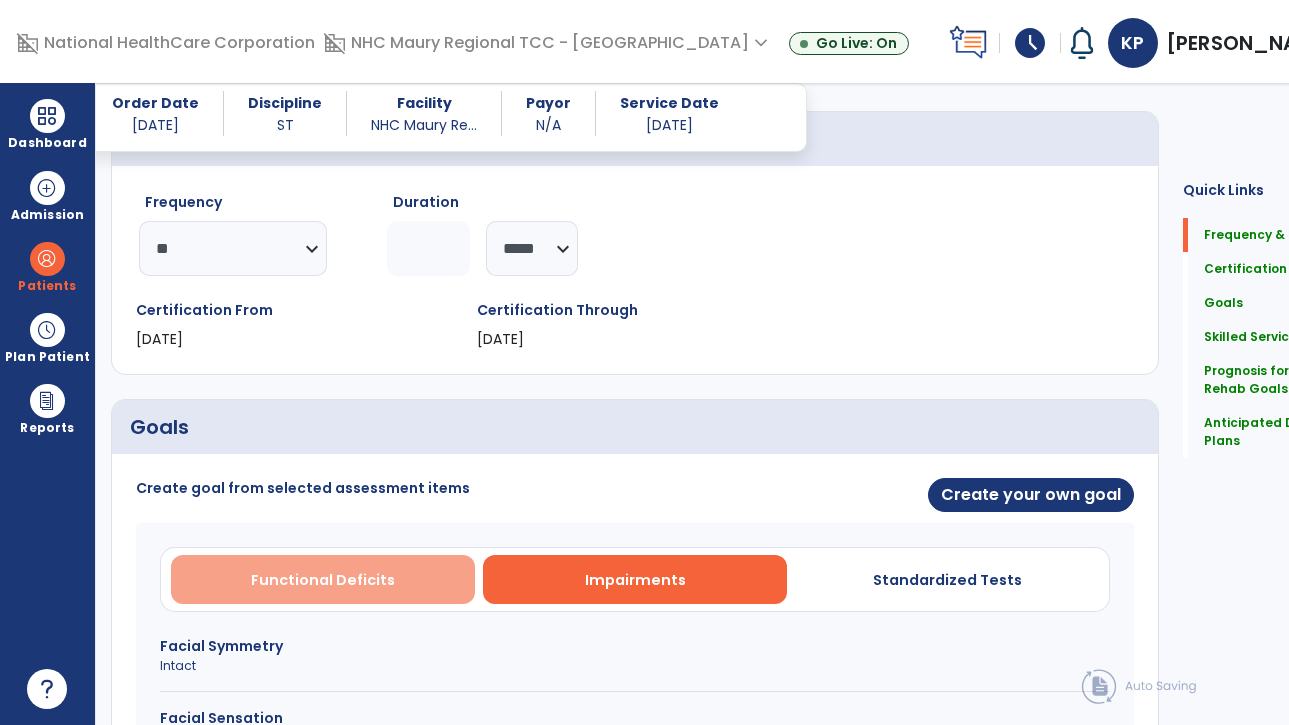 click on "Functional Deficits" at bounding box center [323, 580] 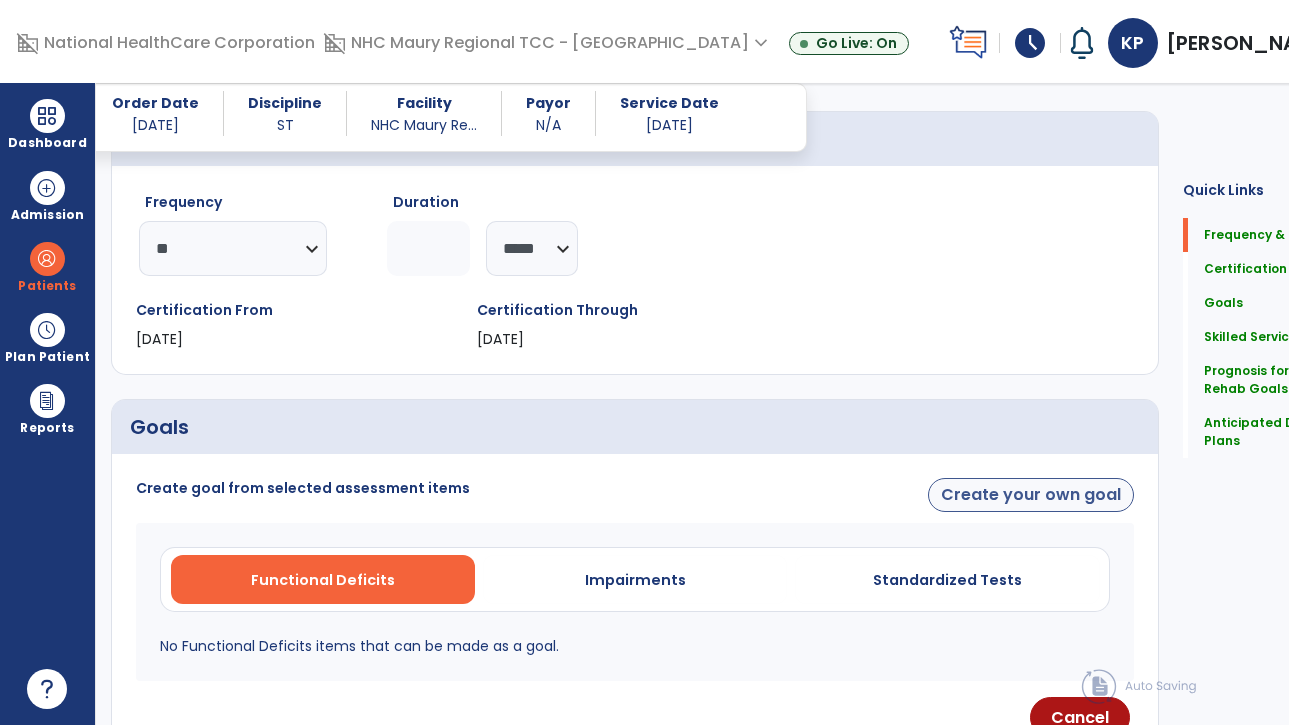 click on "Create your own goal" at bounding box center [1031, 495] 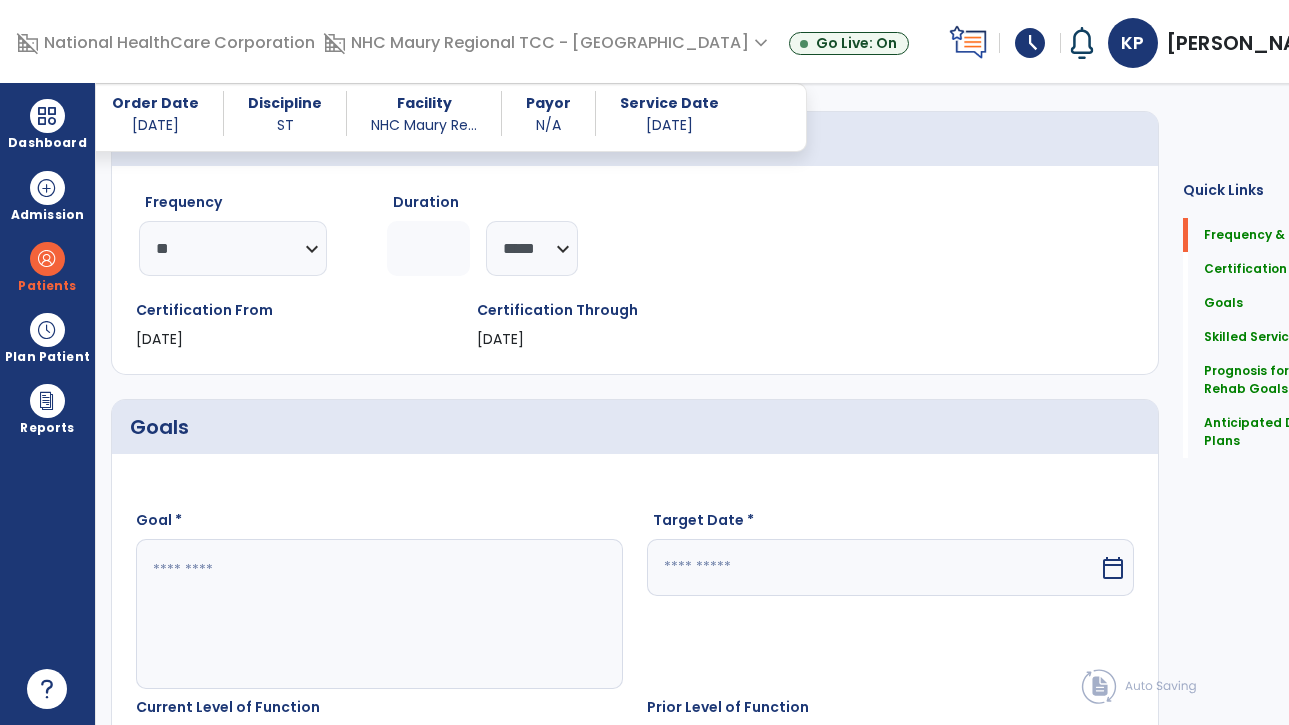click at bounding box center [358, 614] 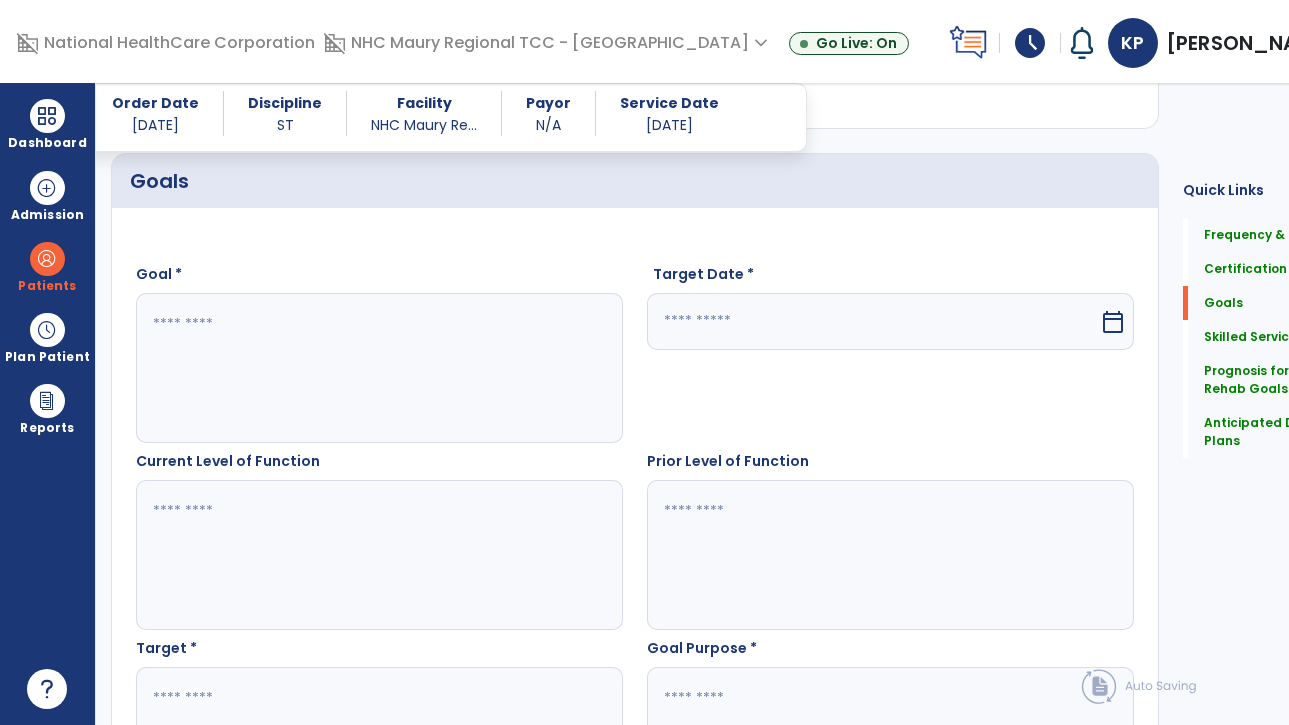 scroll, scrollTop: 457, scrollLeft: 0, axis: vertical 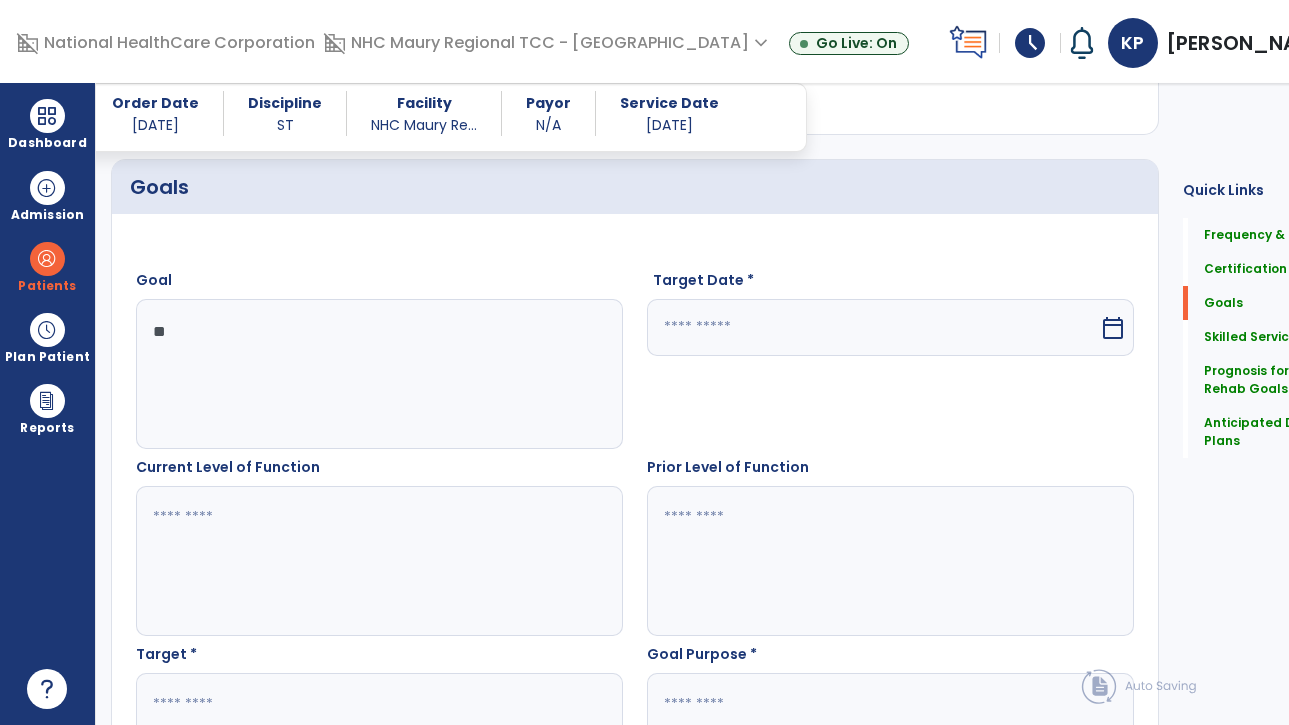 type on "*" 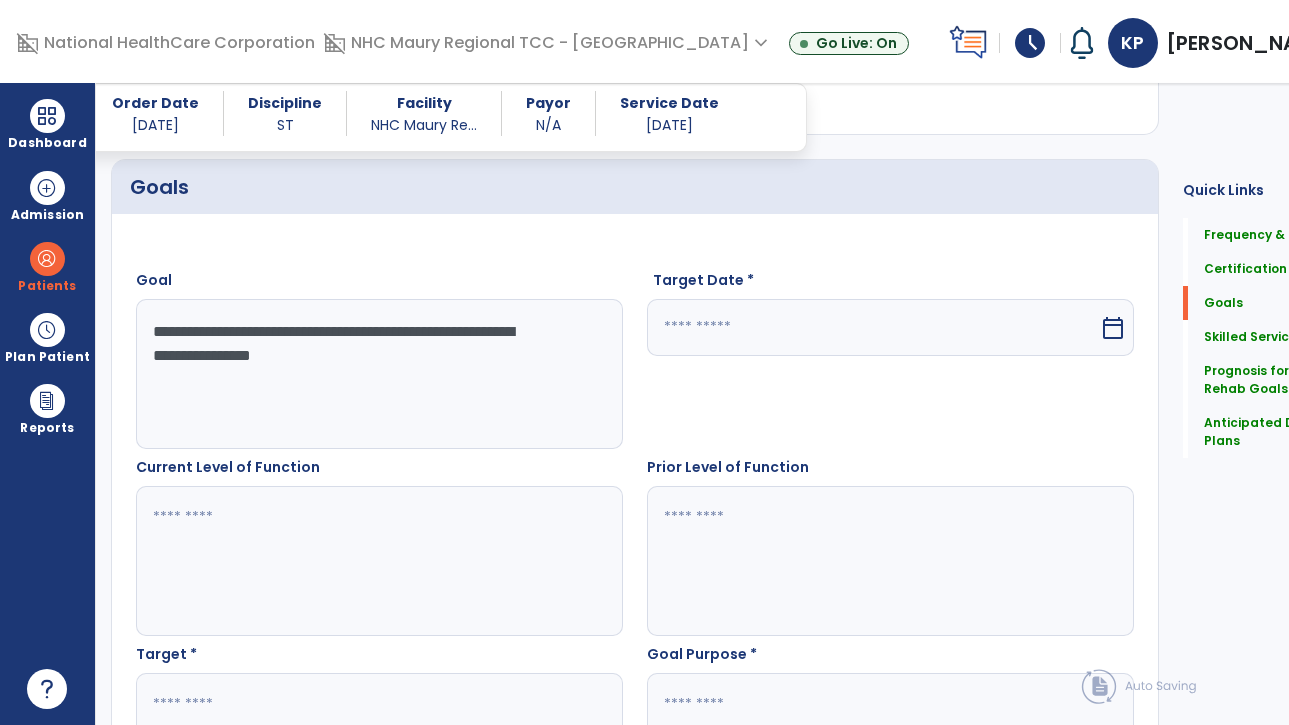 type on "**********" 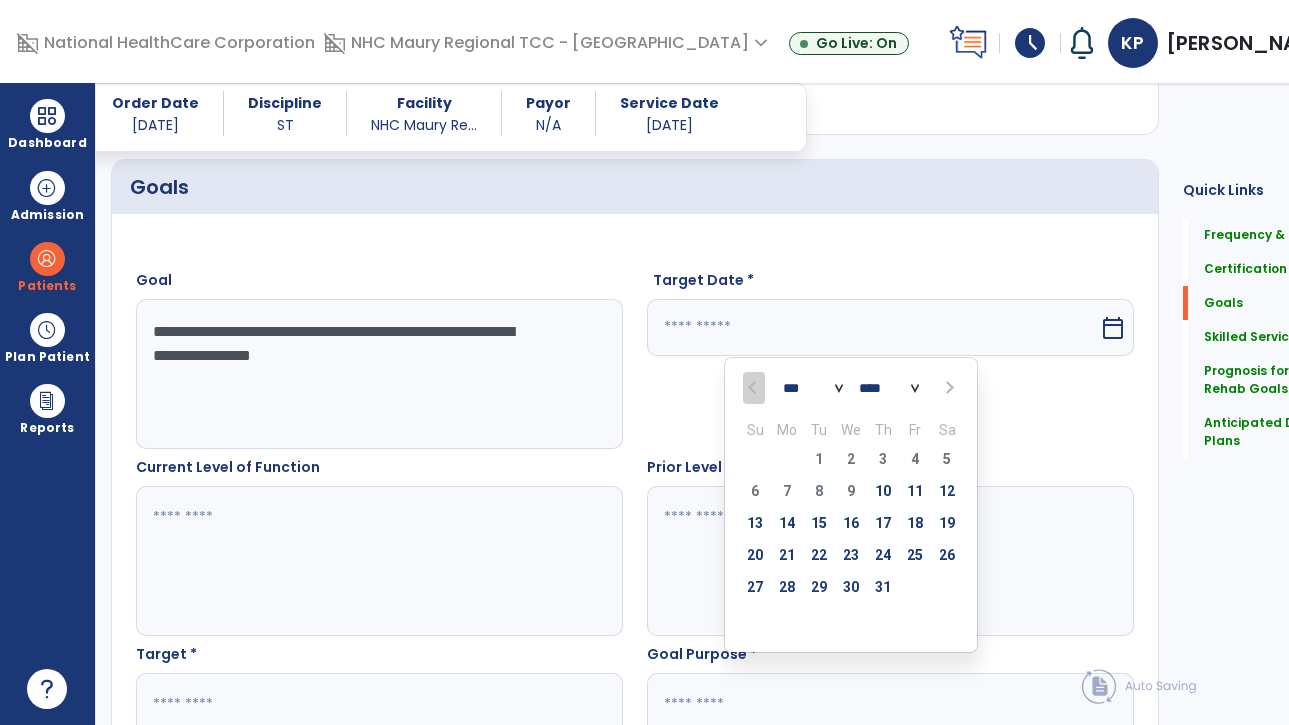 click at bounding box center [947, 388] 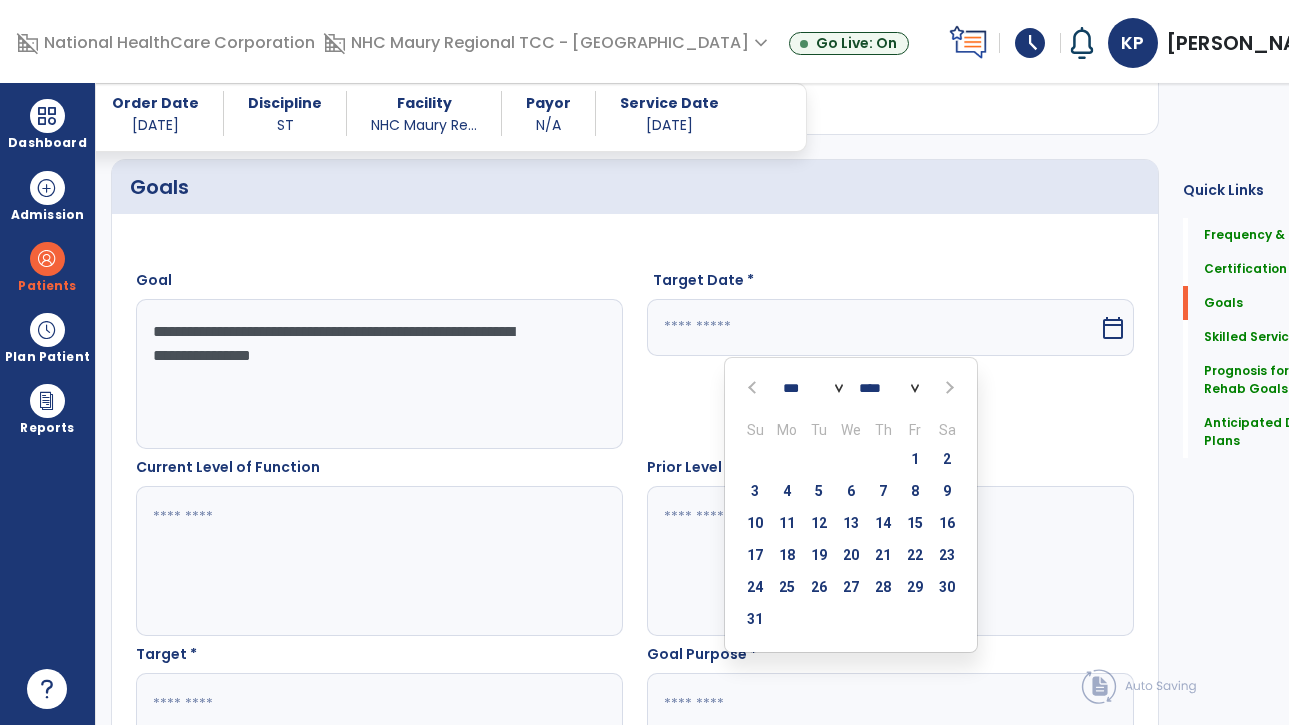click at bounding box center [947, 388] 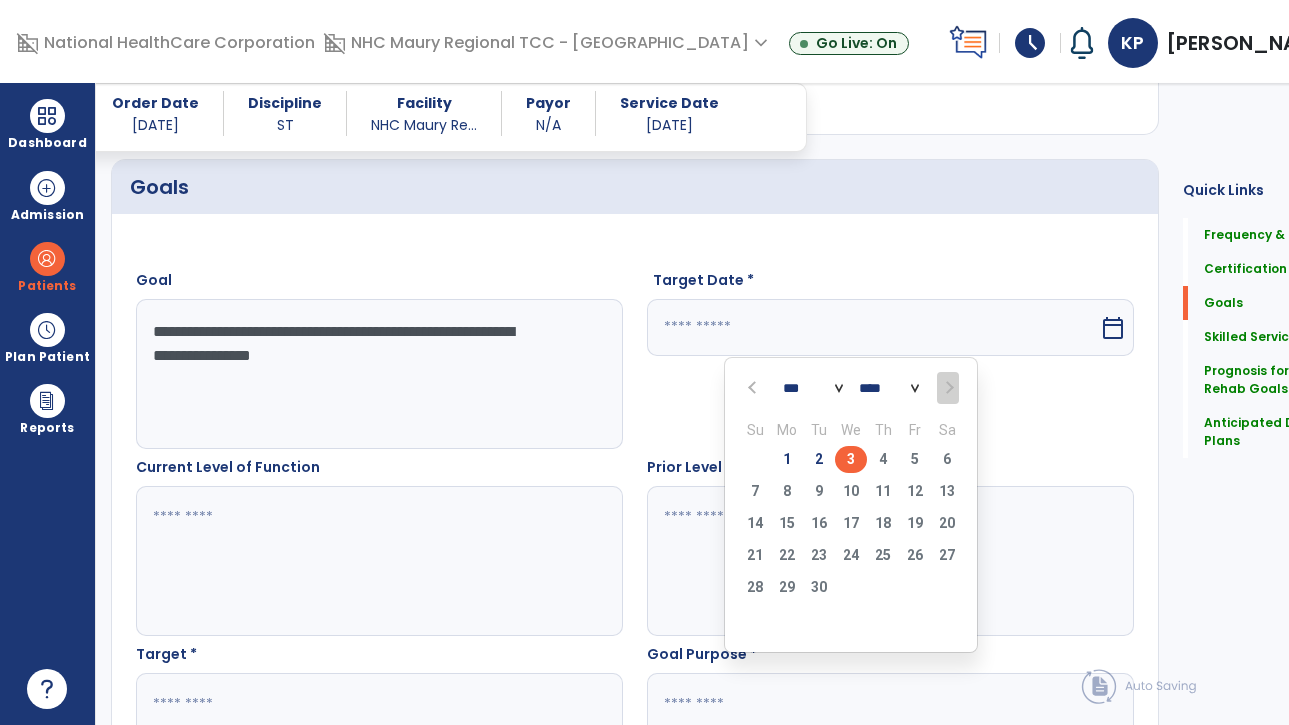 click on "3" at bounding box center (851, 459) 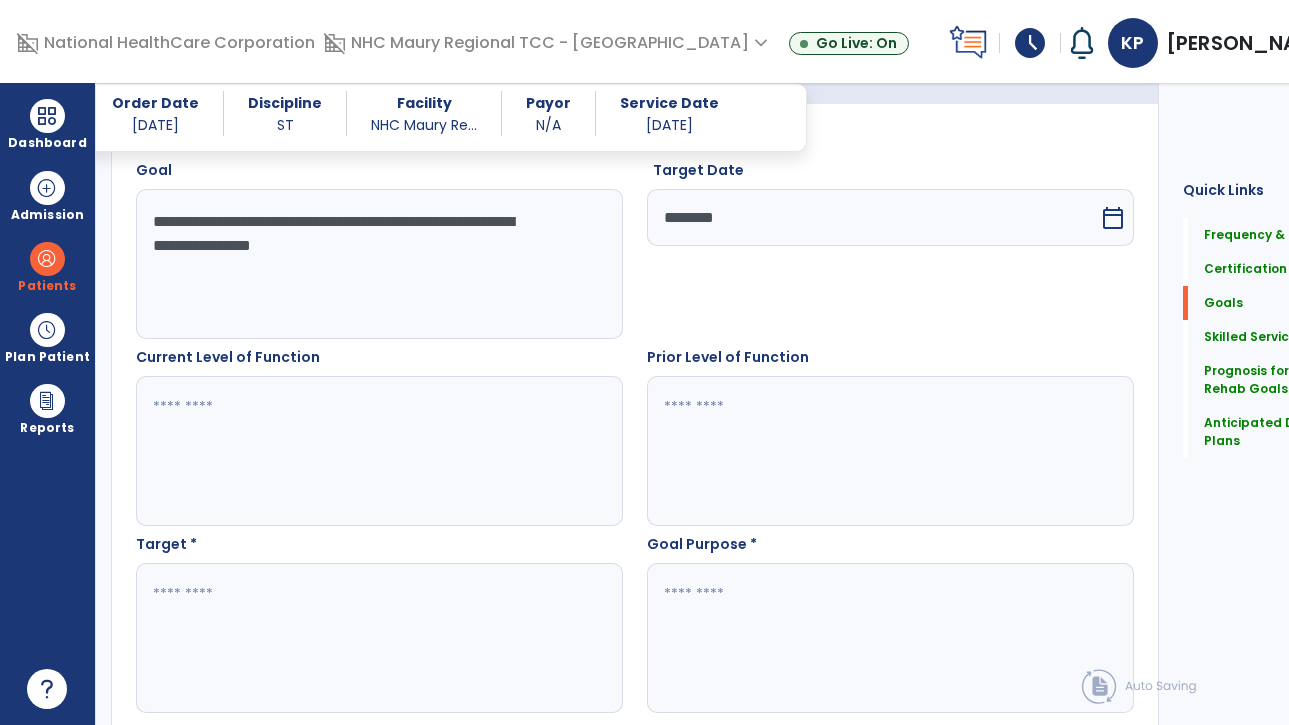scroll, scrollTop: 755, scrollLeft: 0, axis: vertical 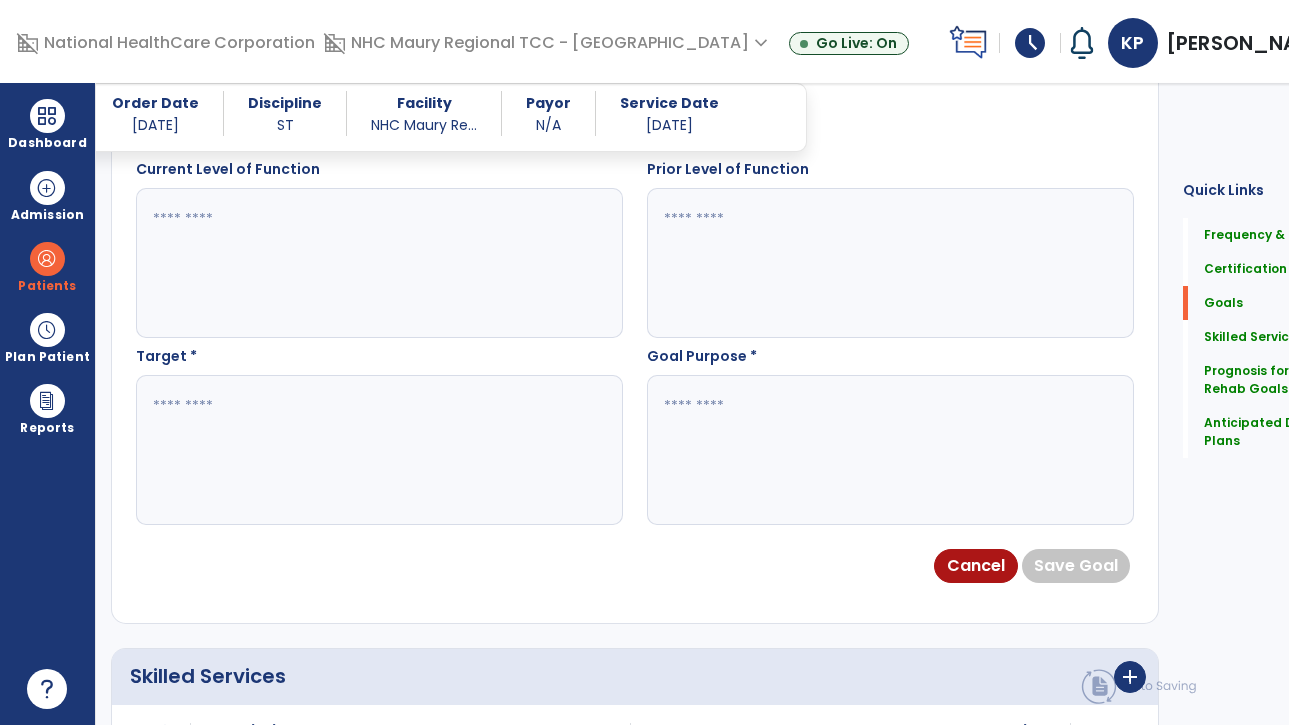 click at bounding box center [358, 450] 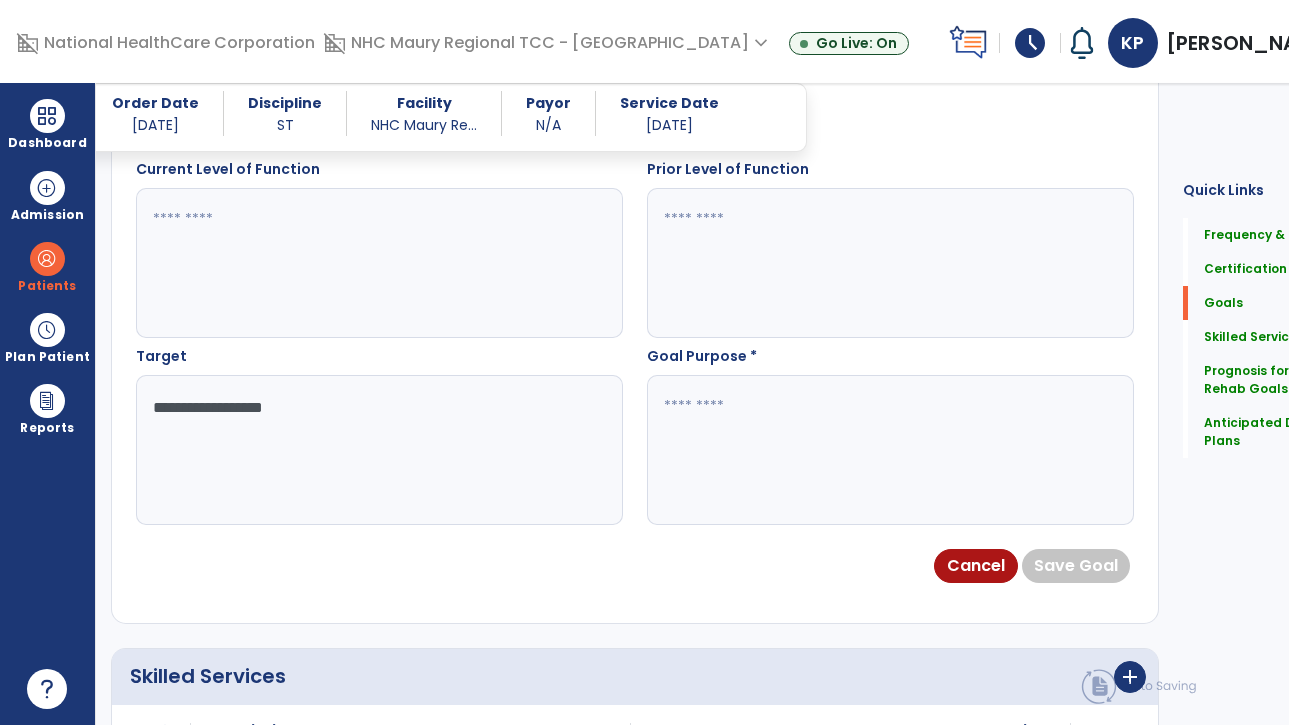 type on "**********" 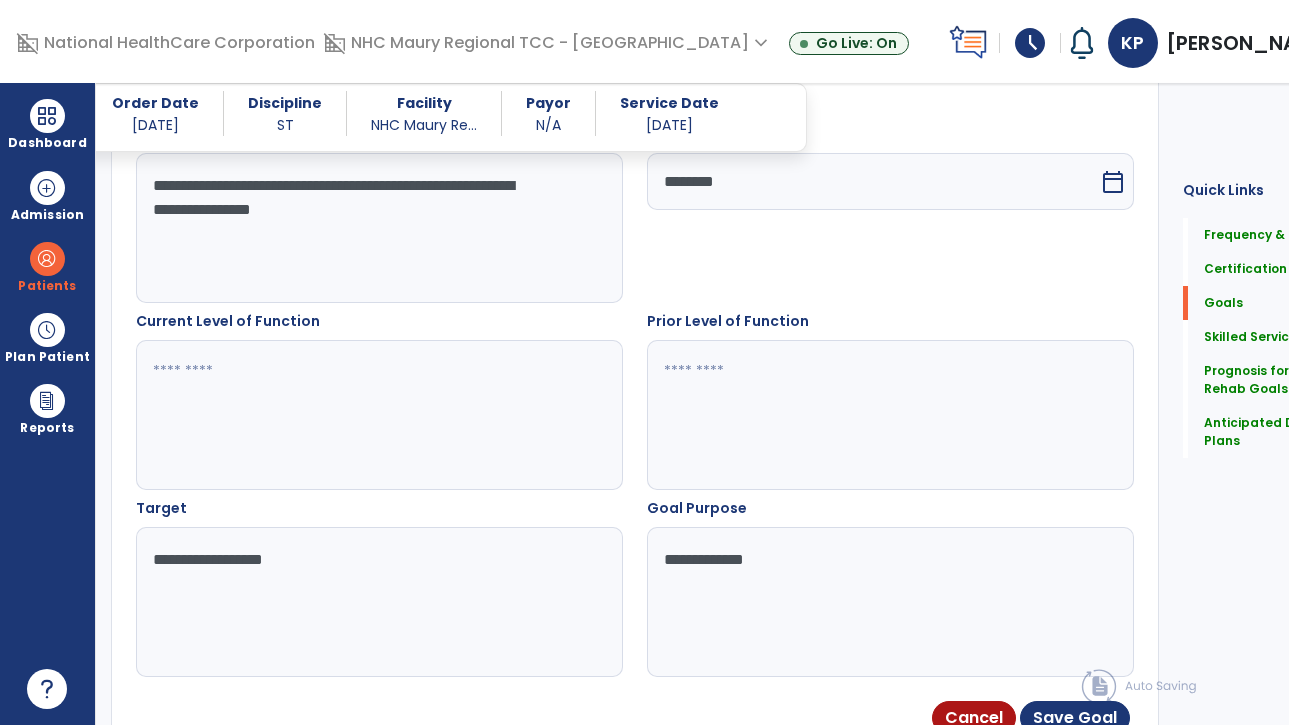 scroll, scrollTop: 604, scrollLeft: 0, axis: vertical 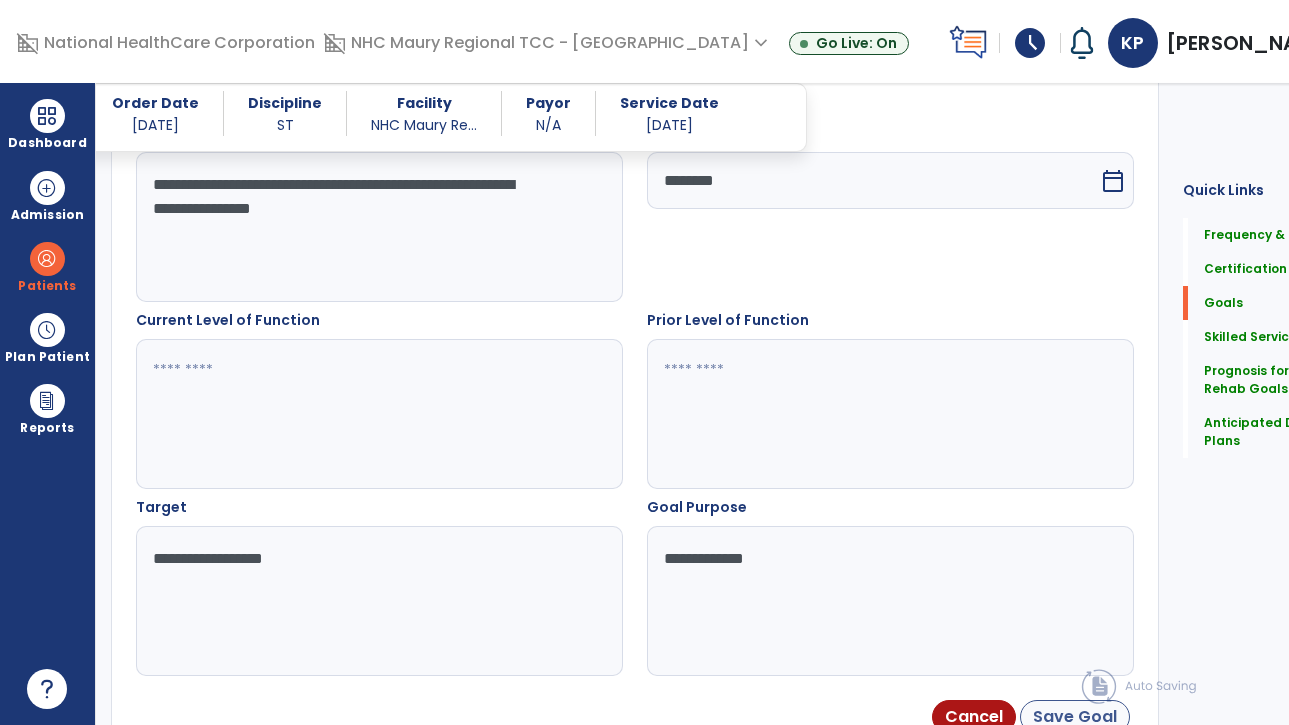 type on "**********" 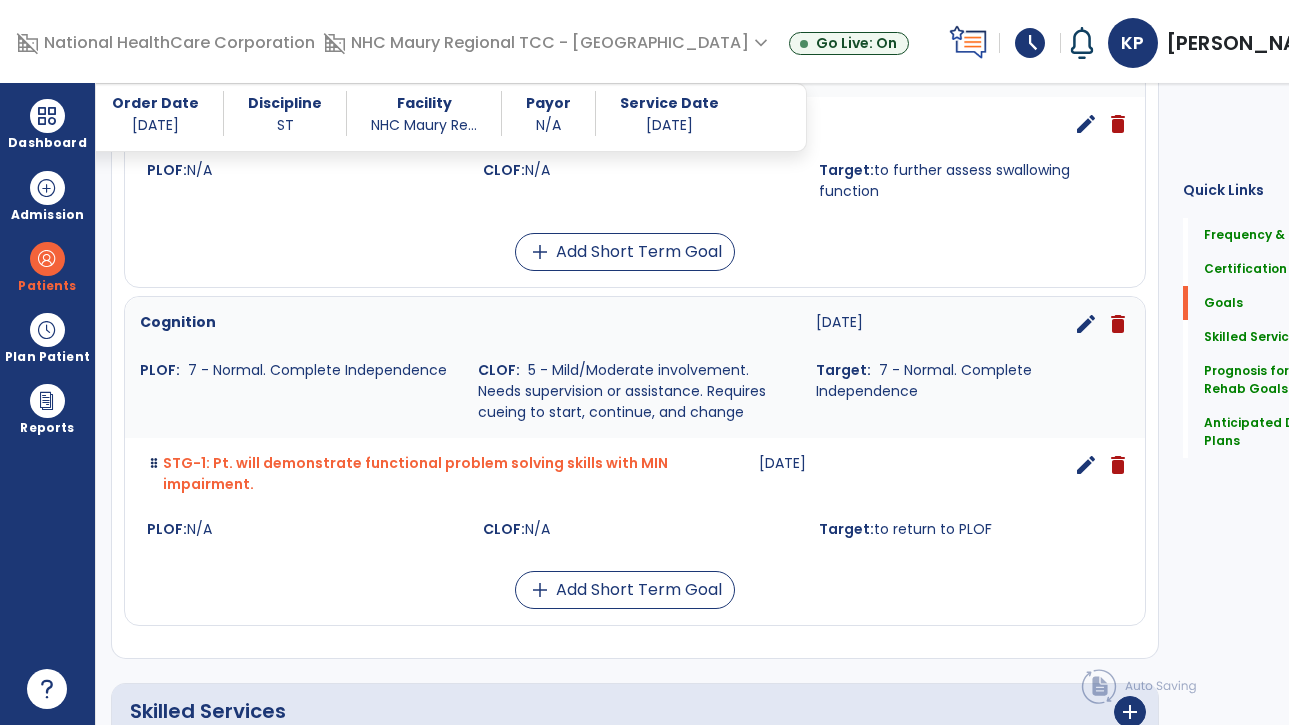 scroll, scrollTop: 891, scrollLeft: 0, axis: vertical 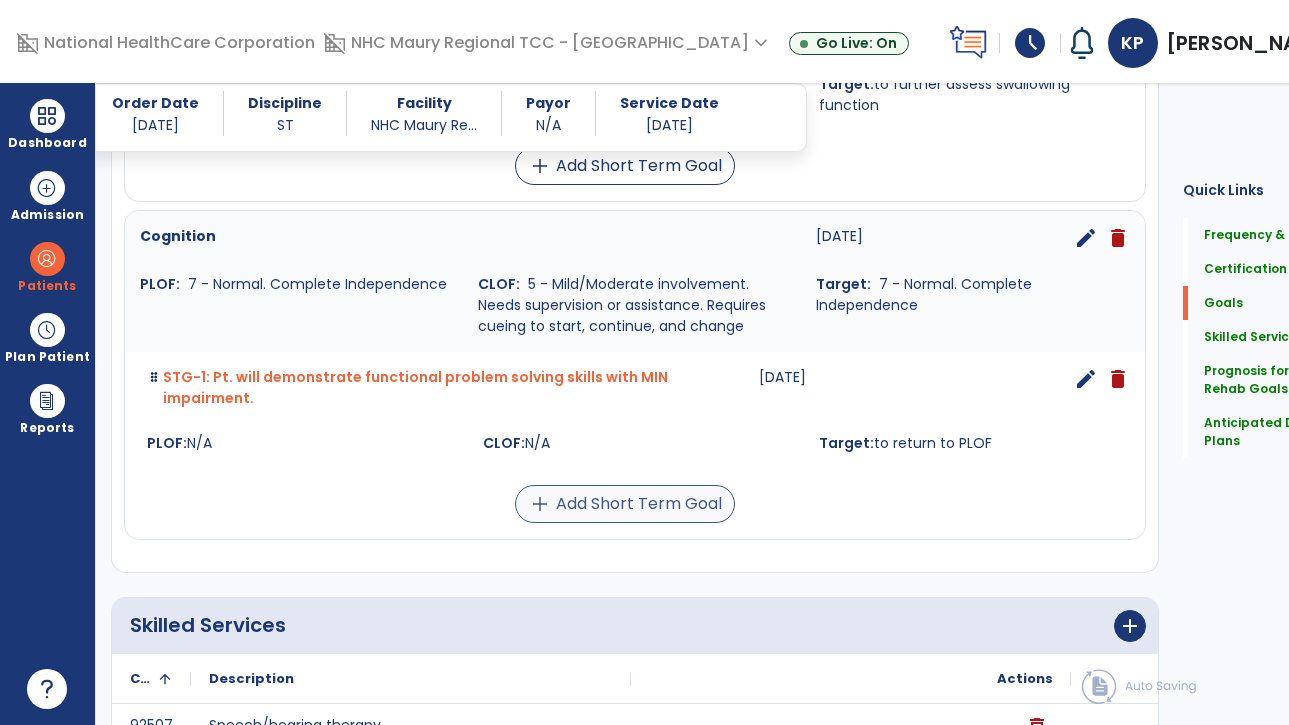 click on "add  Add Short Term Goal" at bounding box center (625, 504) 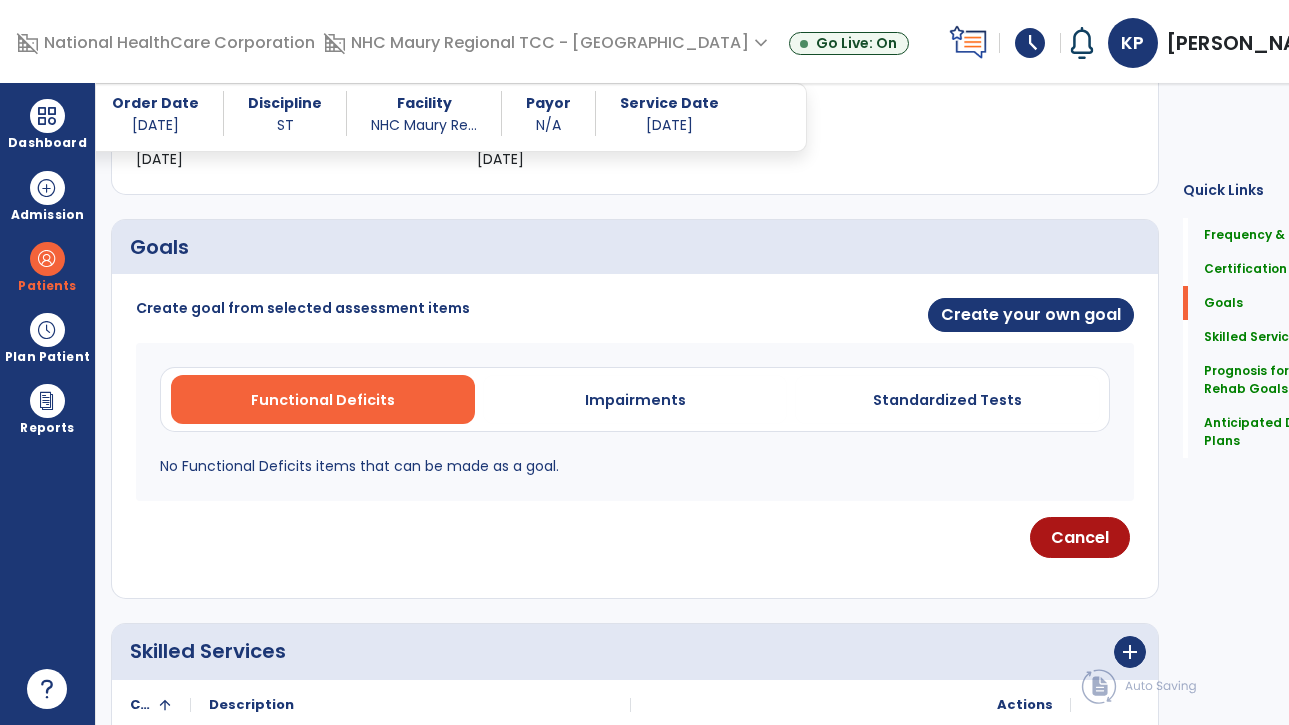 scroll, scrollTop: 362, scrollLeft: 0, axis: vertical 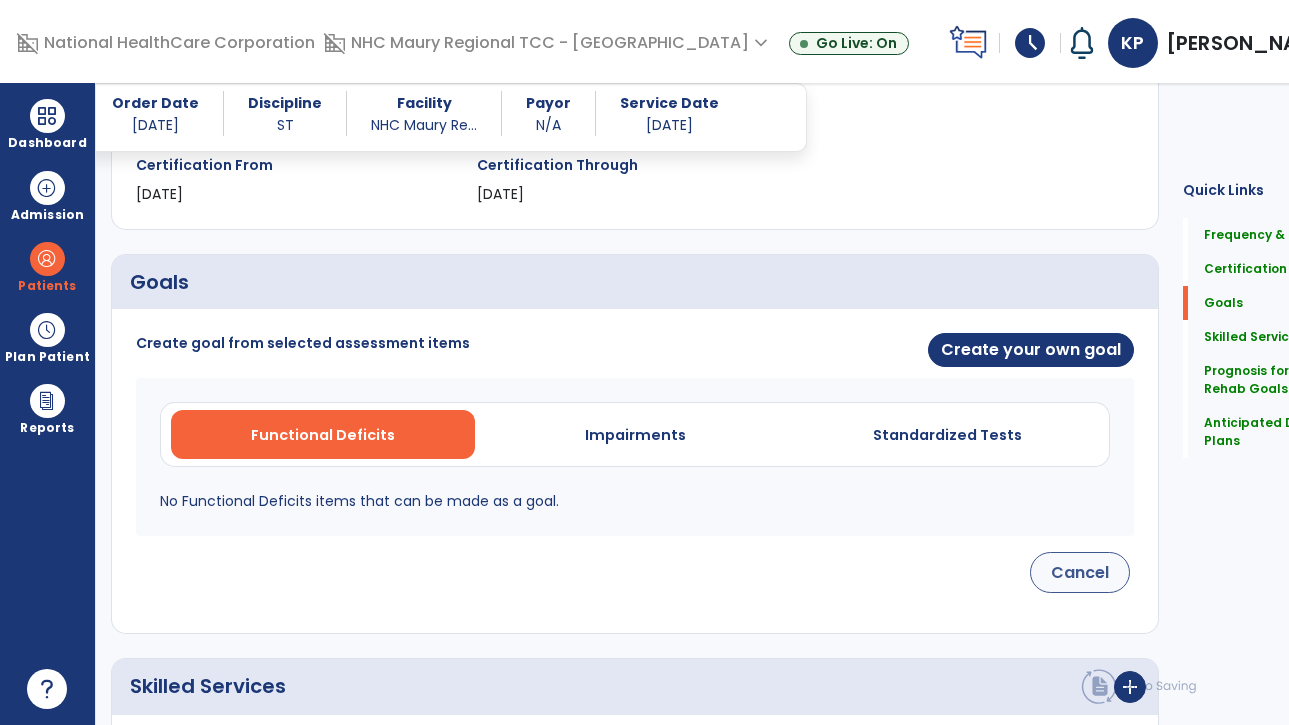click on "Cancel" at bounding box center [1080, 572] 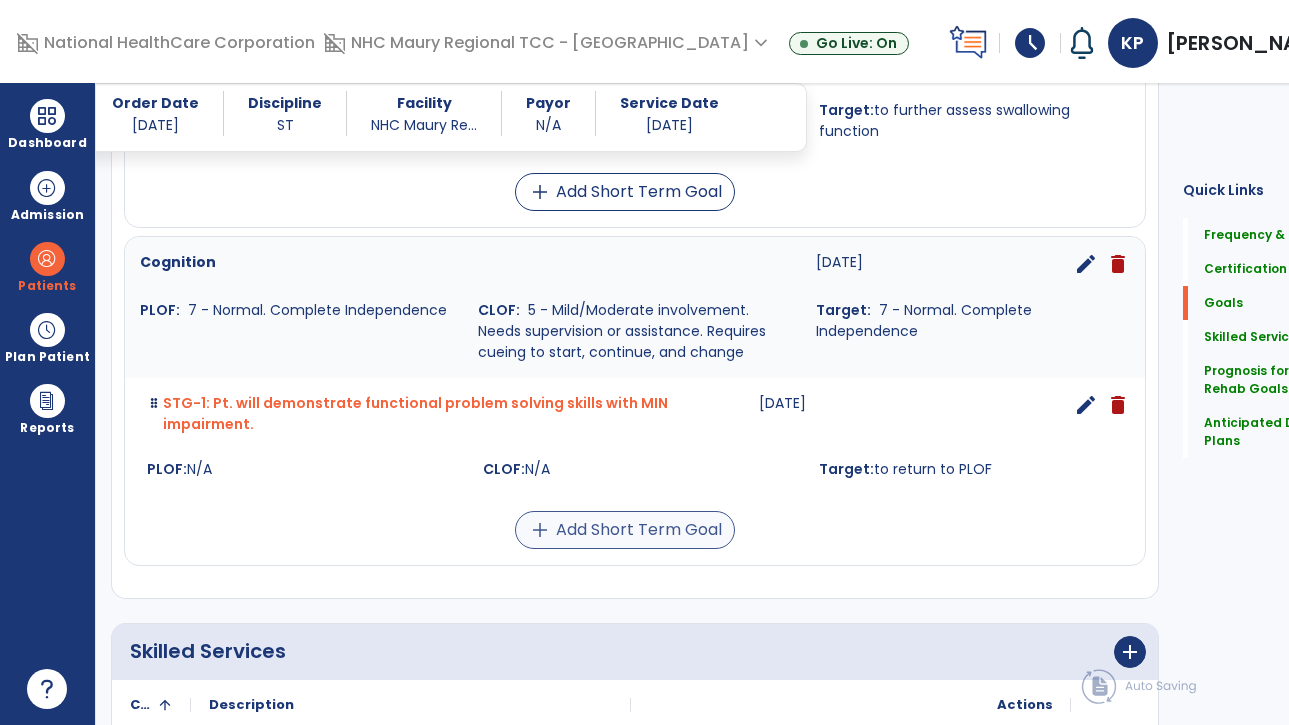 scroll, scrollTop: 957, scrollLeft: 0, axis: vertical 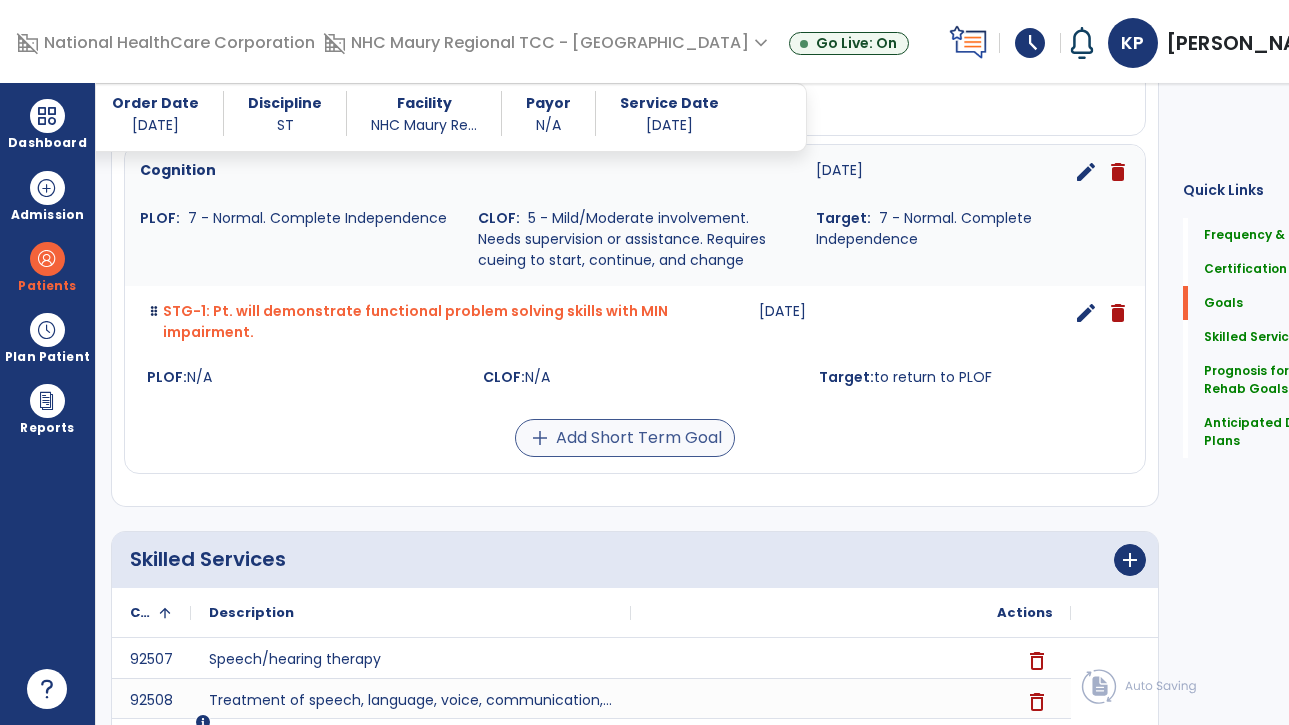 click on "add  Add Short Term Goal" at bounding box center [625, 438] 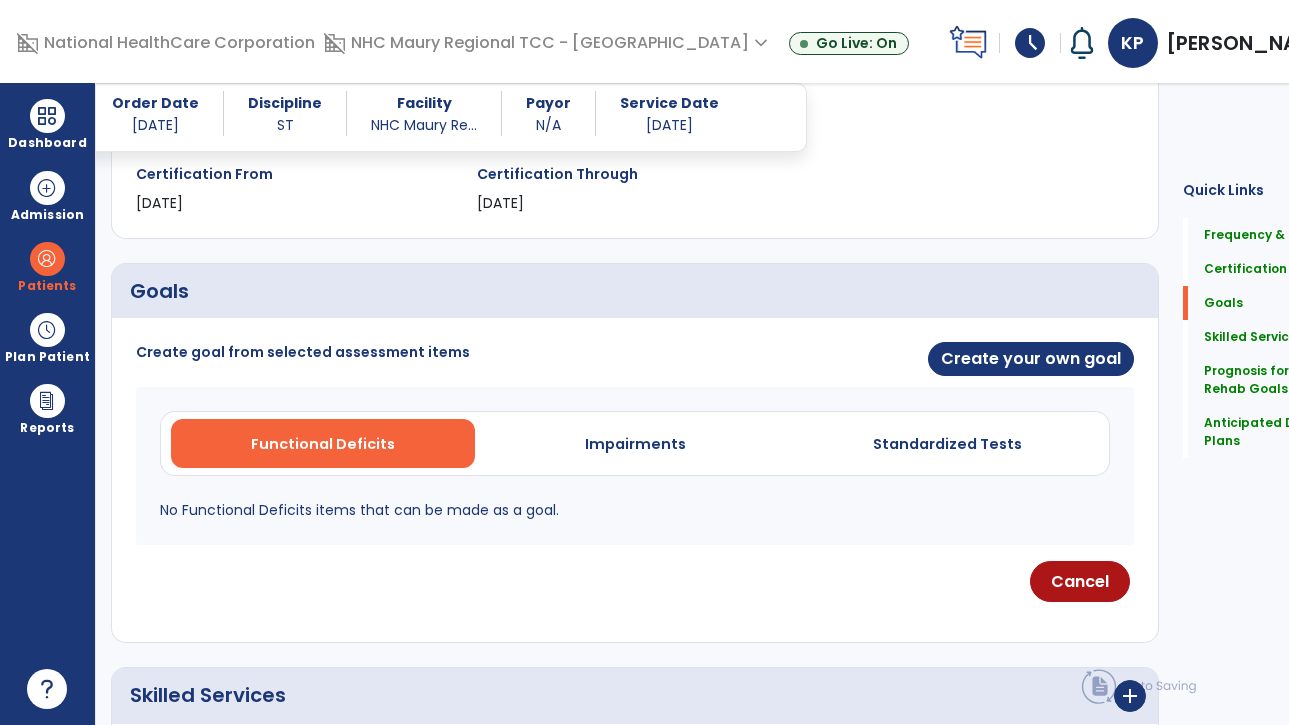 scroll, scrollTop: 338, scrollLeft: 0, axis: vertical 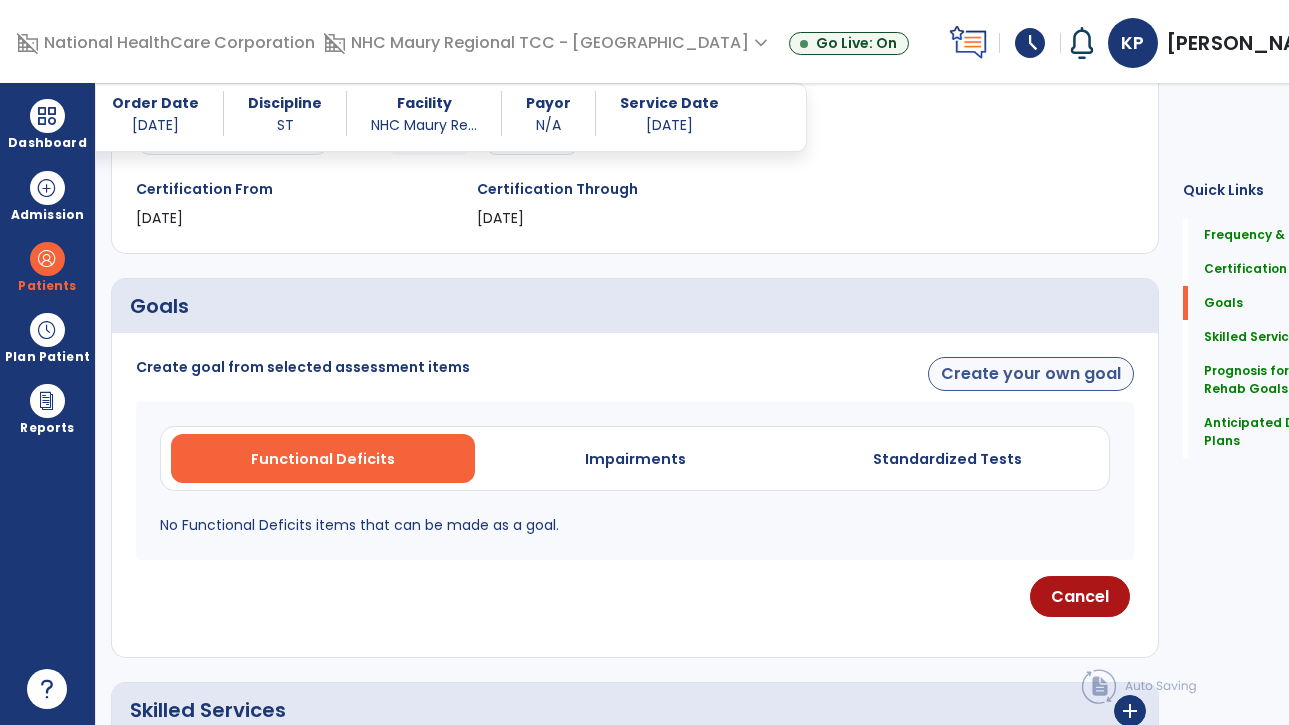 click on "Create your own goal" at bounding box center (1031, 374) 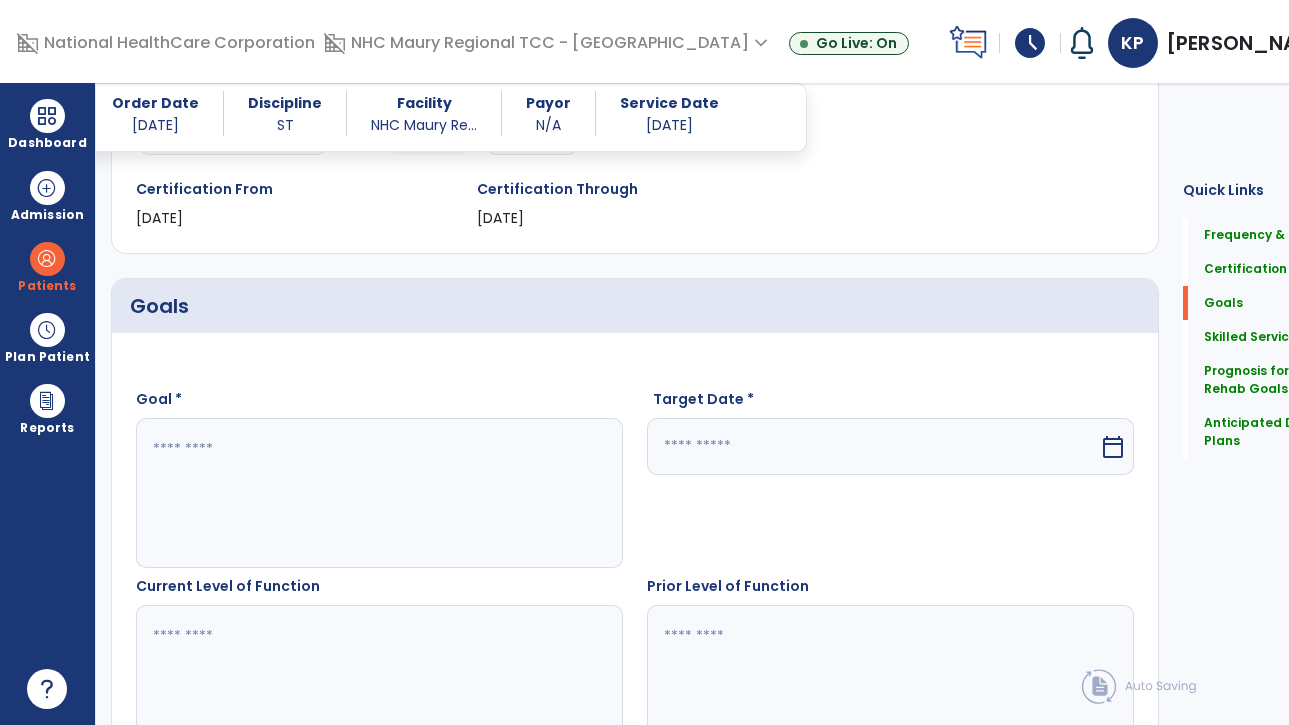 click at bounding box center (358, 493) 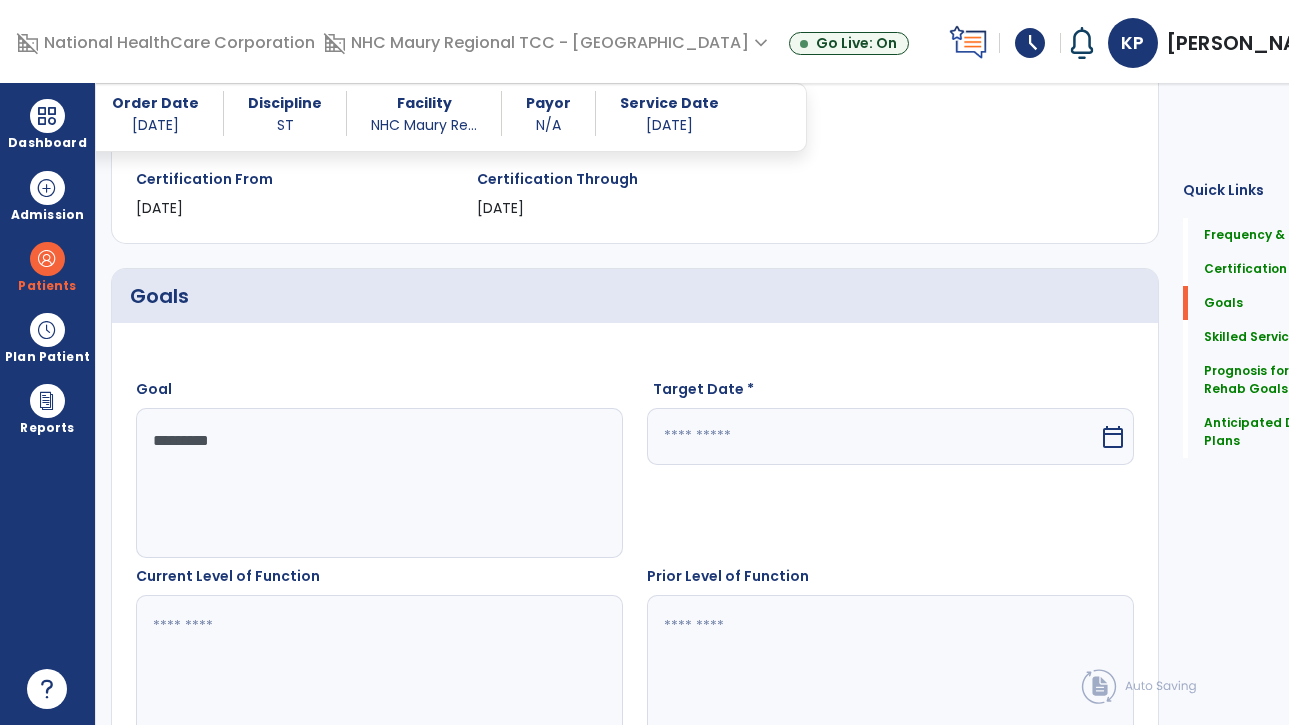 scroll, scrollTop: 358, scrollLeft: 0, axis: vertical 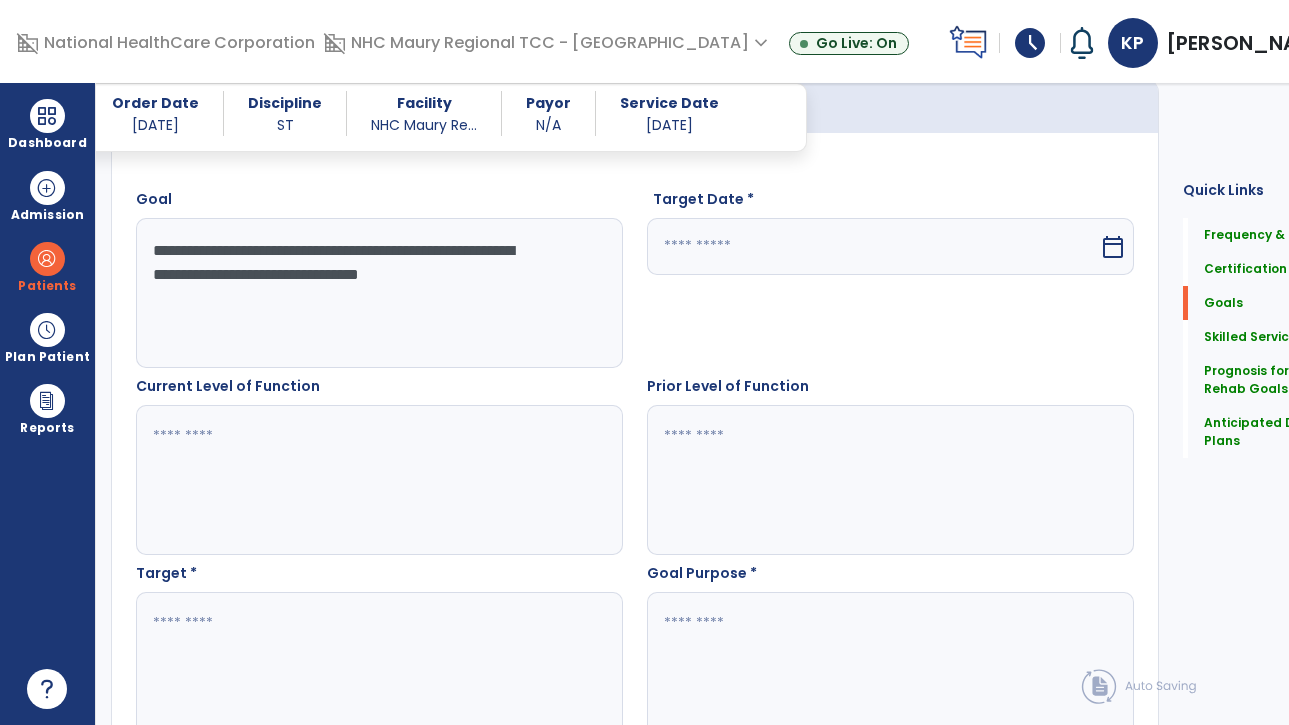 type on "**********" 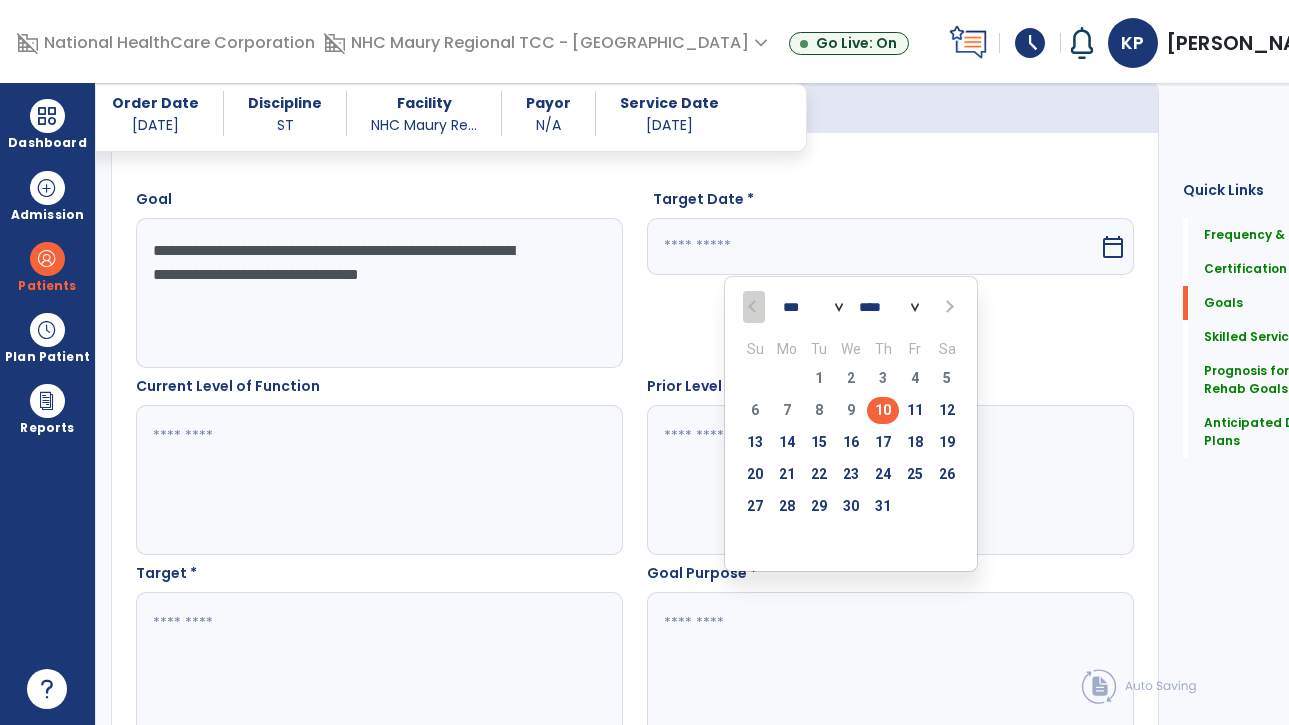 click at bounding box center (947, 307) 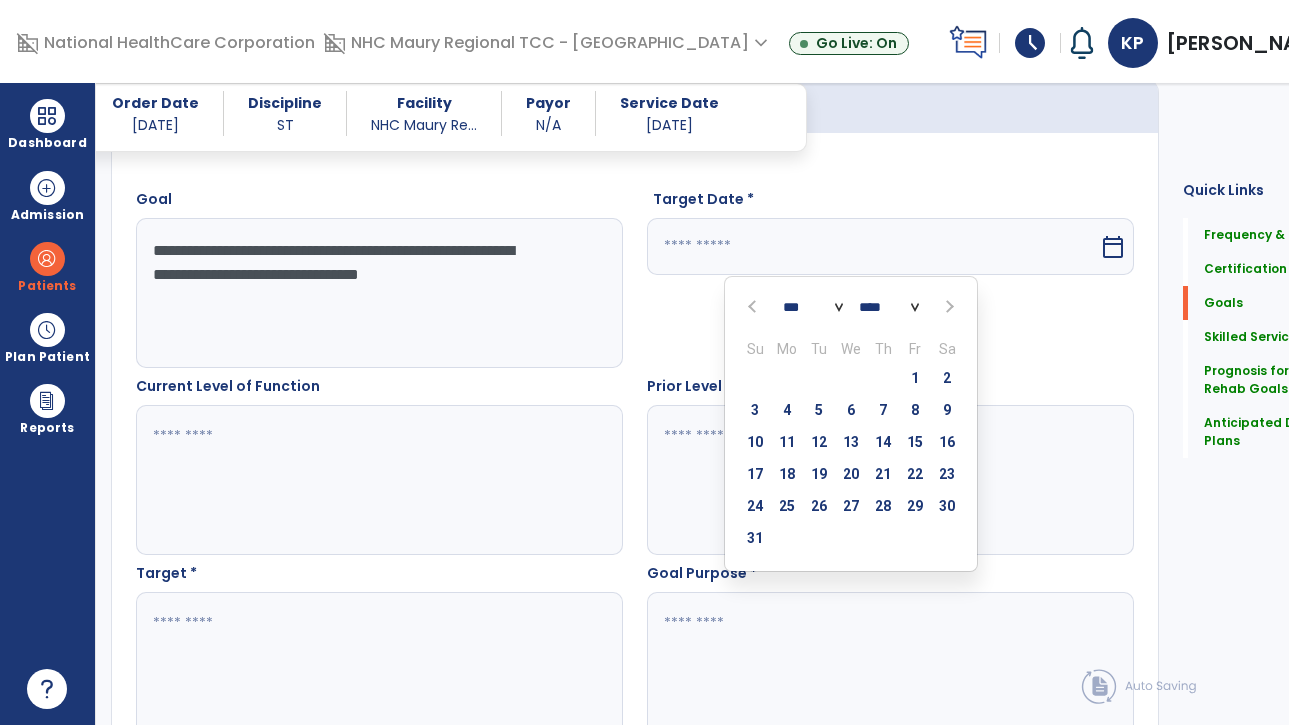 click at bounding box center [947, 307] 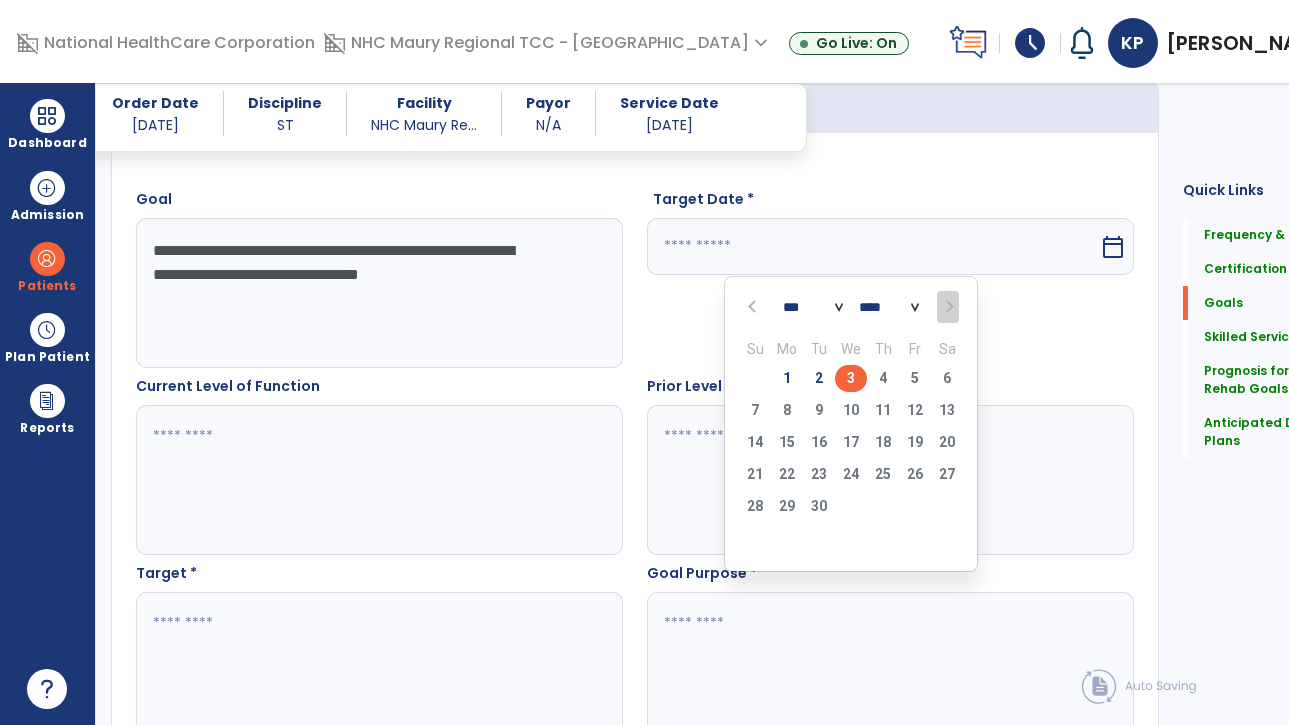 click on "3" at bounding box center [851, 378] 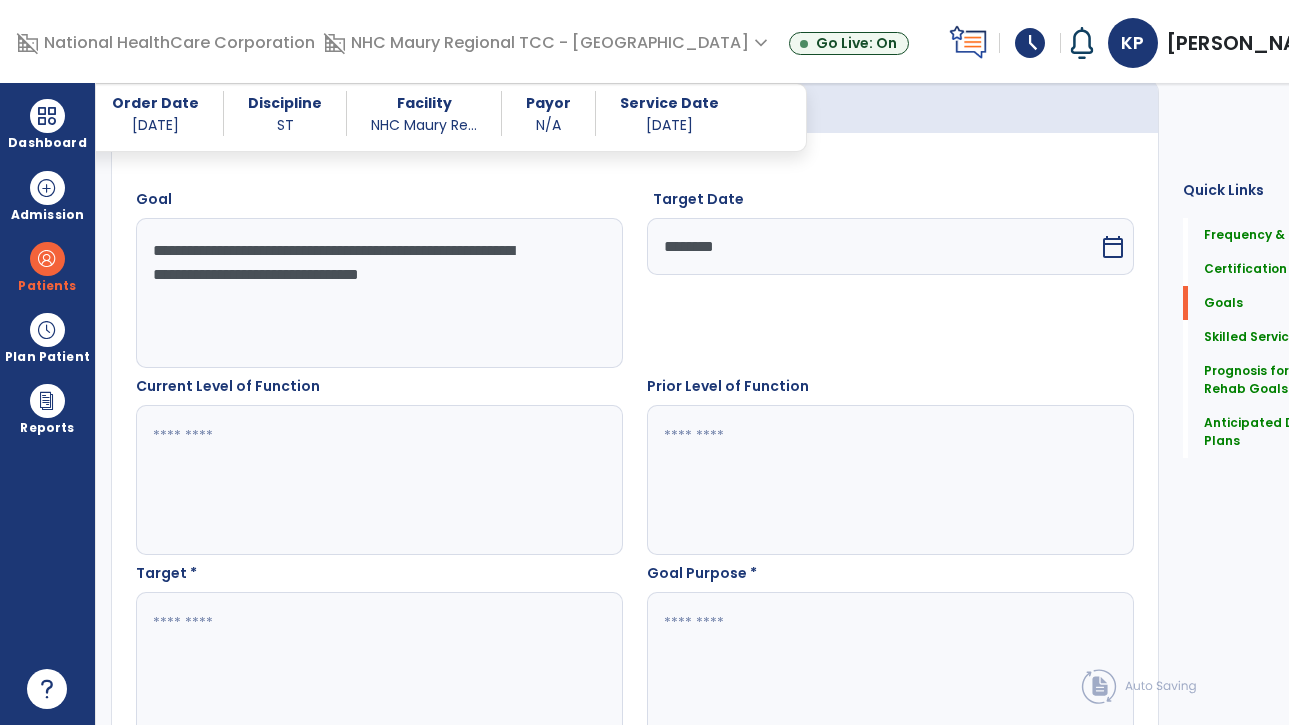 scroll, scrollTop: 747, scrollLeft: 0, axis: vertical 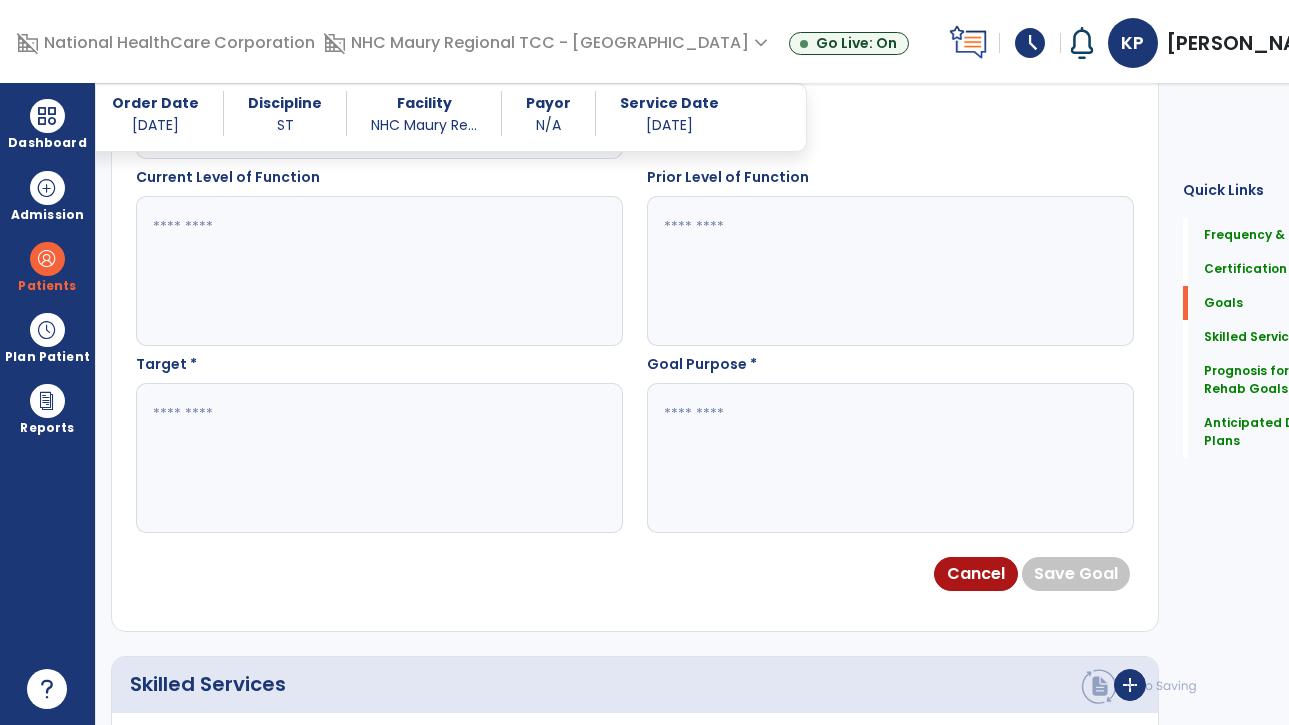 click at bounding box center (358, 458) 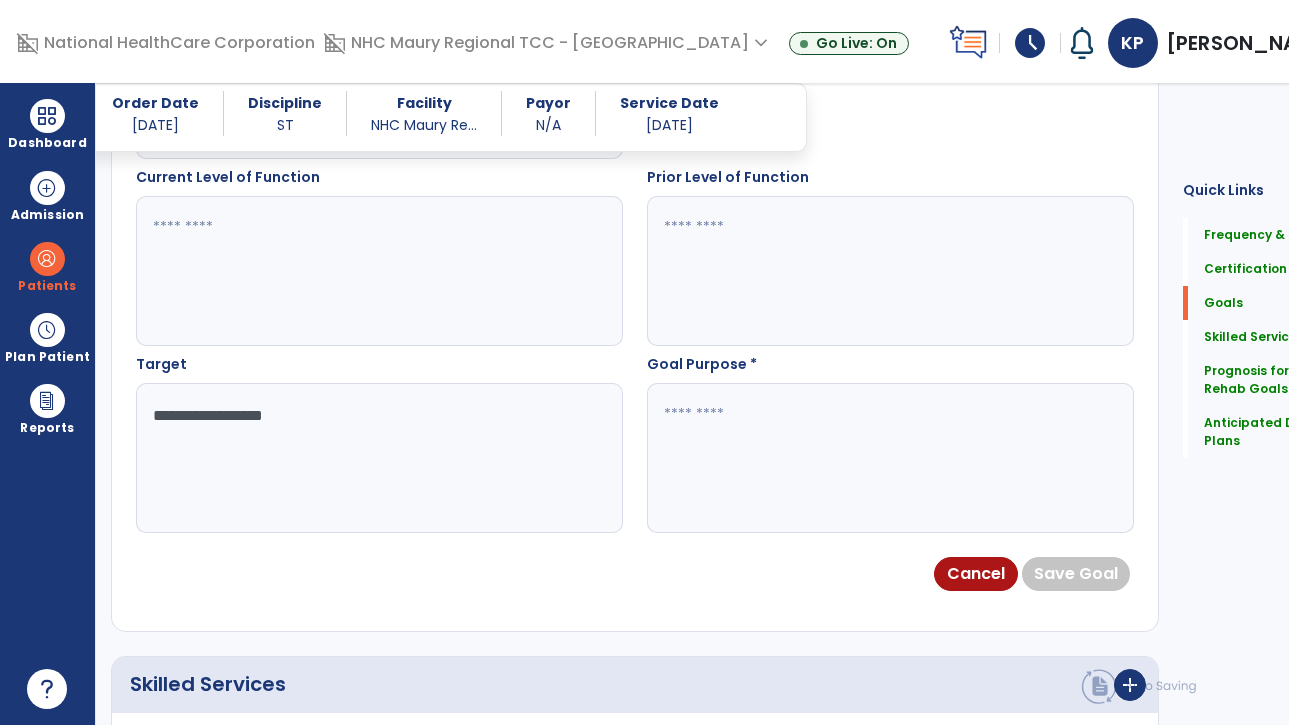 type on "**********" 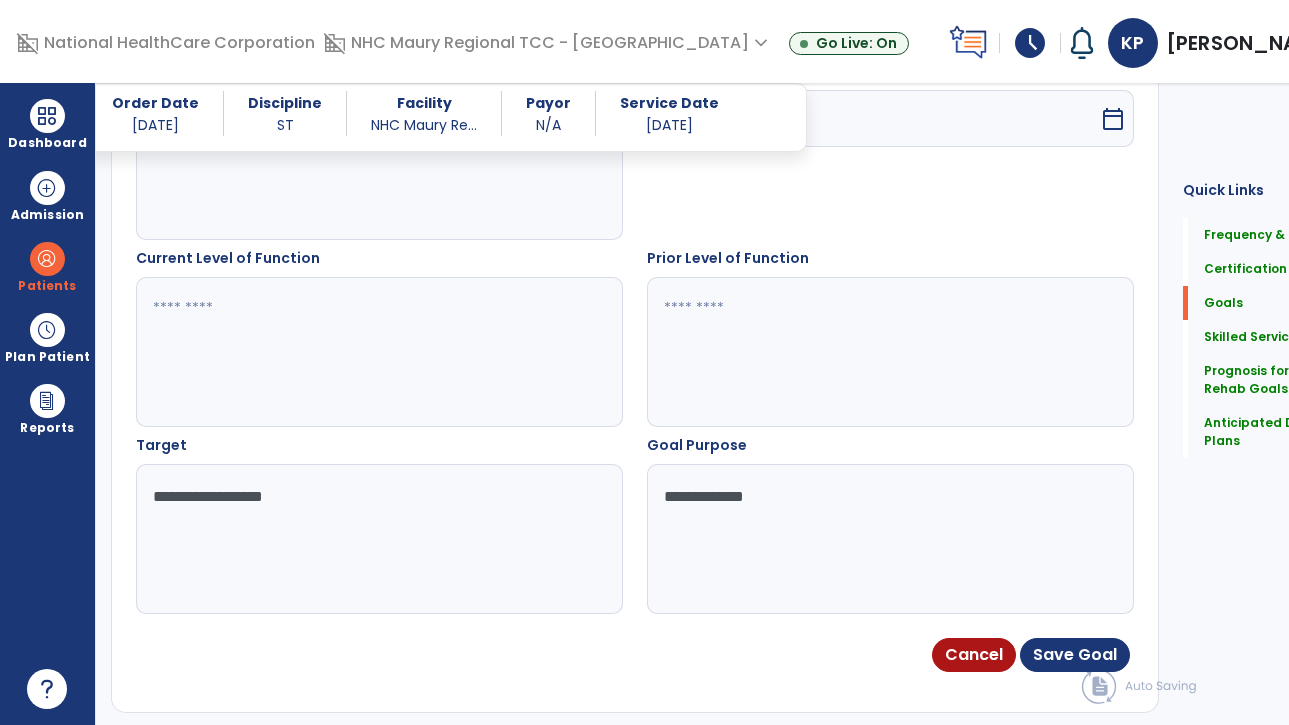 scroll, scrollTop: 785, scrollLeft: 0, axis: vertical 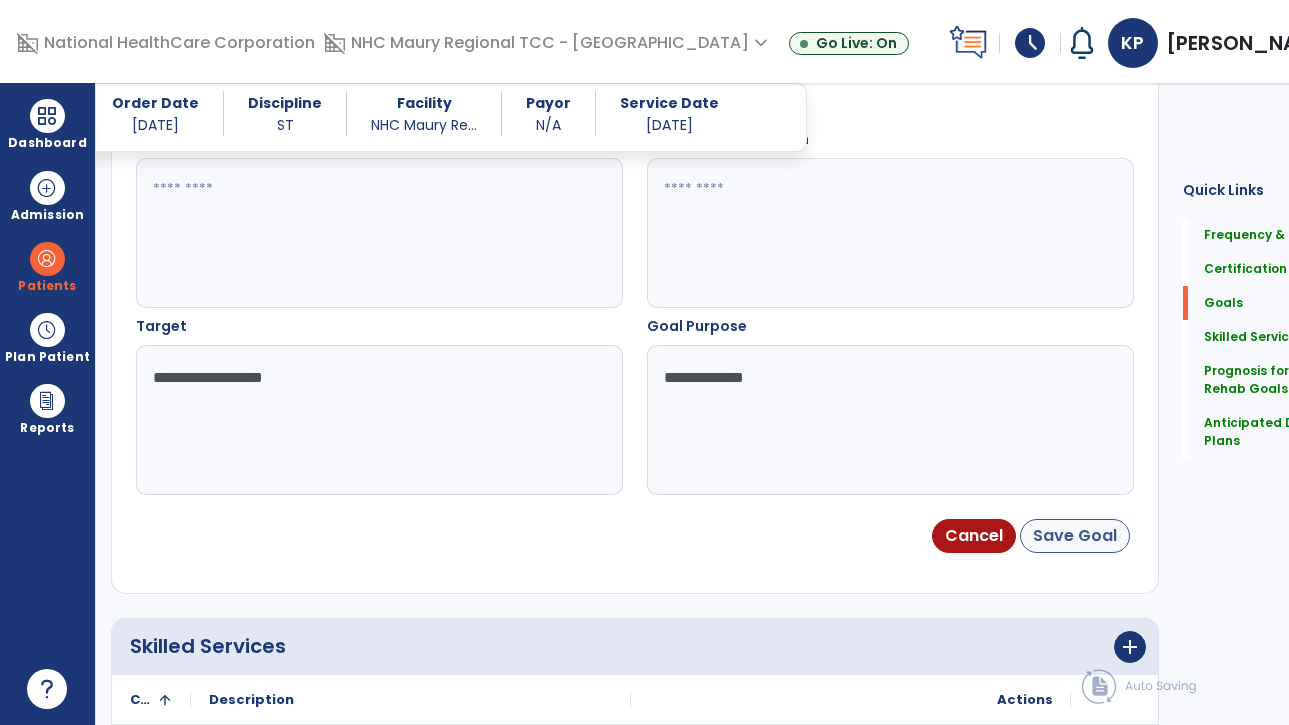 type on "**********" 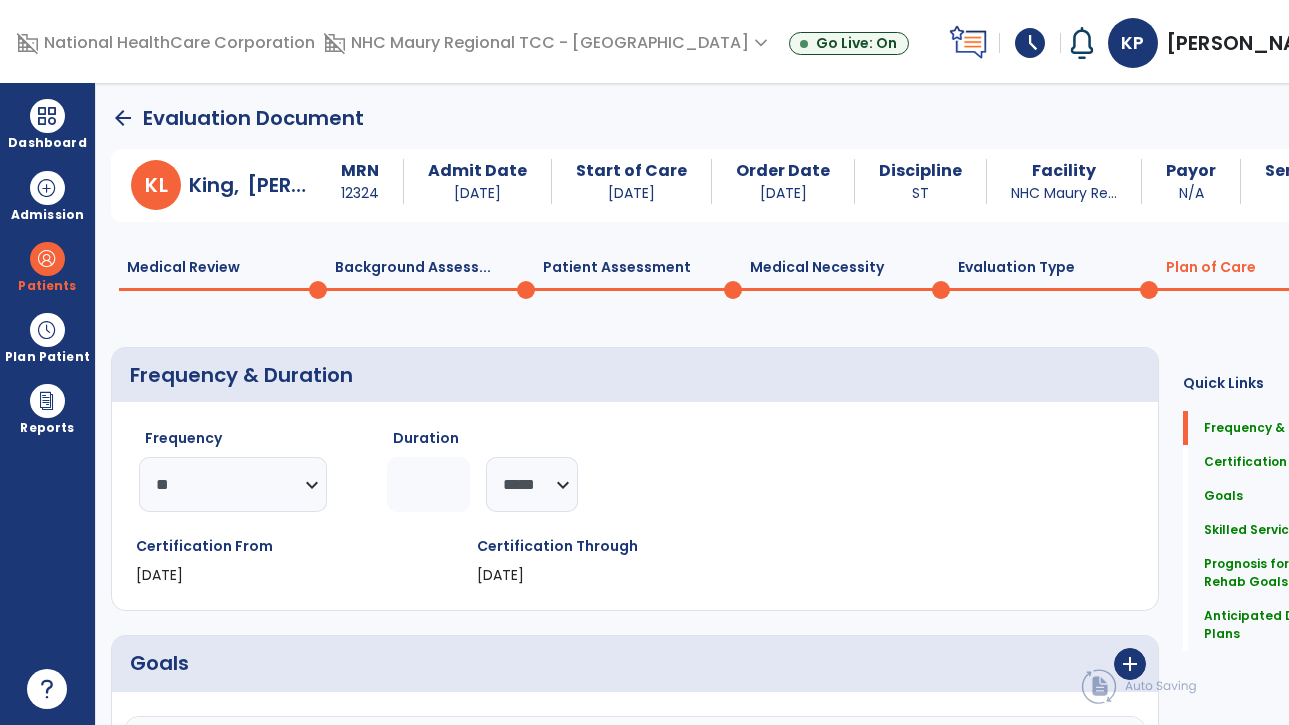scroll, scrollTop: 0, scrollLeft: 0, axis: both 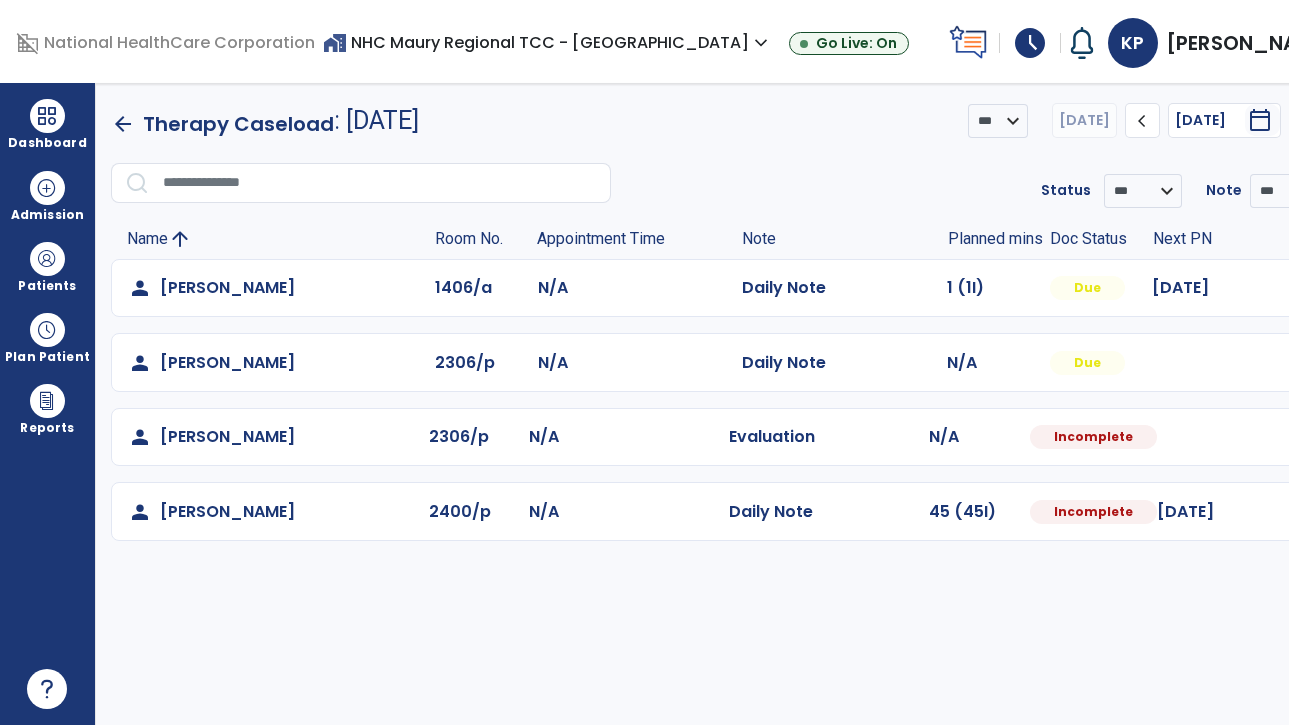click at bounding box center (1314, 288) 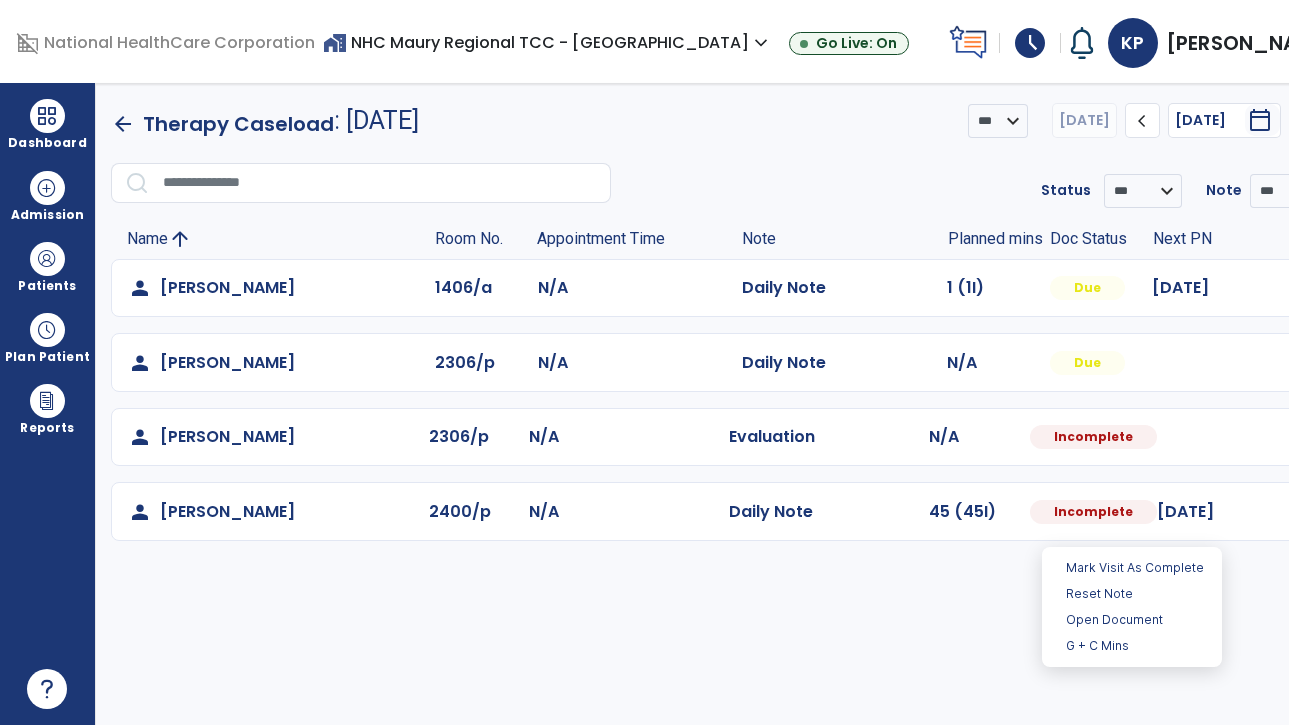 click at bounding box center (1314, 288) 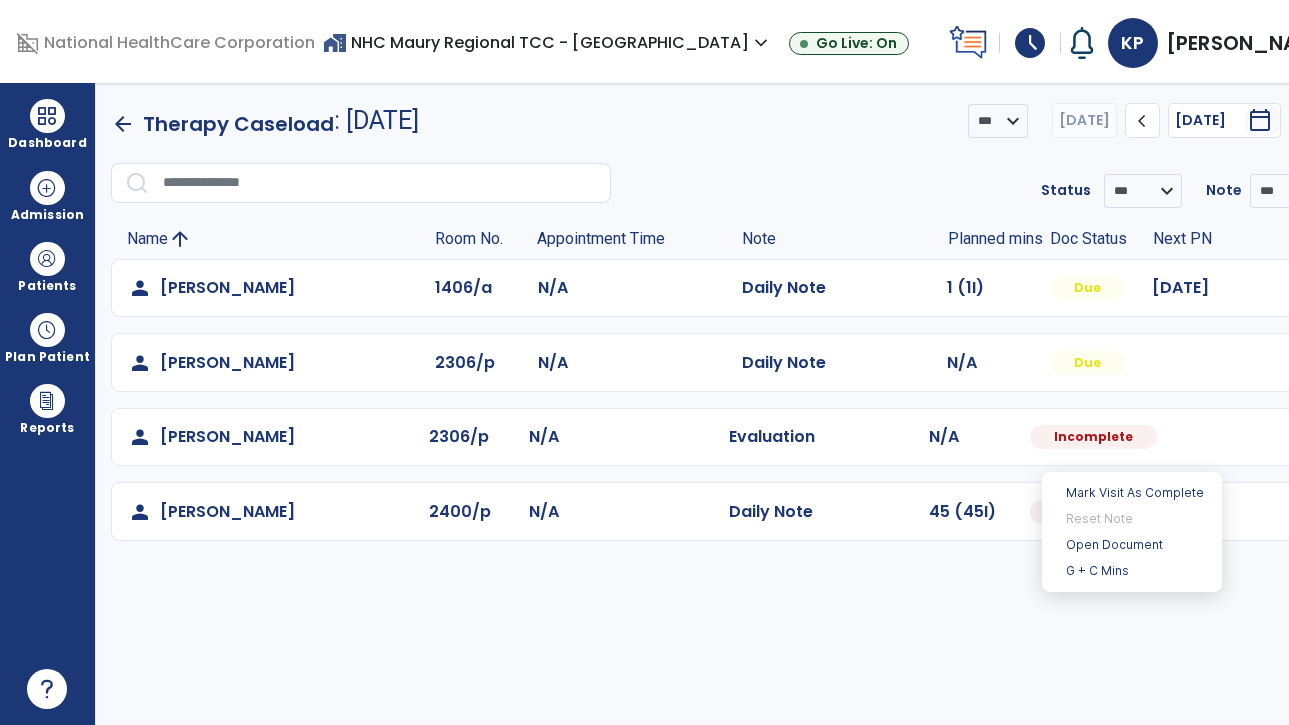 click at bounding box center (1315, 437) 